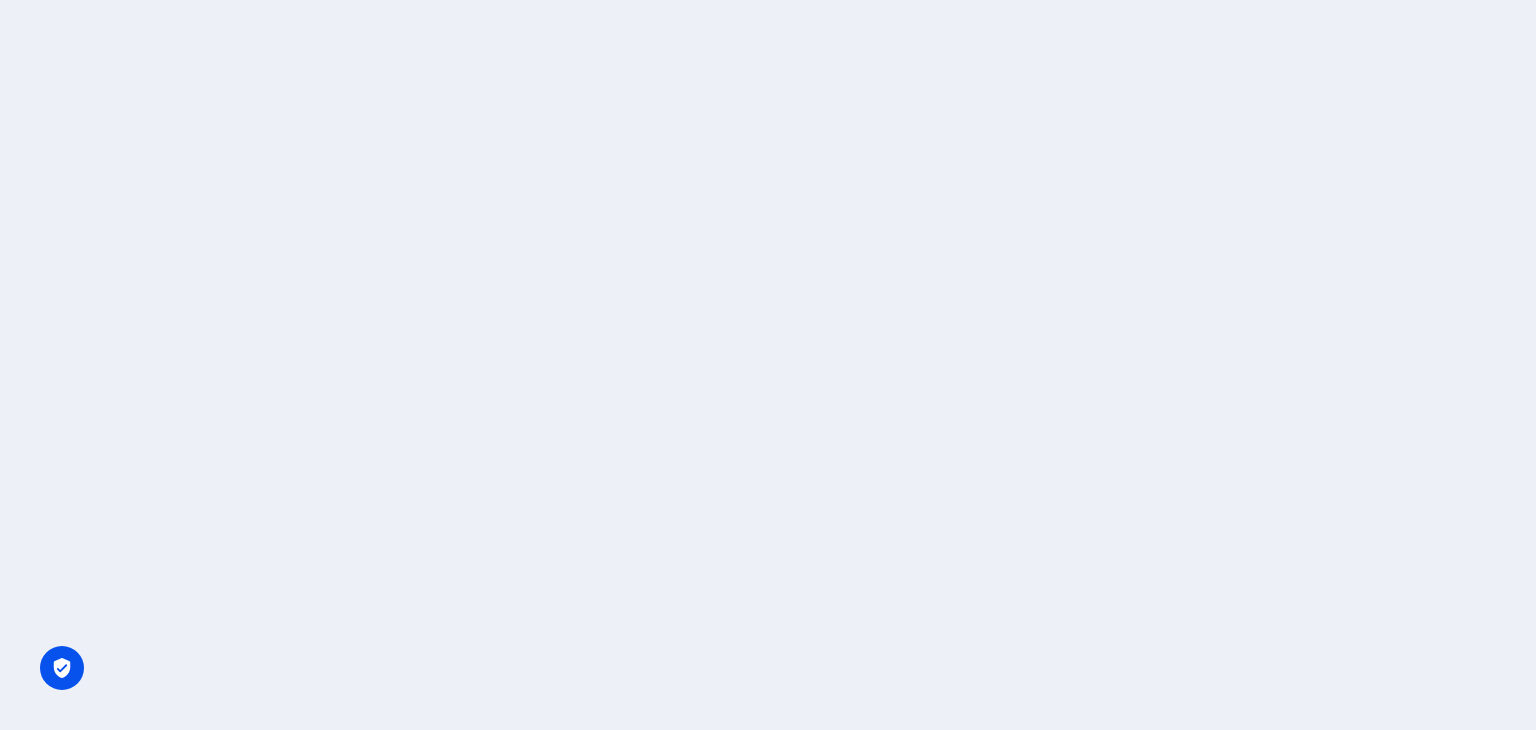 scroll, scrollTop: 0, scrollLeft: 0, axis: both 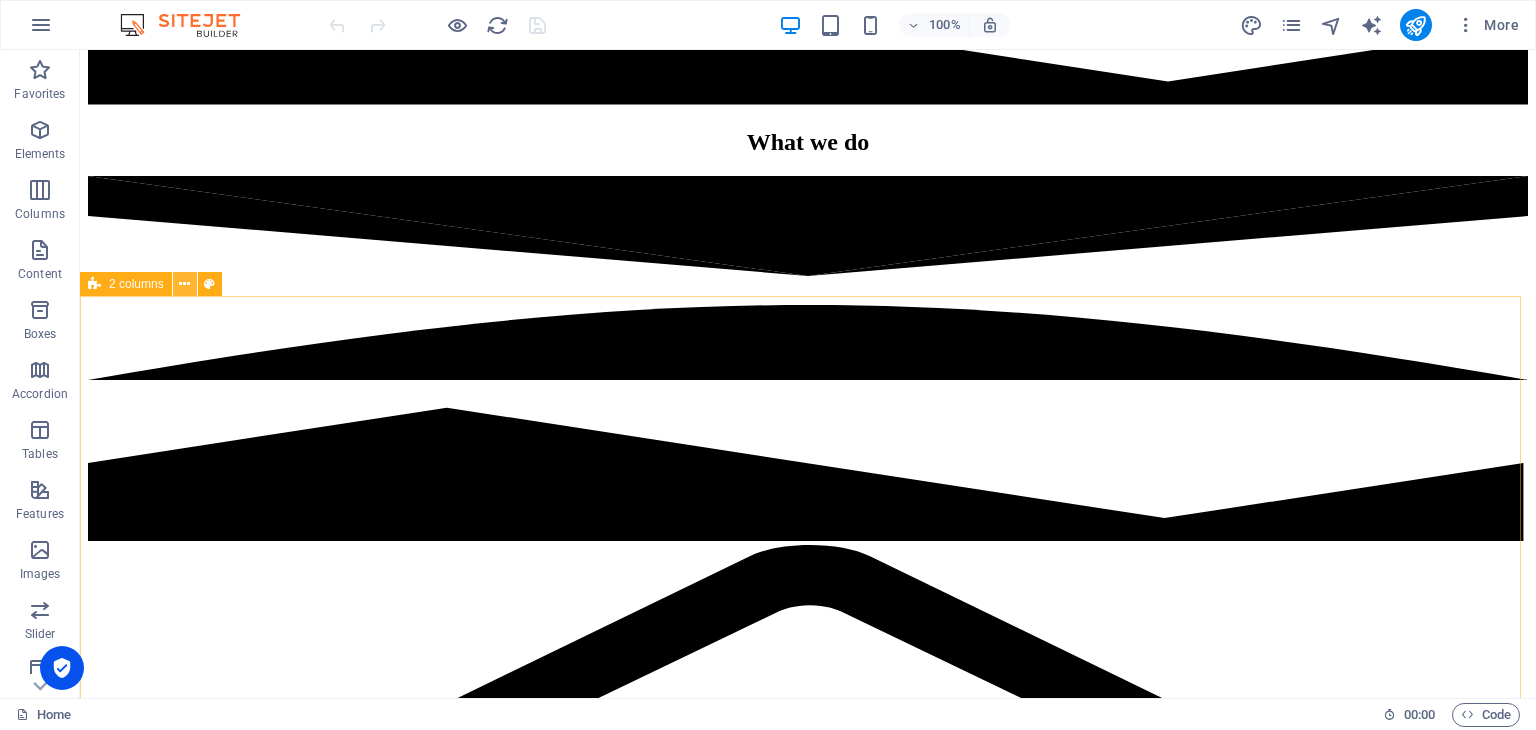 click at bounding box center (184, 284) 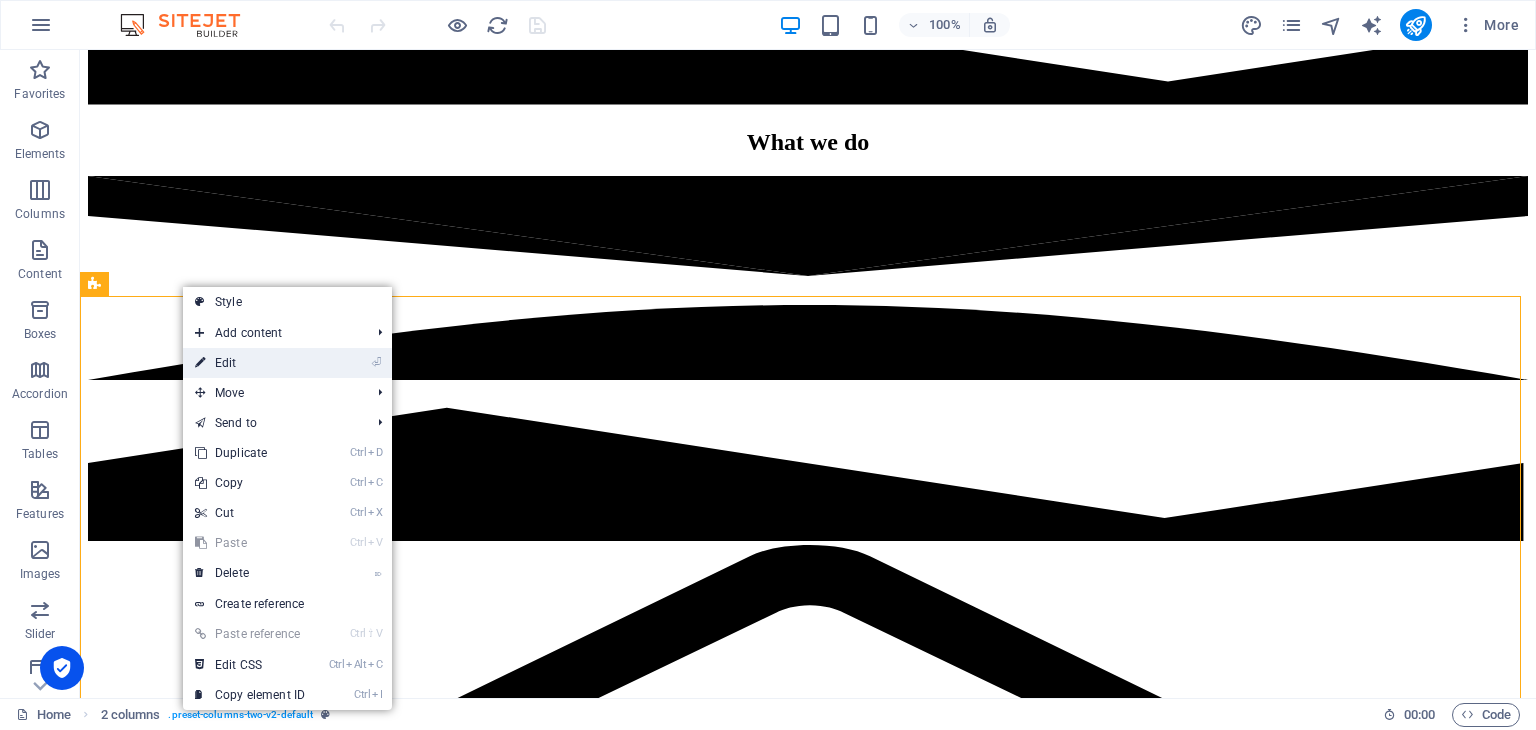 click on "⏎  Edit" at bounding box center [250, 363] 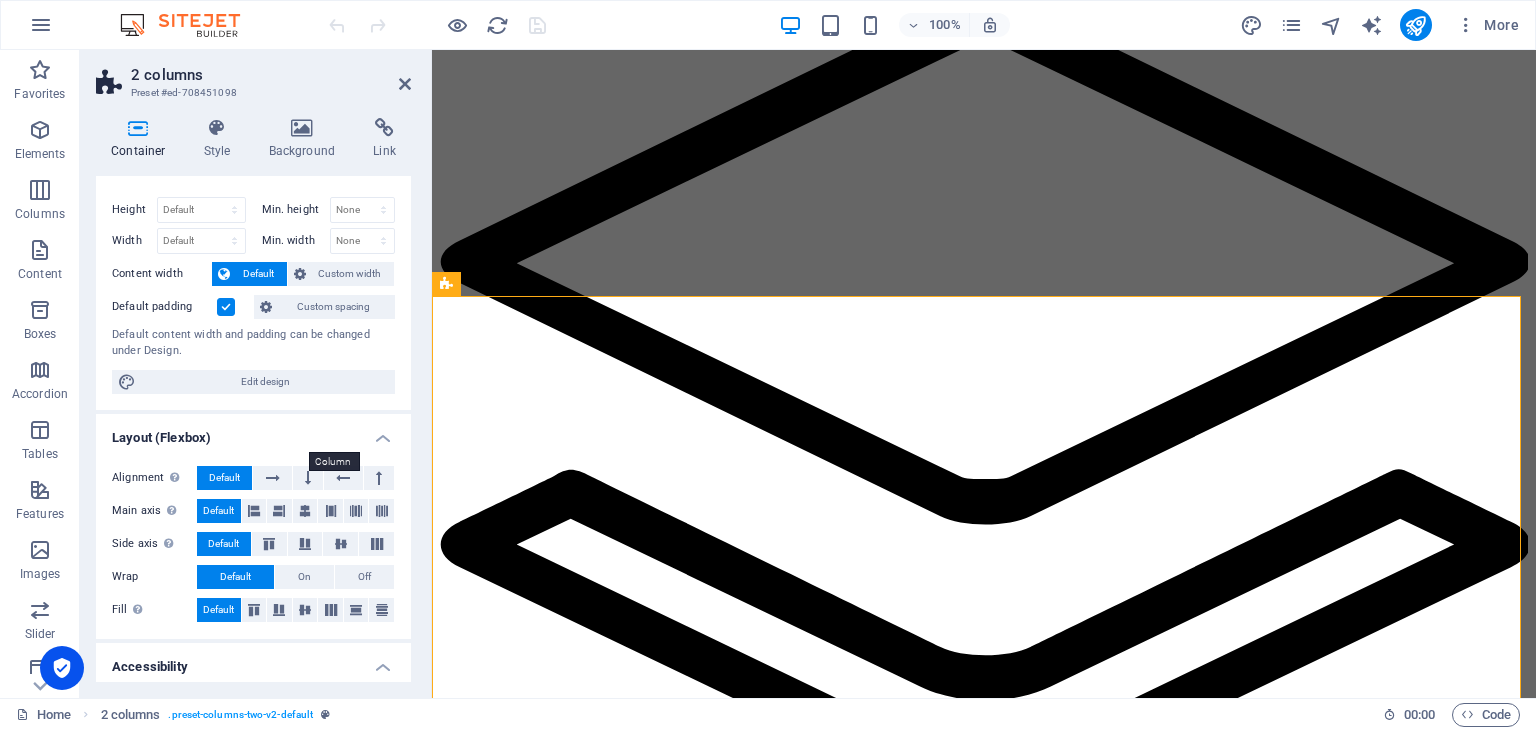 scroll, scrollTop: 0, scrollLeft: 0, axis: both 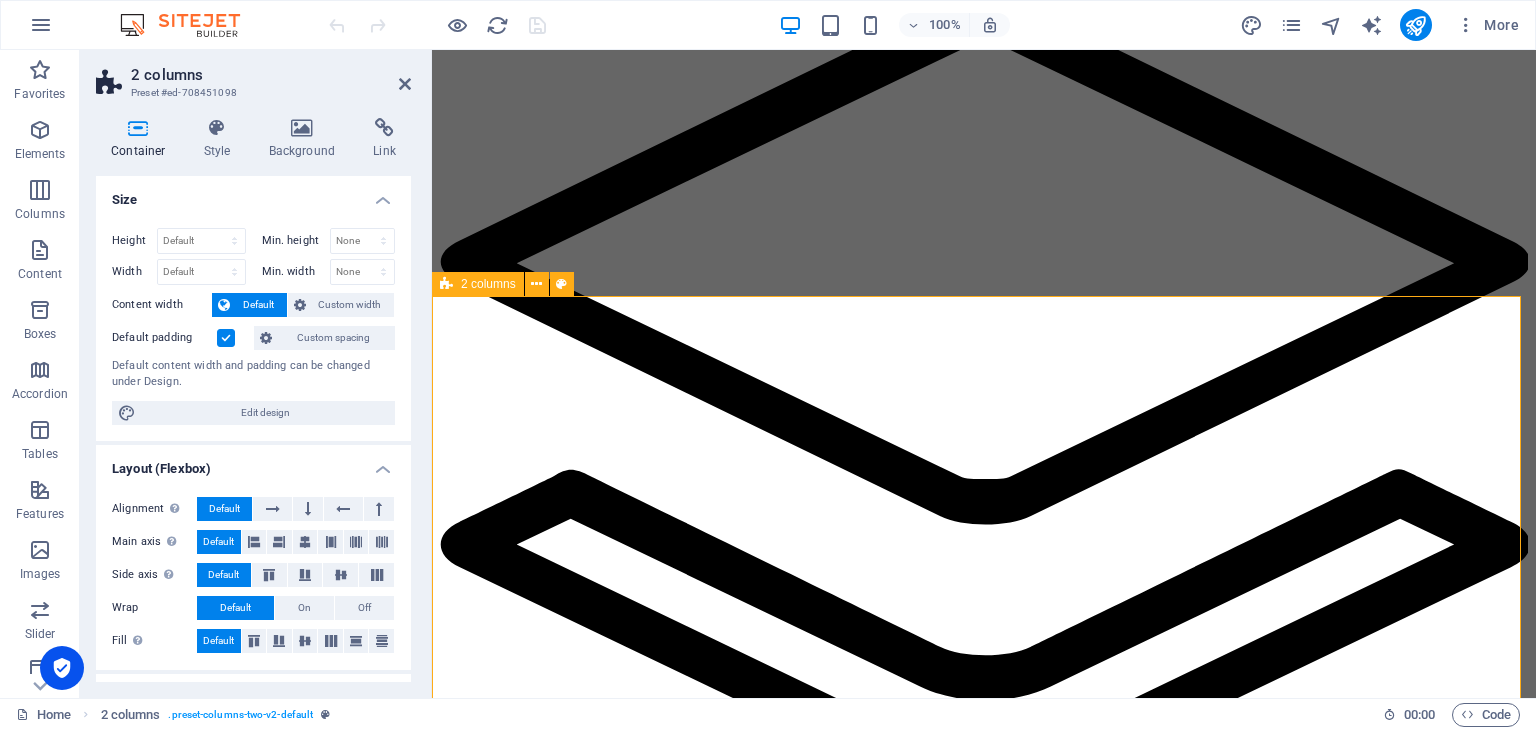 click on "I have read and understand the privacy policy. Nicht lesbar? Neu generieren Submit" at bounding box center (984, 10673) 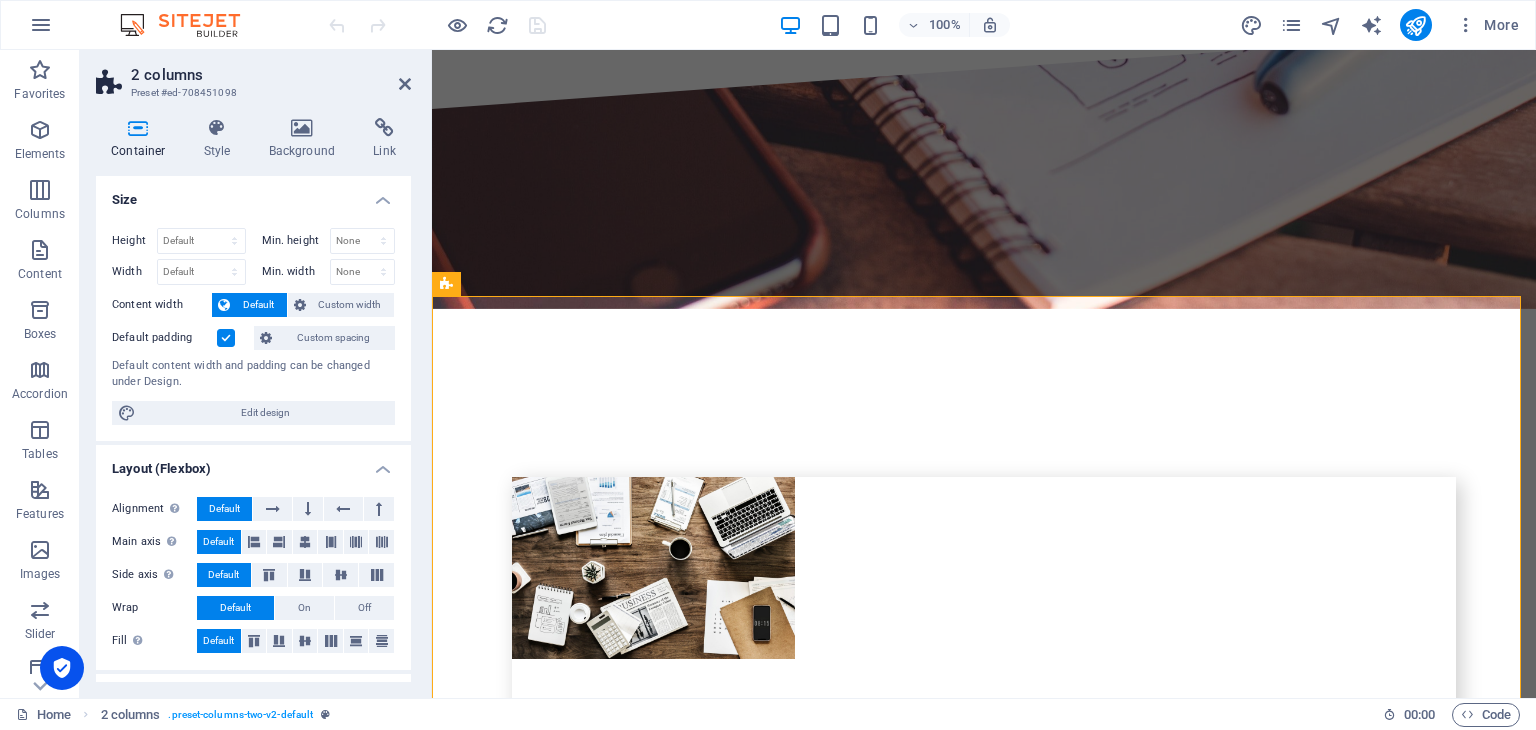 click on "Size" at bounding box center (253, 194) 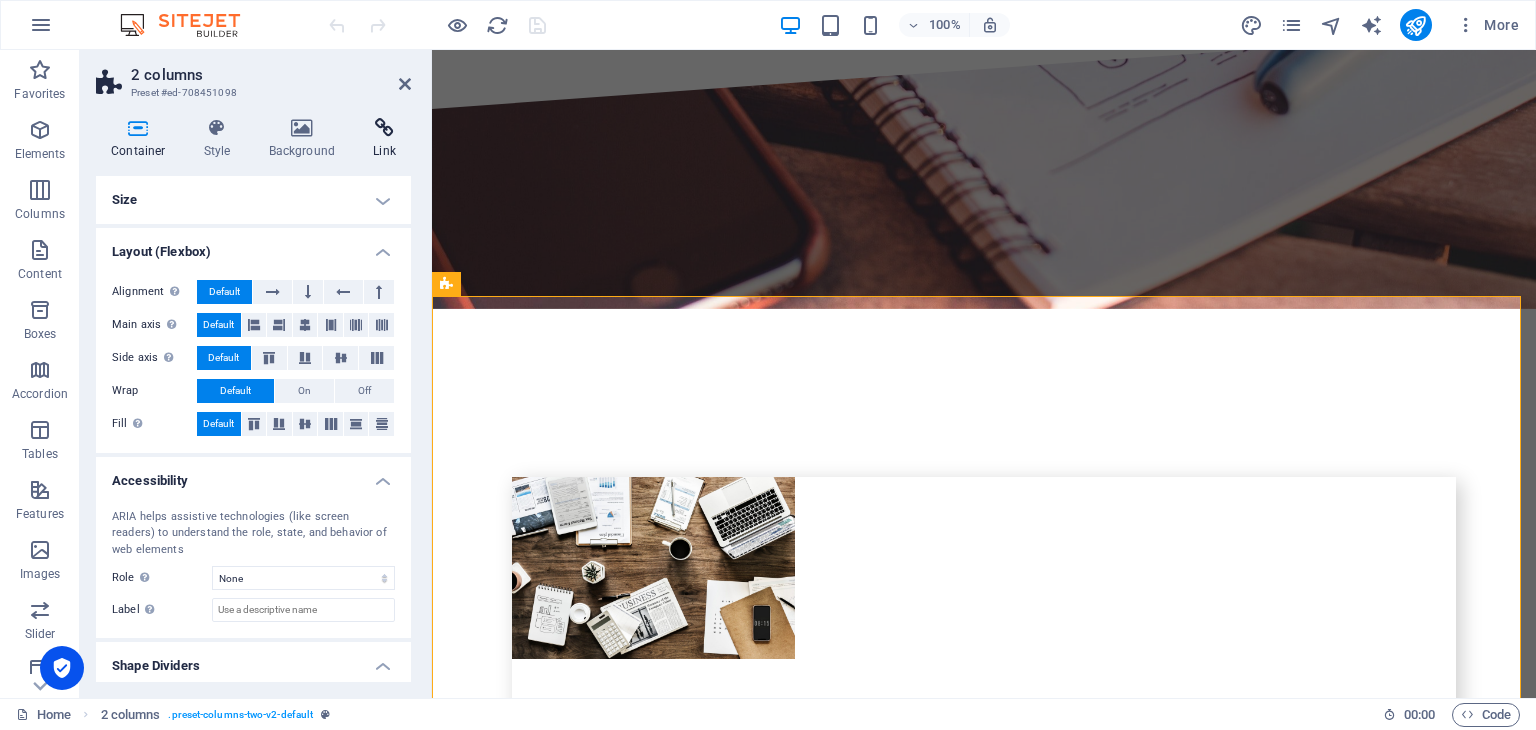 click at bounding box center [384, 128] 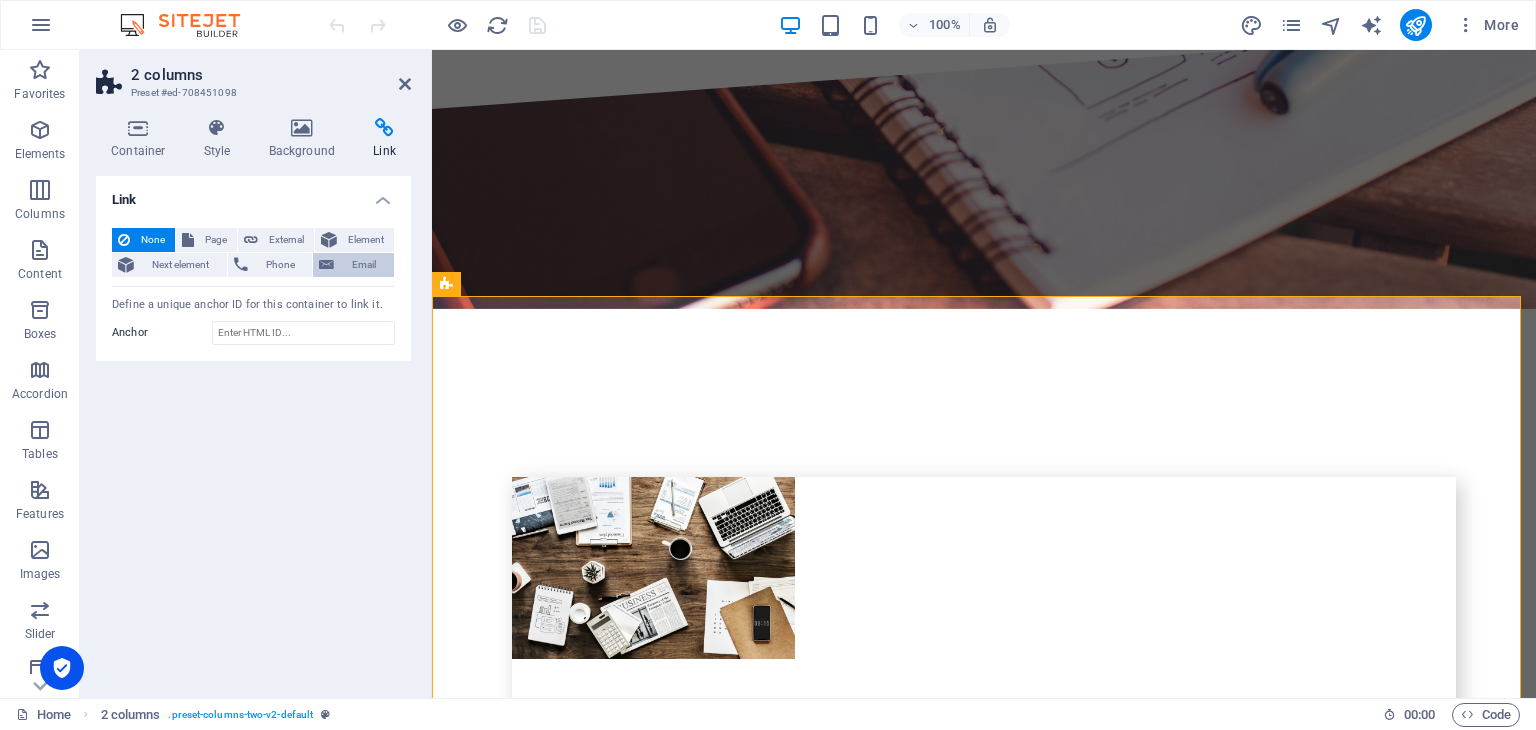 click on "Email" at bounding box center [364, 265] 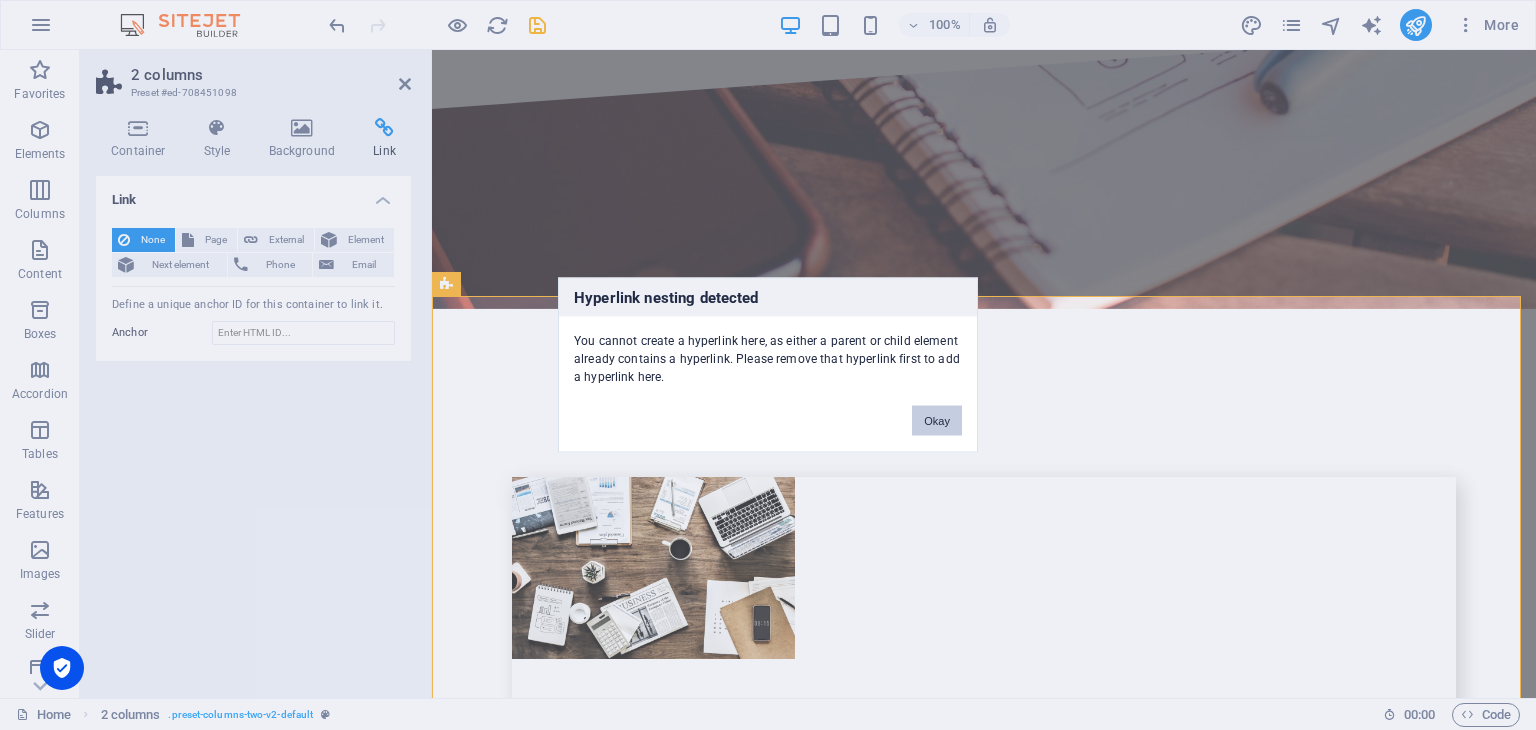 click on "Okay" at bounding box center (937, 421) 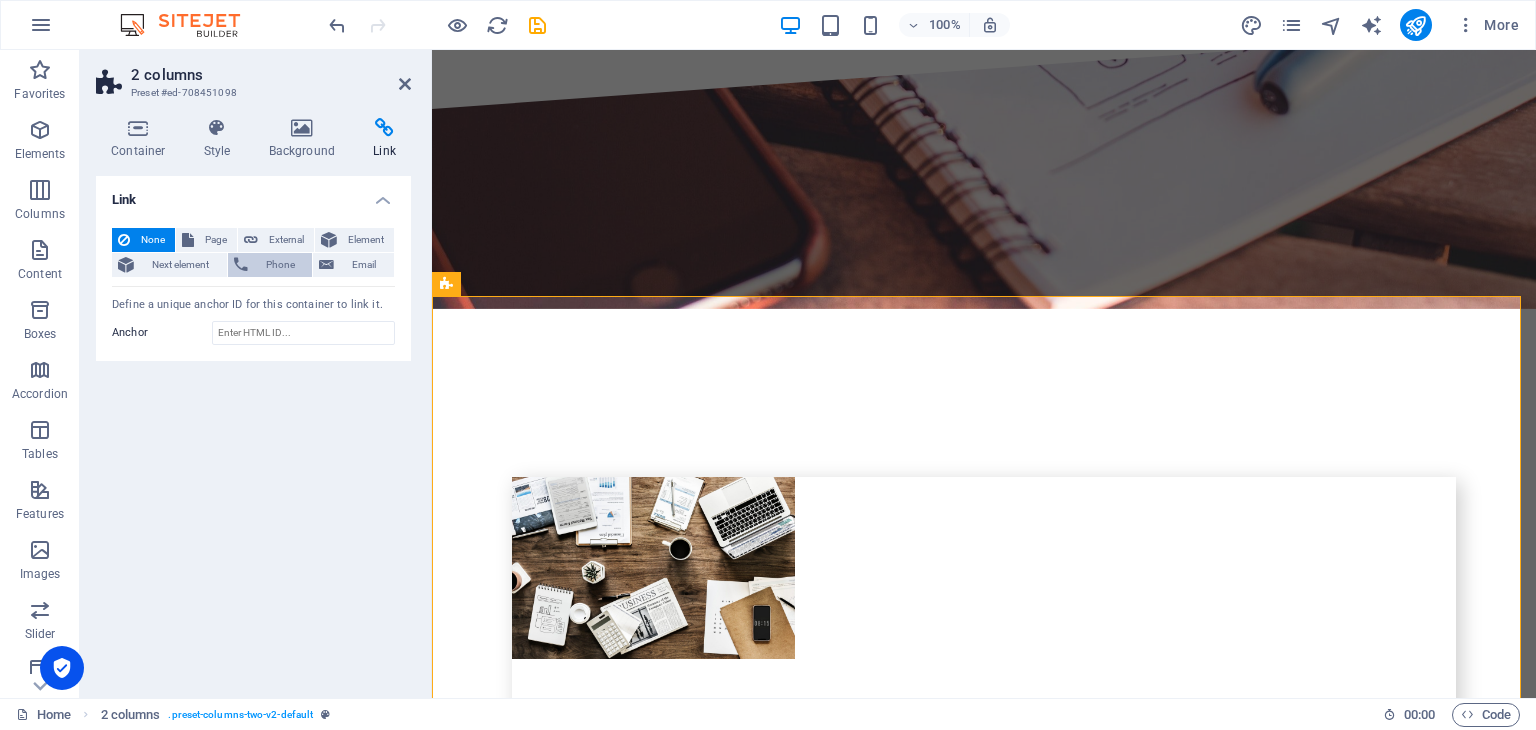 click on "Phone" at bounding box center [280, 265] 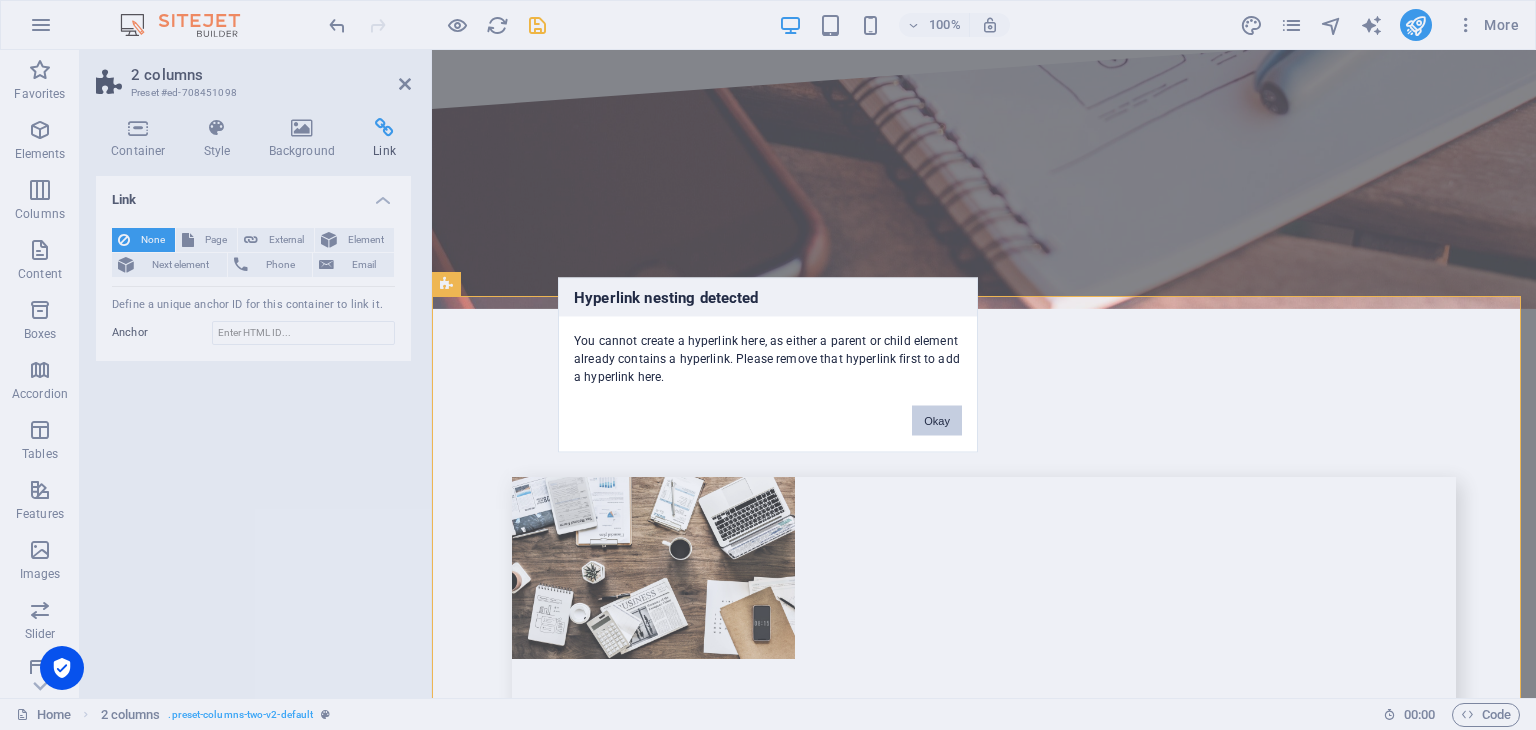 click on "Okay" at bounding box center [937, 421] 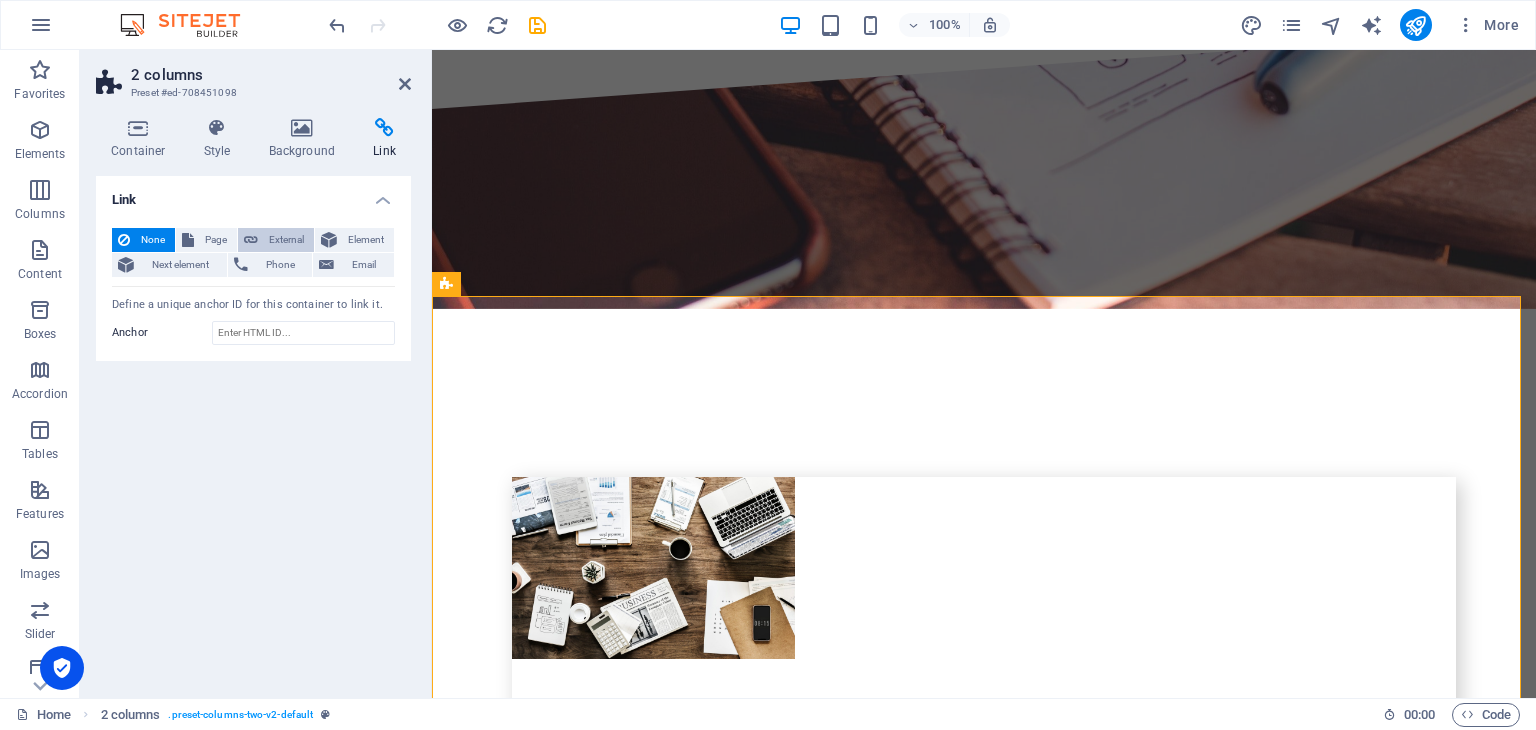click on "External" at bounding box center (286, 240) 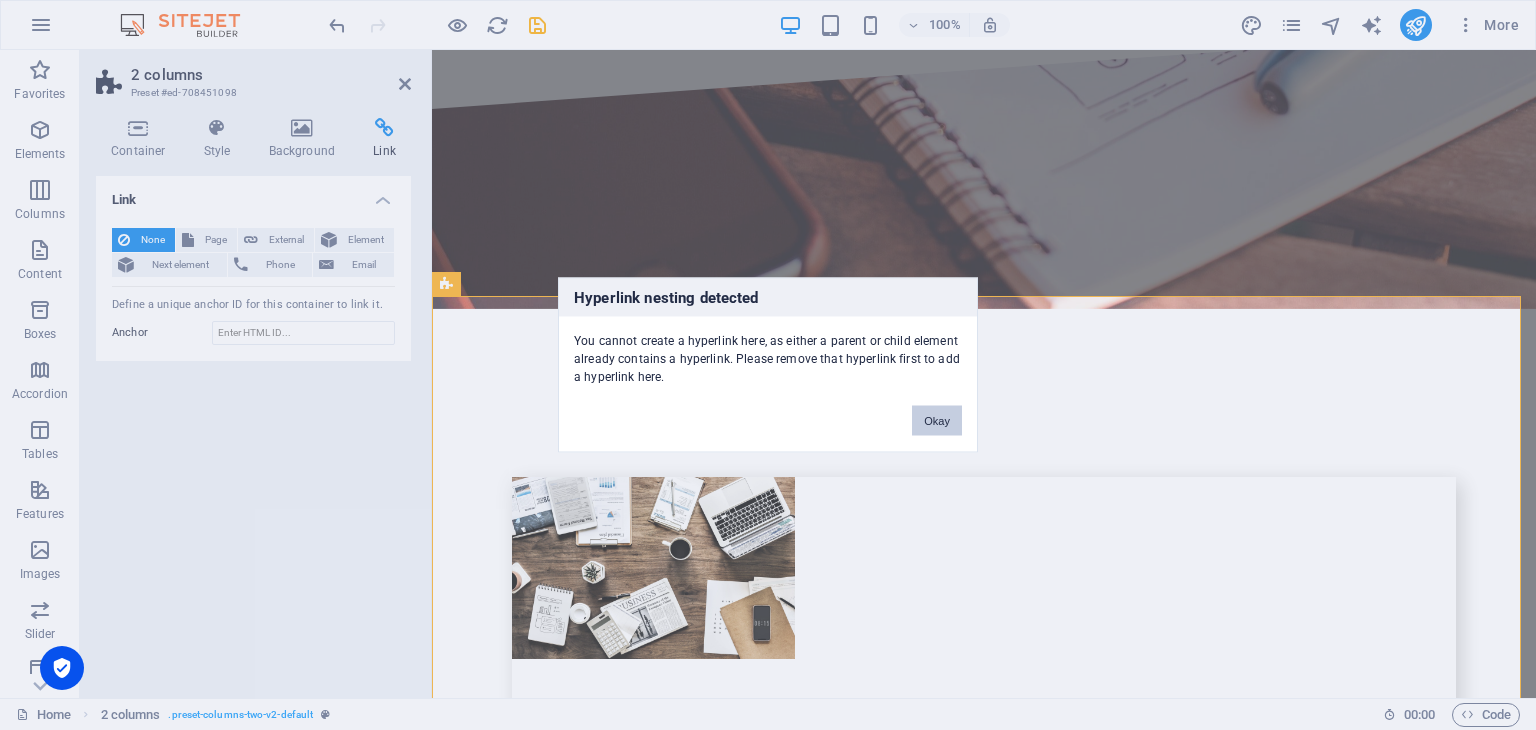 click on "Okay" at bounding box center (937, 421) 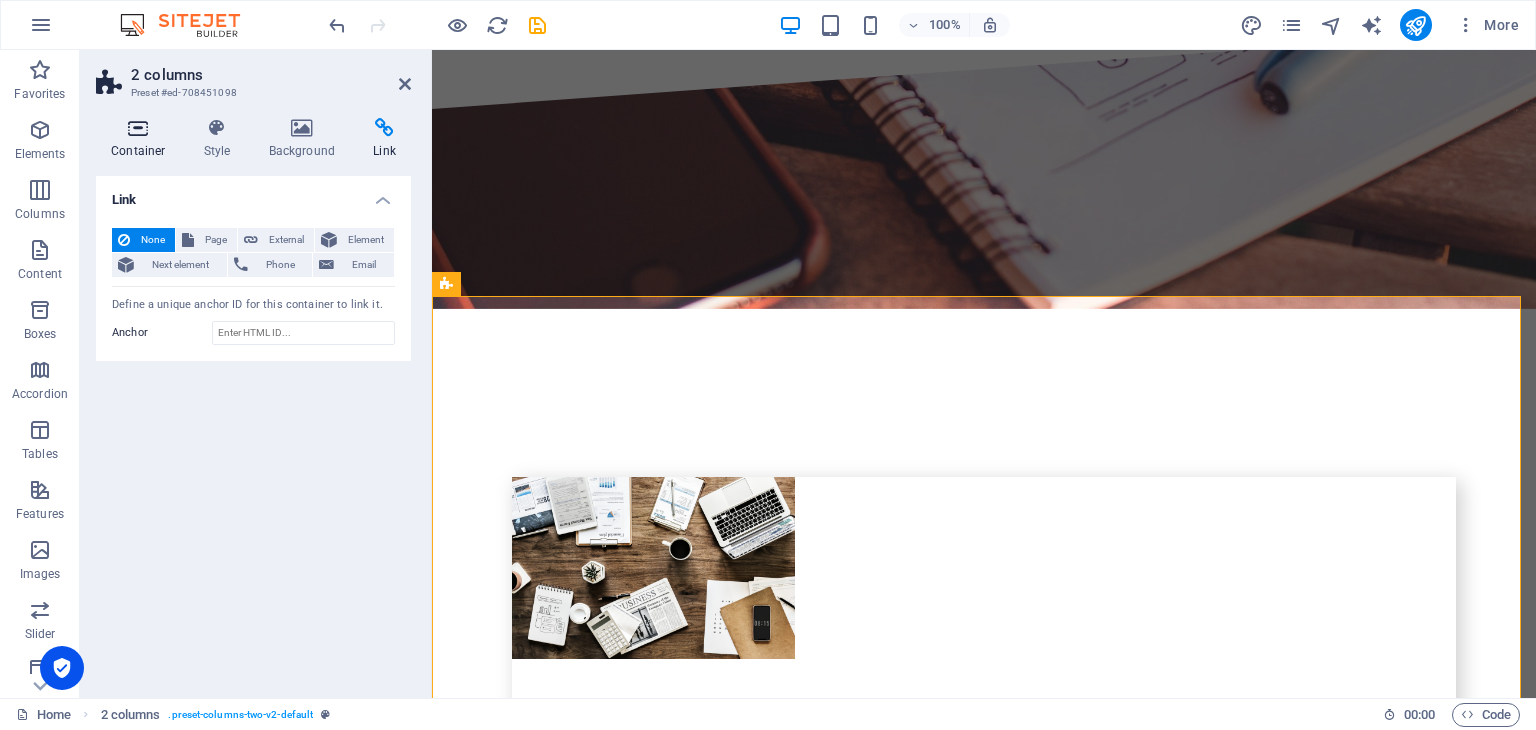 click at bounding box center [138, 128] 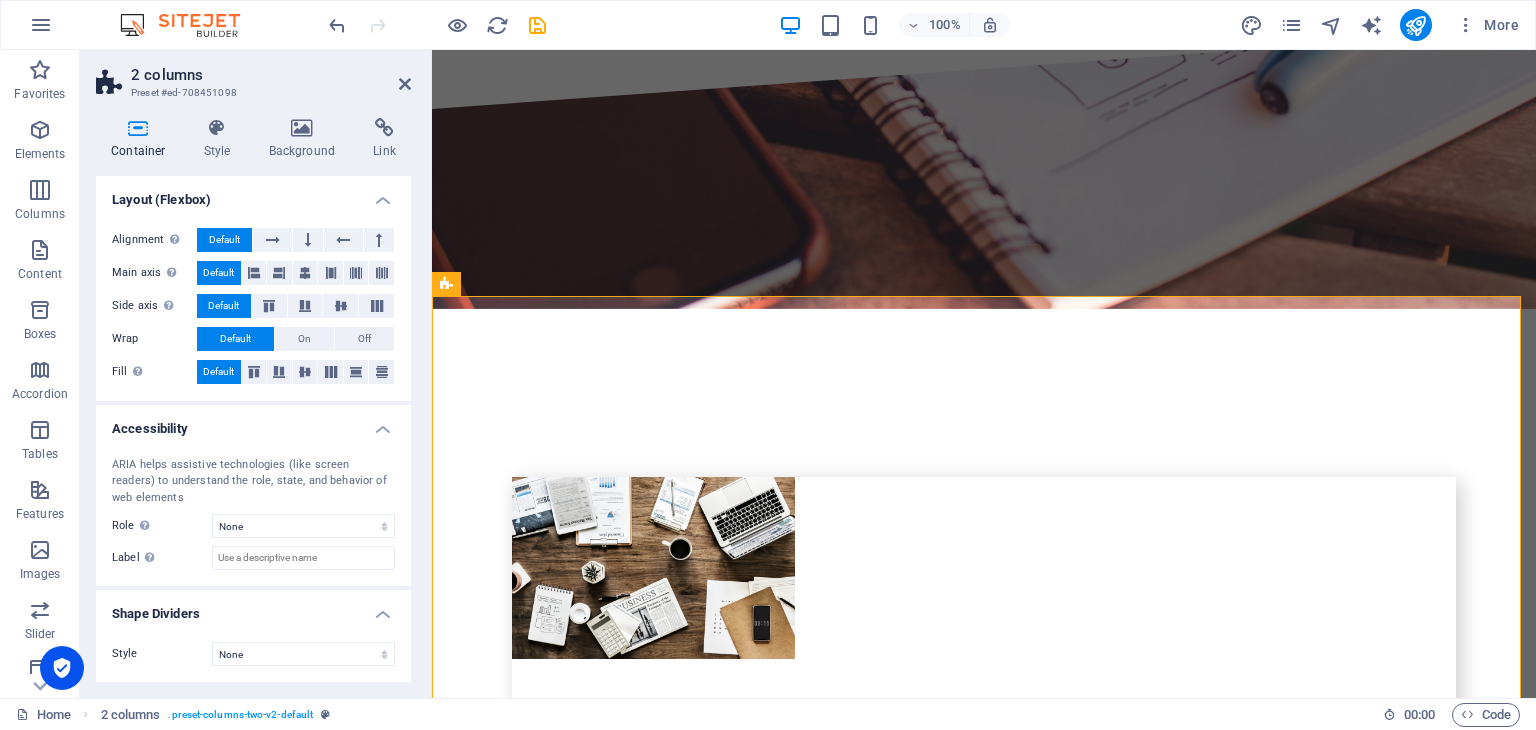 scroll, scrollTop: 0, scrollLeft: 0, axis: both 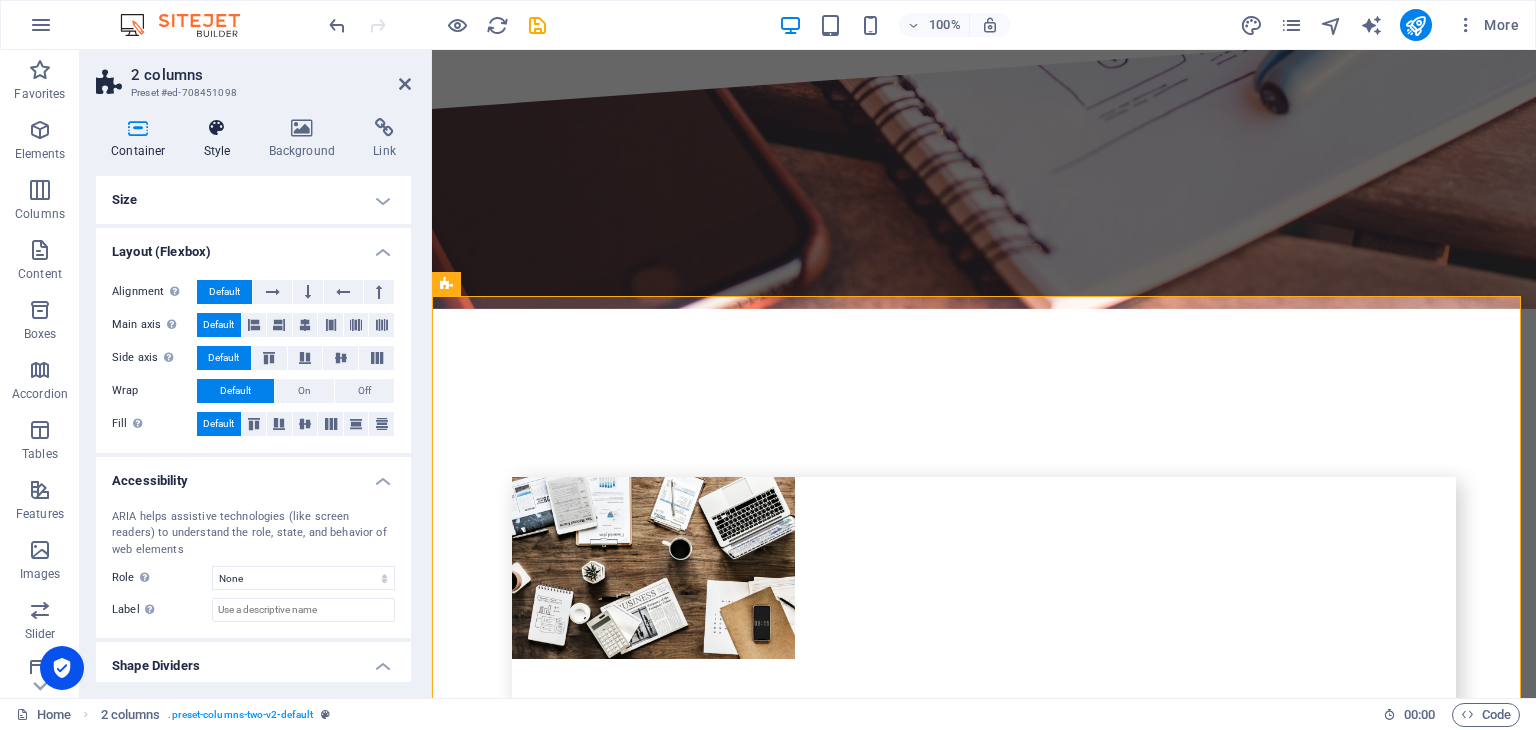 click on "Style" at bounding box center (221, 139) 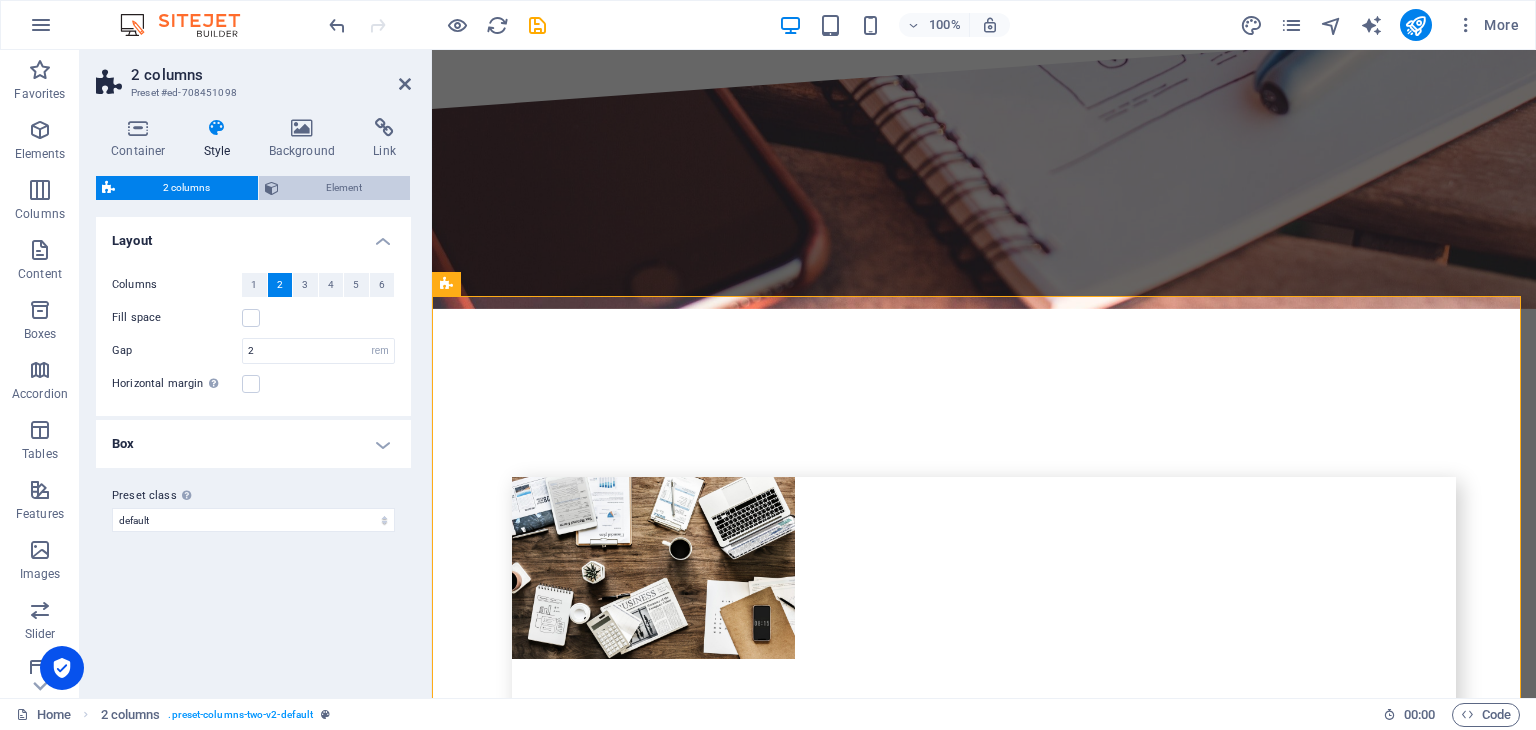 click on "Element" at bounding box center (345, 188) 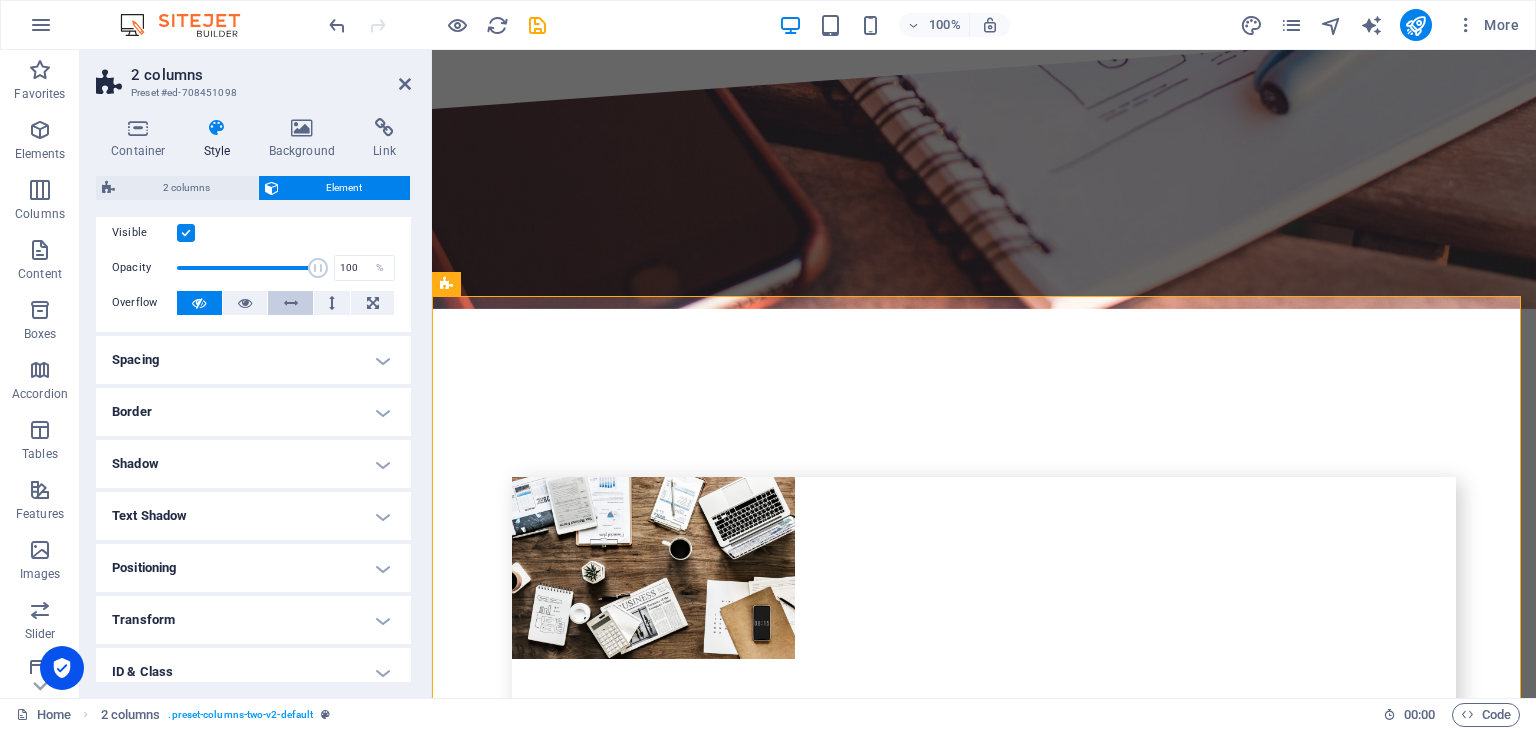 scroll, scrollTop: 0, scrollLeft: 0, axis: both 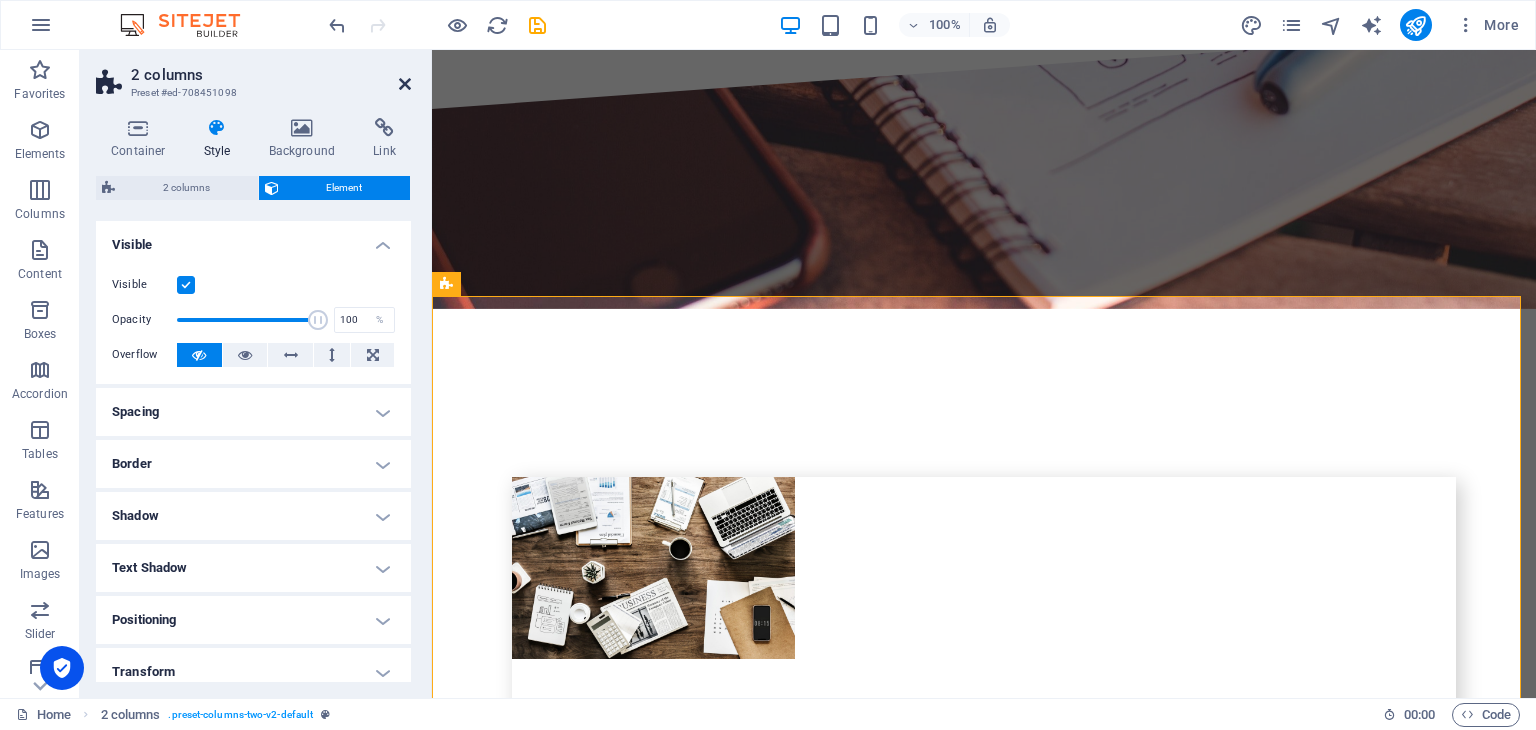 click at bounding box center (405, 84) 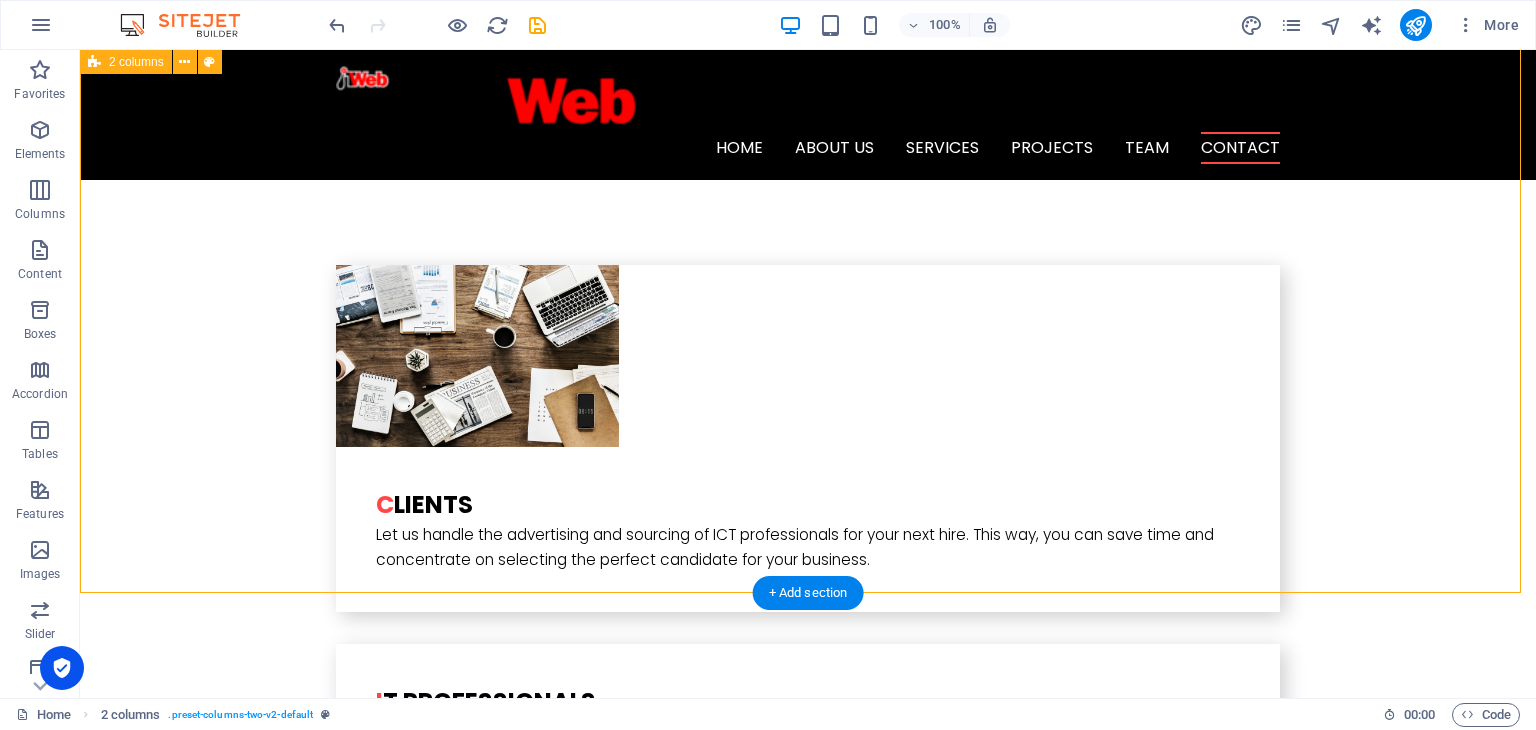 scroll, scrollTop: 4300, scrollLeft: 0, axis: vertical 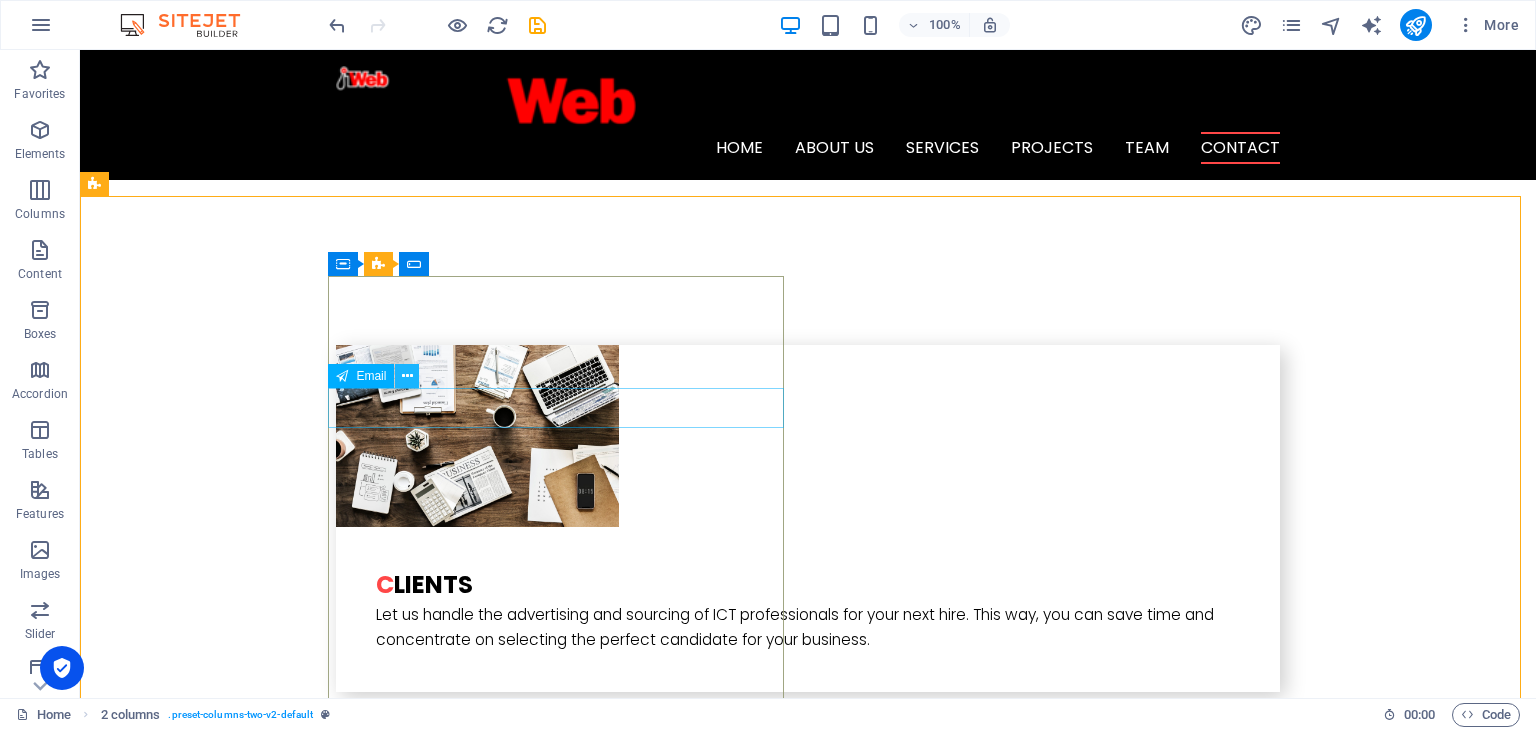 click at bounding box center (407, 376) 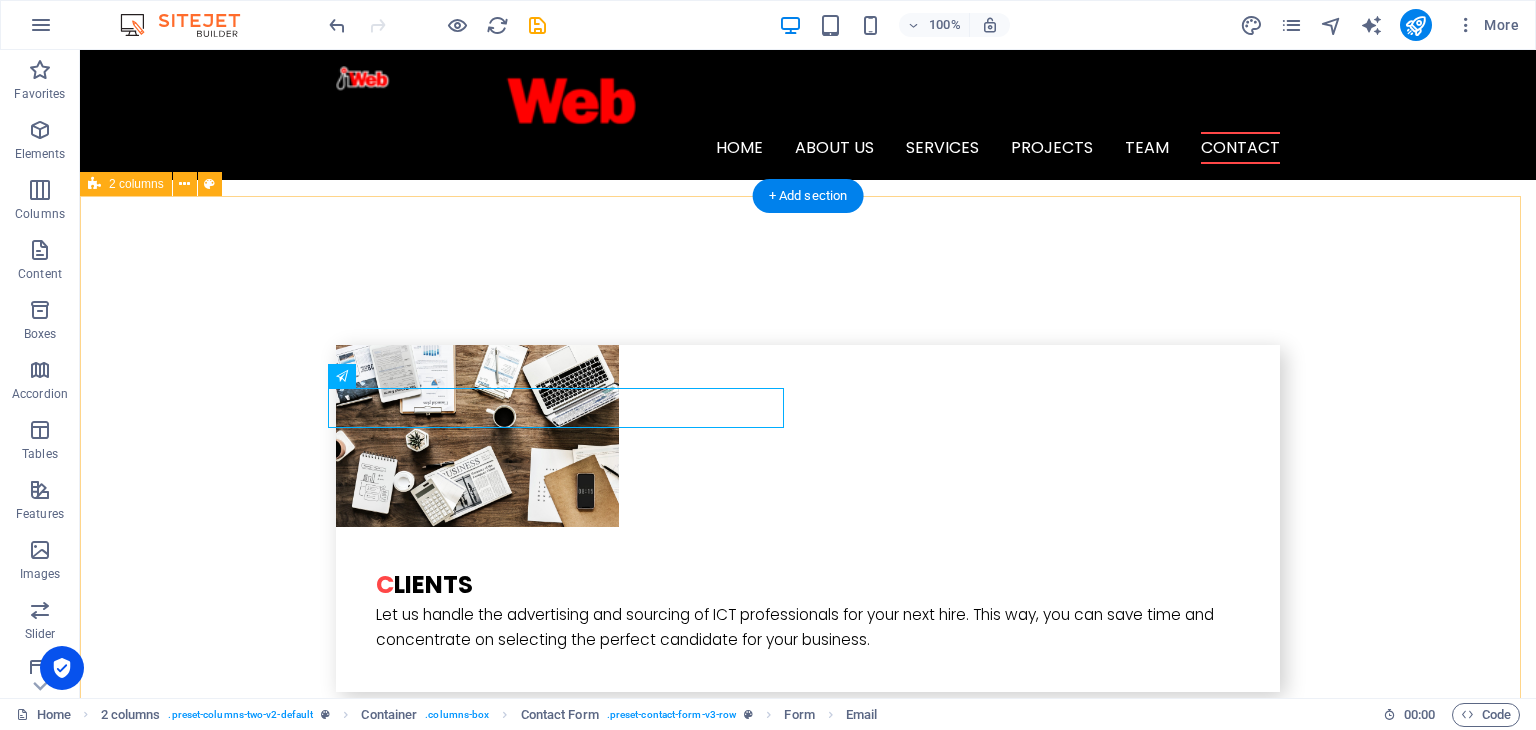 click on "I have read and understand the privacy policy. Nicht lesbar? Neu generieren Submit" at bounding box center [808, 4486] 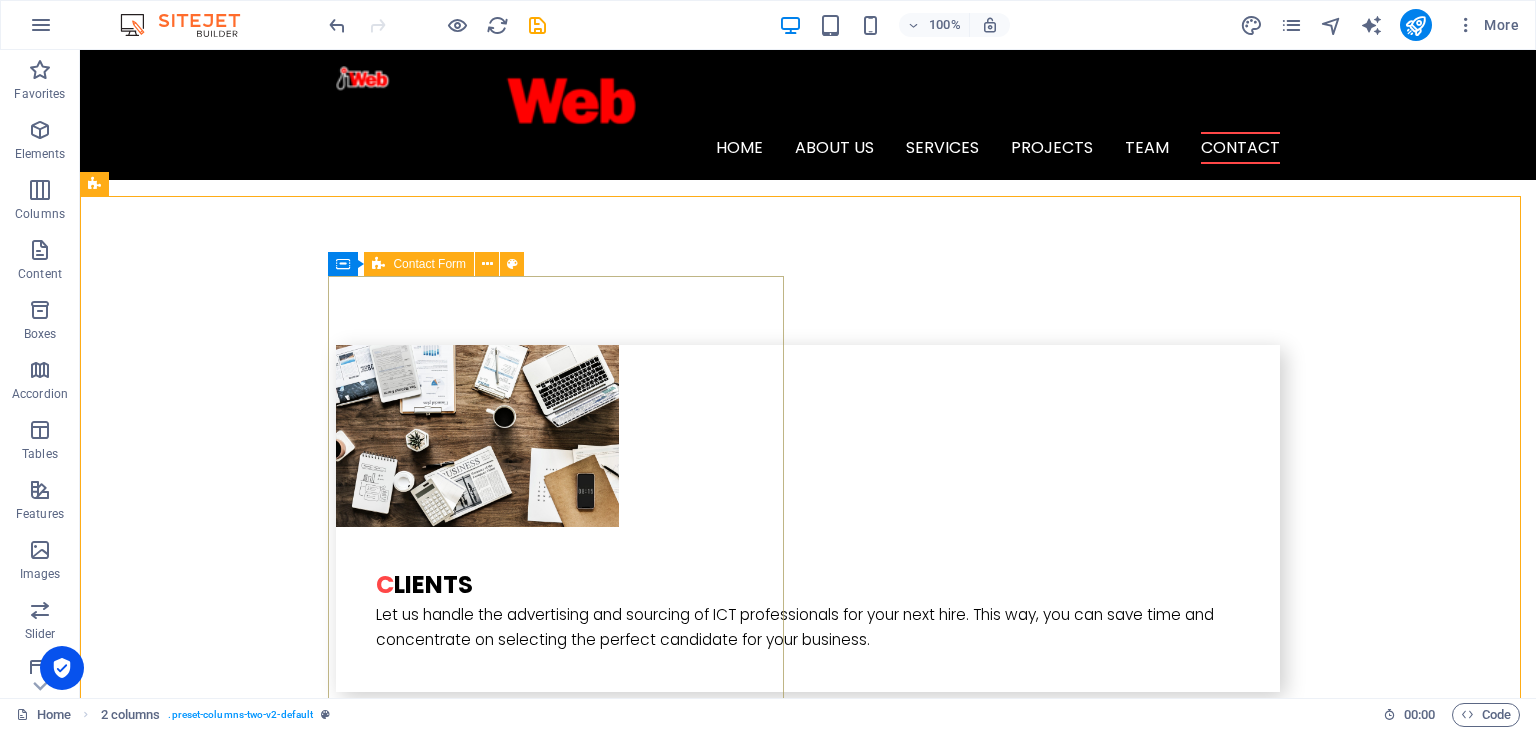 click on "Contact Form" at bounding box center (429, 264) 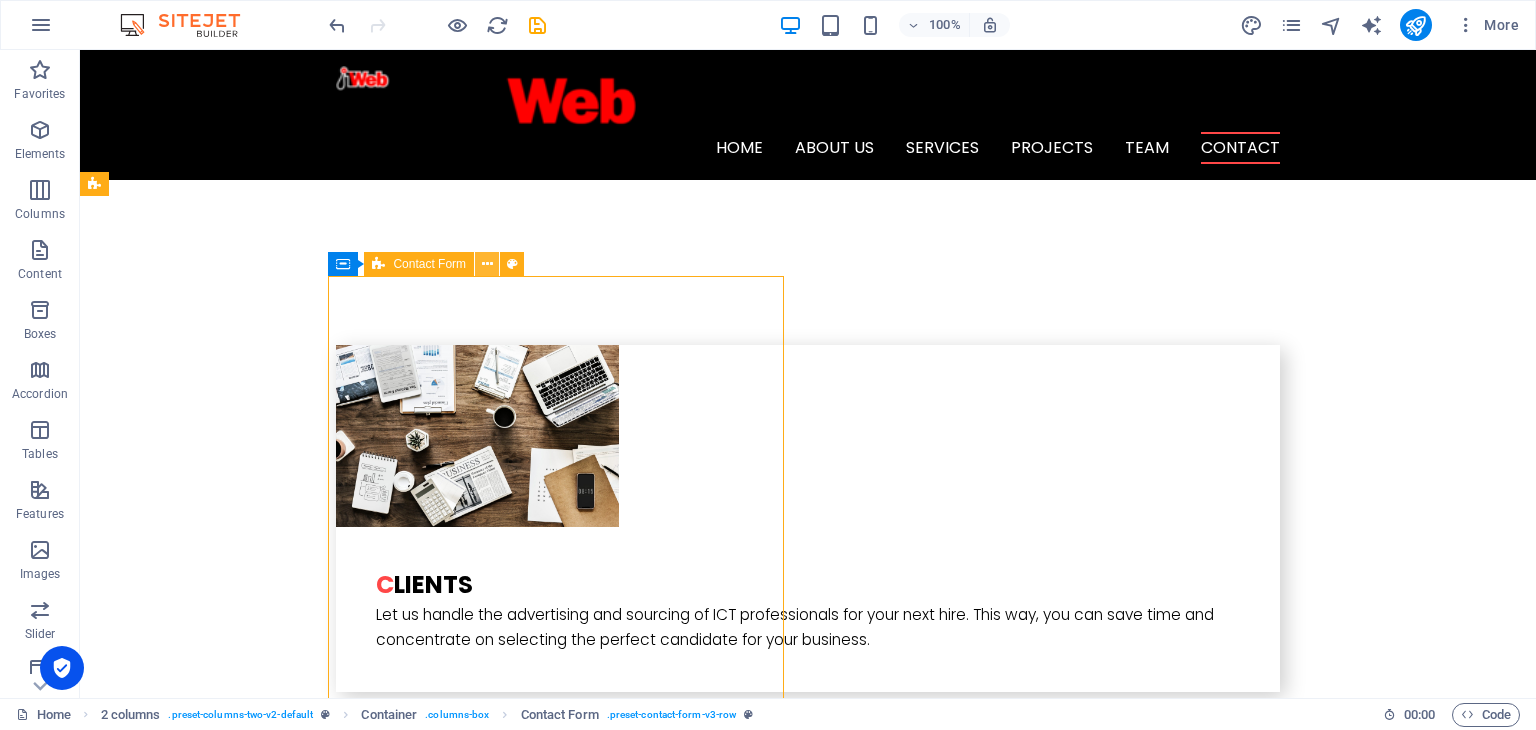 click at bounding box center (487, 264) 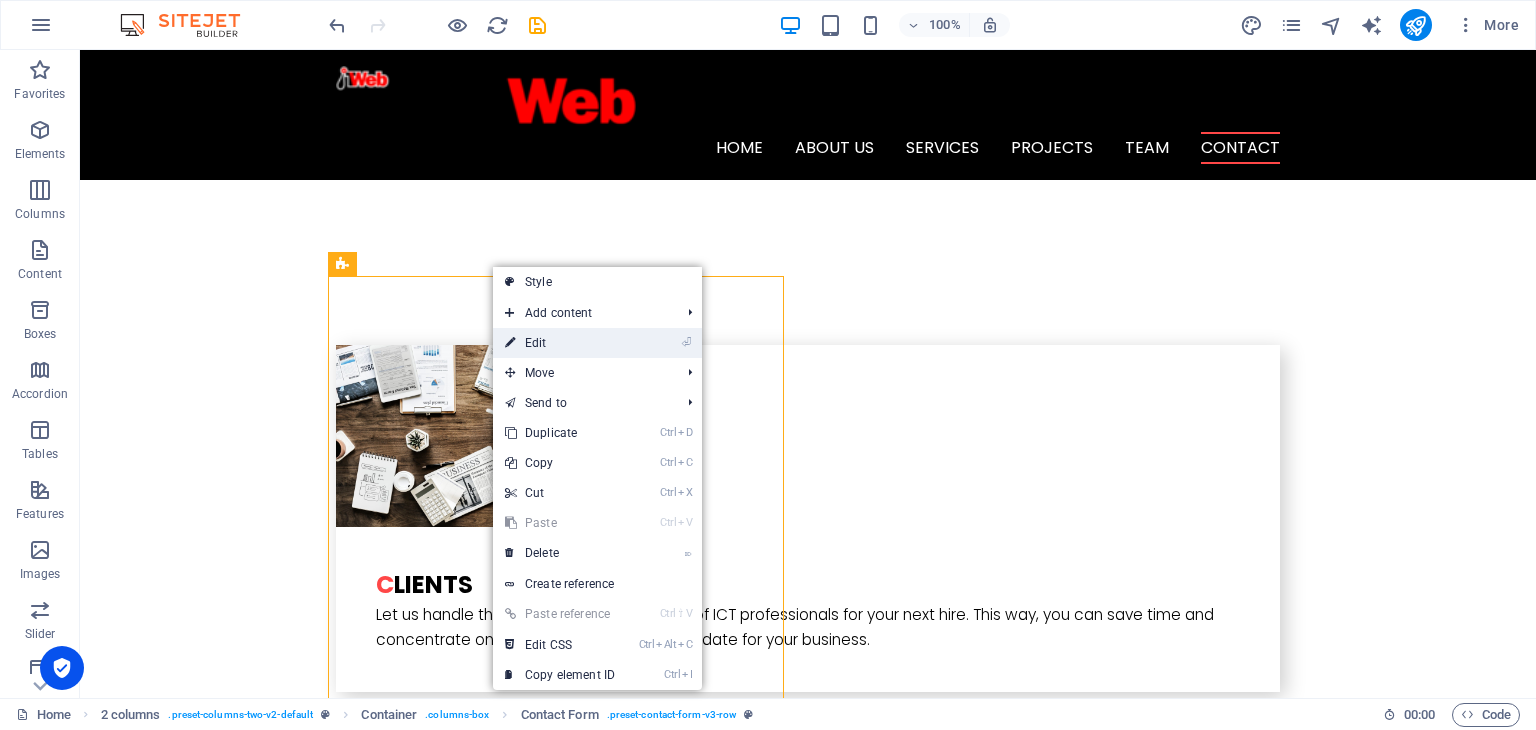 click on "⏎  Edit" at bounding box center (560, 343) 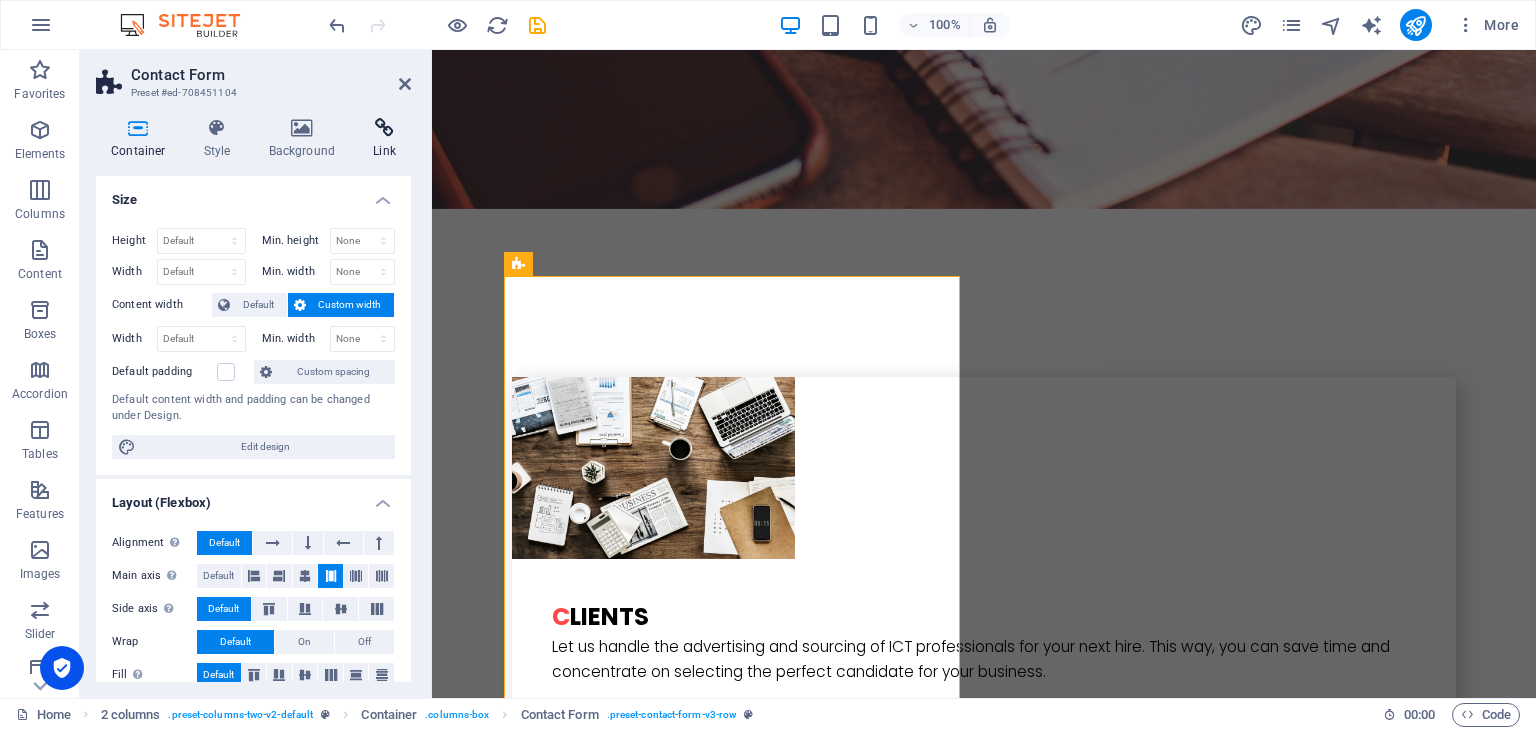 click at bounding box center (384, 128) 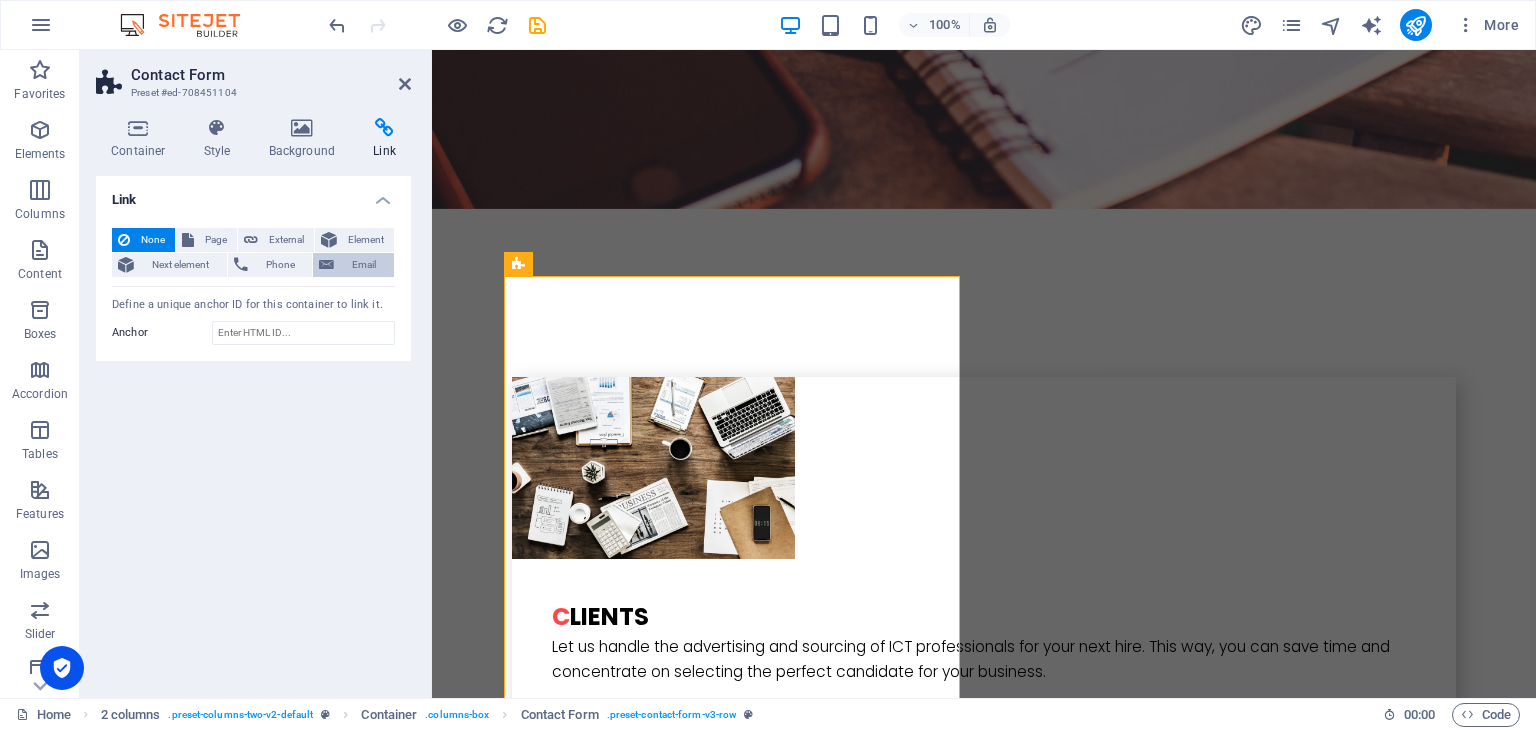 click on "Email" at bounding box center (364, 265) 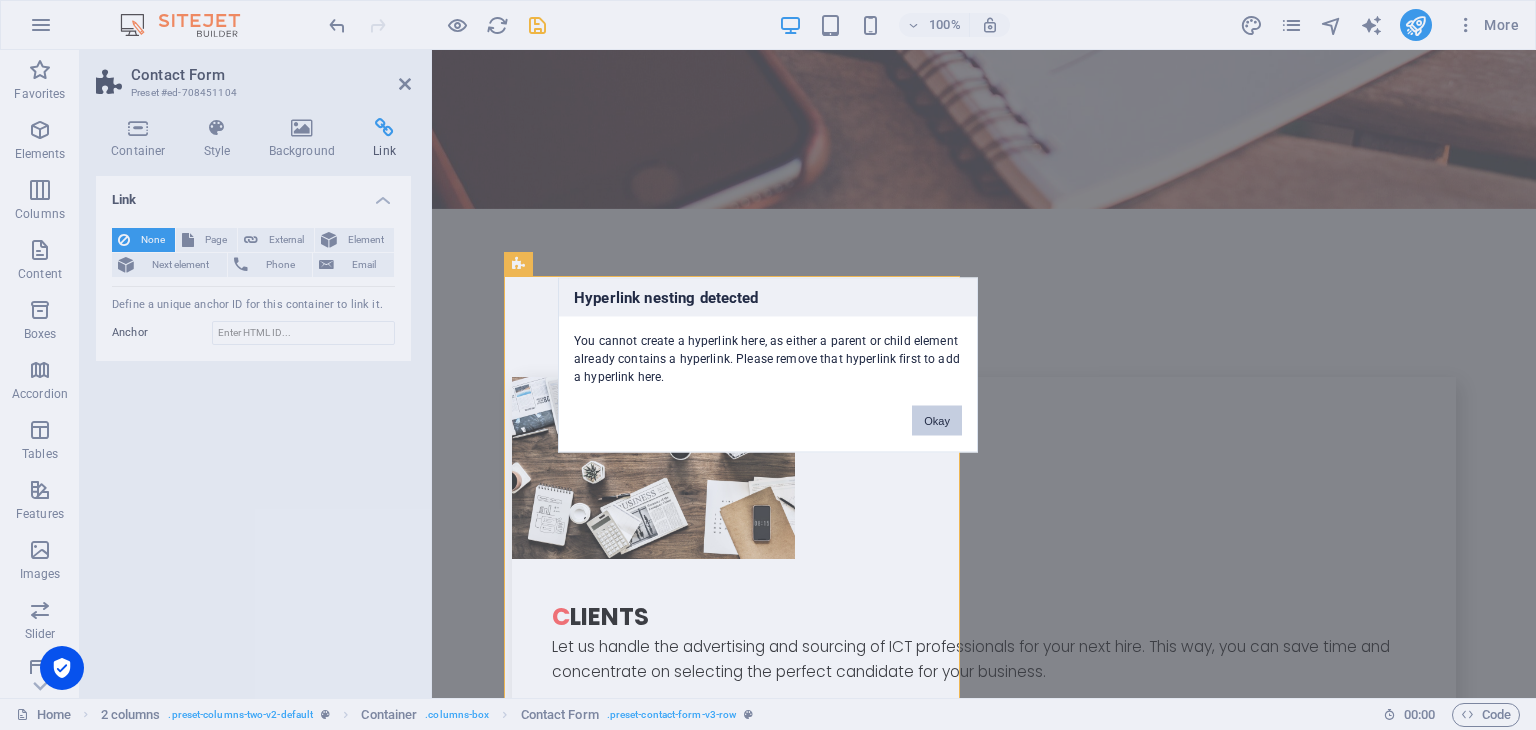 click on "Okay" at bounding box center (937, 421) 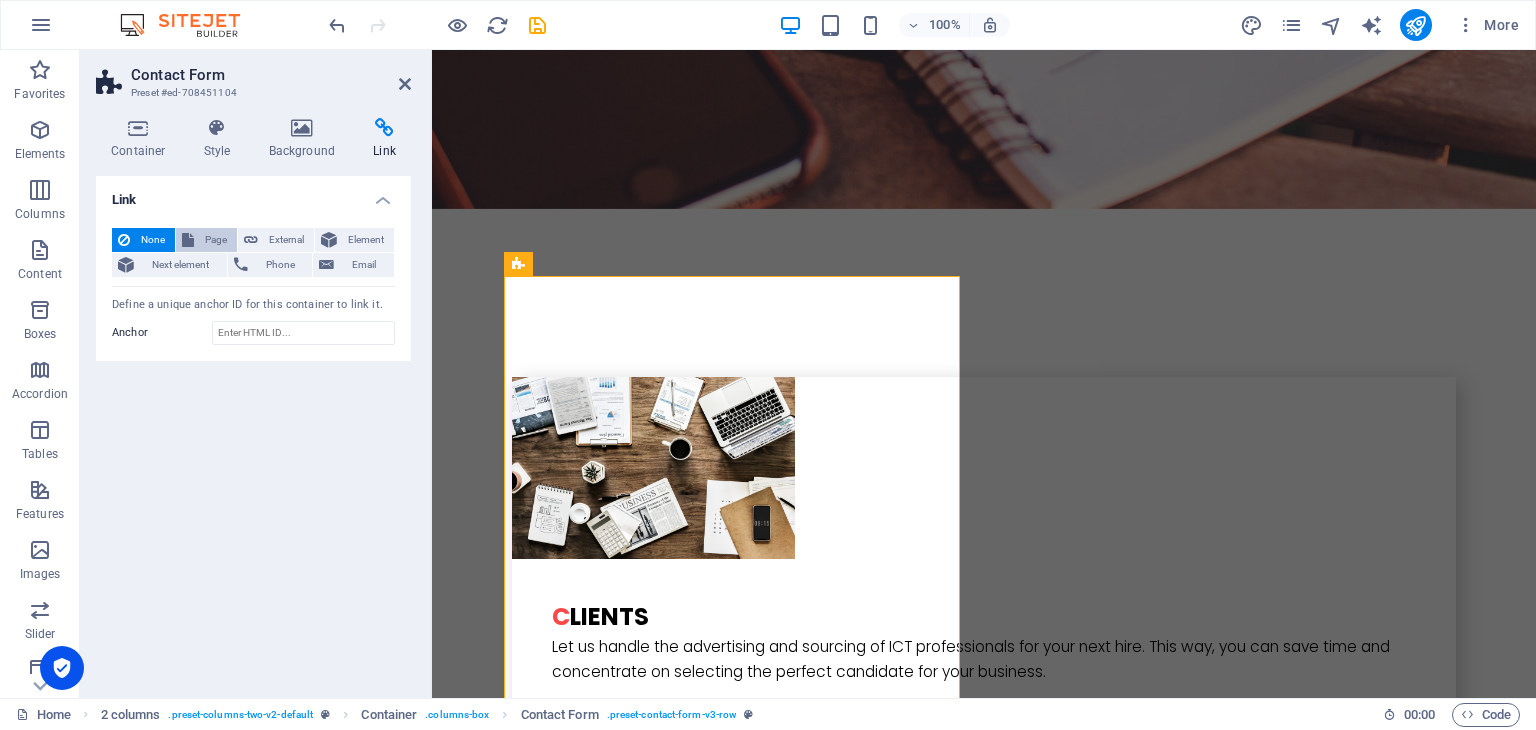 click on "Page" at bounding box center [215, 240] 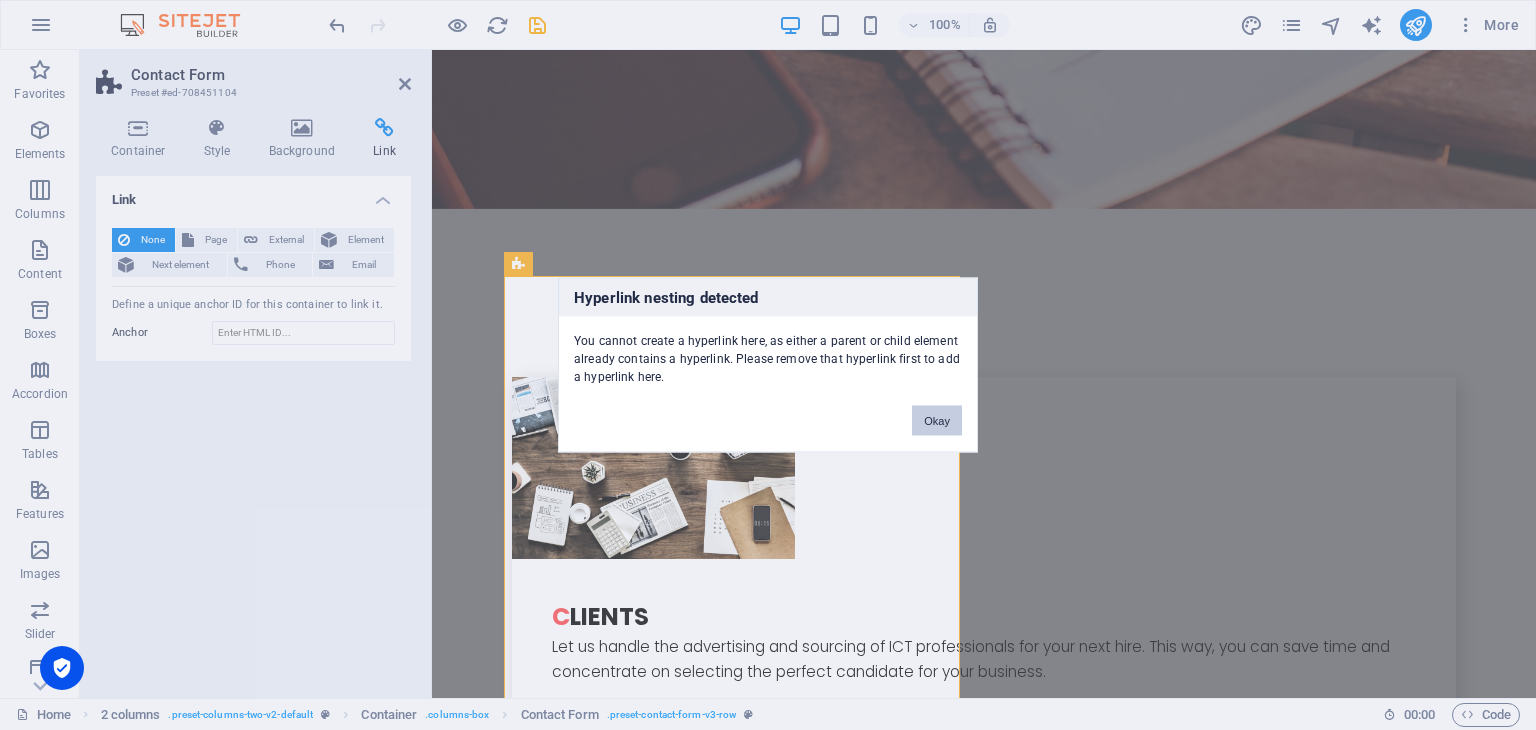 click on "Okay" at bounding box center [937, 421] 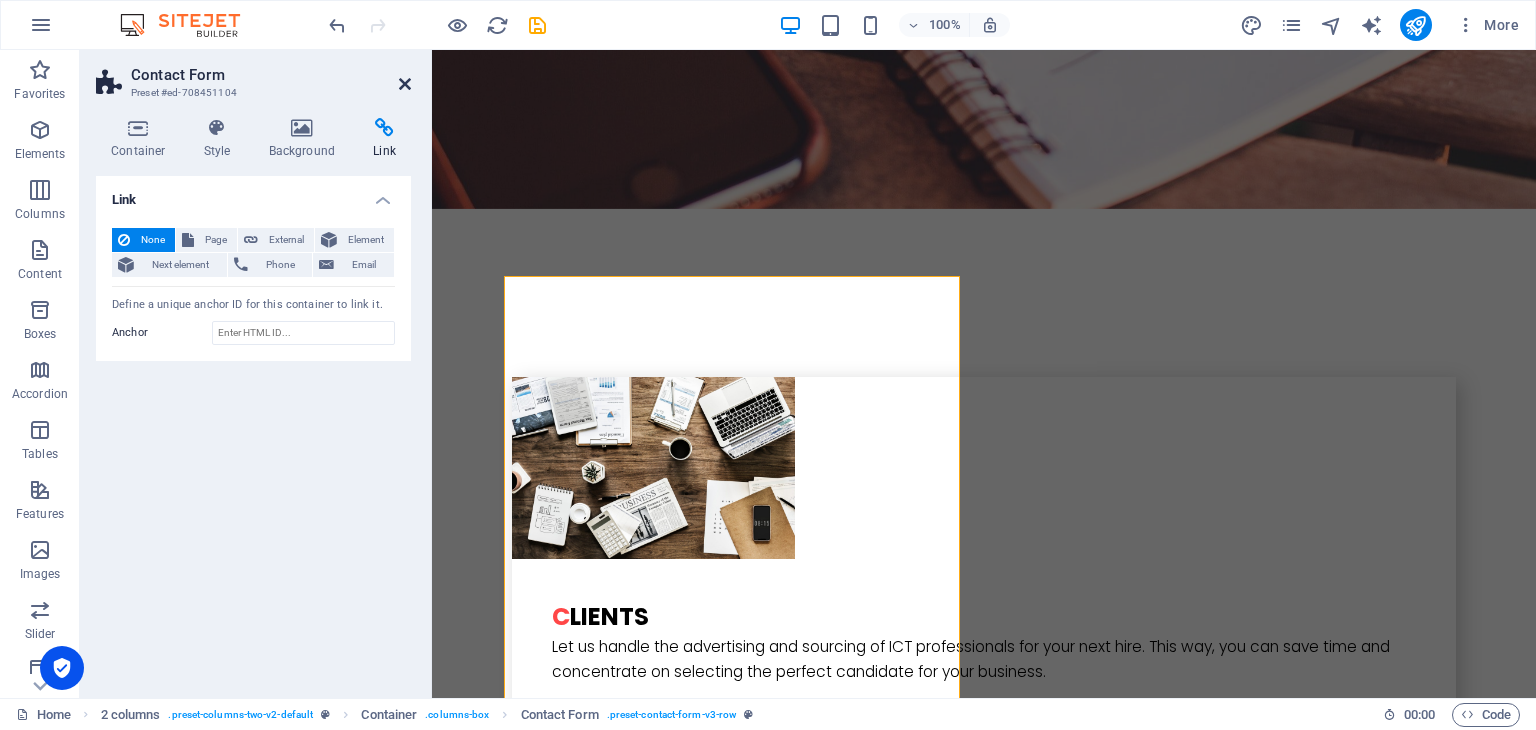 click at bounding box center (405, 84) 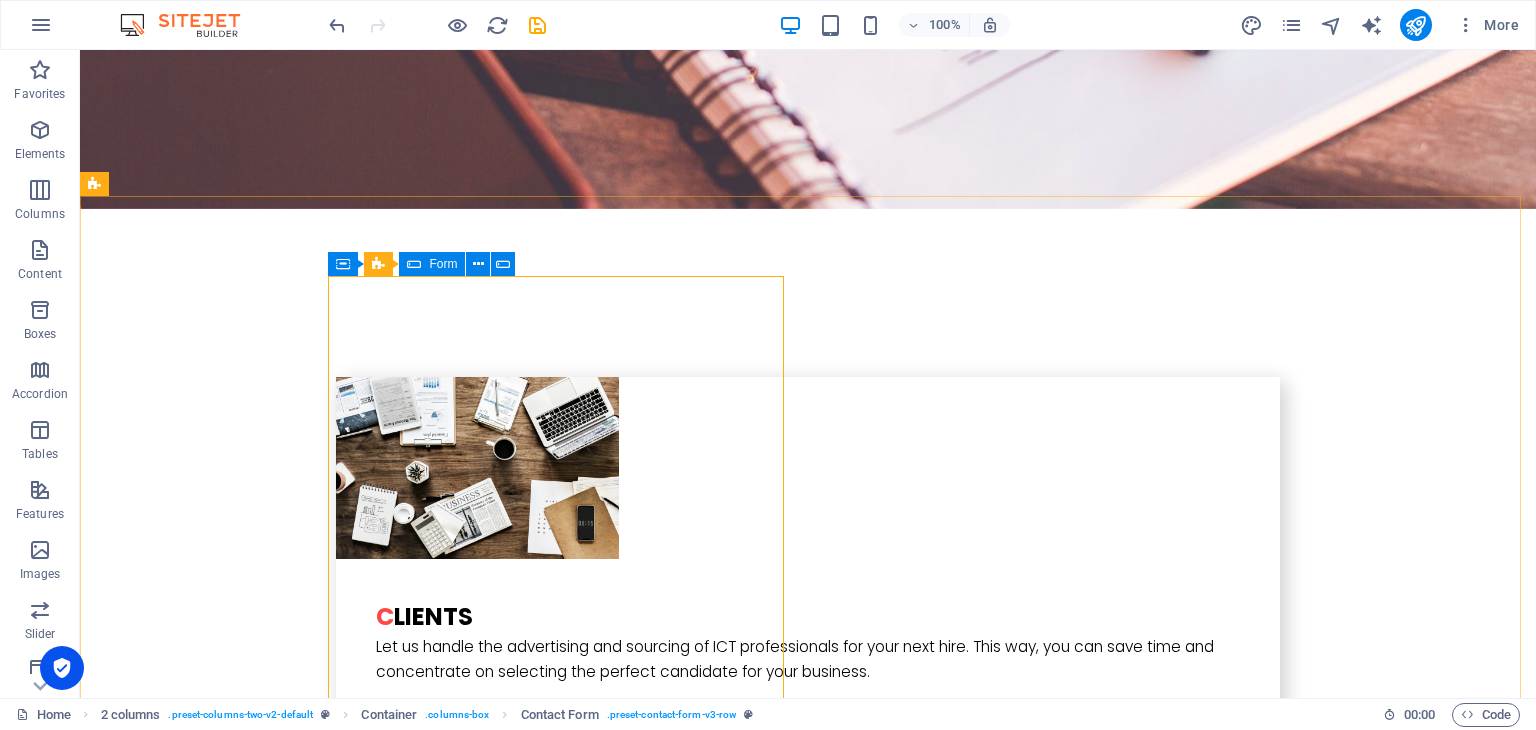 click on "Form" at bounding box center [443, 264] 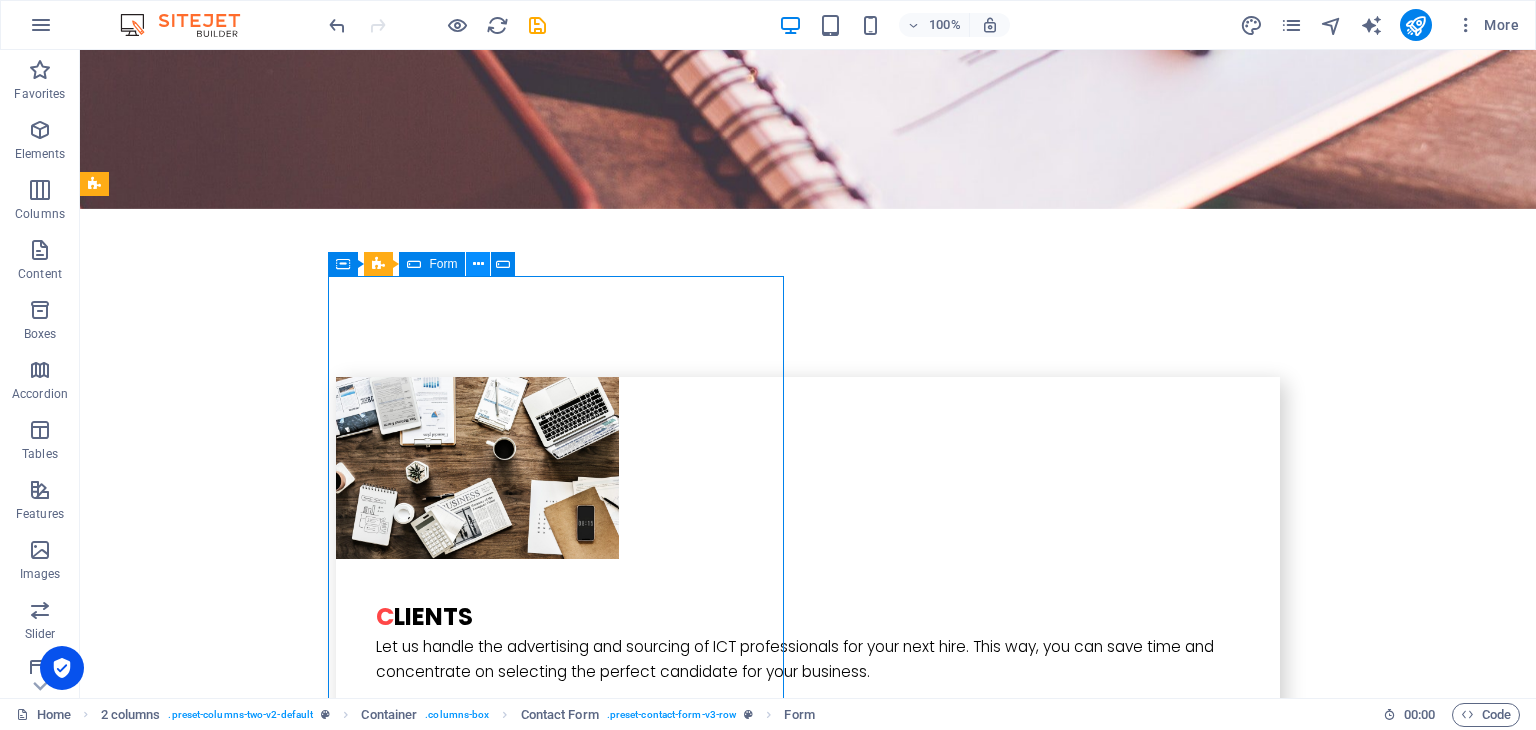 click at bounding box center [478, 264] 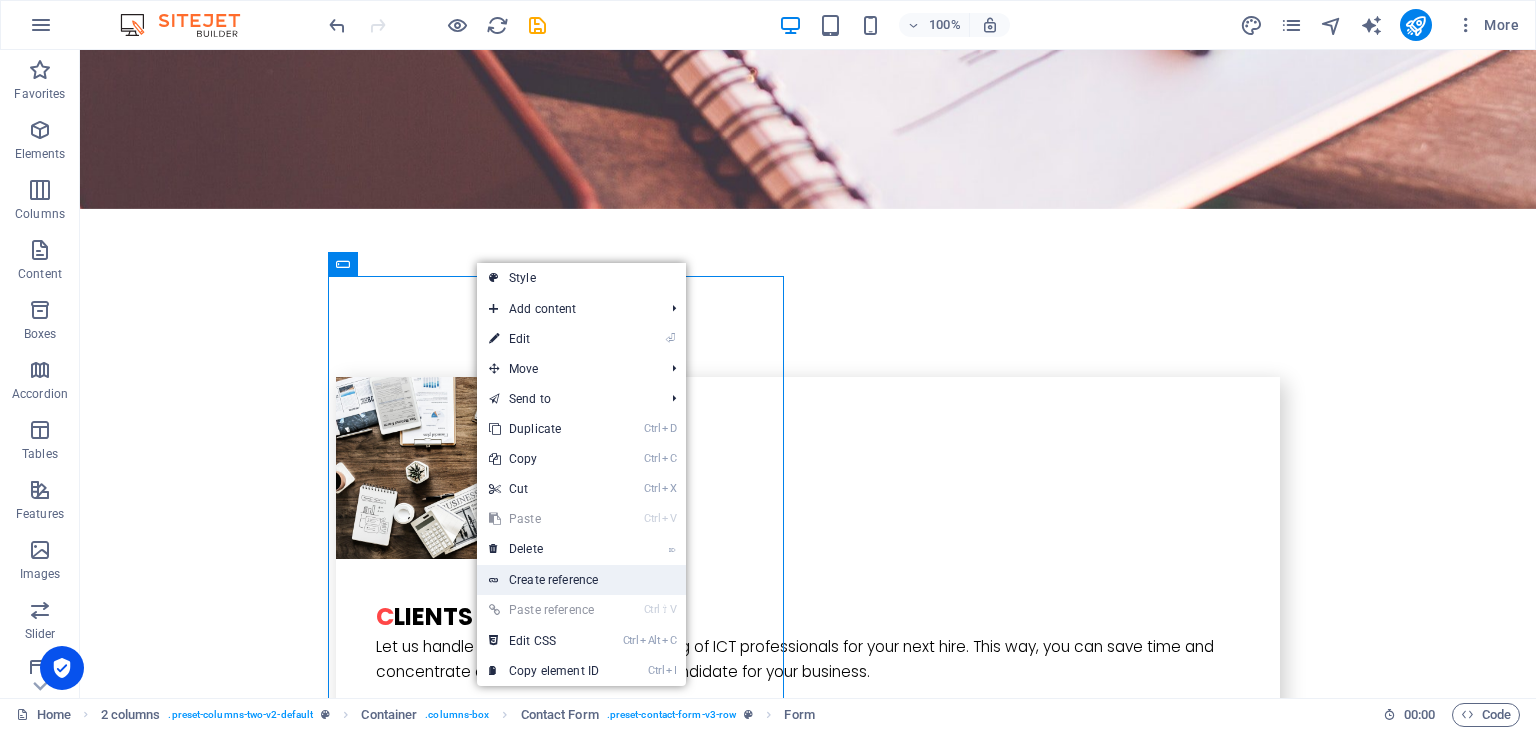 click on "Create reference" at bounding box center (581, 580) 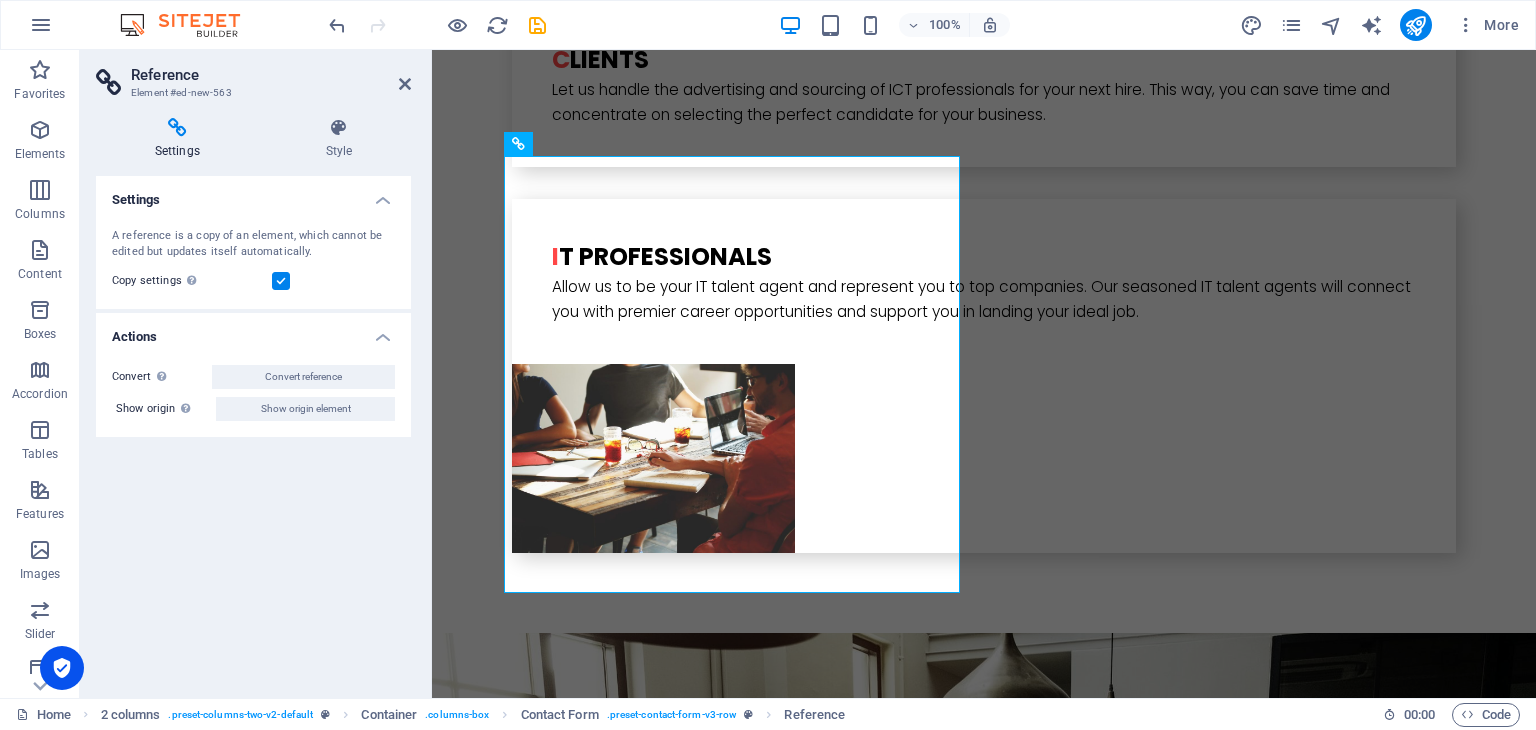 click at bounding box center (177, 128) 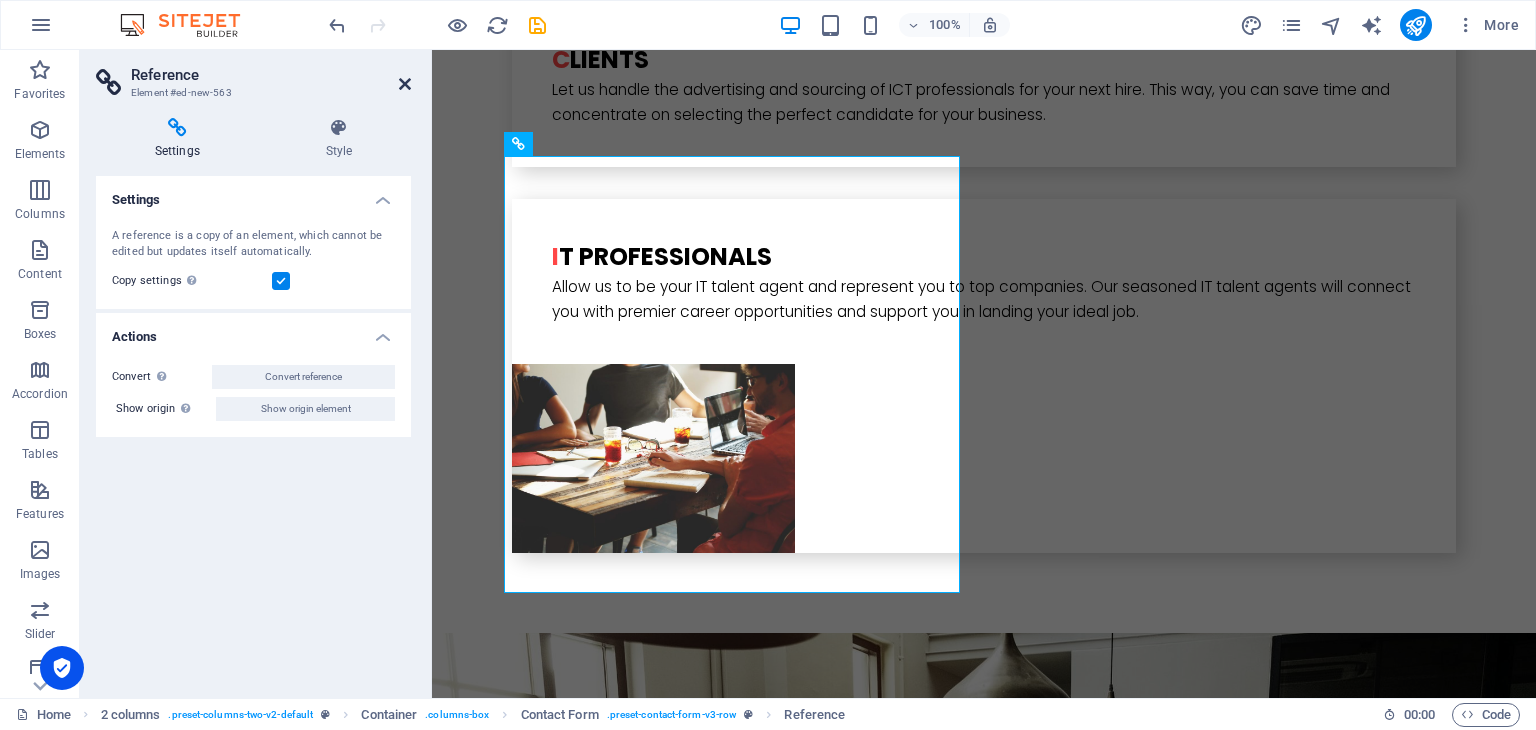 drag, startPoint x: 406, startPoint y: 85, endPoint x: 326, endPoint y: 34, distance: 94.873604 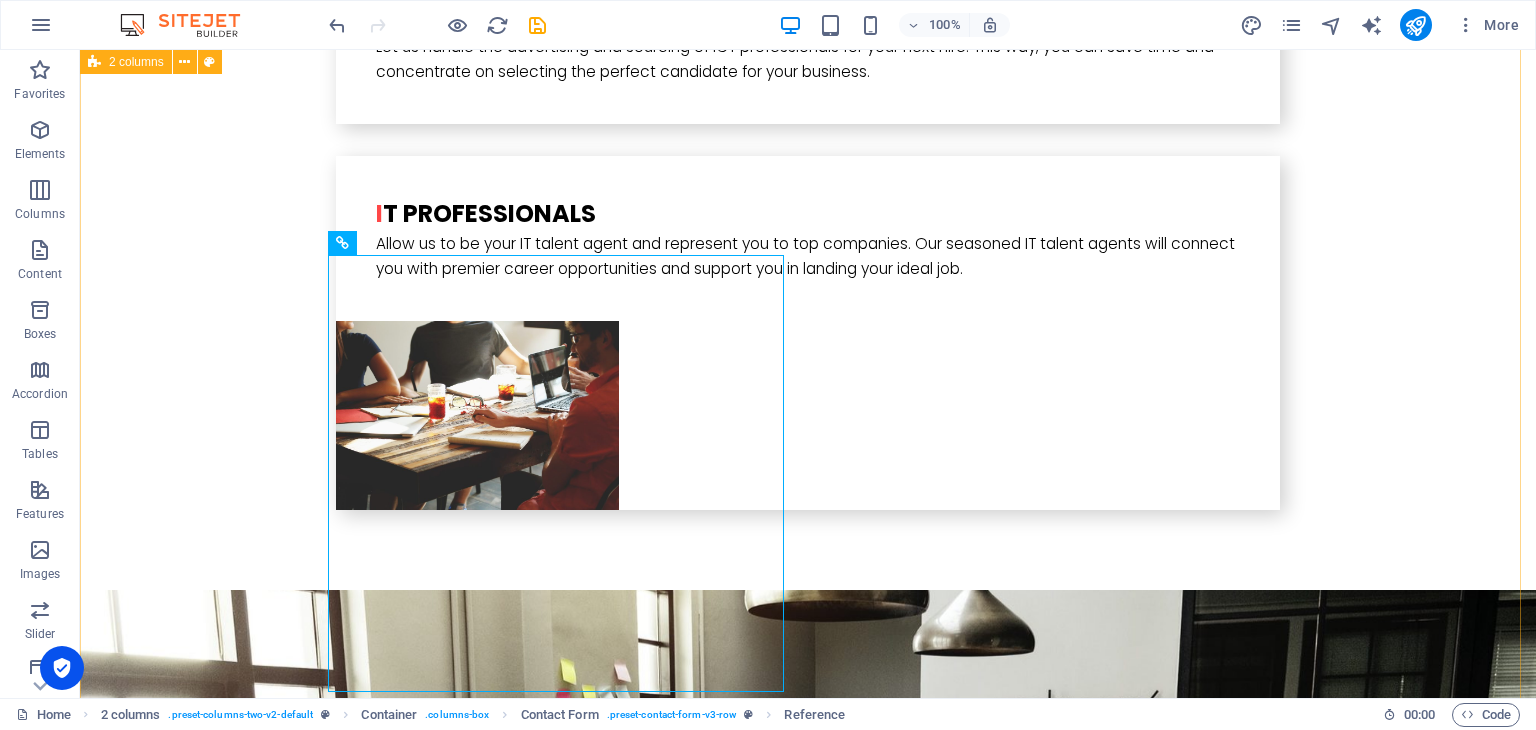 scroll, scrollTop: 5058, scrollLeft: 0, axis: vertical 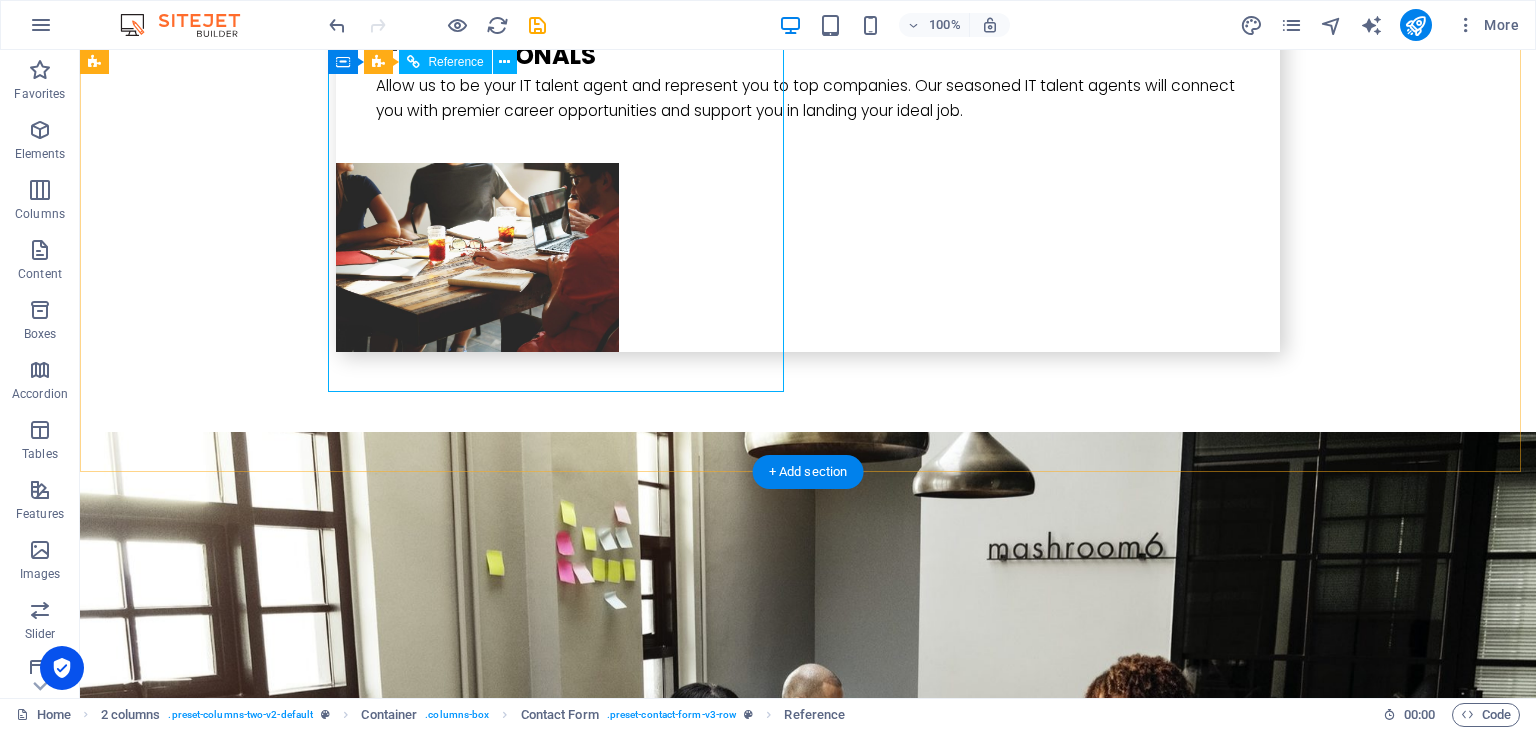 click on "Submit" at bounding box center [324, 4418] 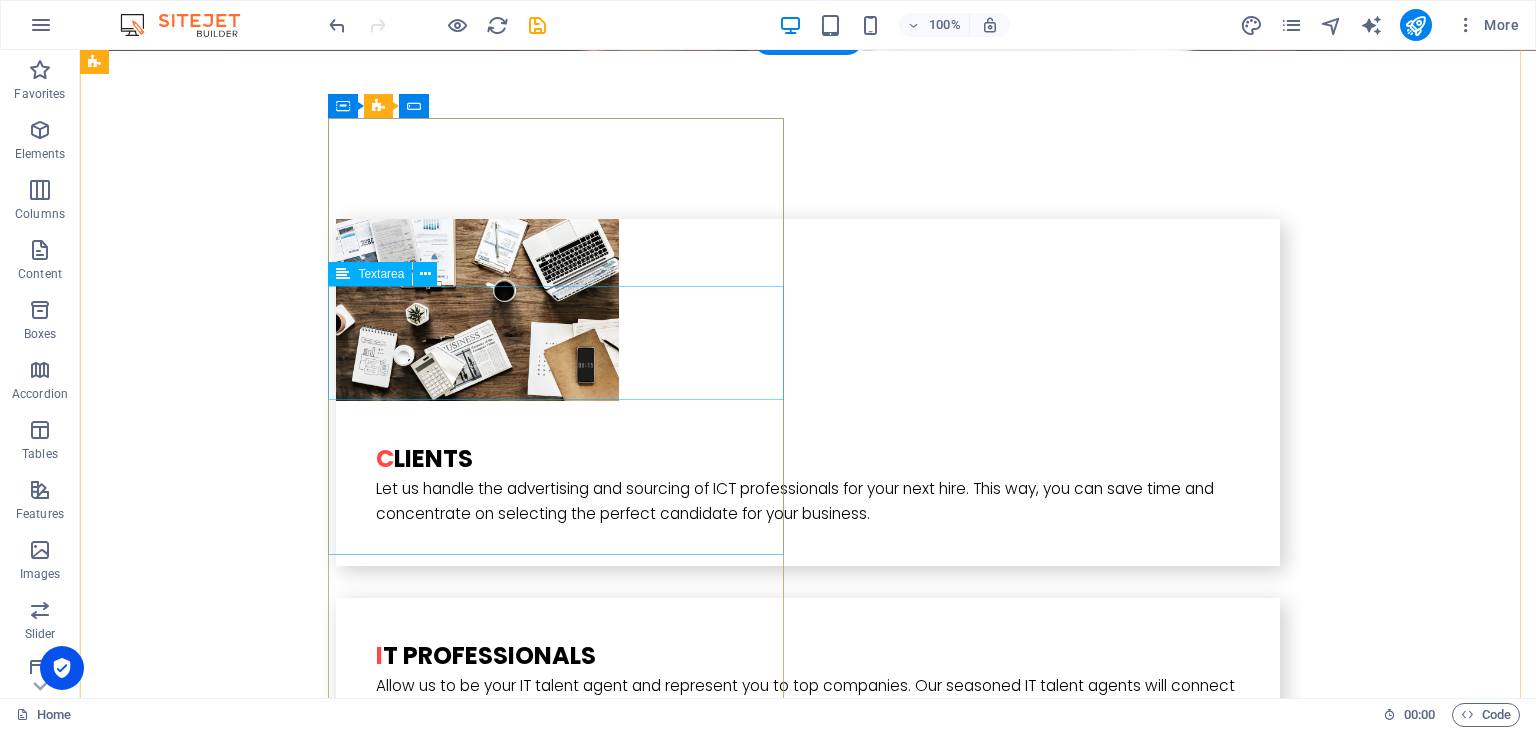 scroll, scrollTop: 4558, scrollLeft: 0, axis: vertical 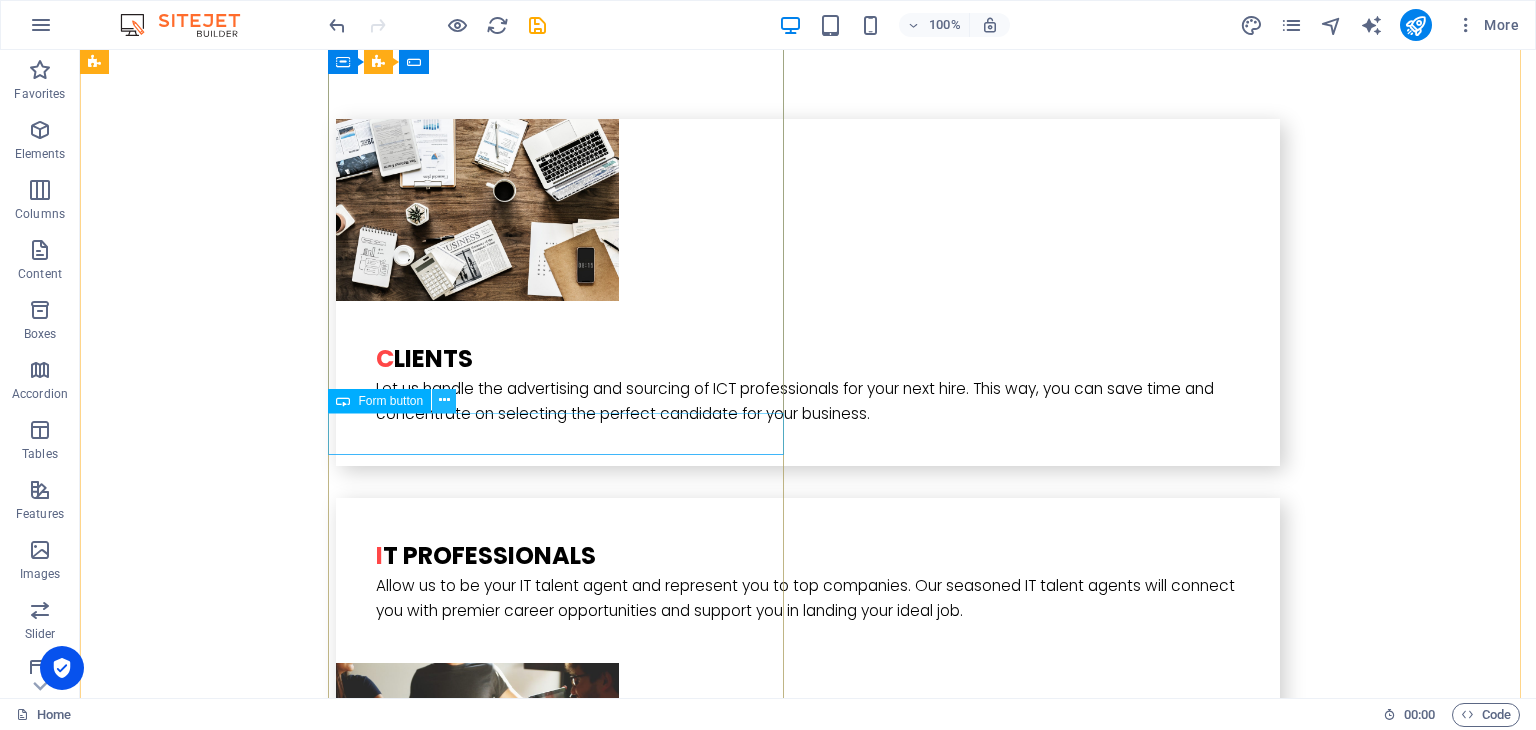 click at bounding box center [444, 400] 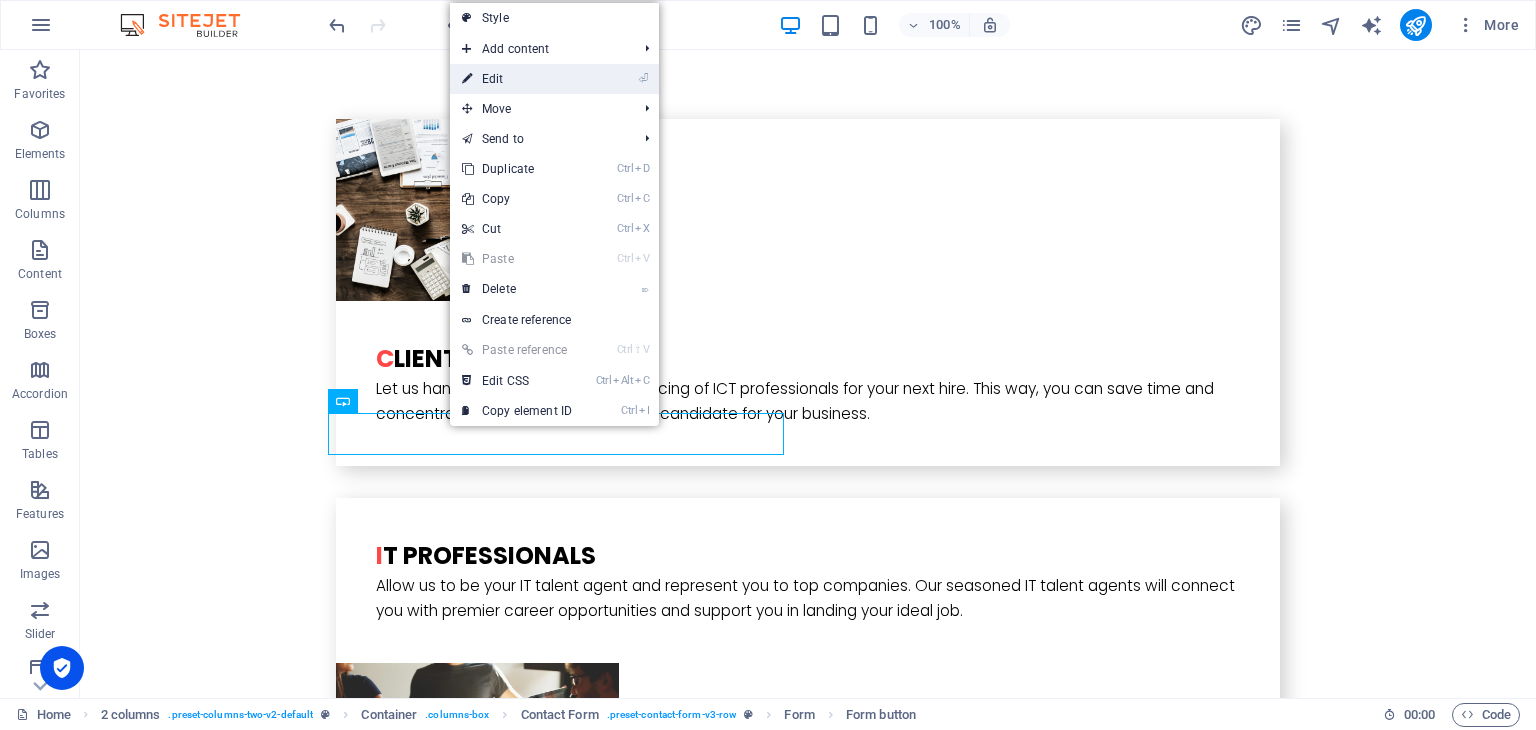 click on "⏎  Edit" at bounding box center [517, 79] 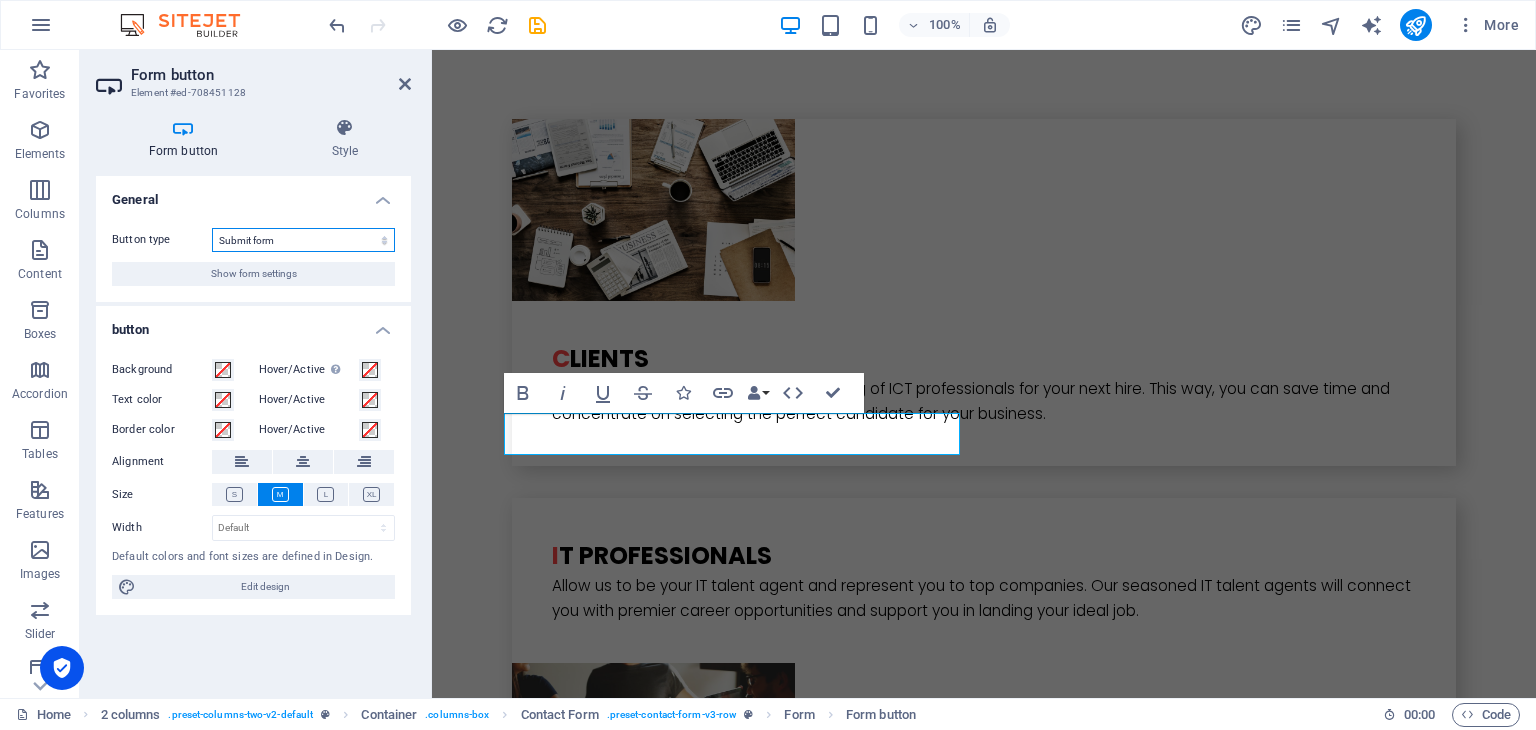 click on "Submit form Reset form No action" at bounding box center (303, 240) 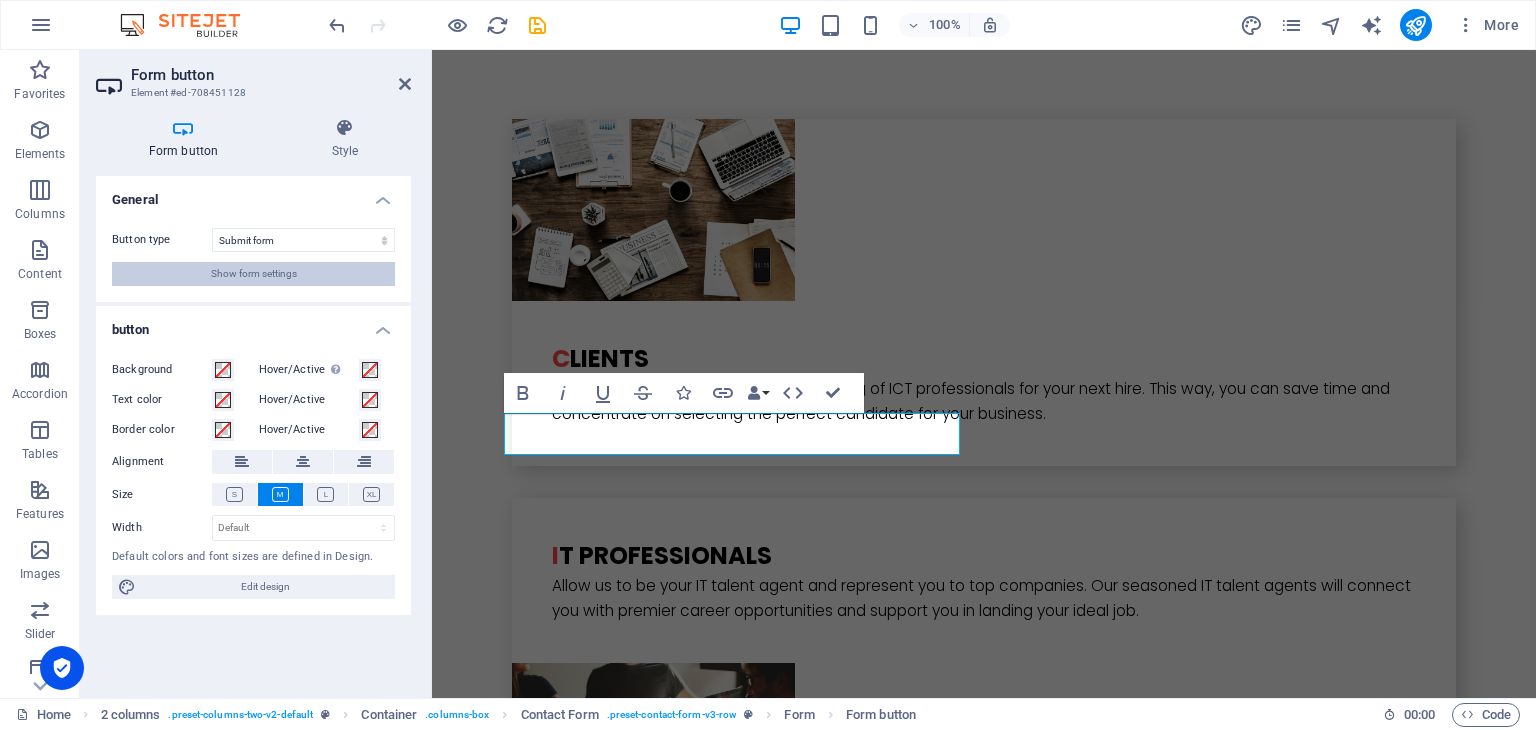 click on "Show form settings" at bounding box center [253, 274] 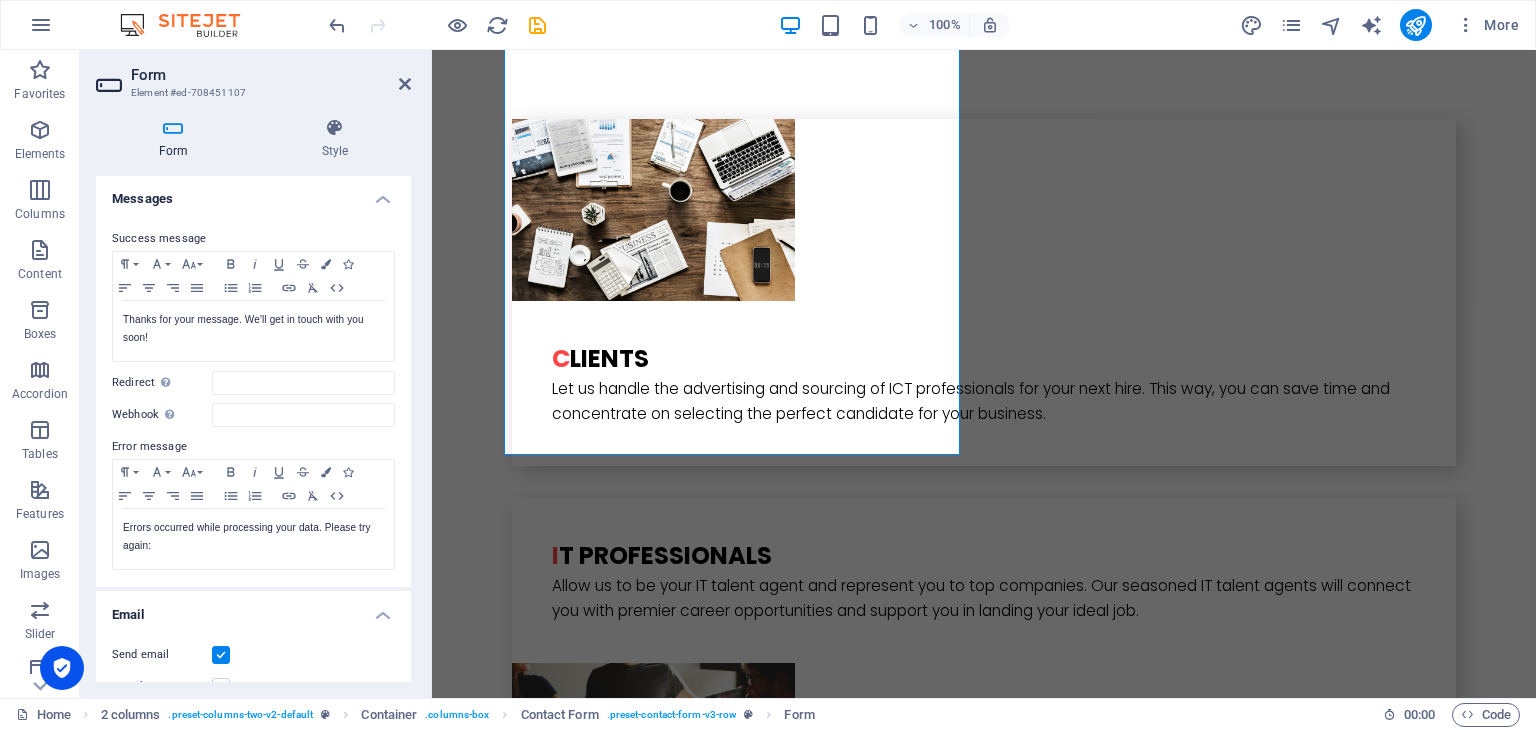 scroll, scrollTop: 0, scrollLeft: 0, axis: both 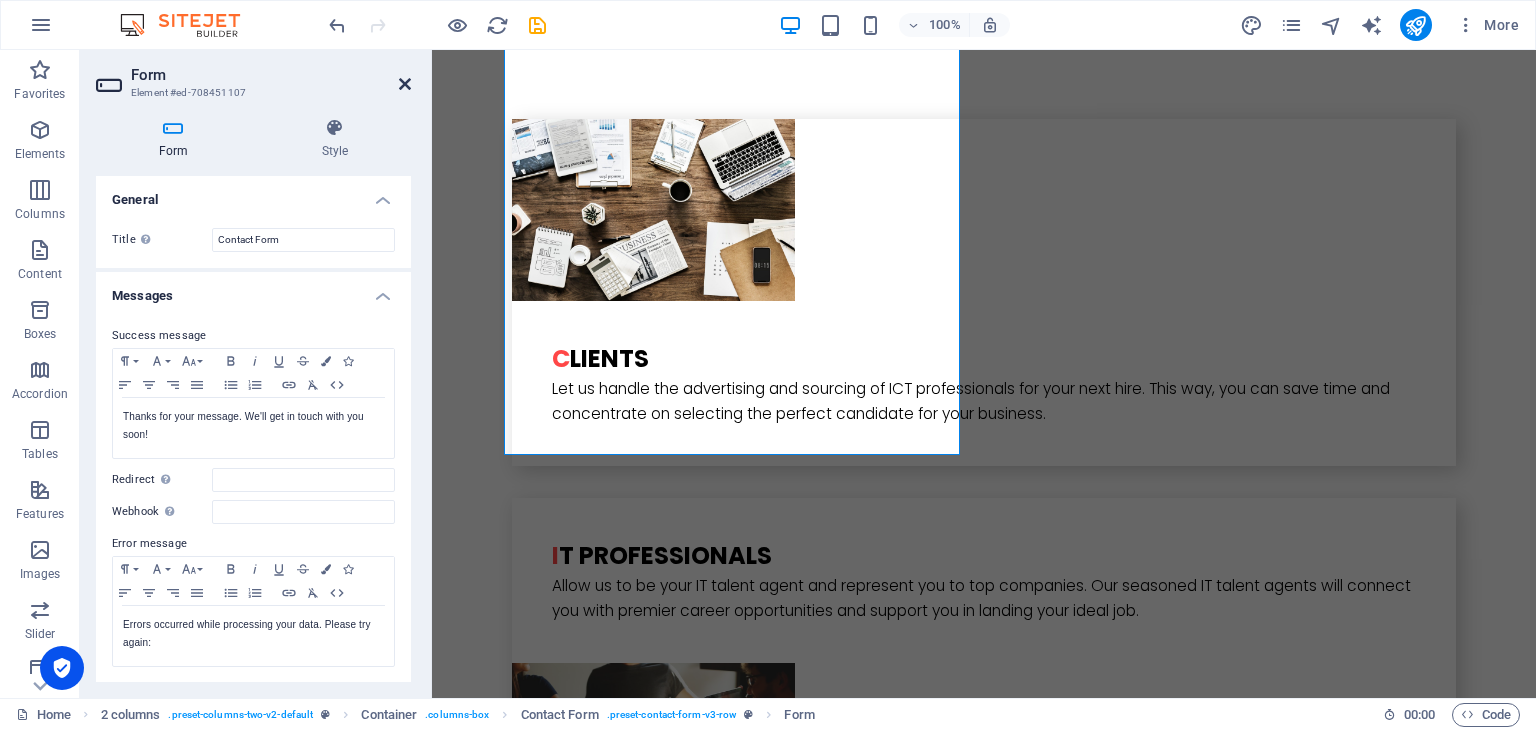 click at bounding box center (405, 84) 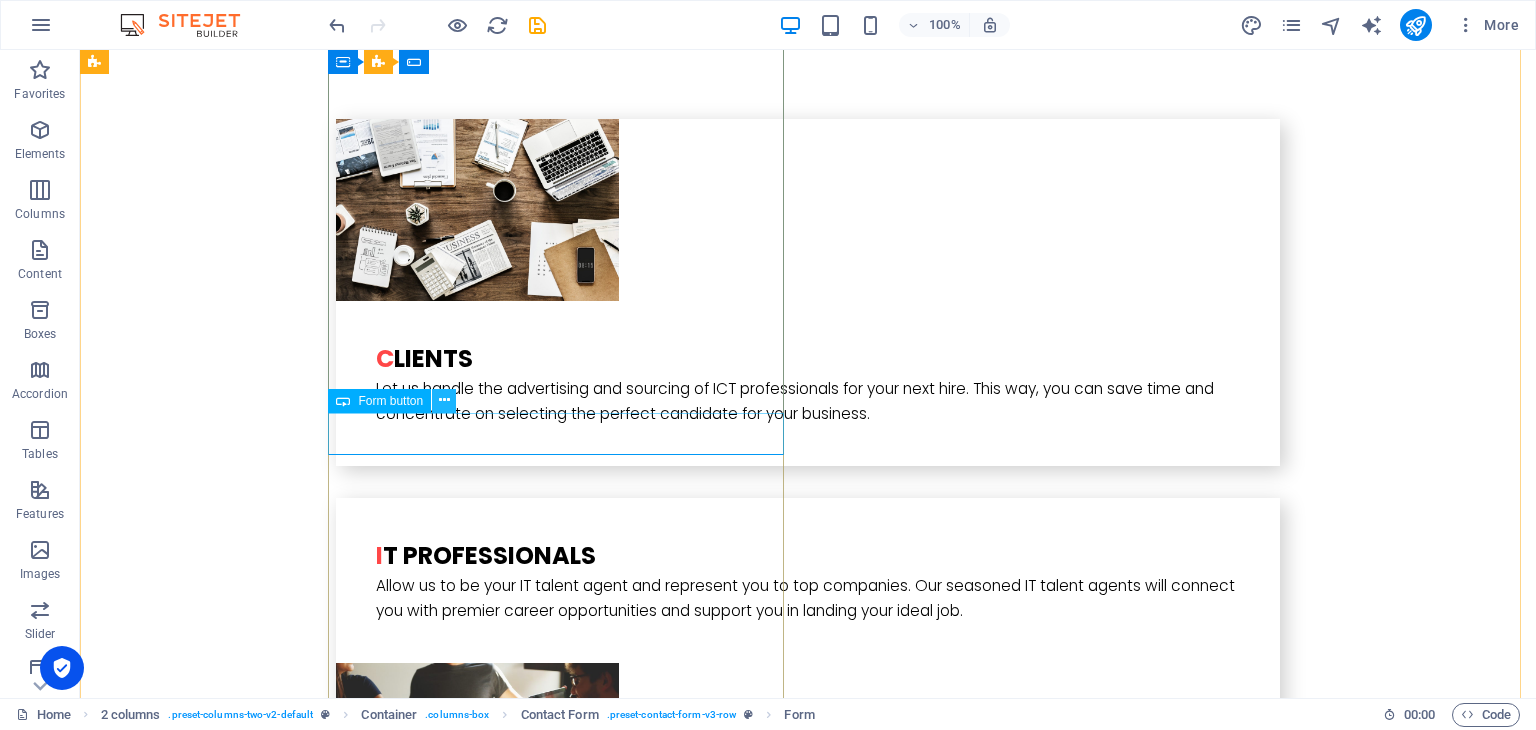 click at bounding box center [444, 400] 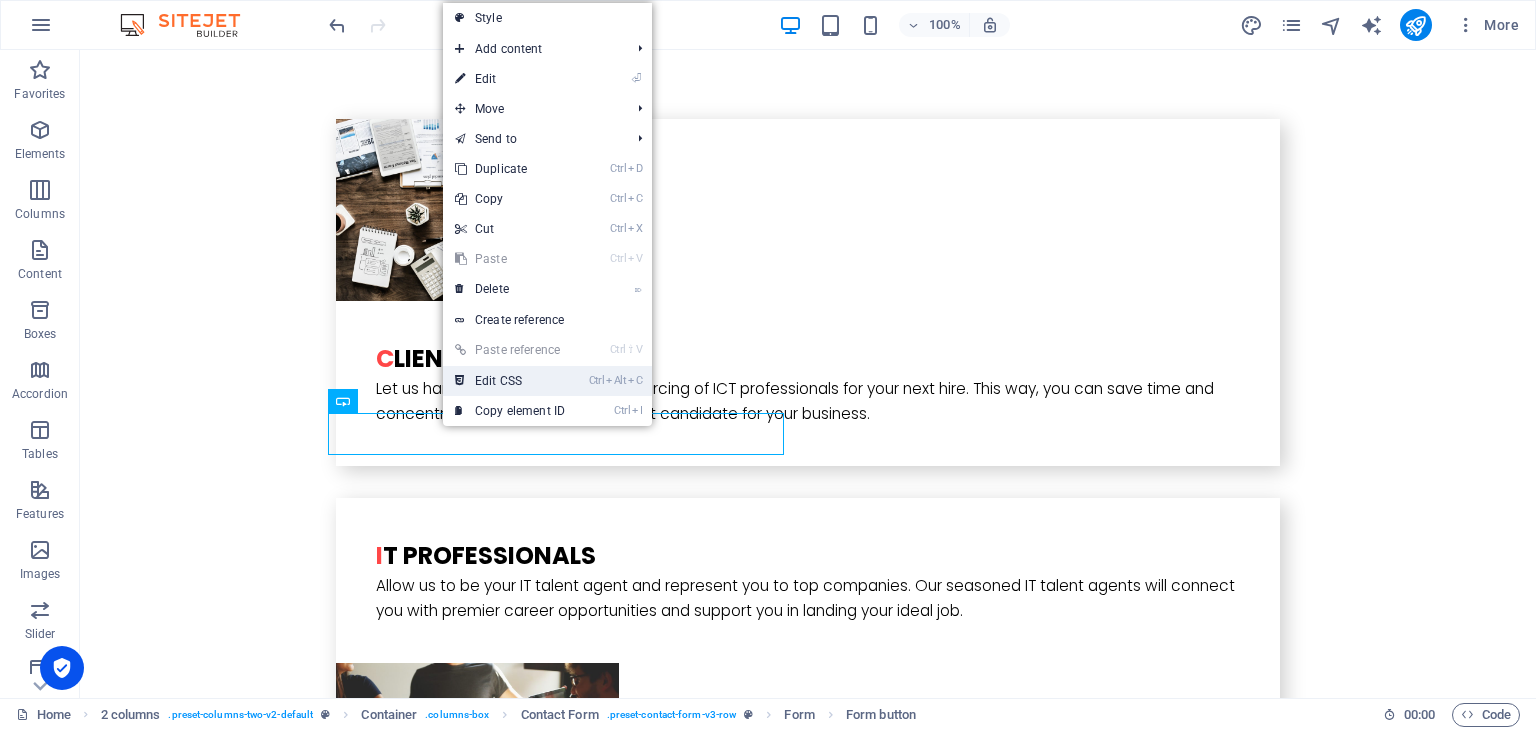 click on "Ctrl Alt C  Edit CSS" at bounding box center [510, 381] 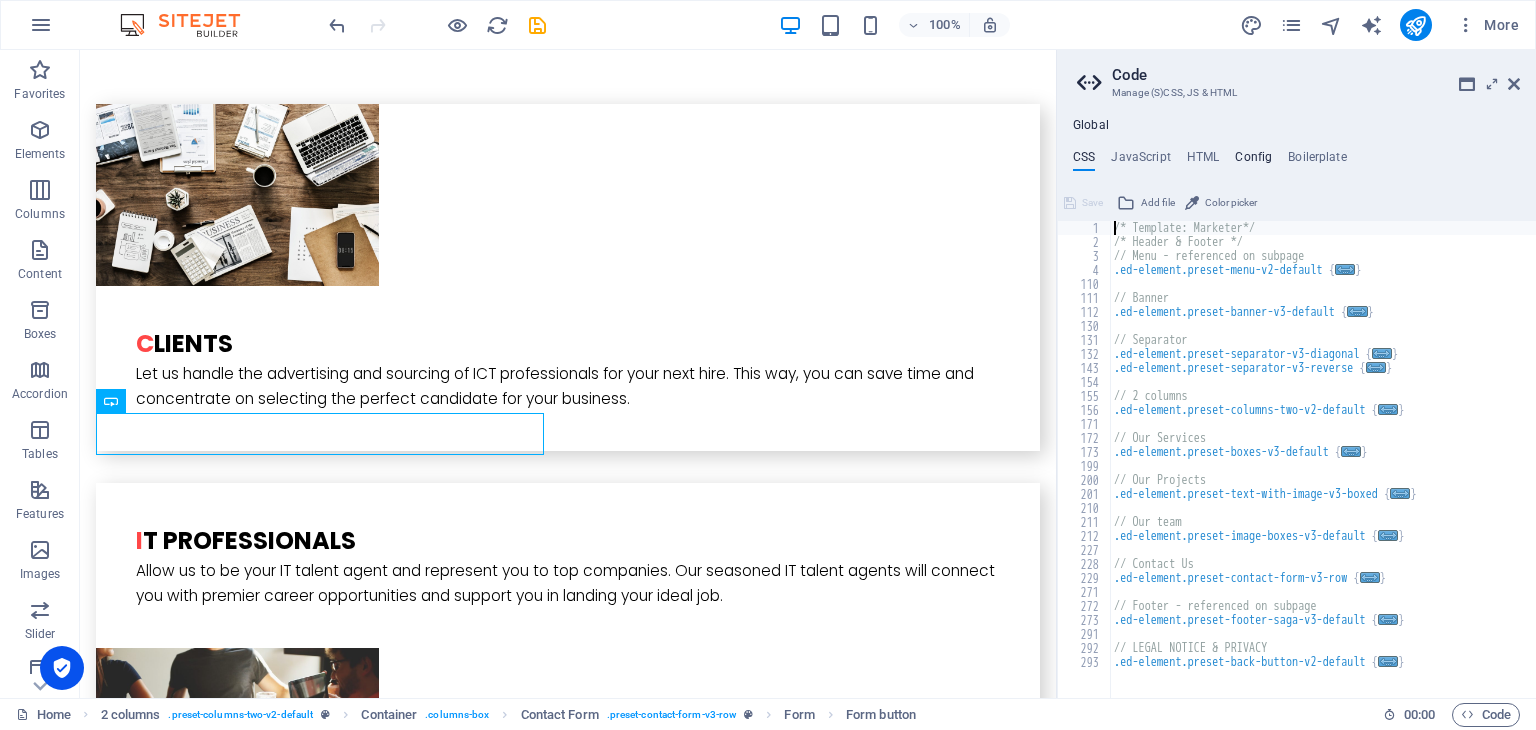 click on "Config" at bounding box center [1253, 161] 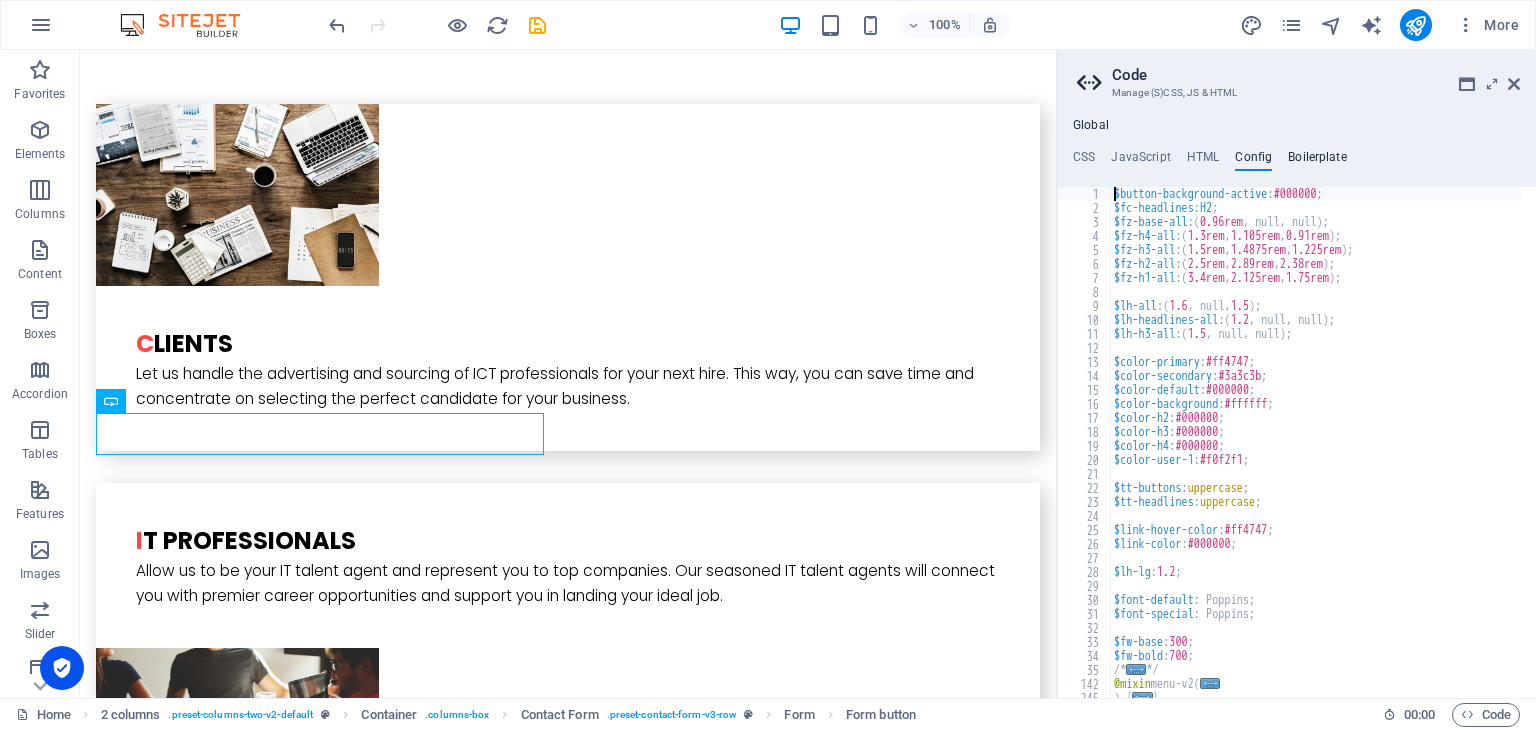 click on "Boilerplate" at bounding box center (1317, 161) 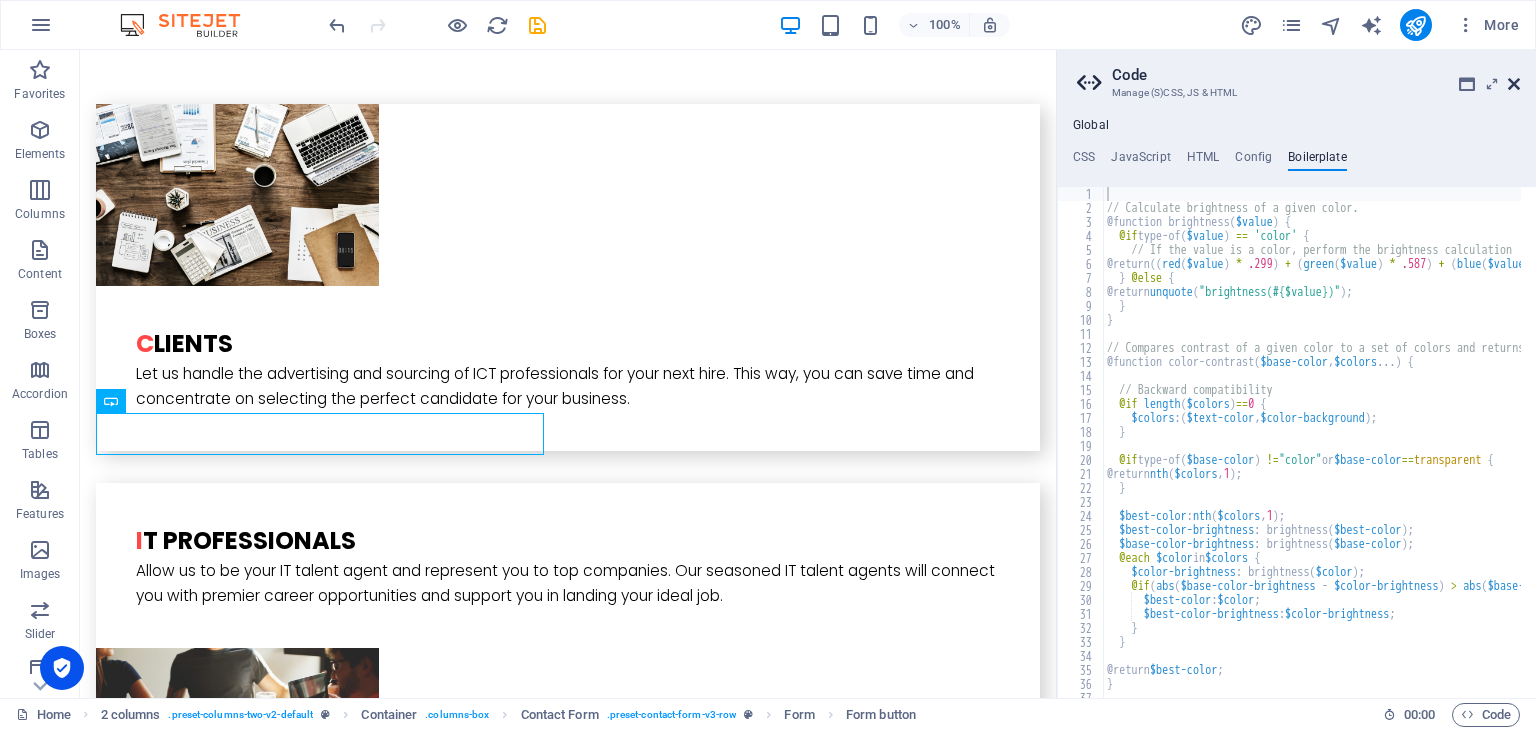 click at bounding box center [1514, 84] 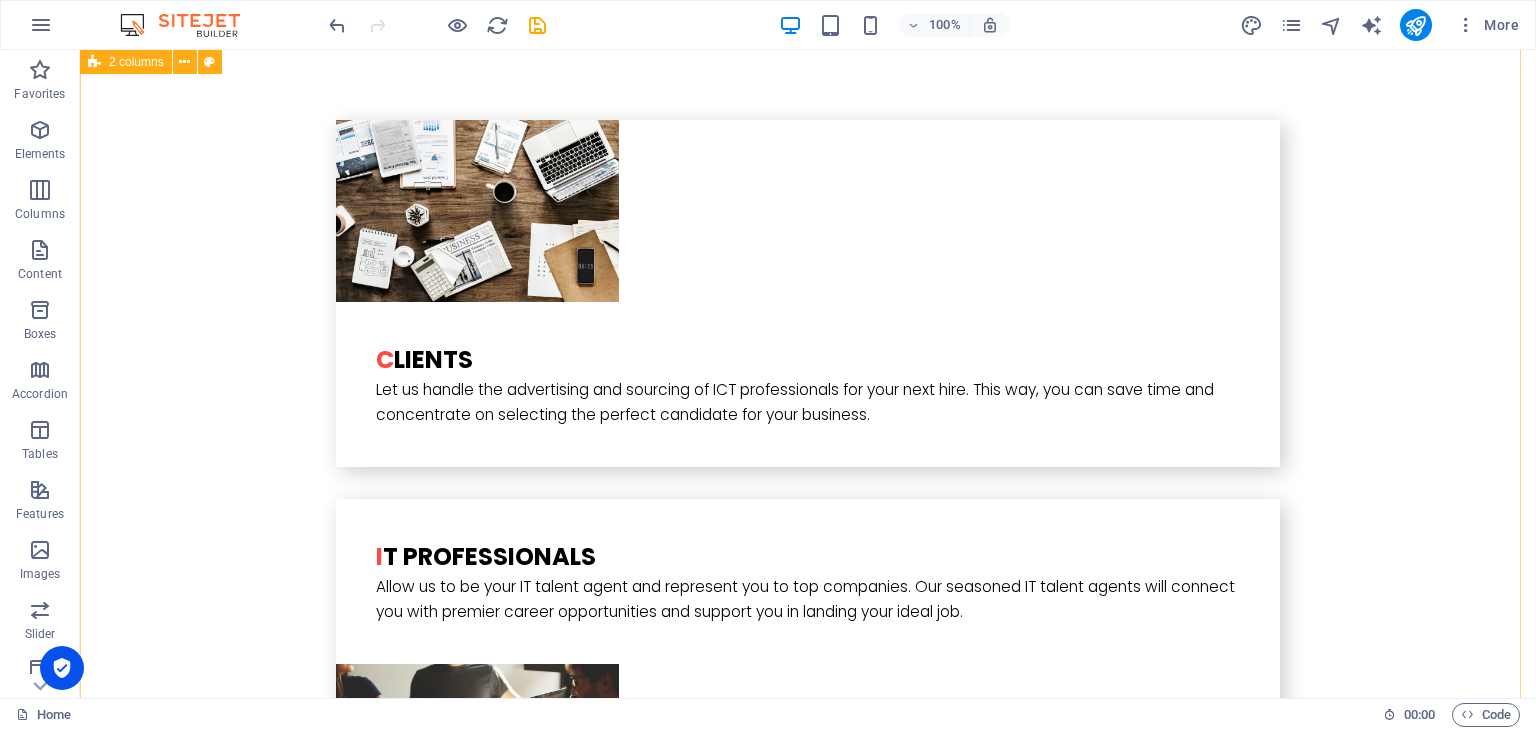 scroll, scrollTop: 4857, scrollLeft: 0, axis: vertical 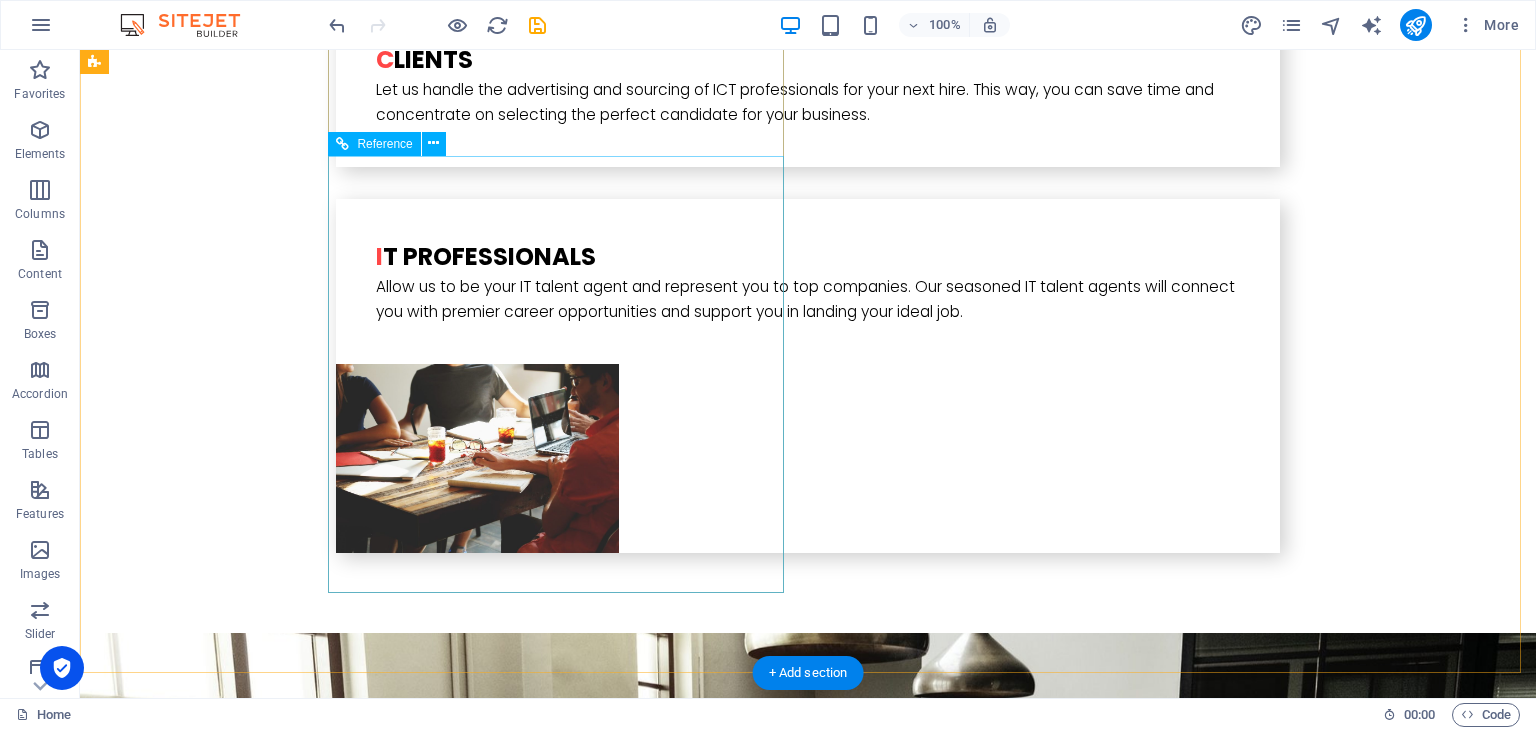 click on "Submit" at bounding box center (324, 4619) 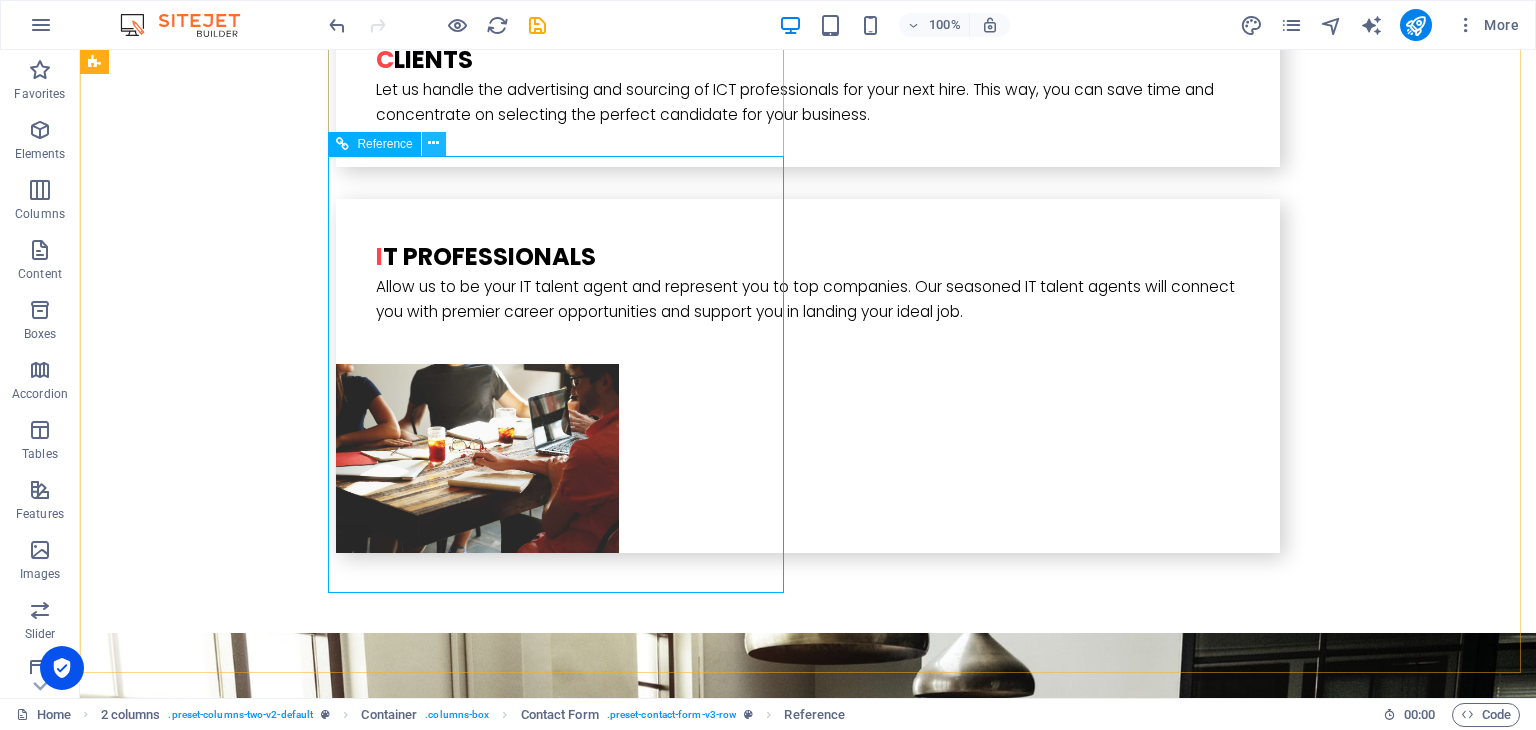 click at bounding box center [433, 143] 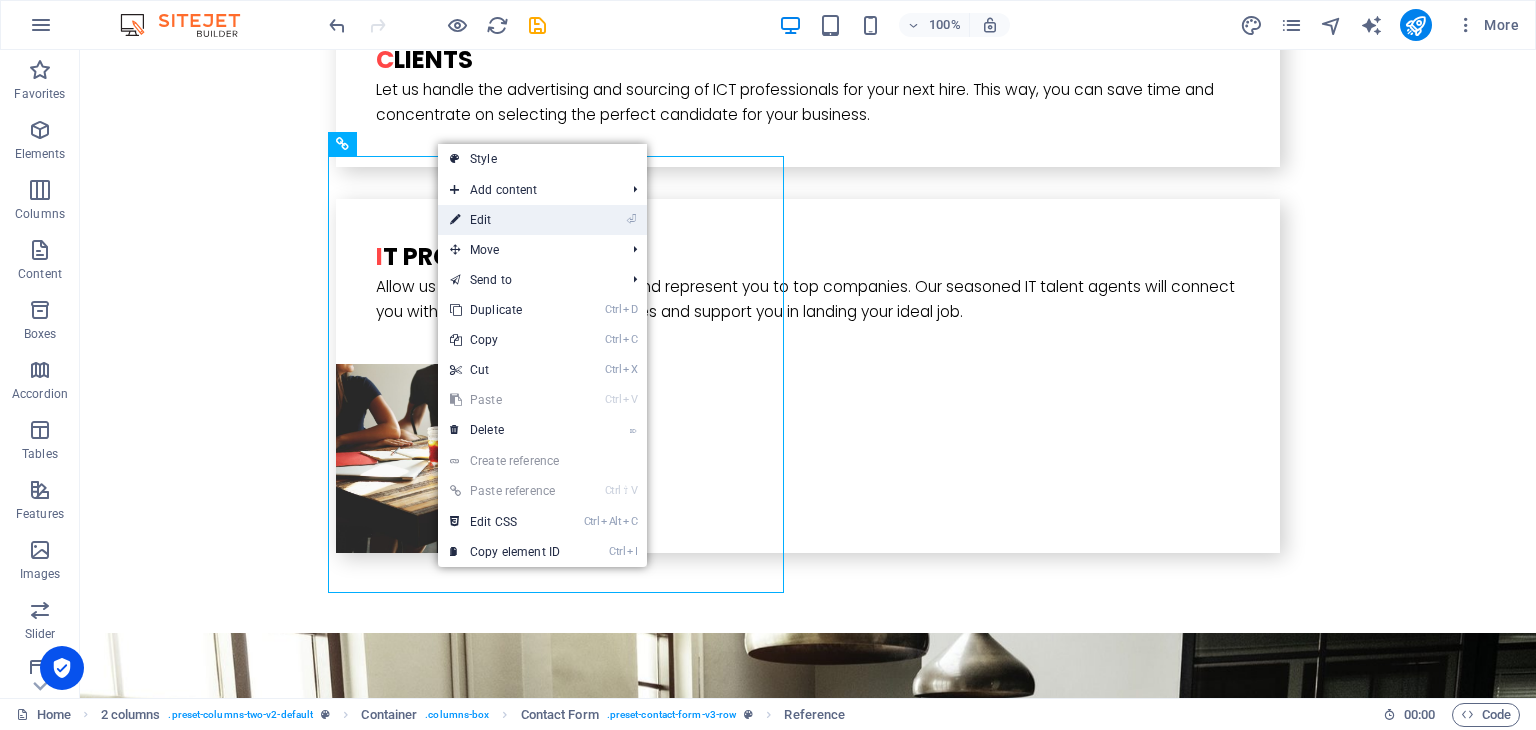 click on "⏎  Edit" at bounding box center (505, 220) 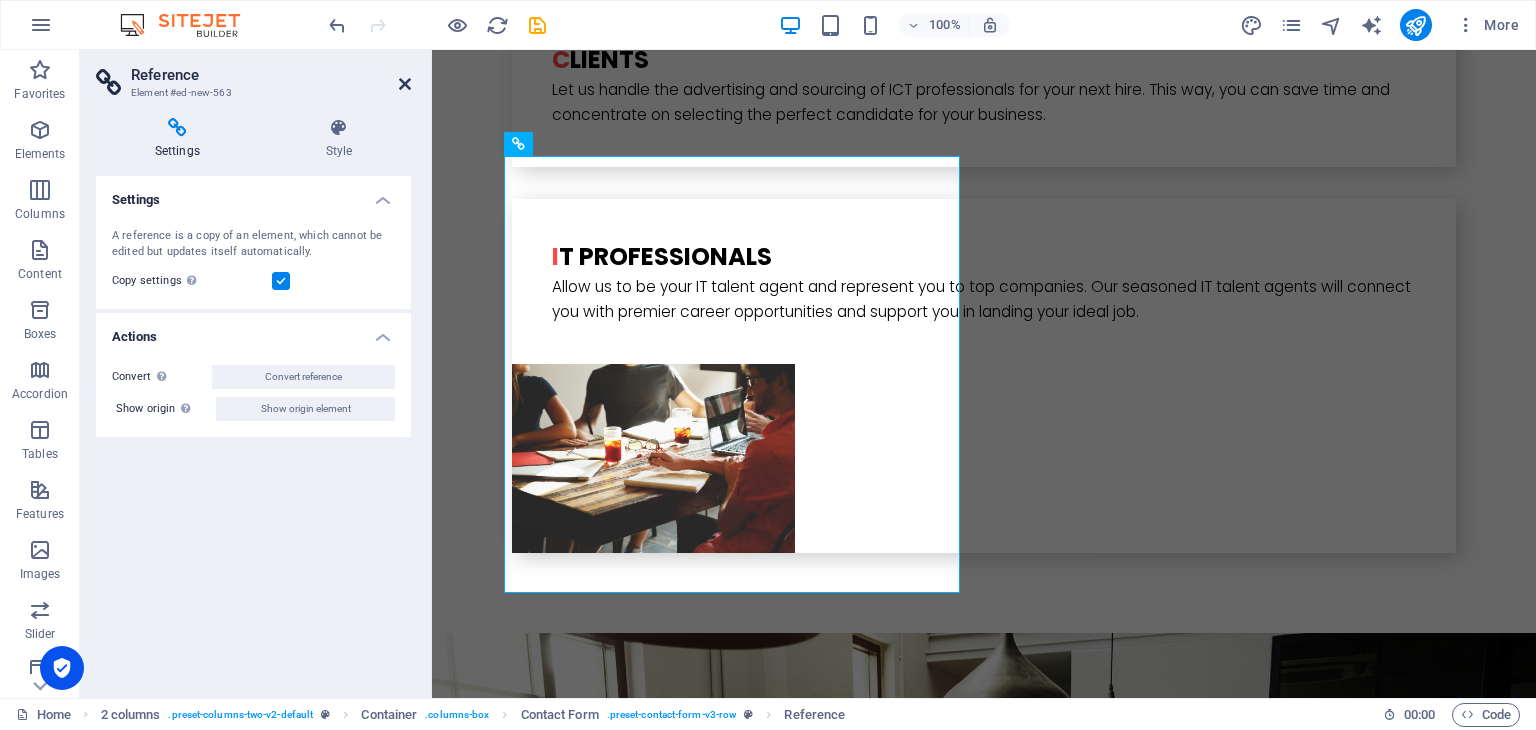 click at bounding box center (405, 84) 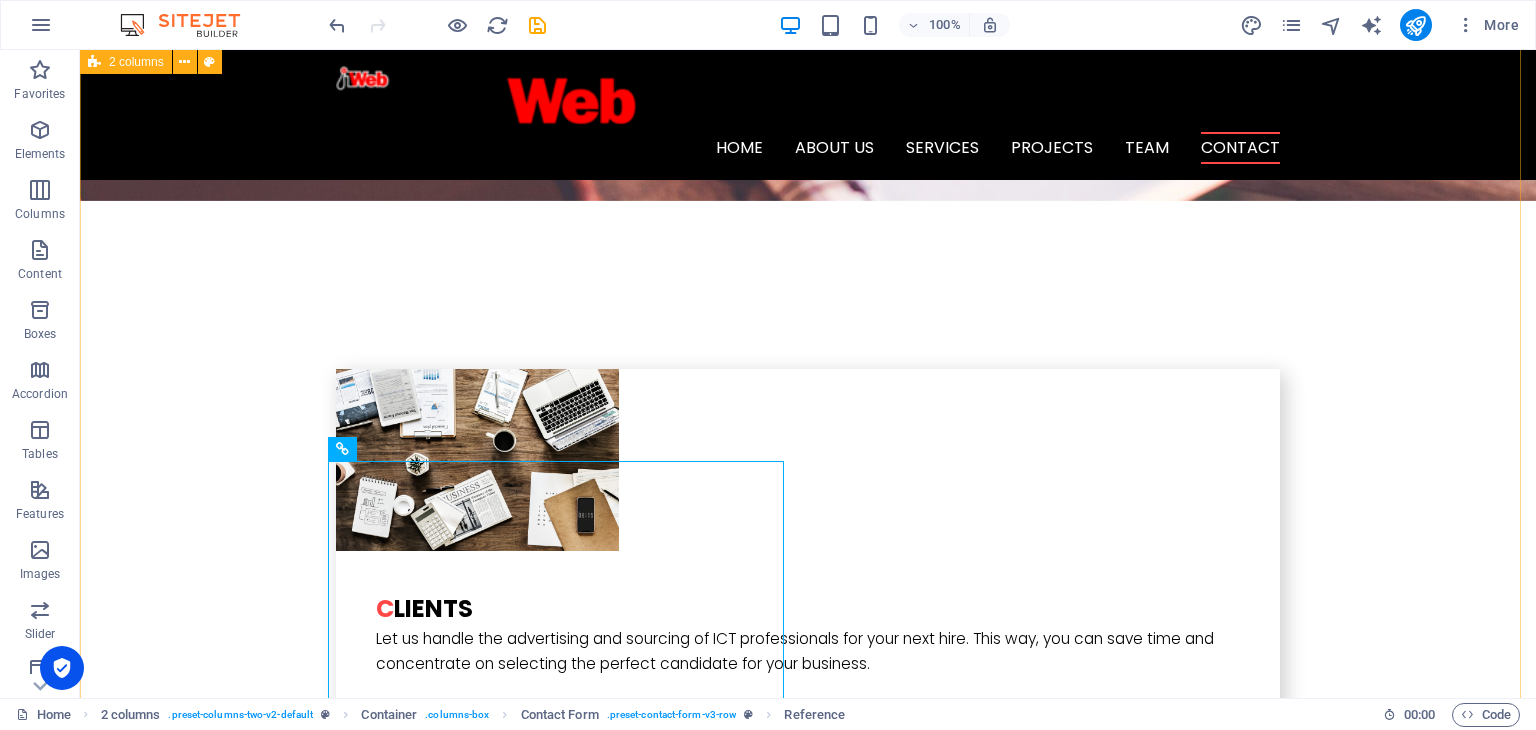 scroll, scrollTop: 4257, scrollLeft: 0, axis: vertical 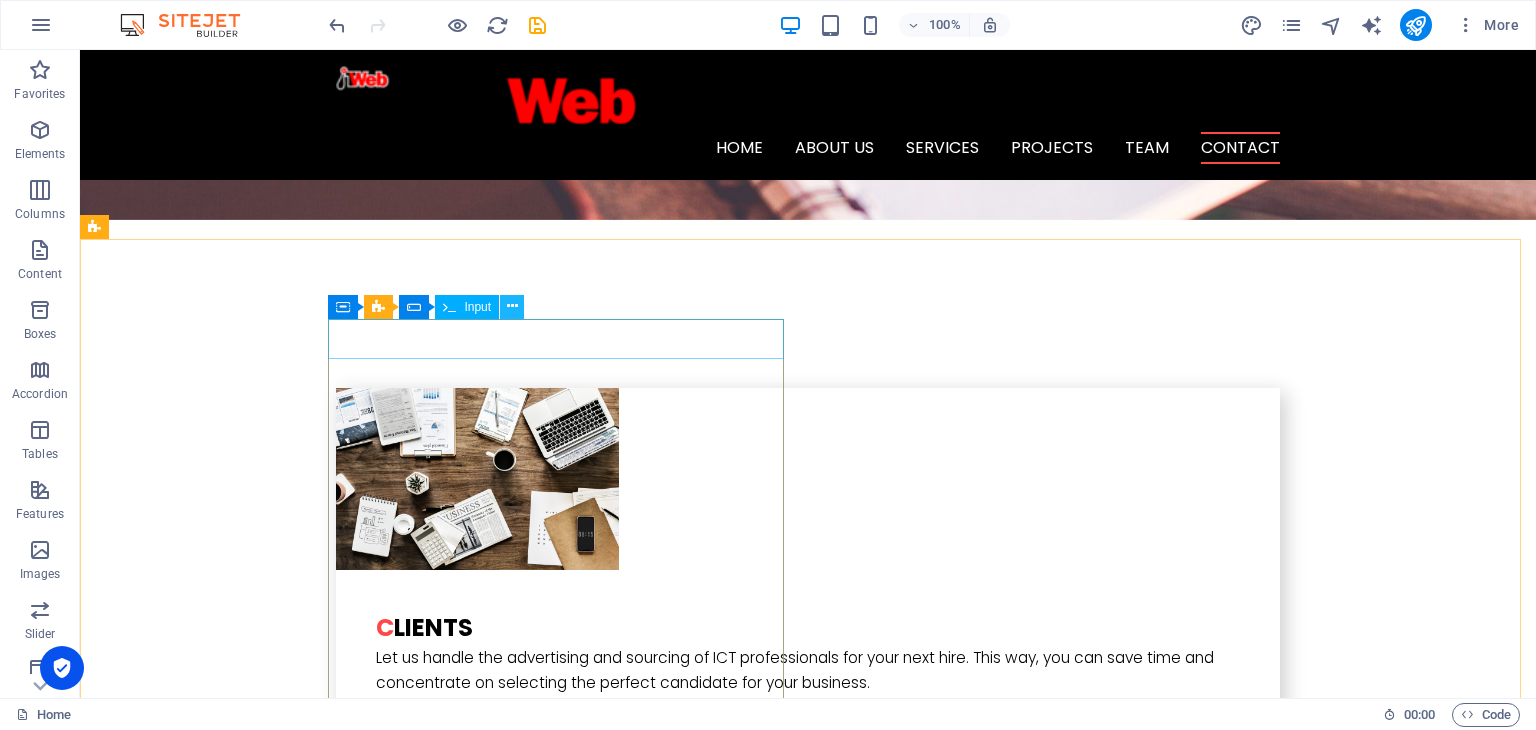 click at bounding box center (512, 306) 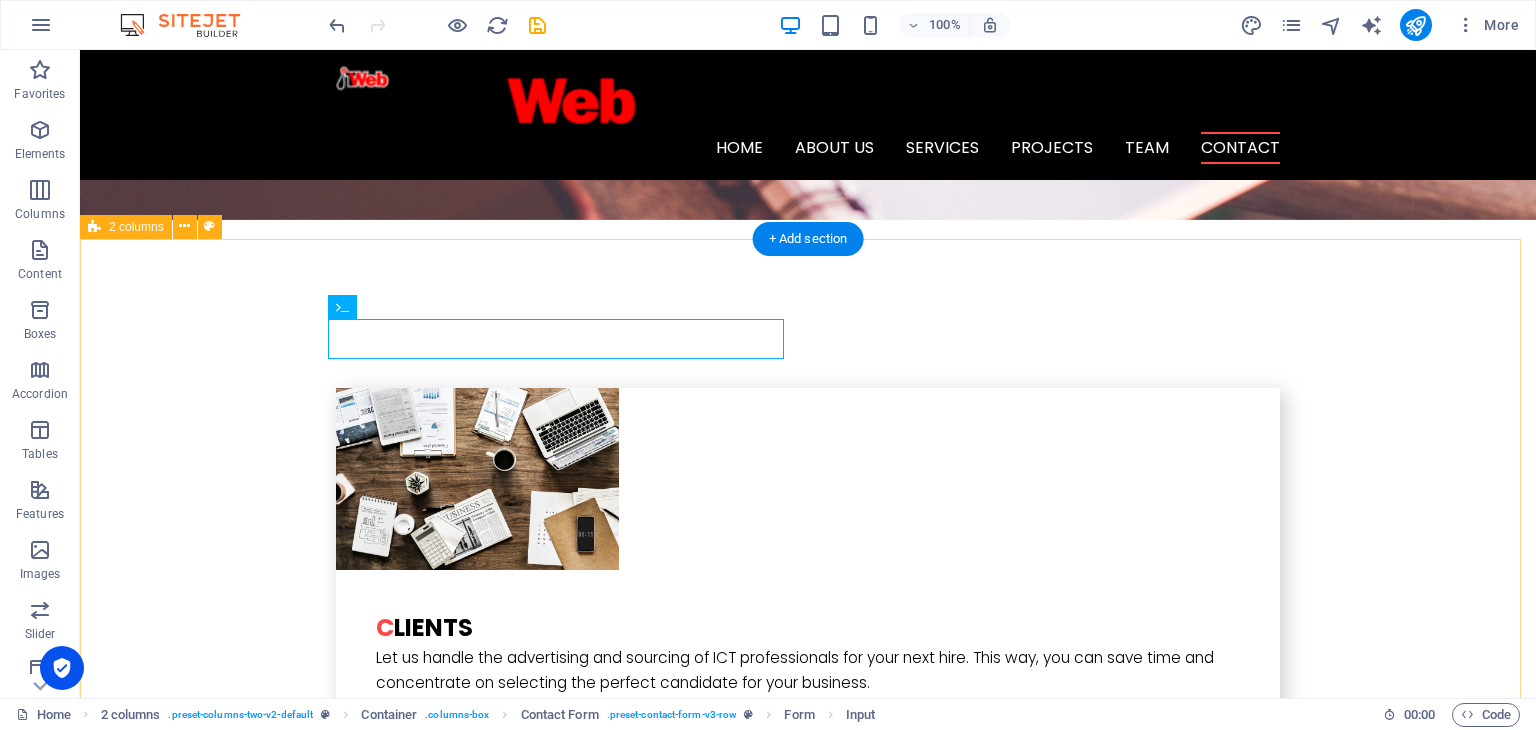 click on "I have read and understand the privacy policy. Nicht lesbar? Neu generieren Submit   I have read and understand the privacy policy. Nicht lesbar? Neu generieren Submit" at bounding box center (808, 4757) 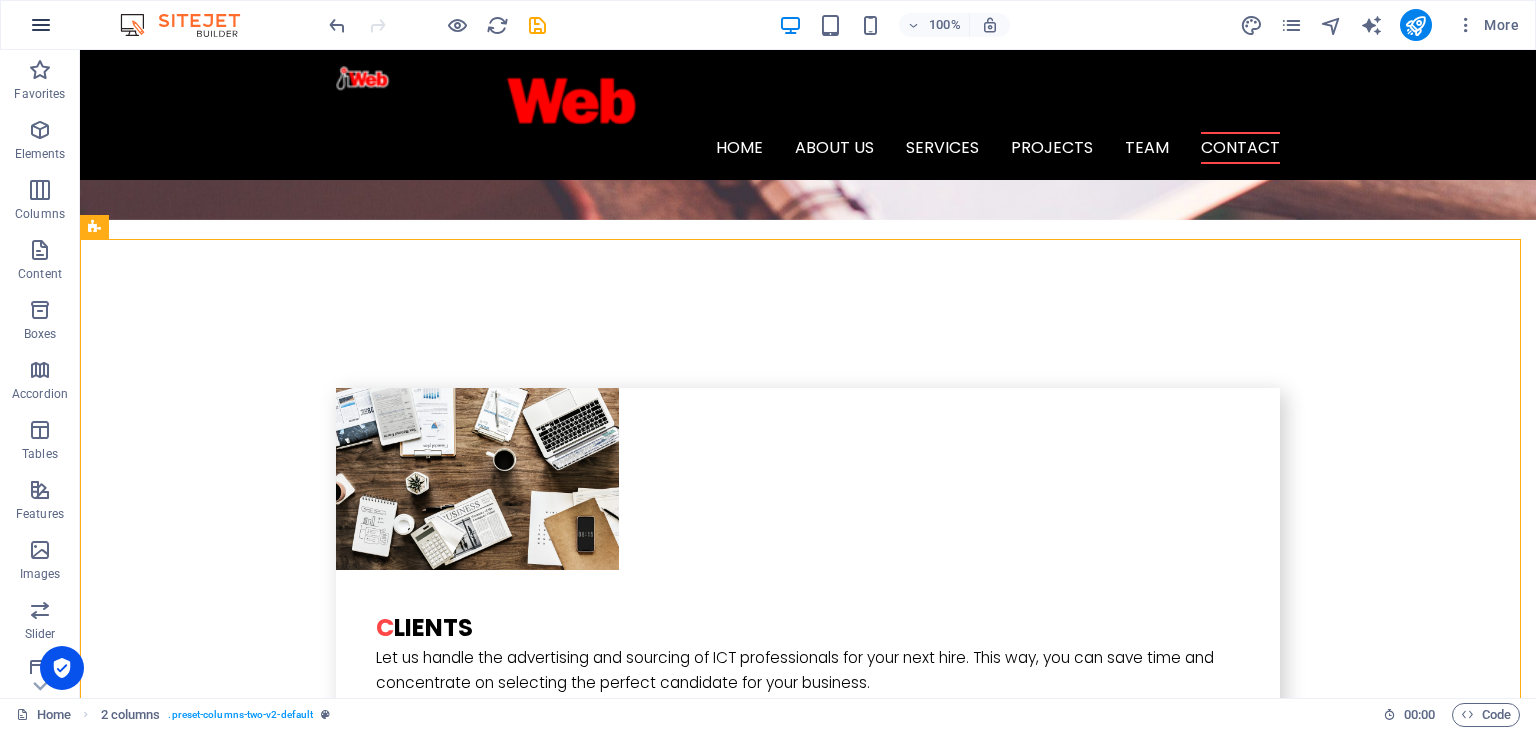 click at bounding box center [41, 25] 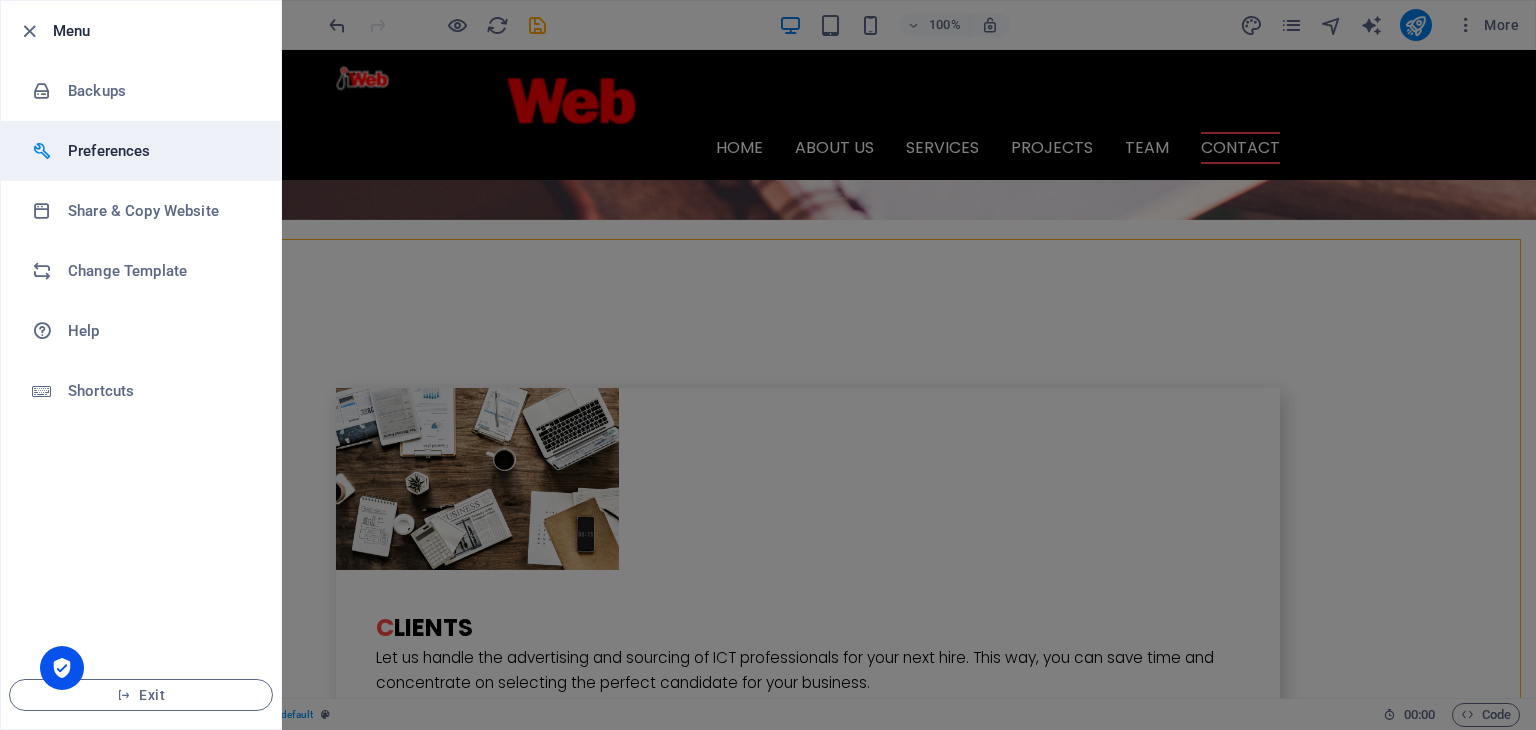 click on "Preferences" at bounding box center (160, 151) 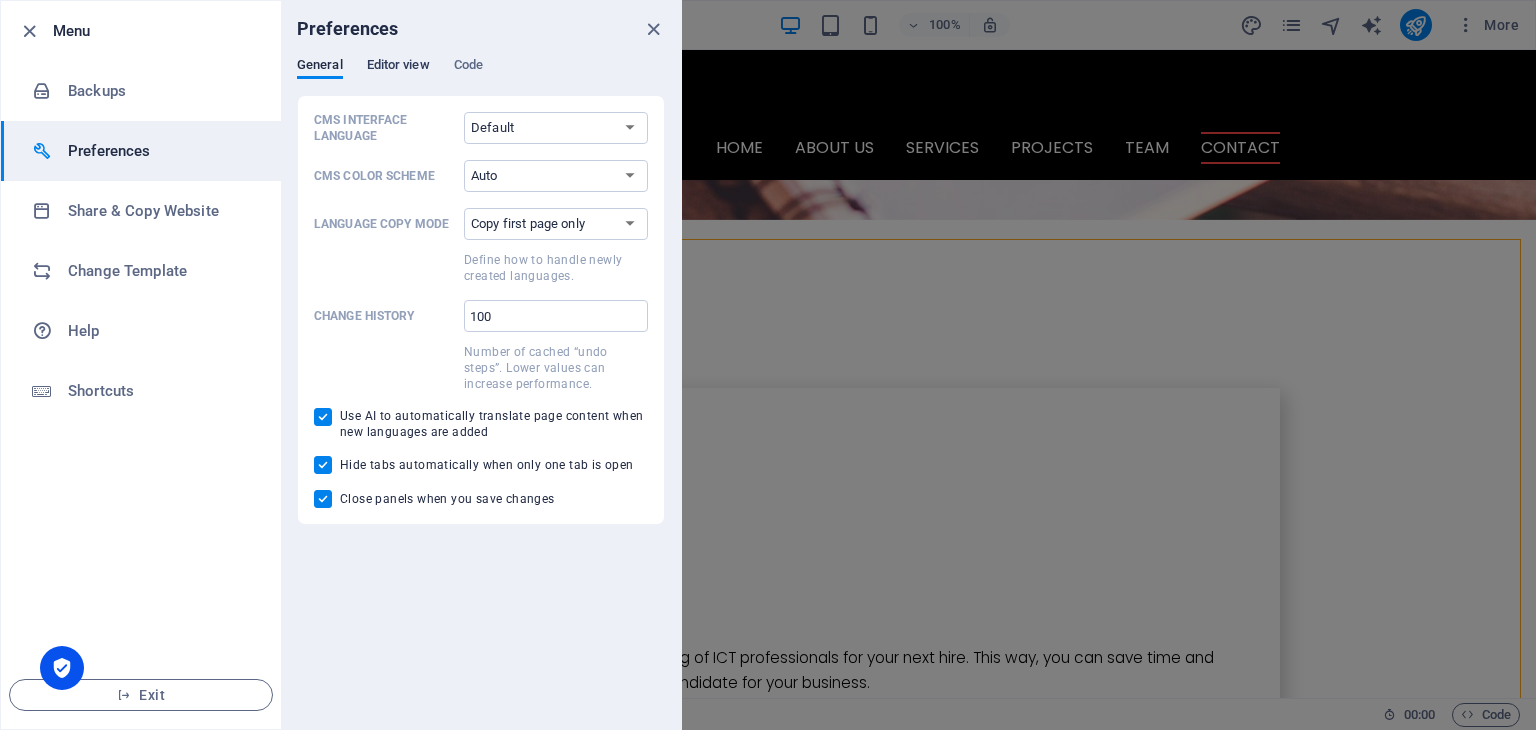 click on "Editor view" at bounding box center (398, 67) 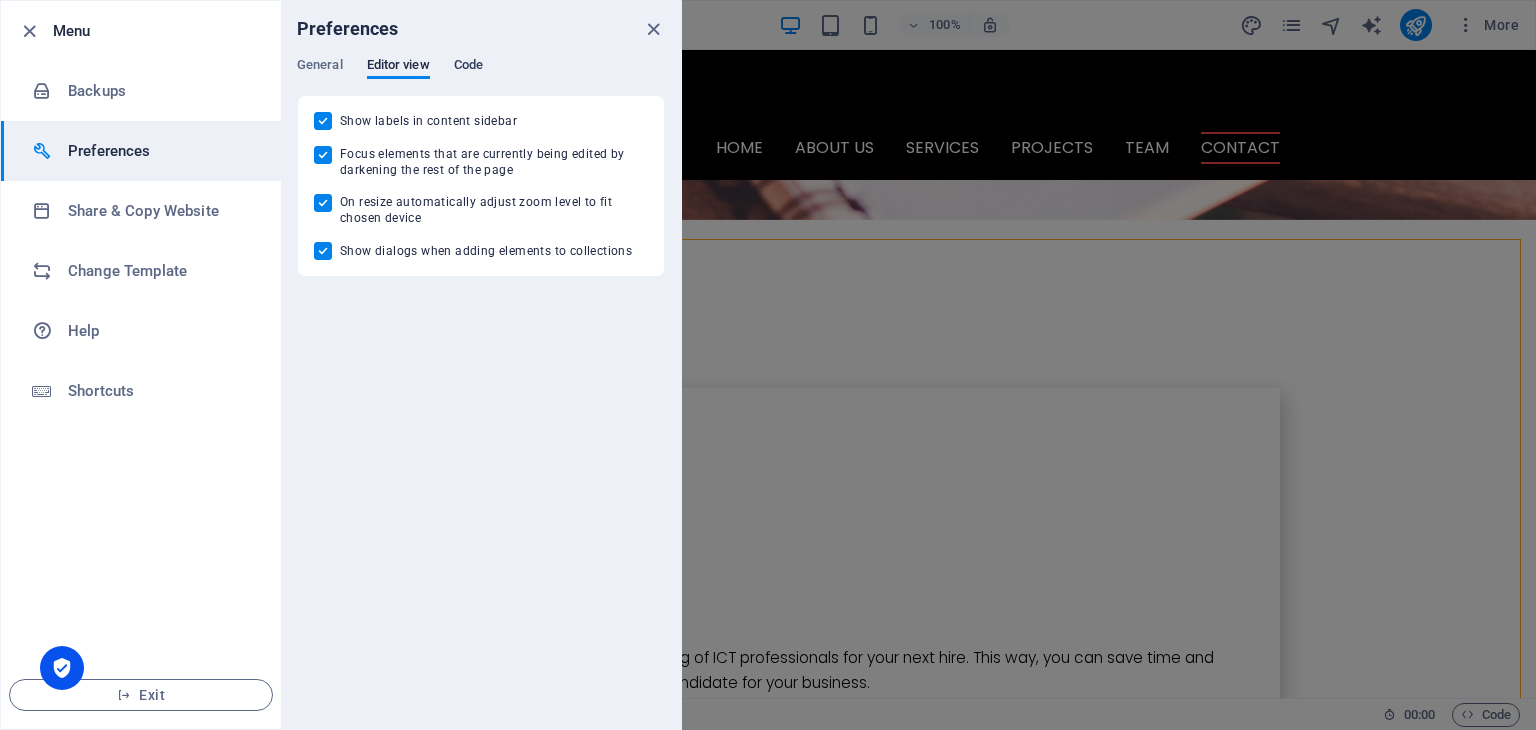 click on "Code" at bounding box center [468, 67] 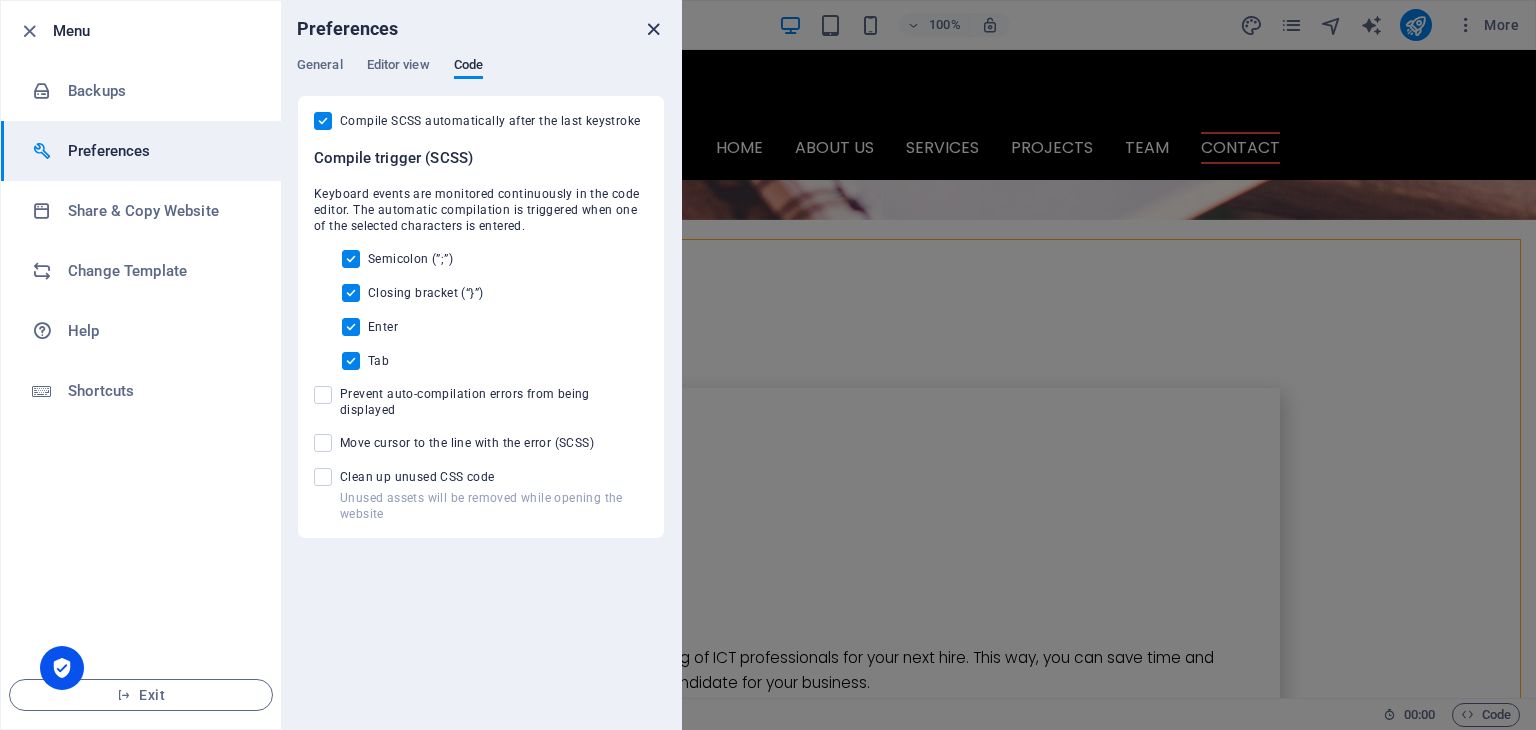 click at bounding box center (653, 29) 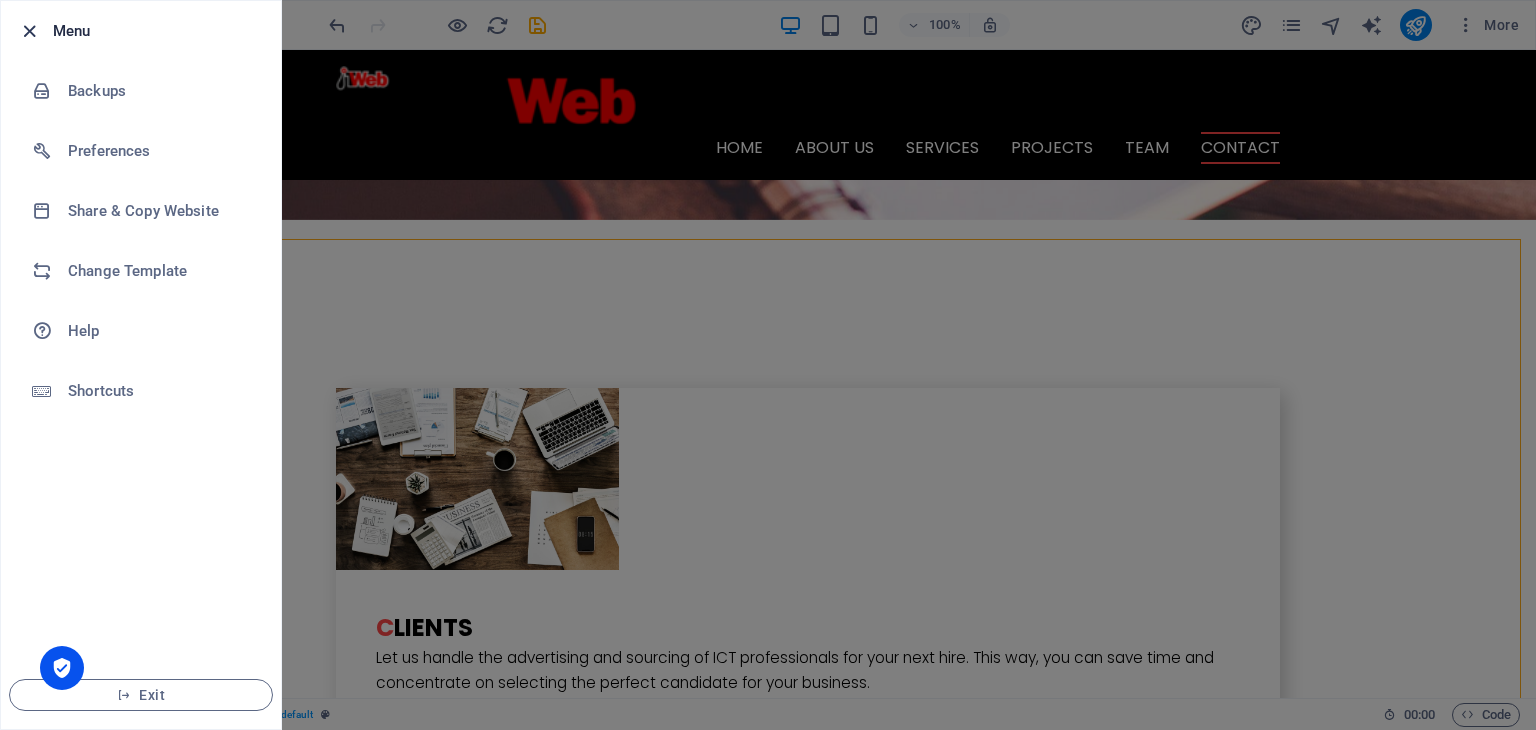 click at bounding box center [29, 31] 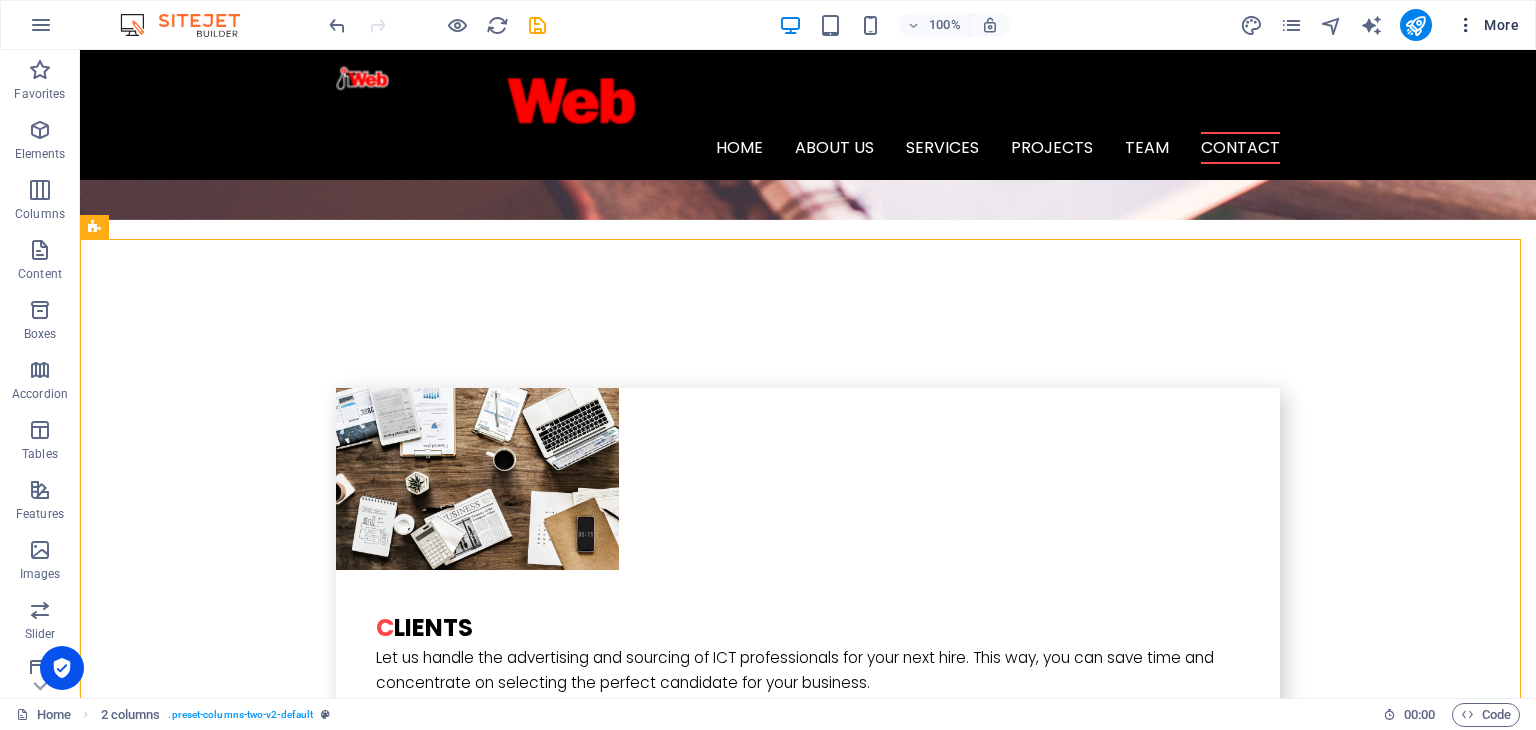 click on "More" at bounding box center [1487, 25] 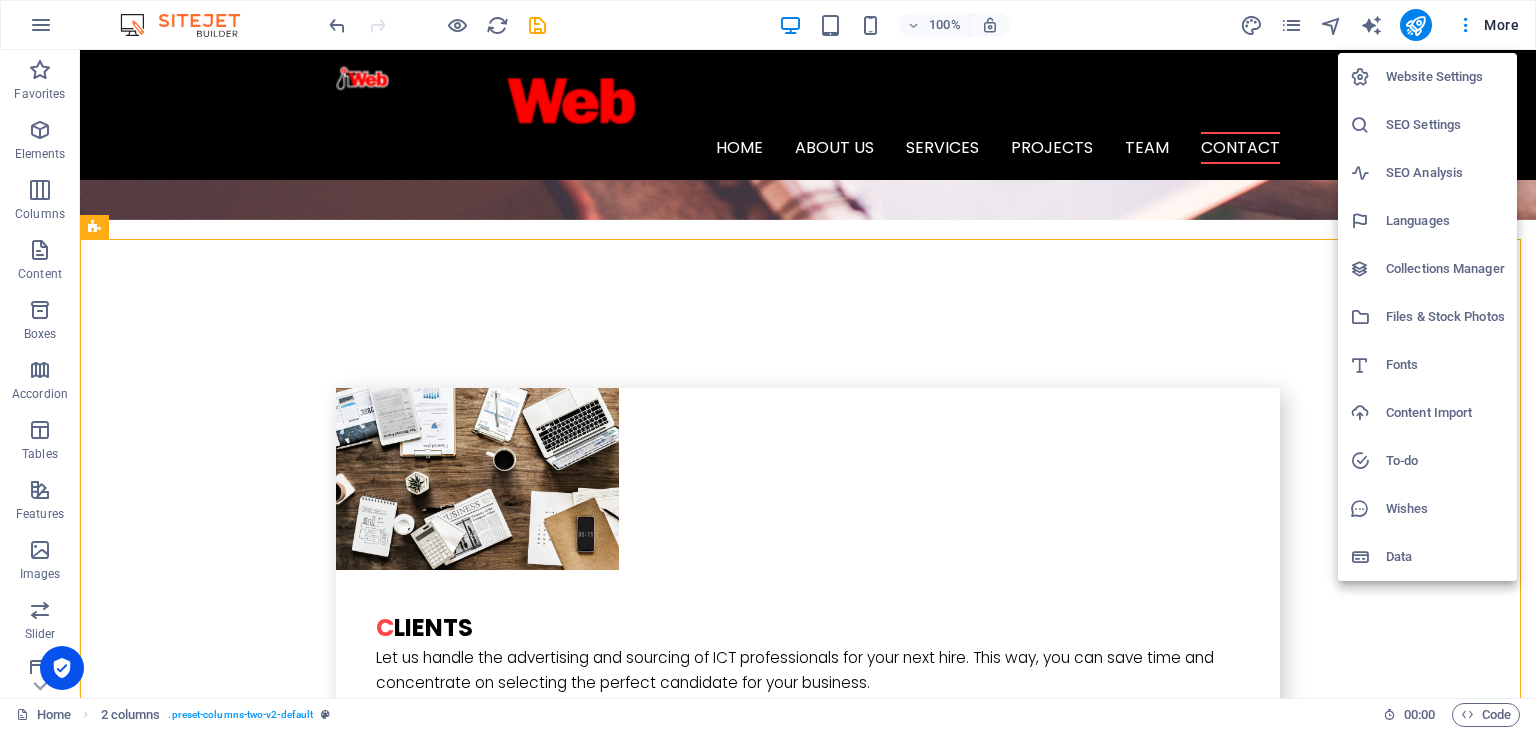 click on "Website Settings" at bounding box center (1445, 77) 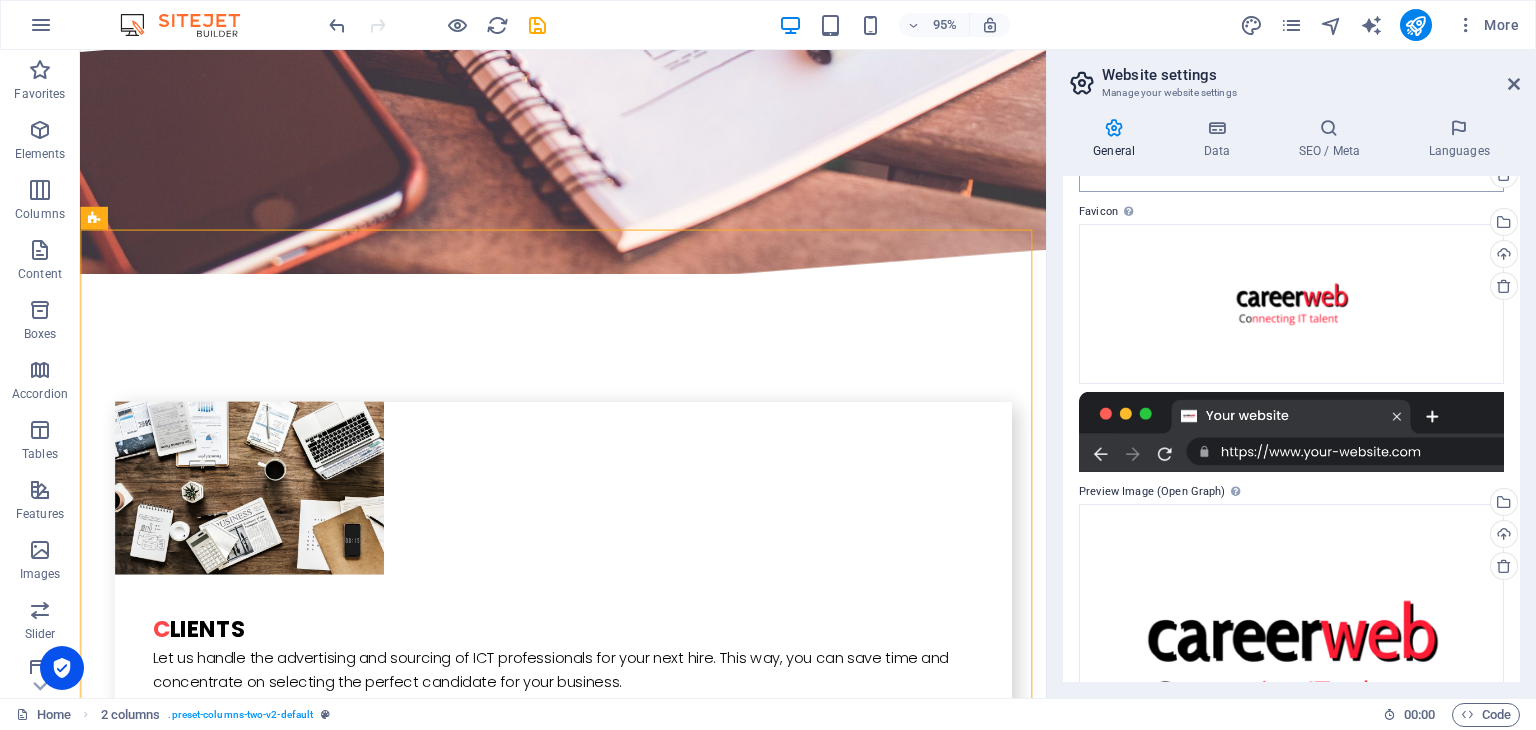scroll, scrollTop: 0, scrollLeft: 0, axis: both 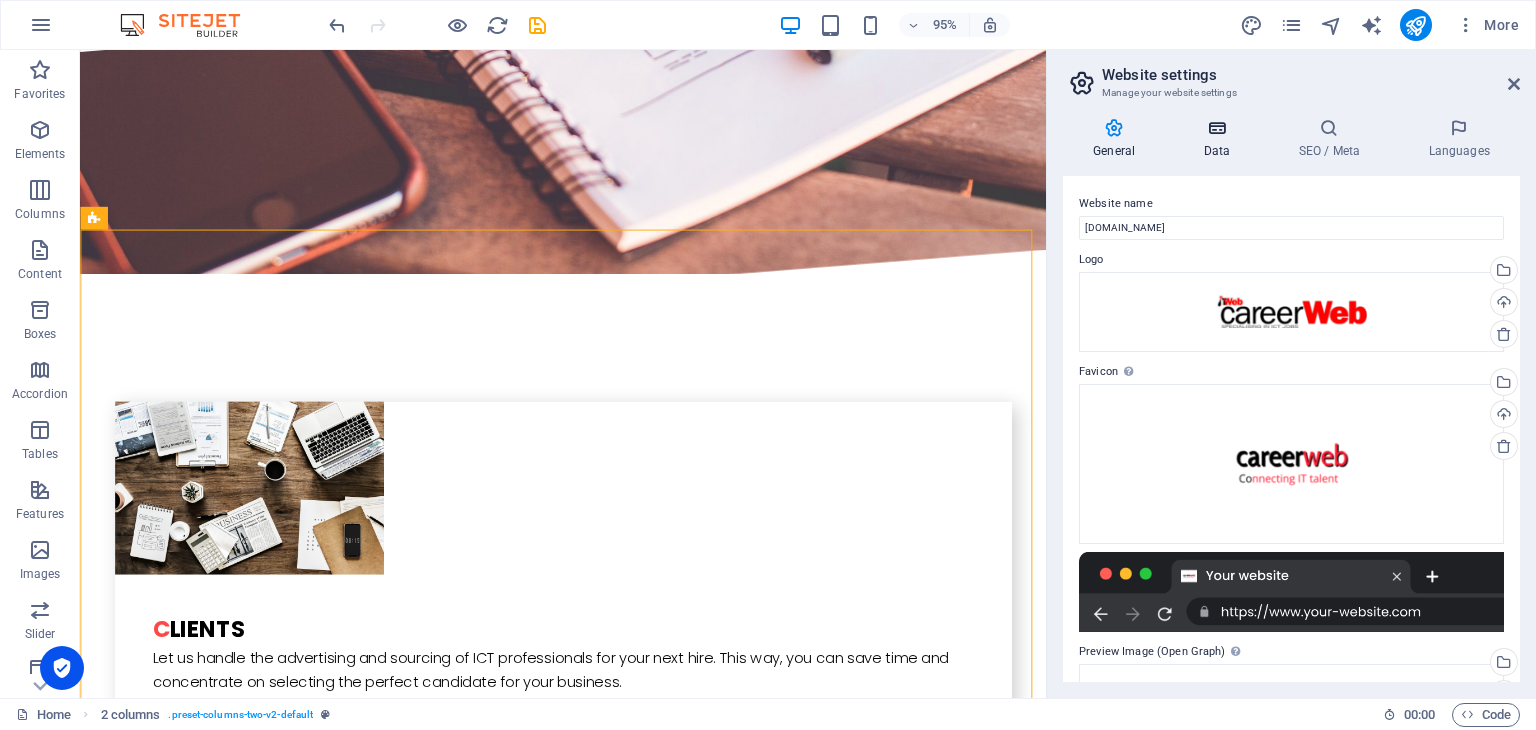 click at bounding box center [1216, 128] 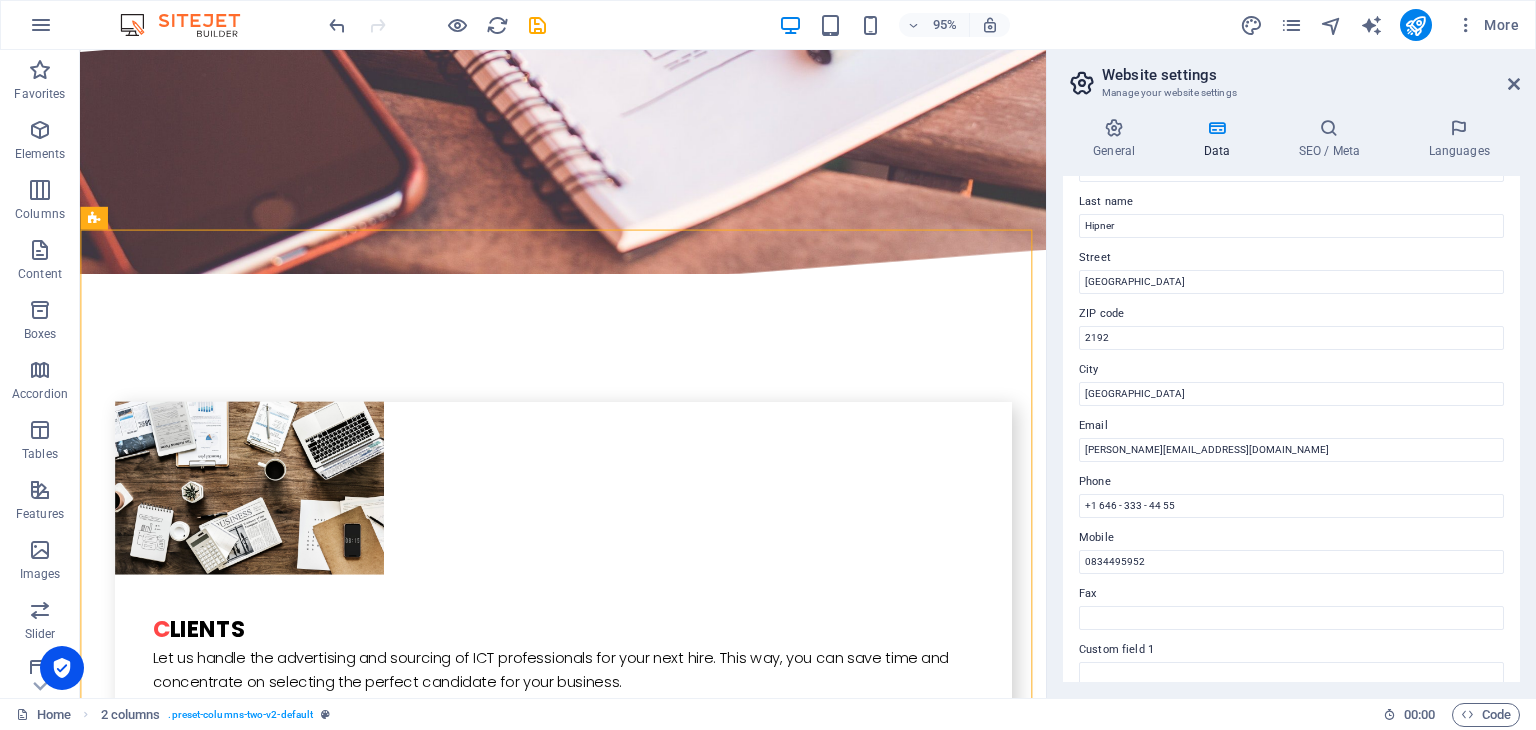 scroll, scrollTop: 0, scrollLeft: 0, axis: both 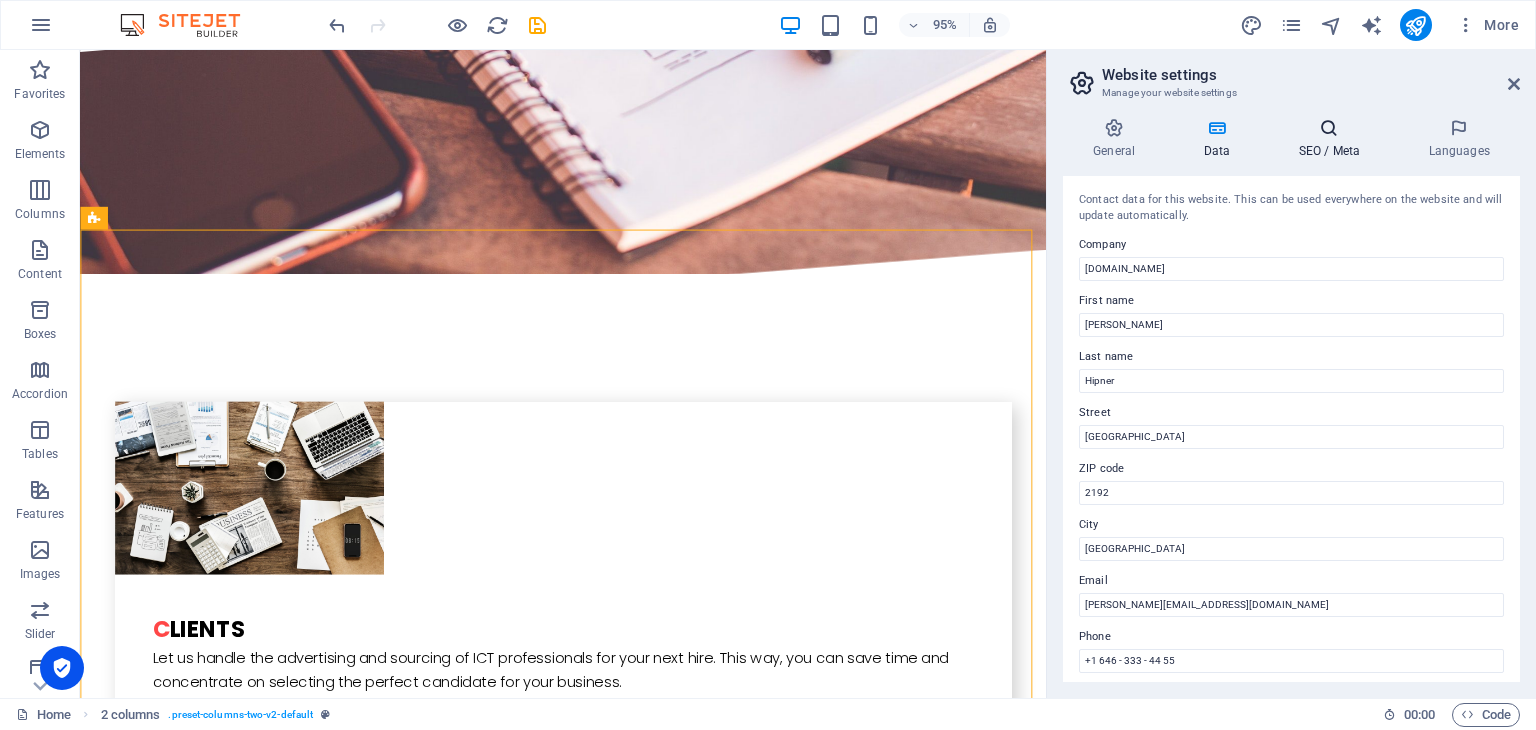 click on "SEO / Meta" at bounding box center [1333, 139] 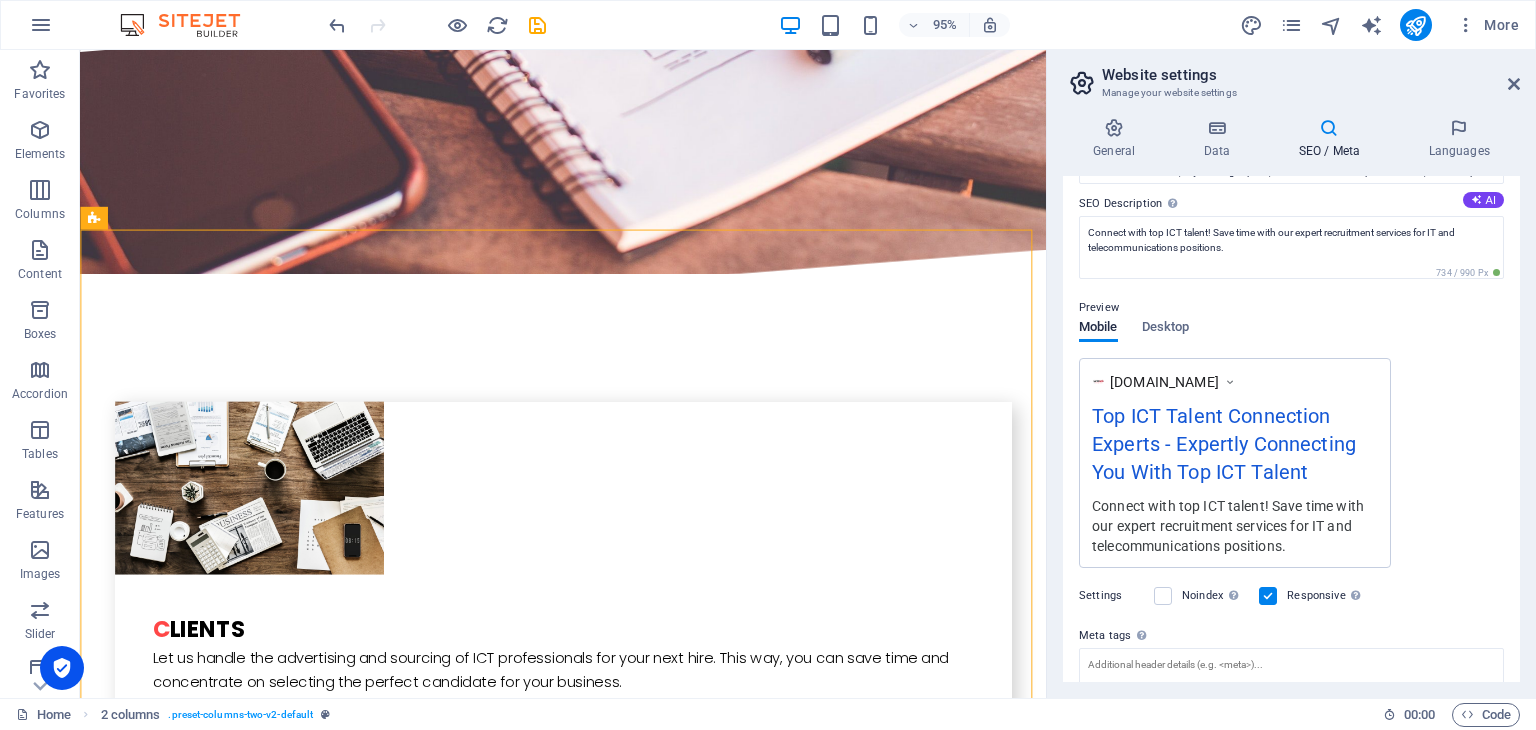 scroll, scrollTop: 0, scrollLeft: 0, axis: both 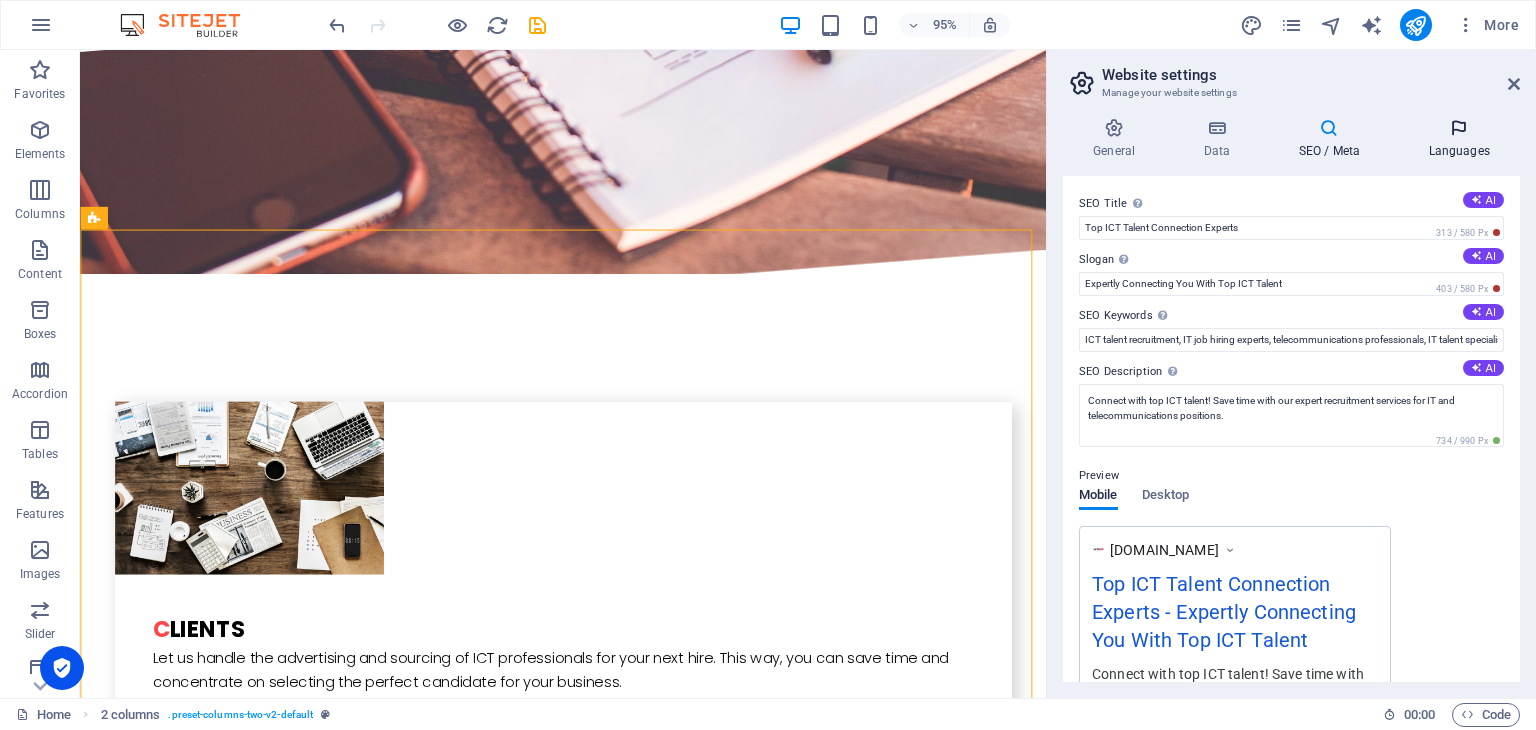 click at bounding box center (1459, 128) 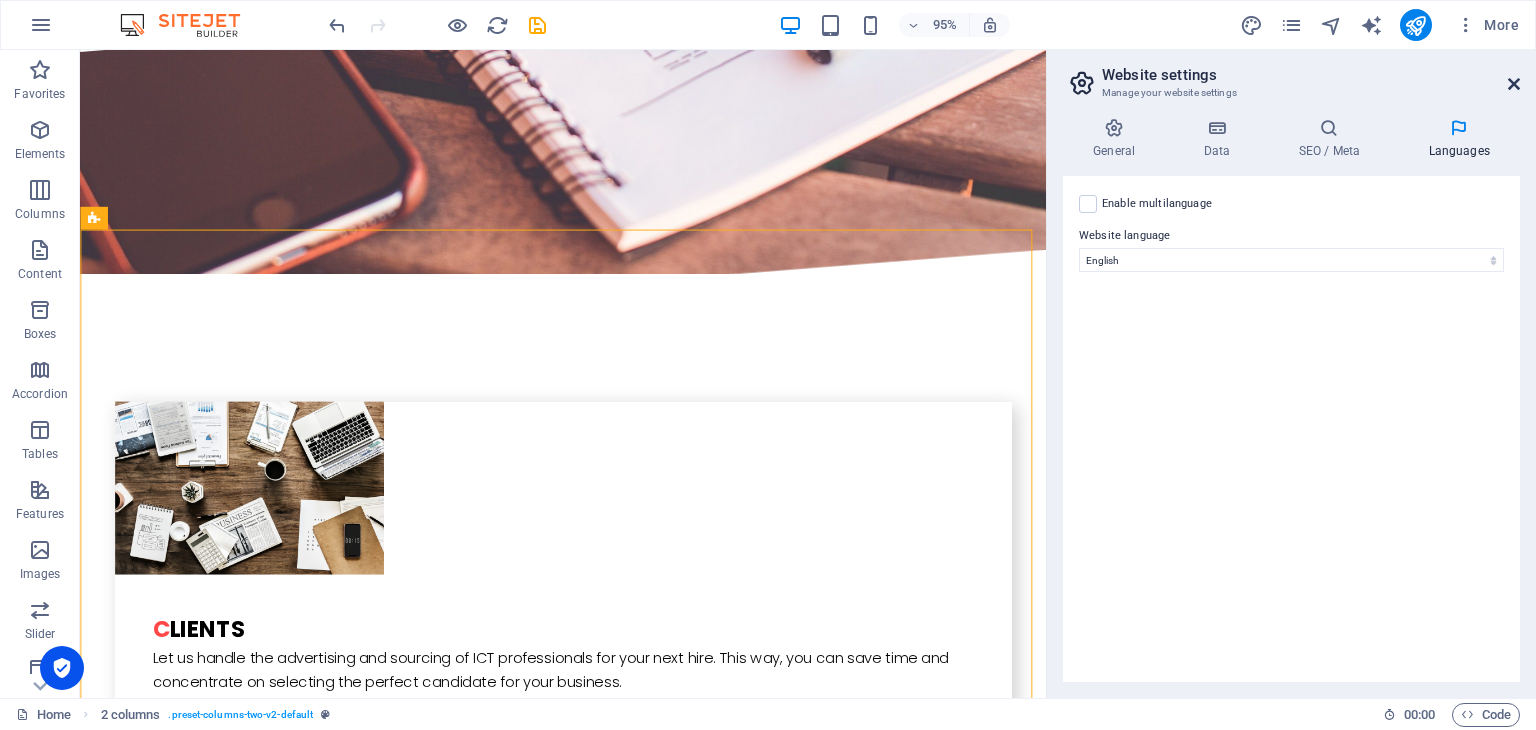 drag, startPoint x: 1512, startPoint y: 85, endPoint x: 1432, endPoint y: 37, distance: 93.29523 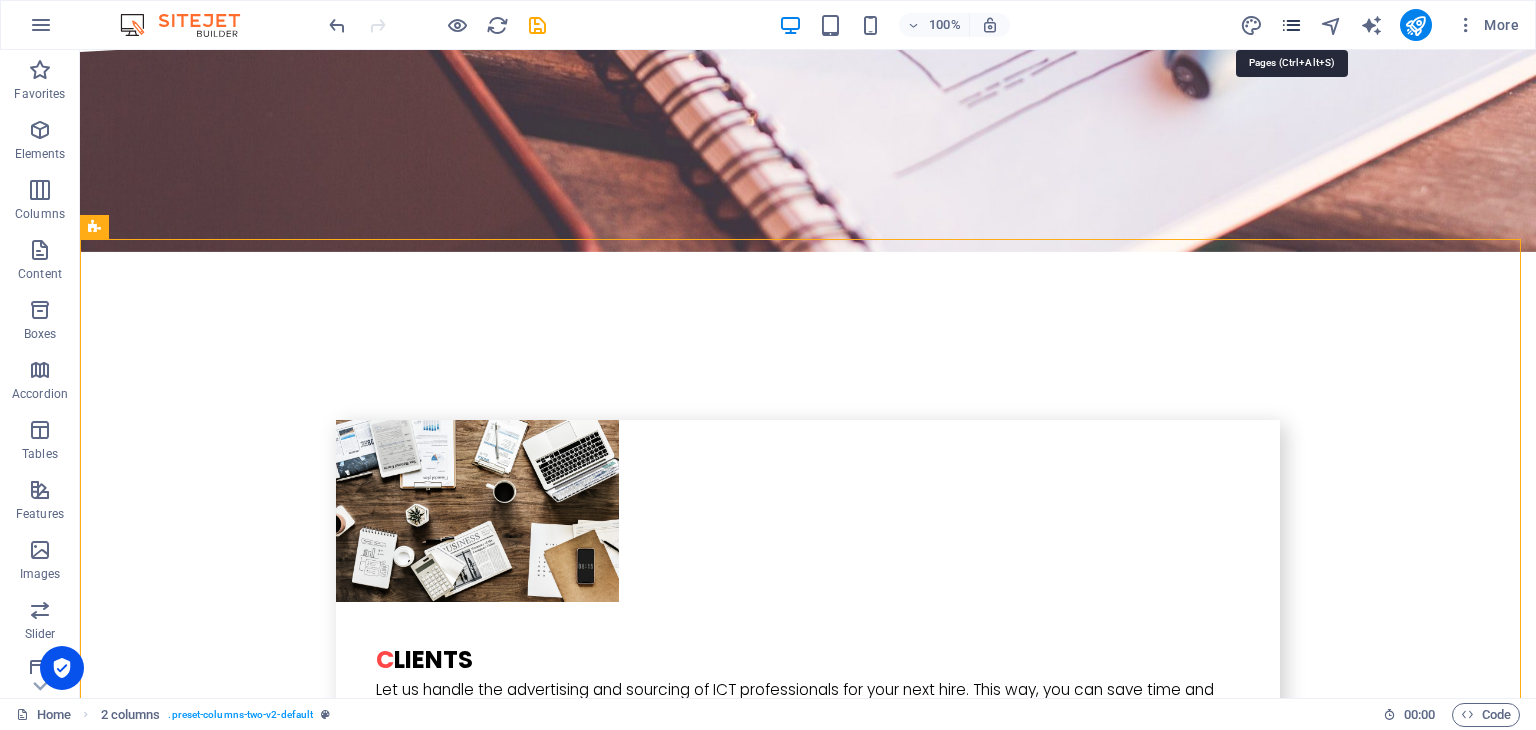 click at bounding box center [1291, 25] 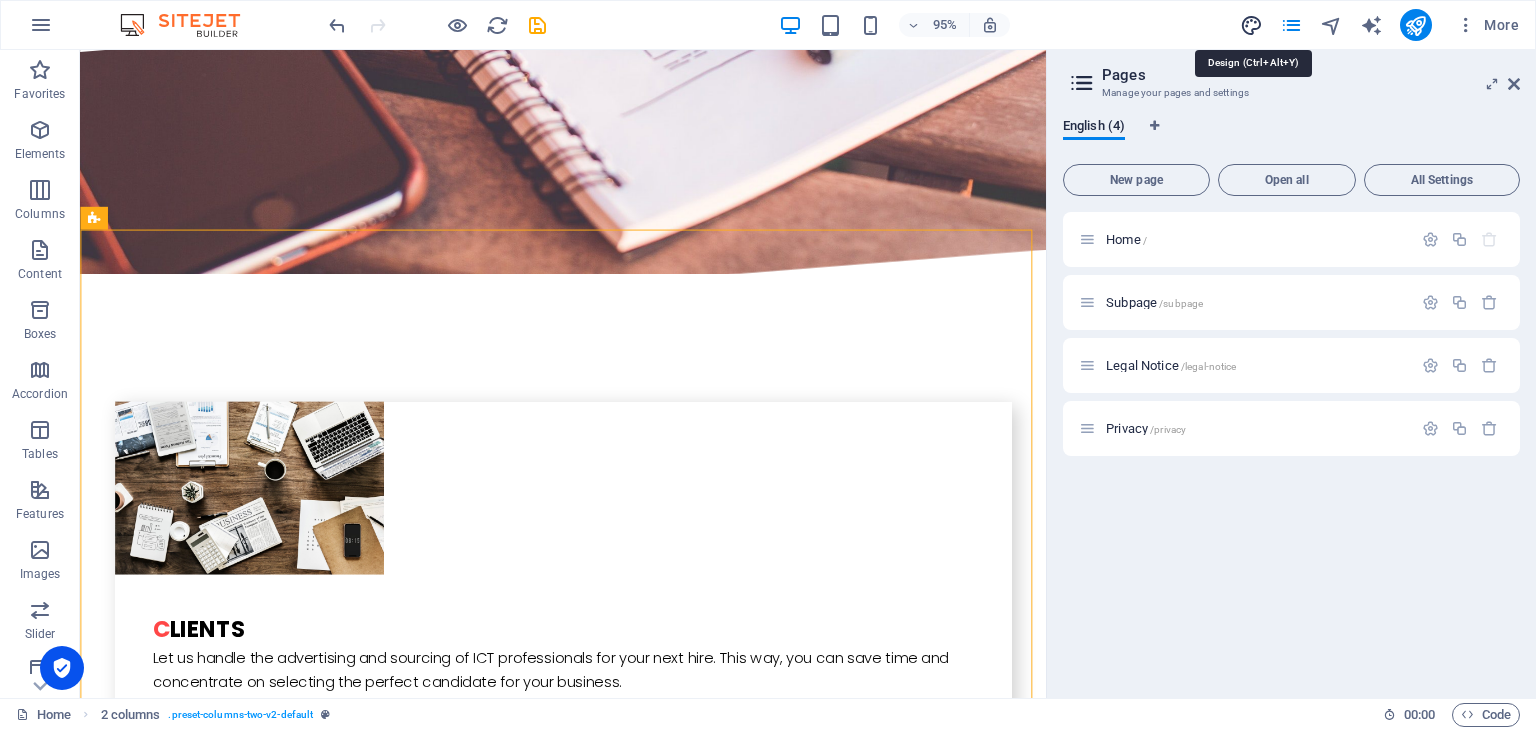 click at bounding box center (1251, 25) 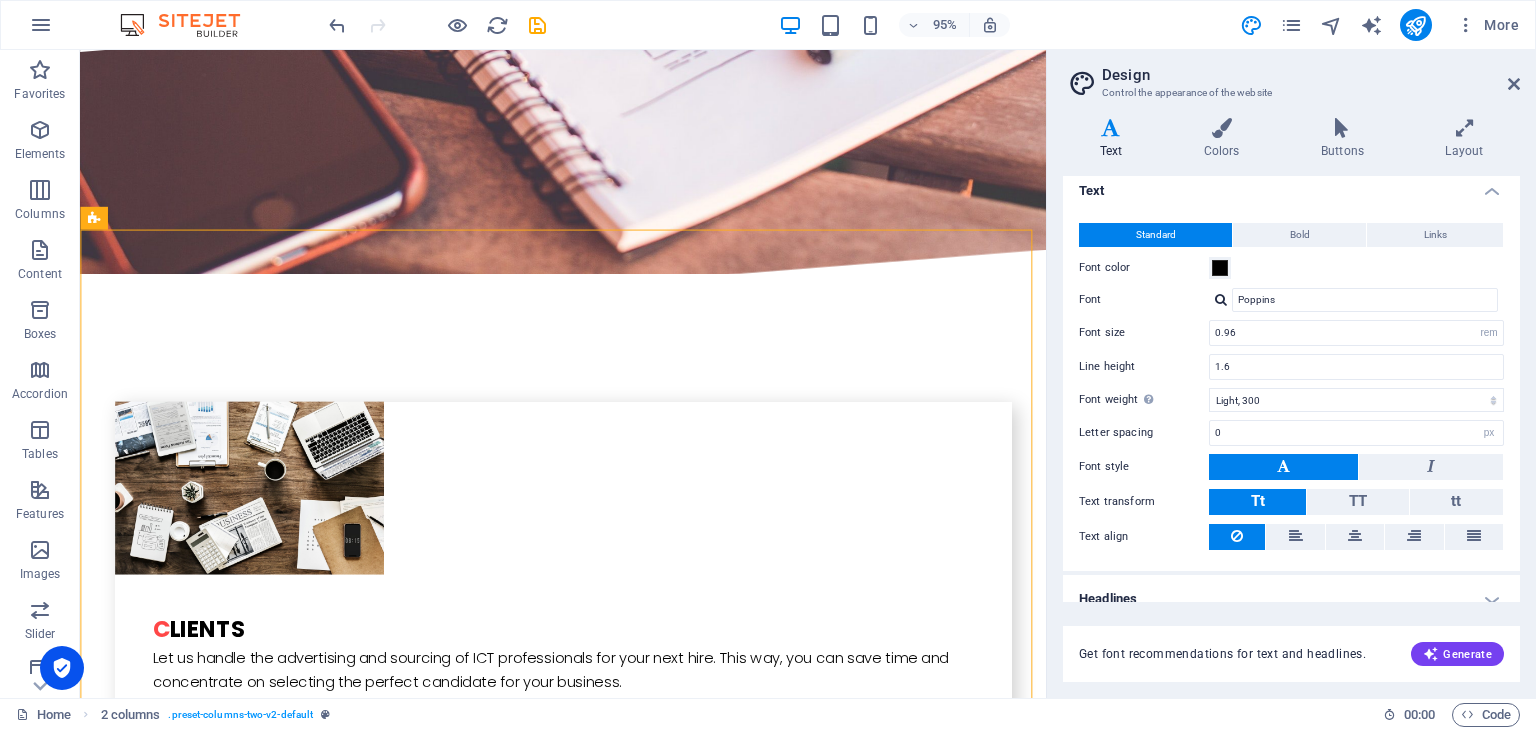 scroll, scrollTop: 0, scrollLeft: 0, axis: both 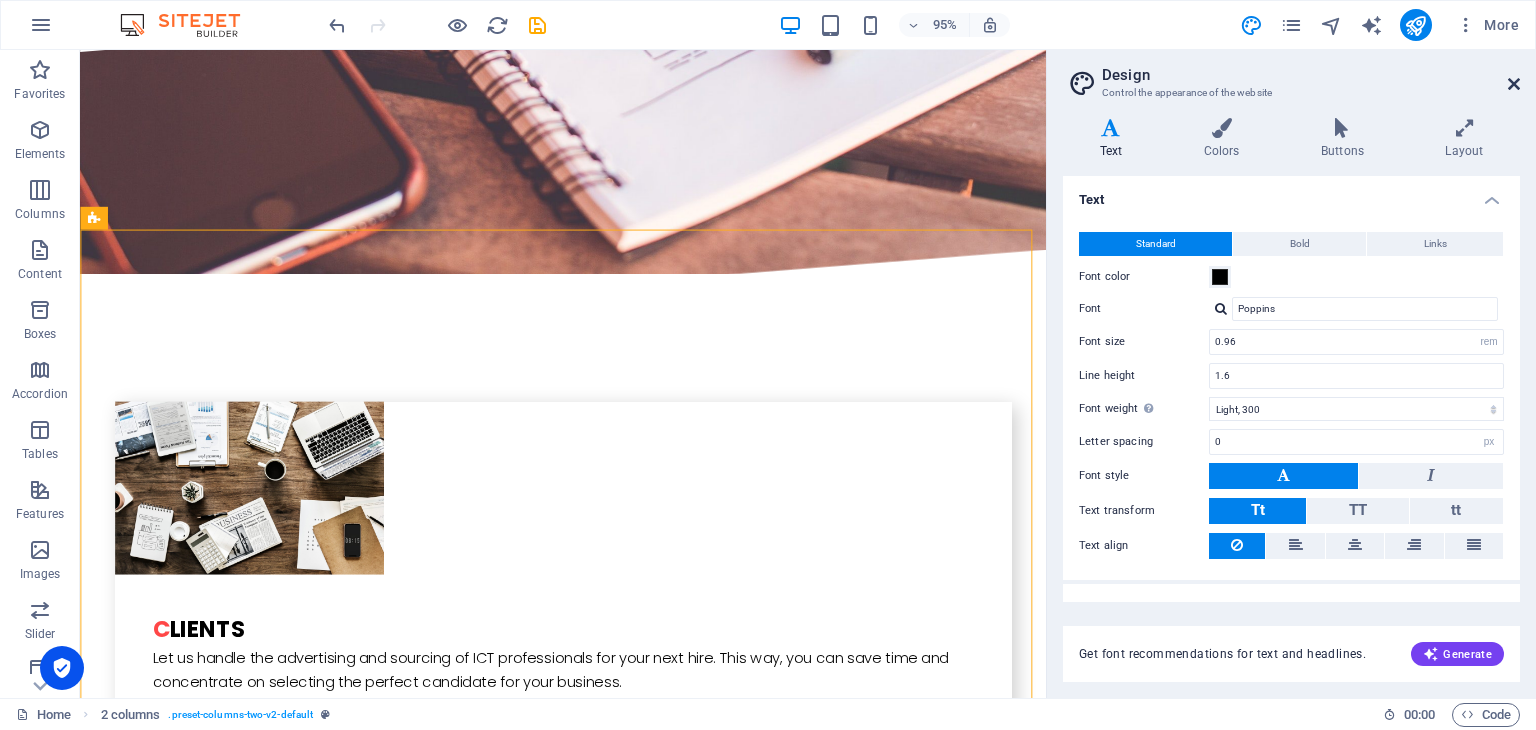 click at bounding box center (1514, 84) 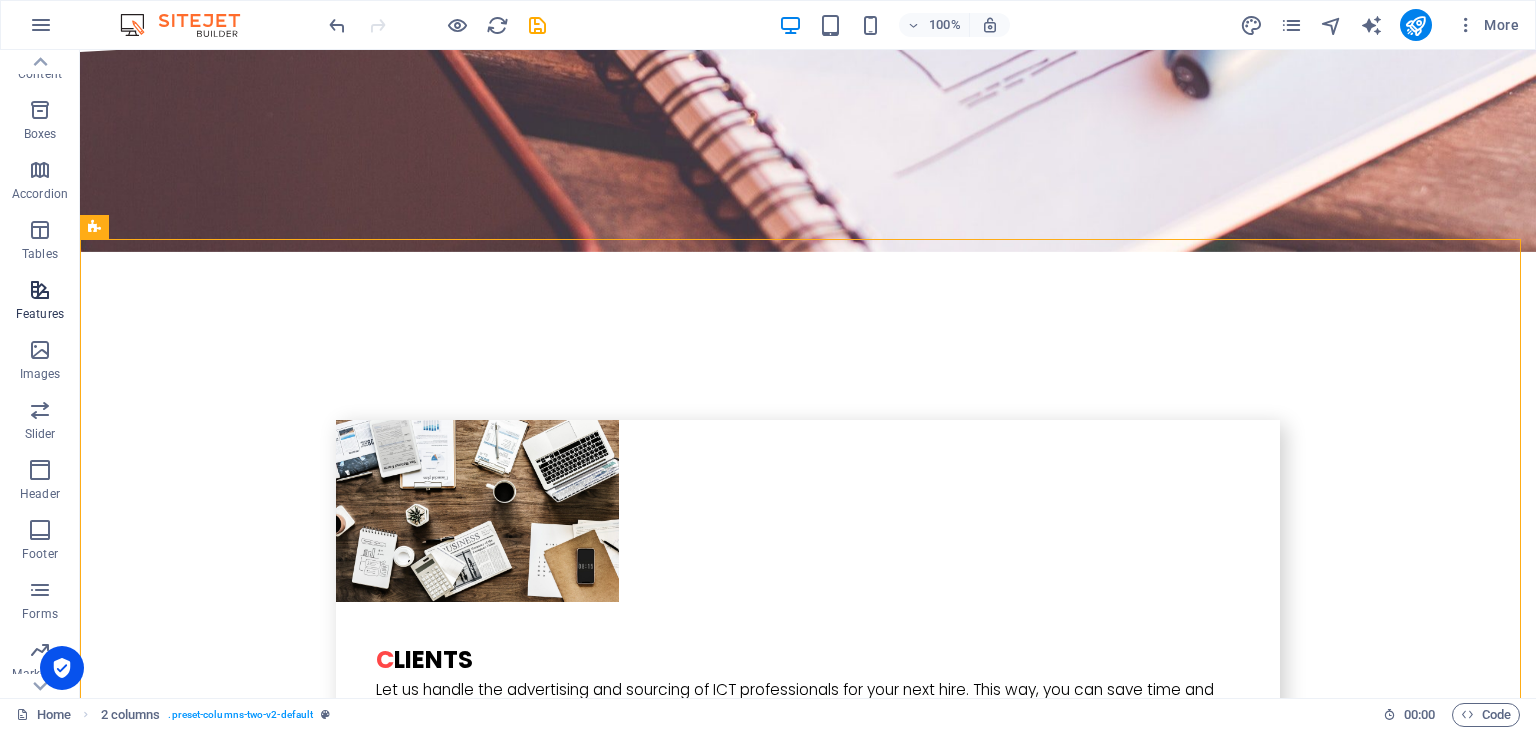 scroll, scrollTop: 252, scrollLeft: 0, axis: vertical 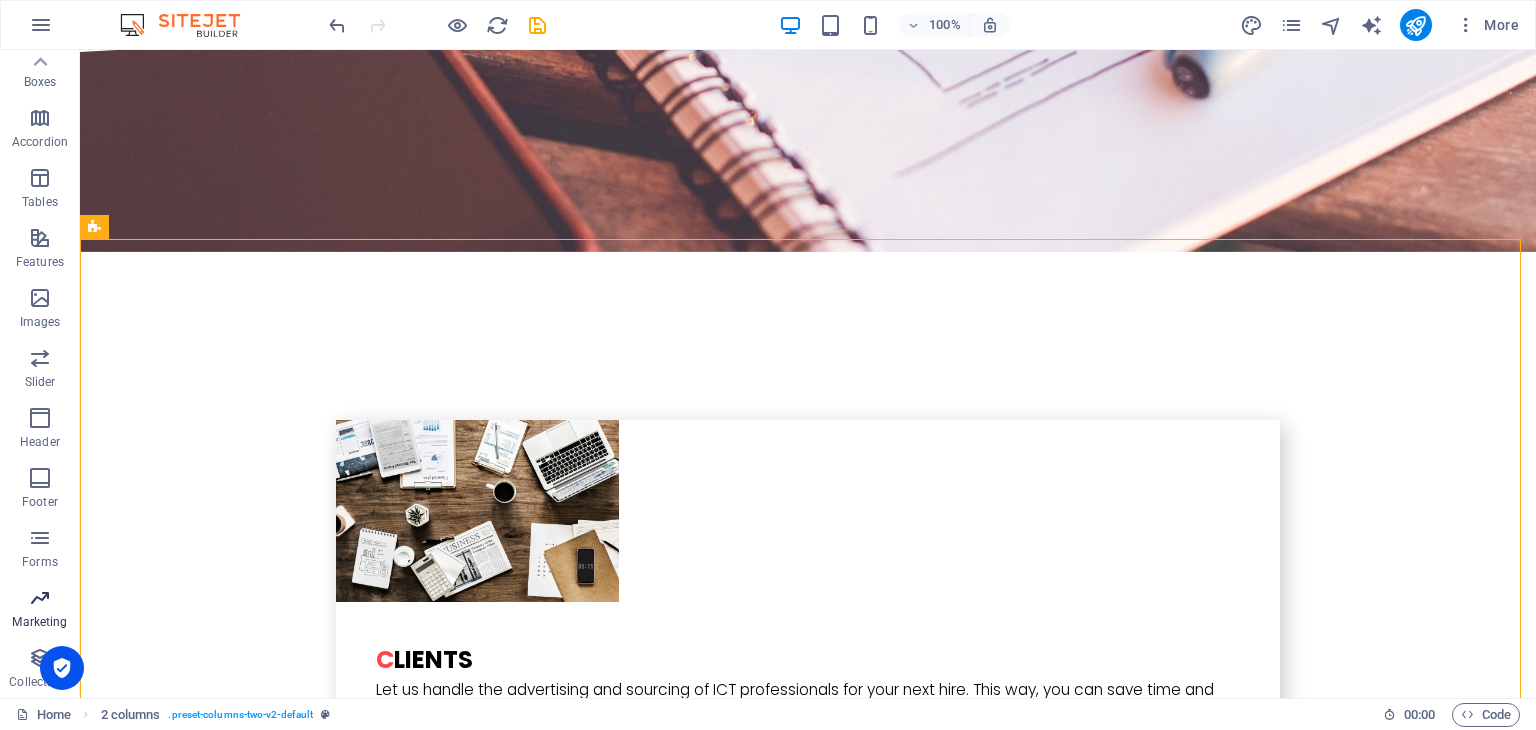click at bounding box center (40, 598) 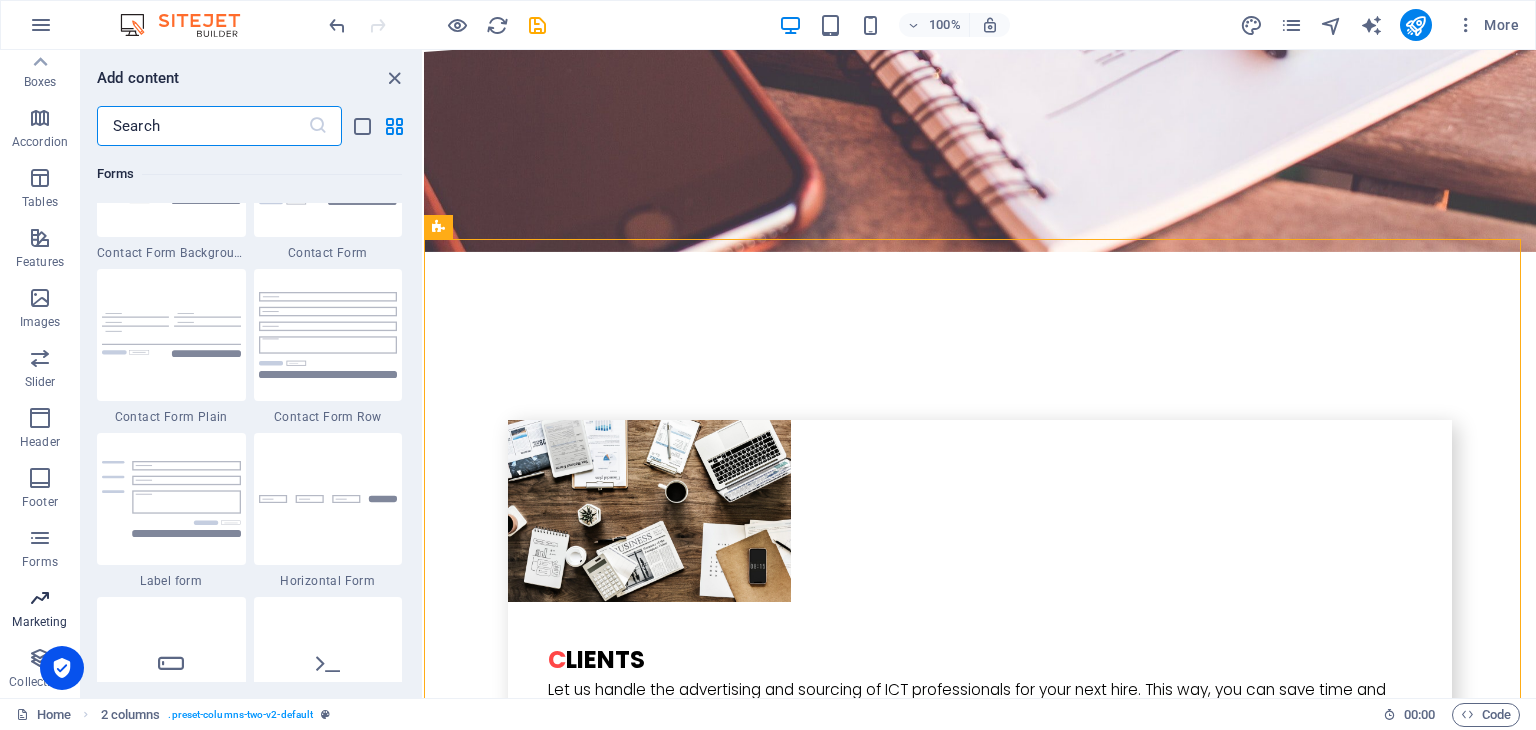 scroll, scrollTop: 16124, scrollLeft: 0, axis: vertical 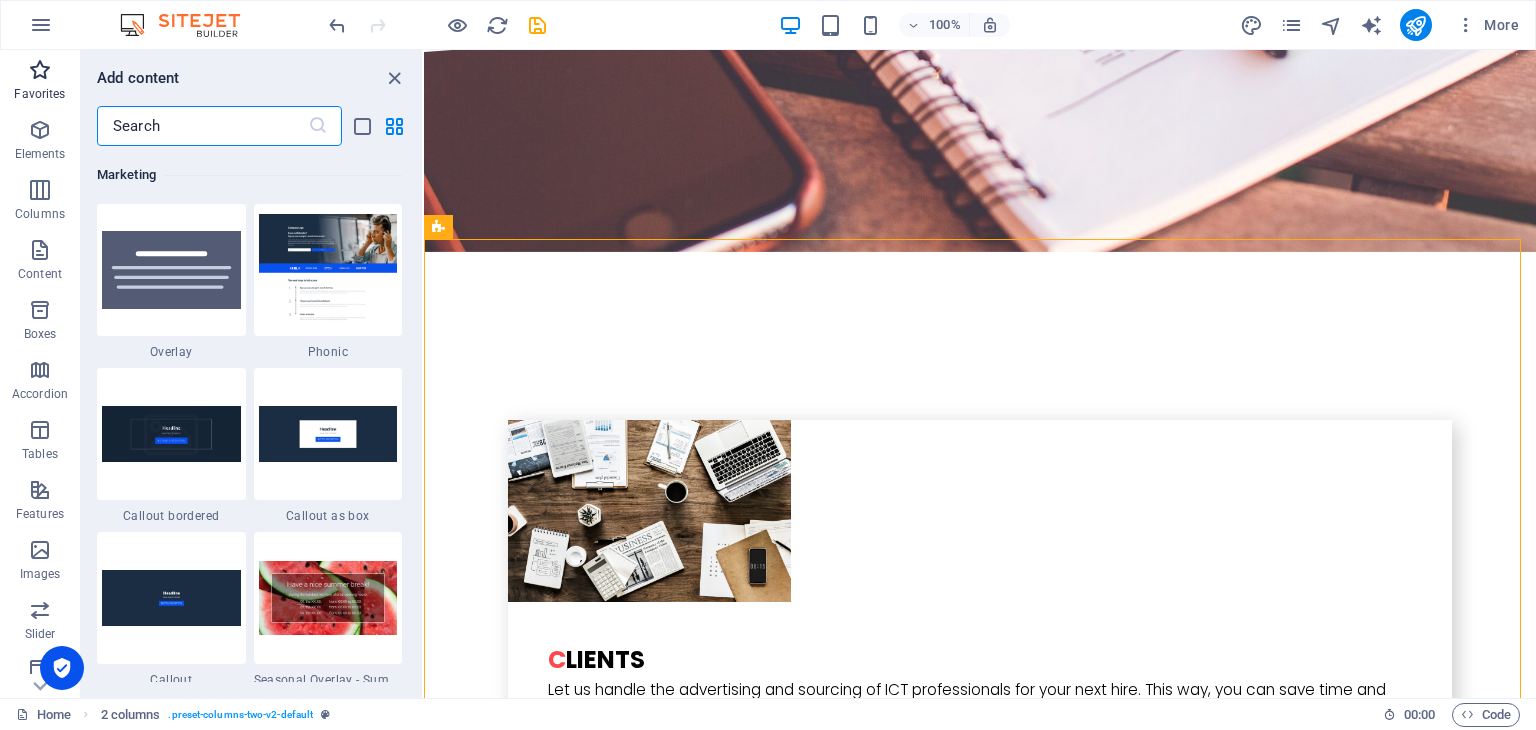 click on "Favorites" at bounding box center (40, 82) 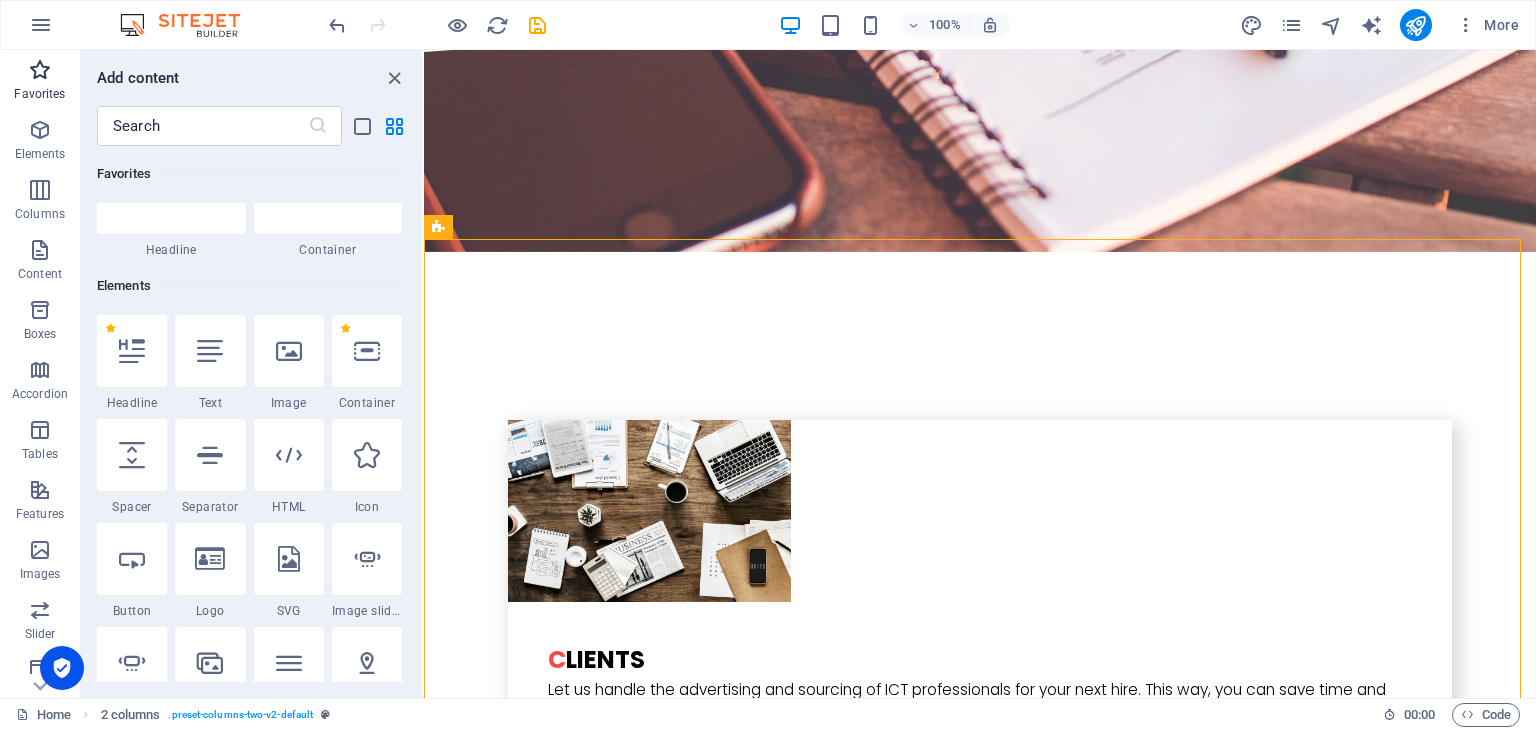 scroll, scrollTop: 0, scrollLeft: 0, axis: both 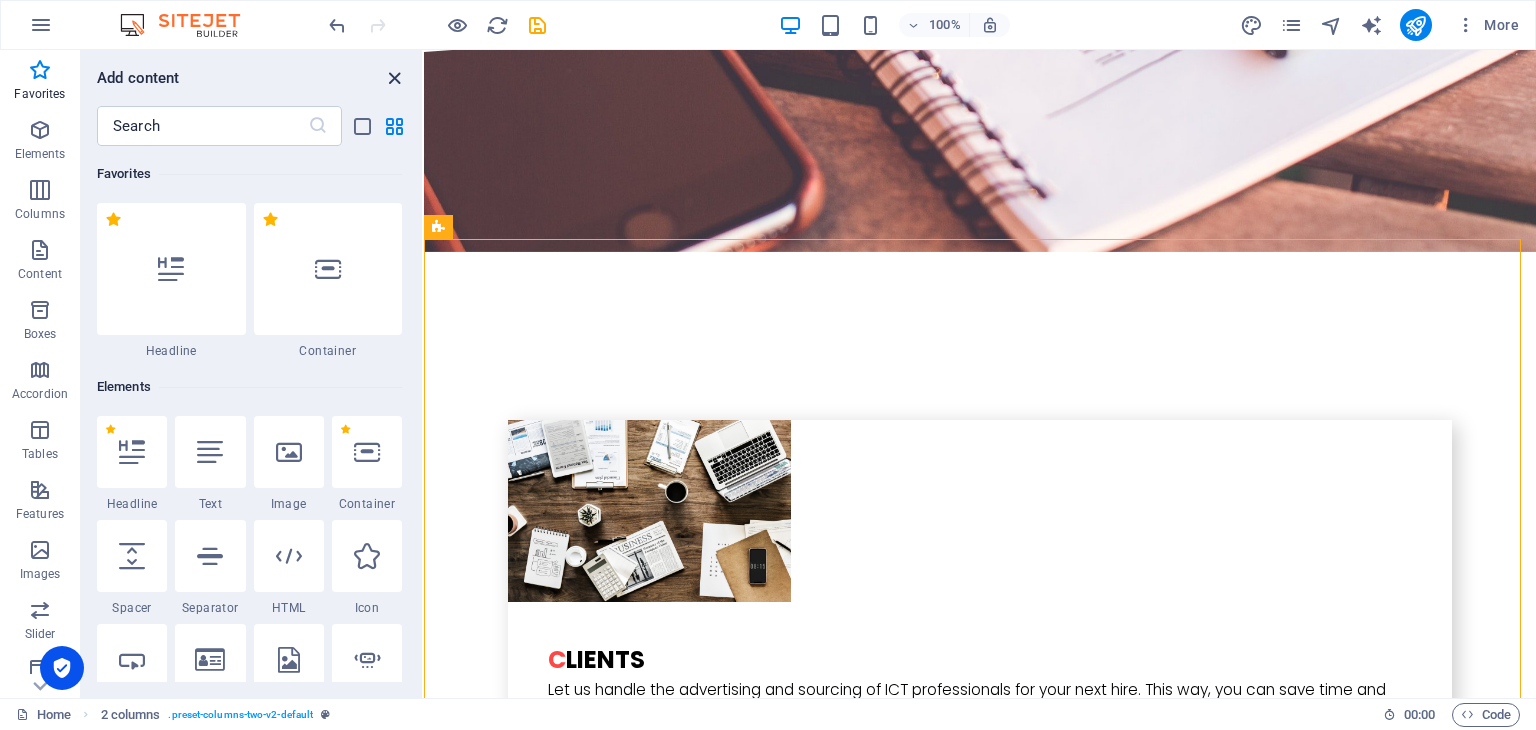 drag, startPoint x: 396, startPoint y: 73, endPoint x: 319, endPoint y: 21, distance: 92.91394 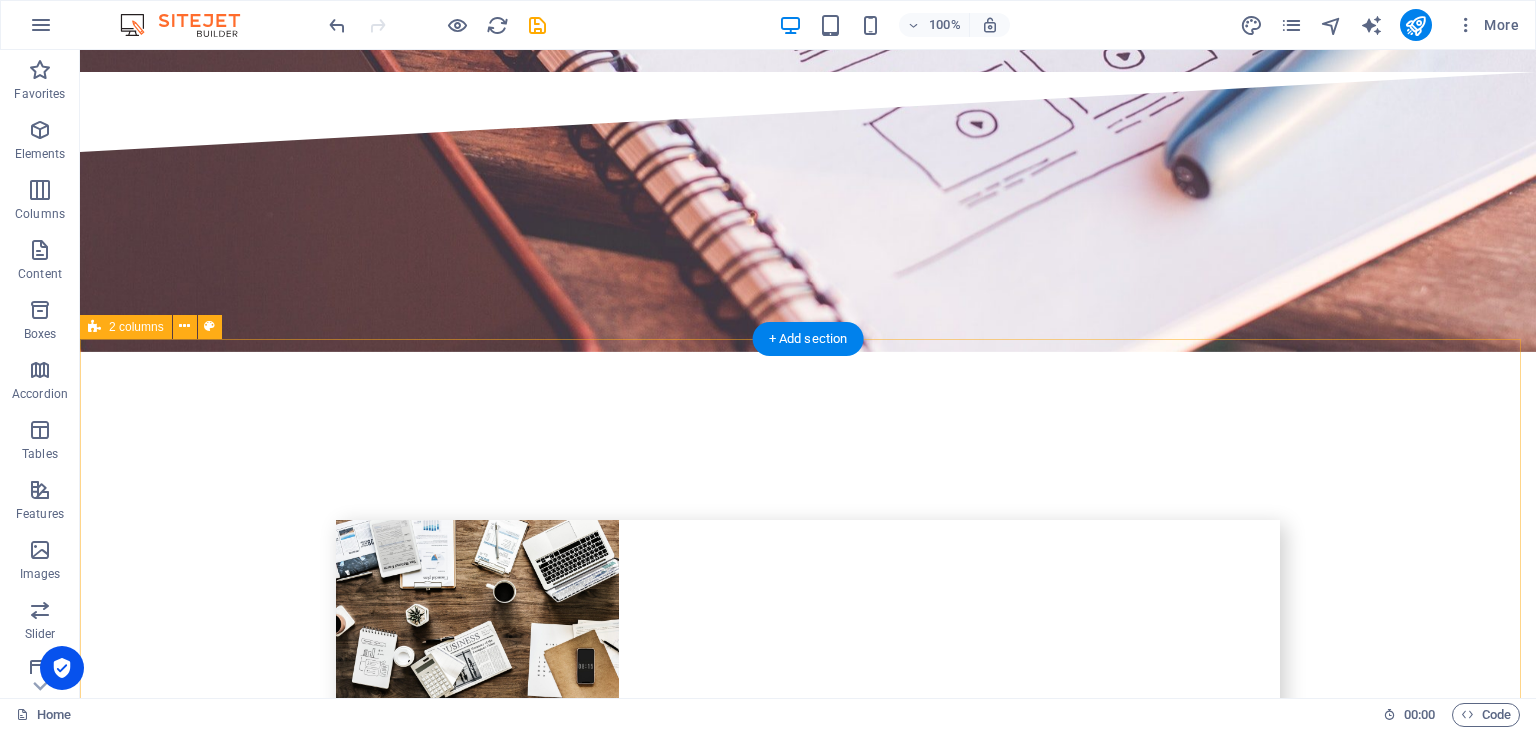 scroll, scrollTop: 4357, scrollLeft: 0, axis: vertical 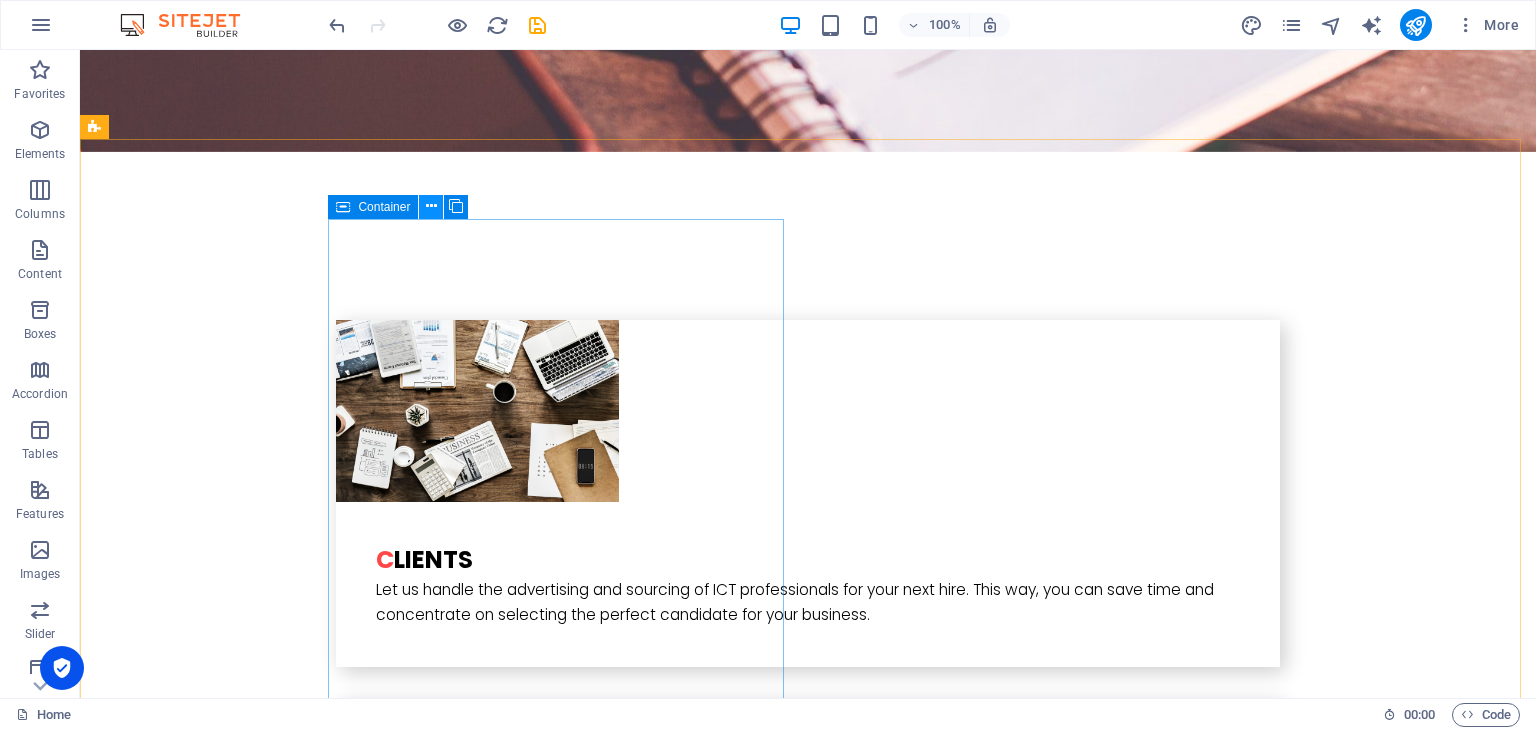 click at bounding box center [431, 206] 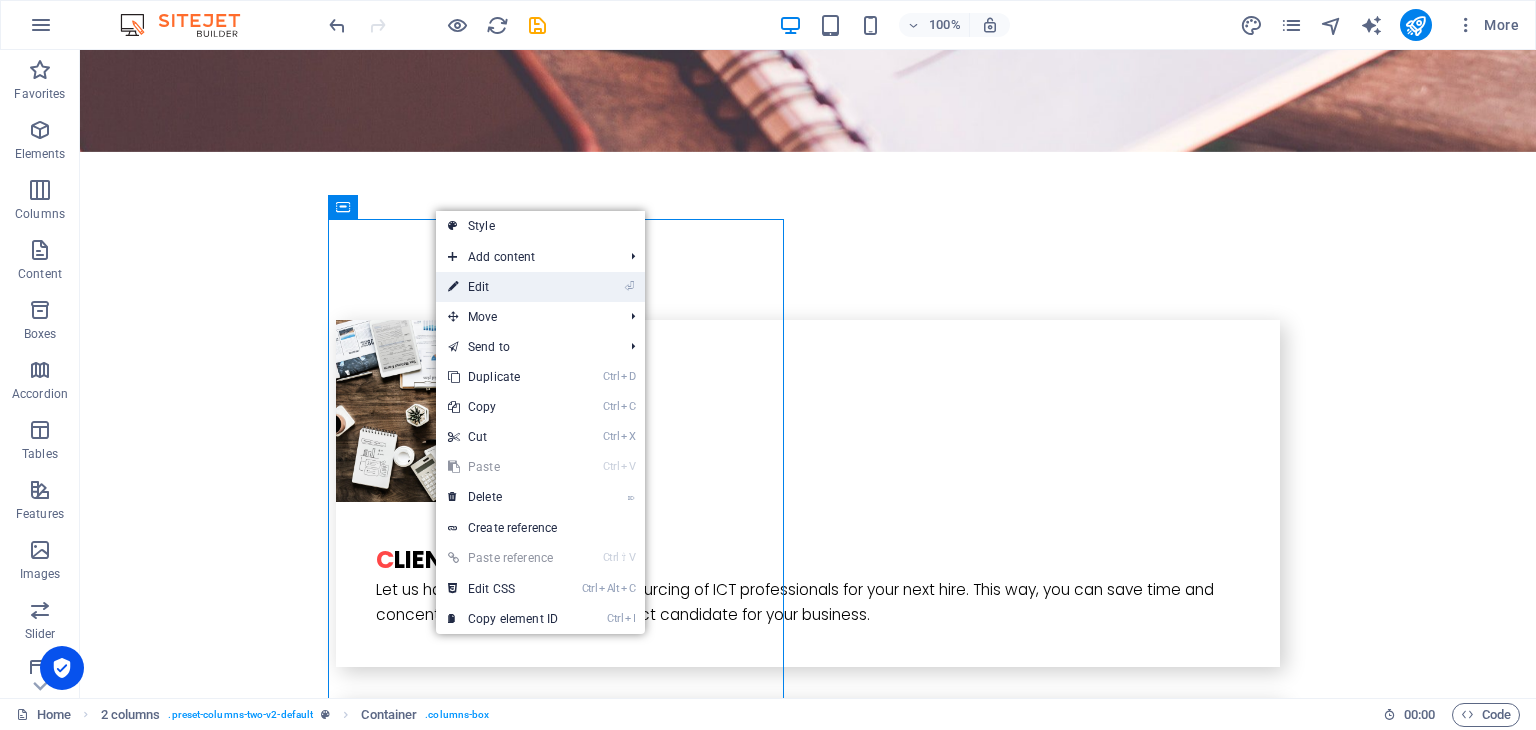 click on "⏎  Edit" at bounding box center [503, 287] 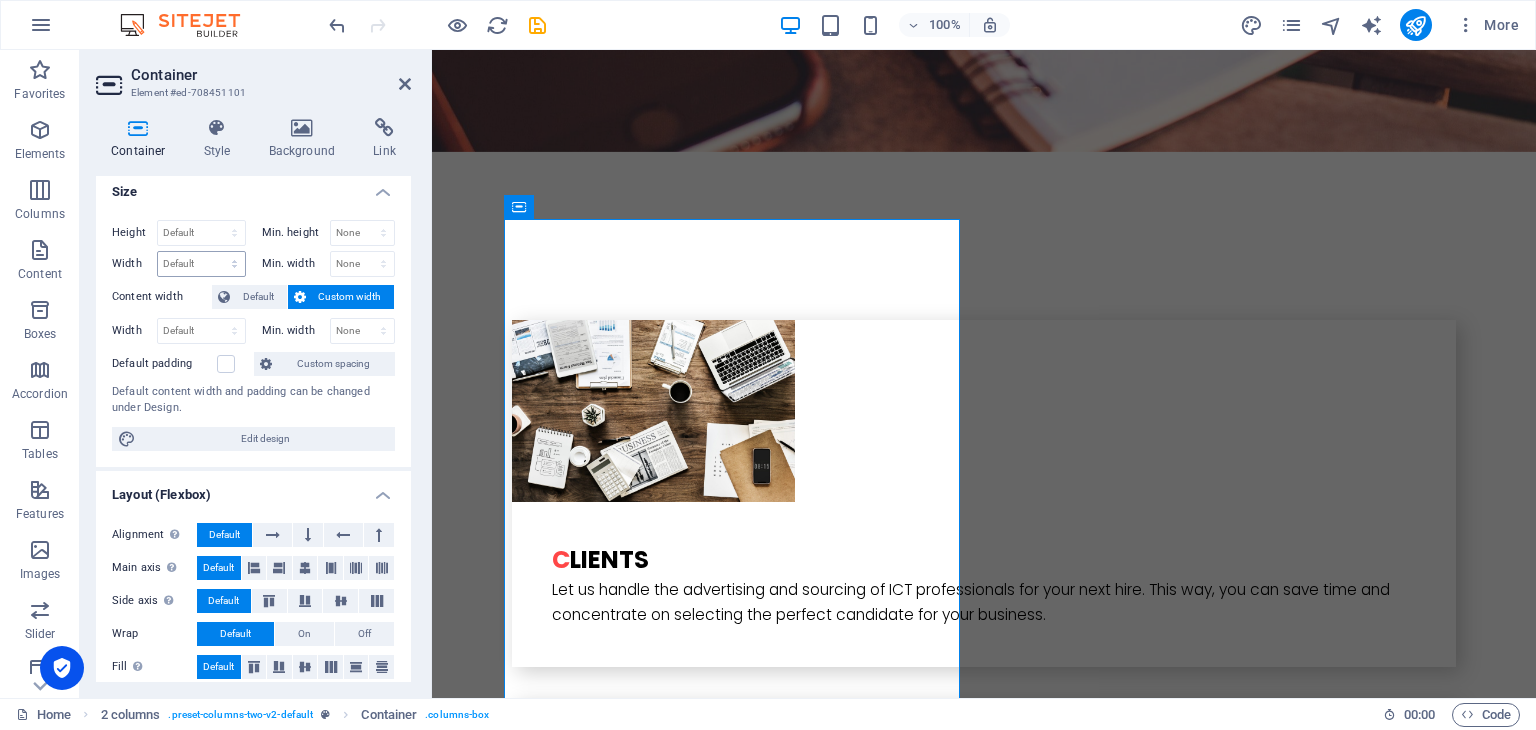 scroll, scrollTop: 0, scrollLeft: 0, axis: both 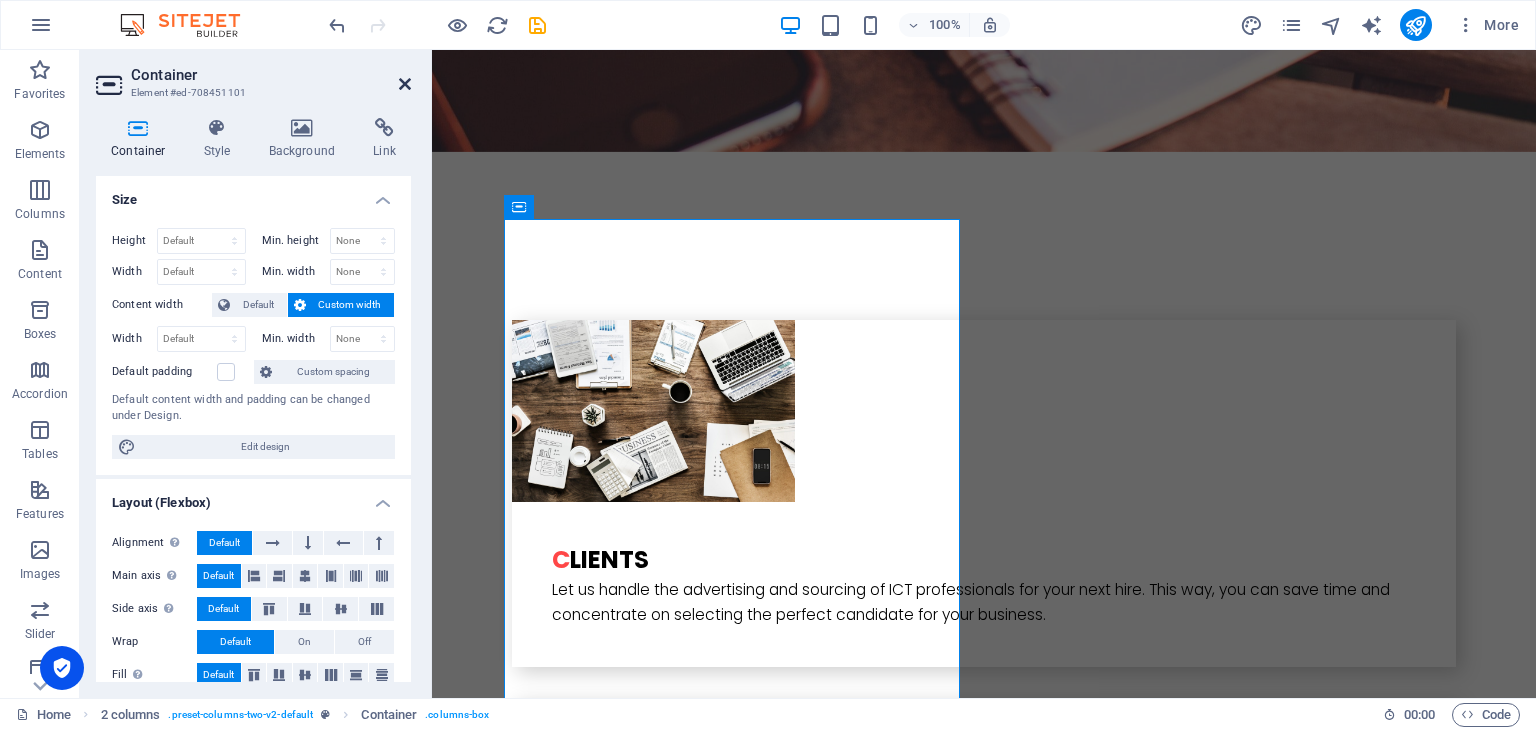 click at bounding box center (405, 84) 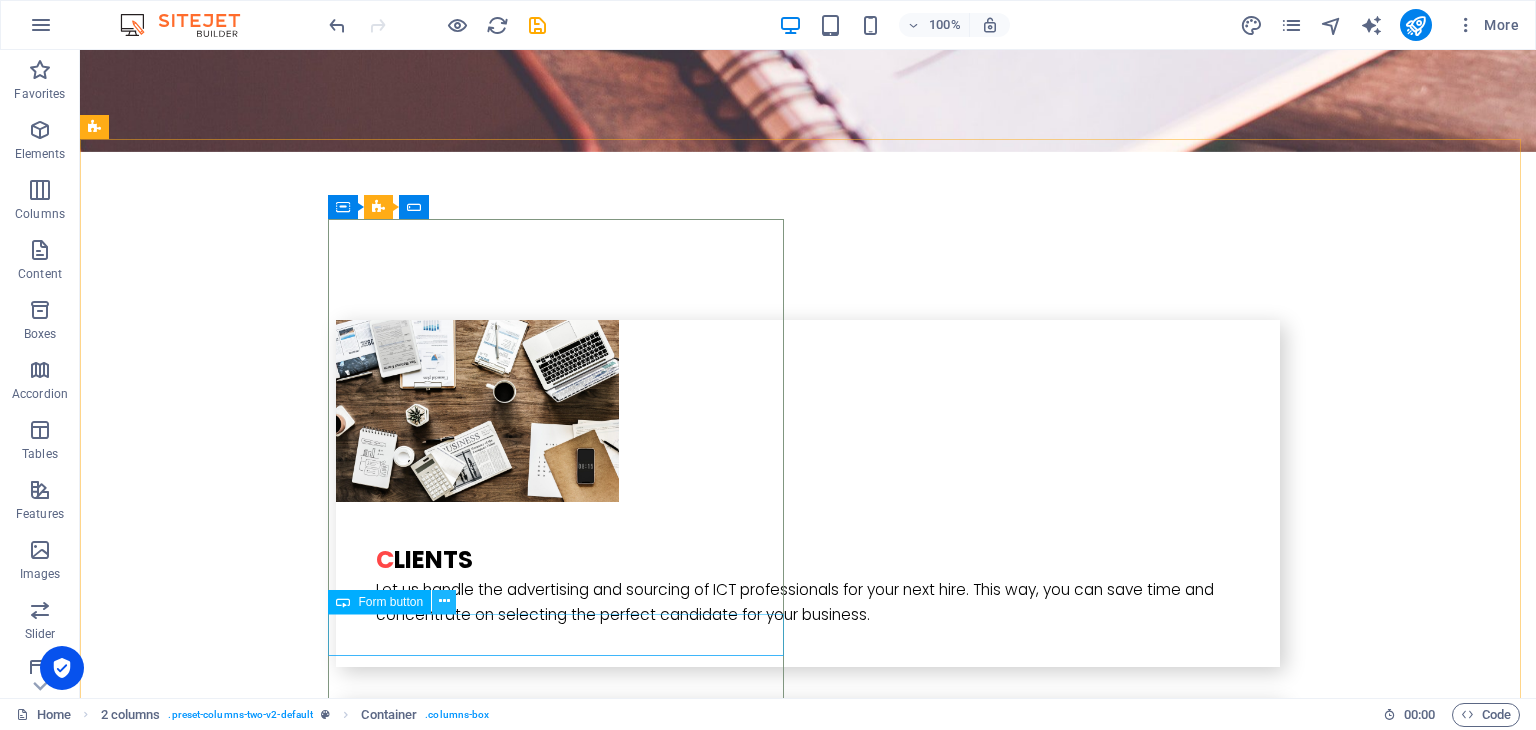 click at bounding box center (444, 601) 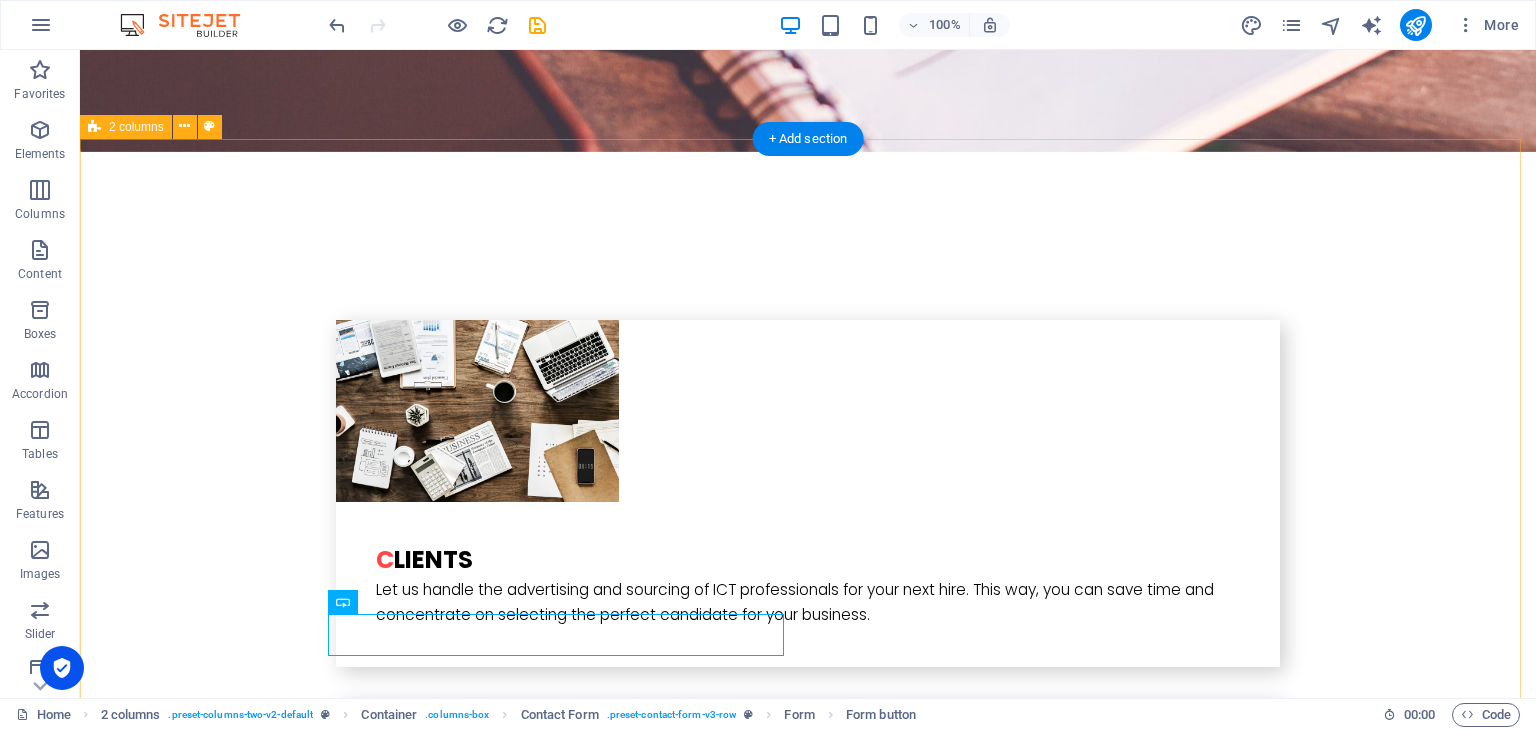 click on "I have read and understand the privacy policy. Nicht lesbar? Neu generieren Submit   I have read and understand the privacy policy. Nicht lesbar? Neu generieren Submit" at bounding box center (808, 4689) 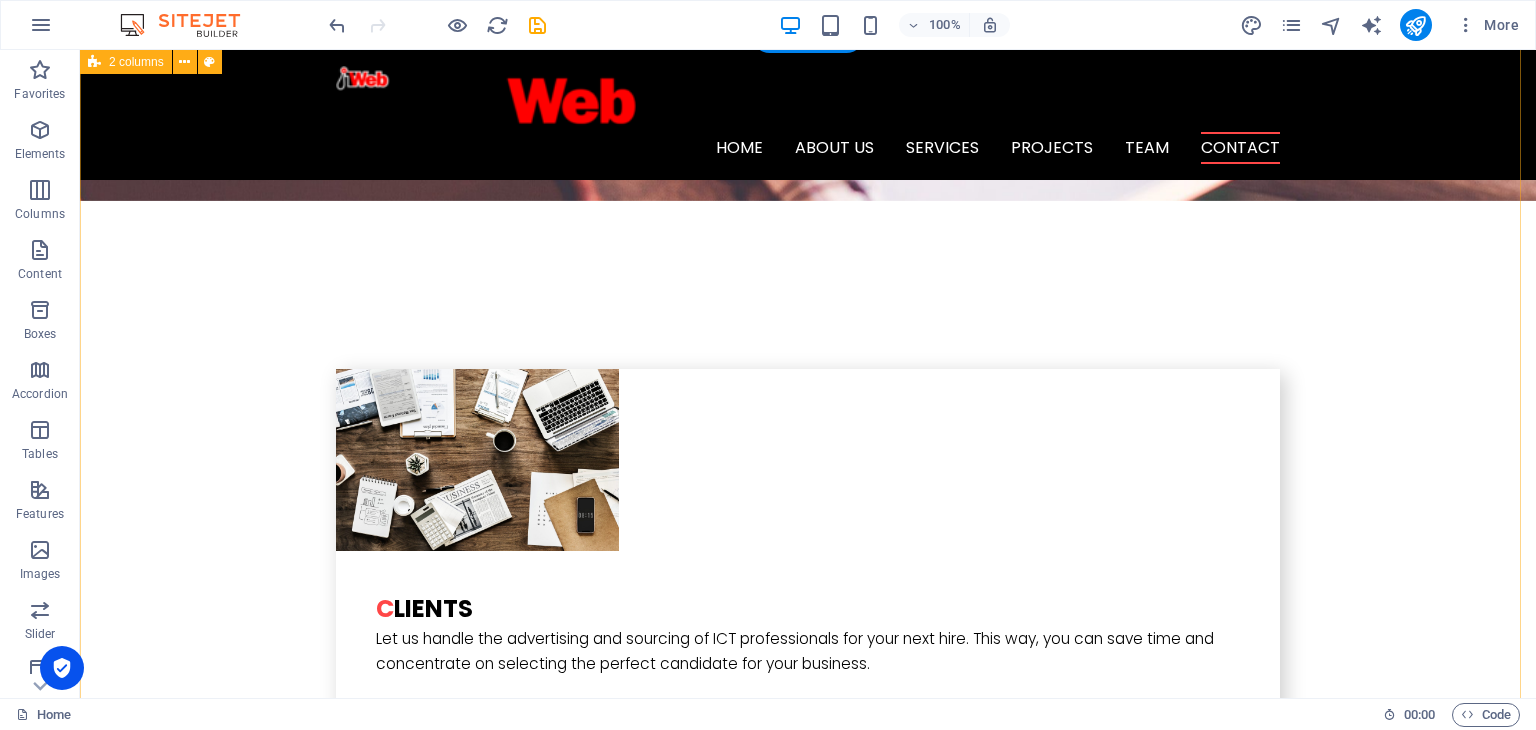 scroll, scrollTop: 4160, scrollLeft: 0, axis: vertical 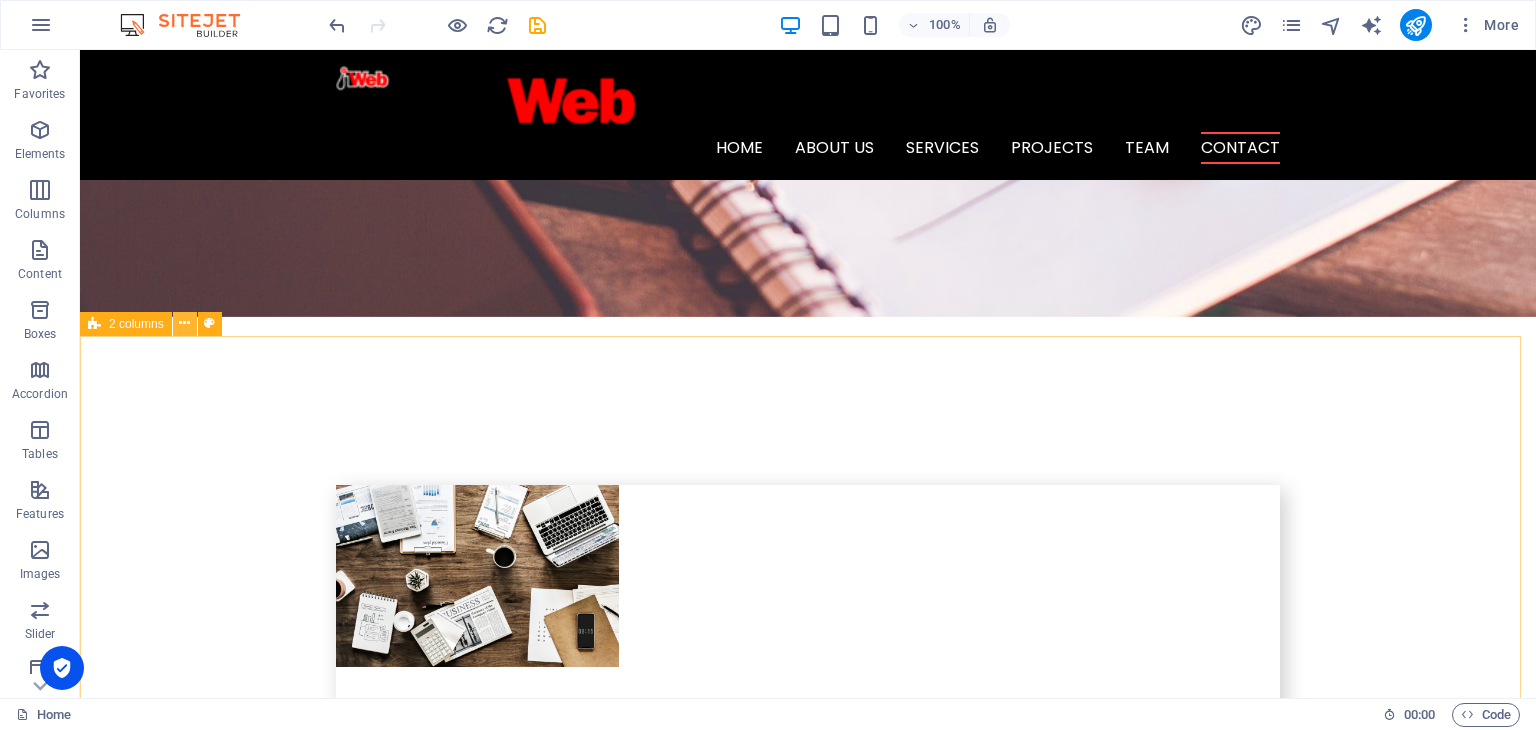 click at bounding box center (184, 323) 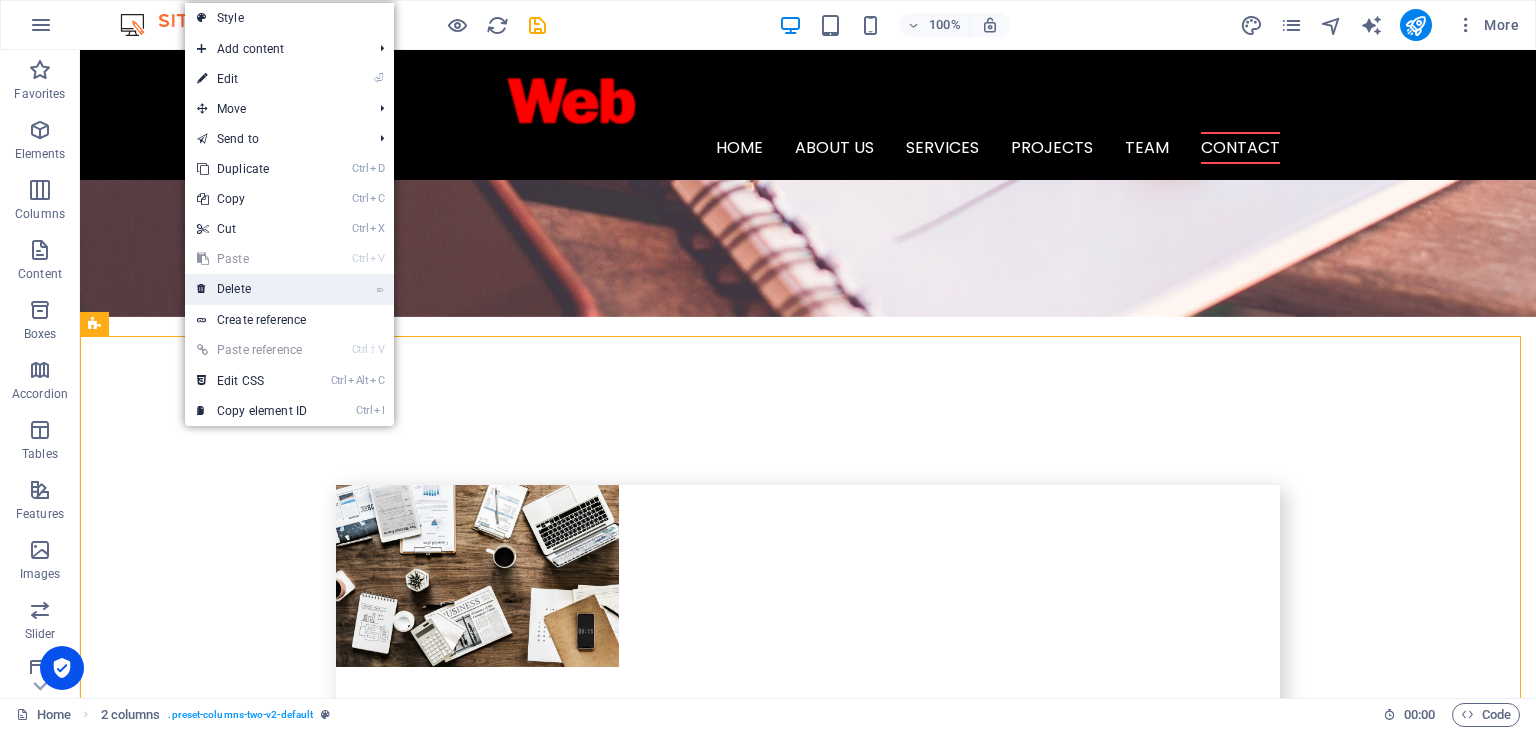click on "⌦  Delete" at bounding box center (252, 289) 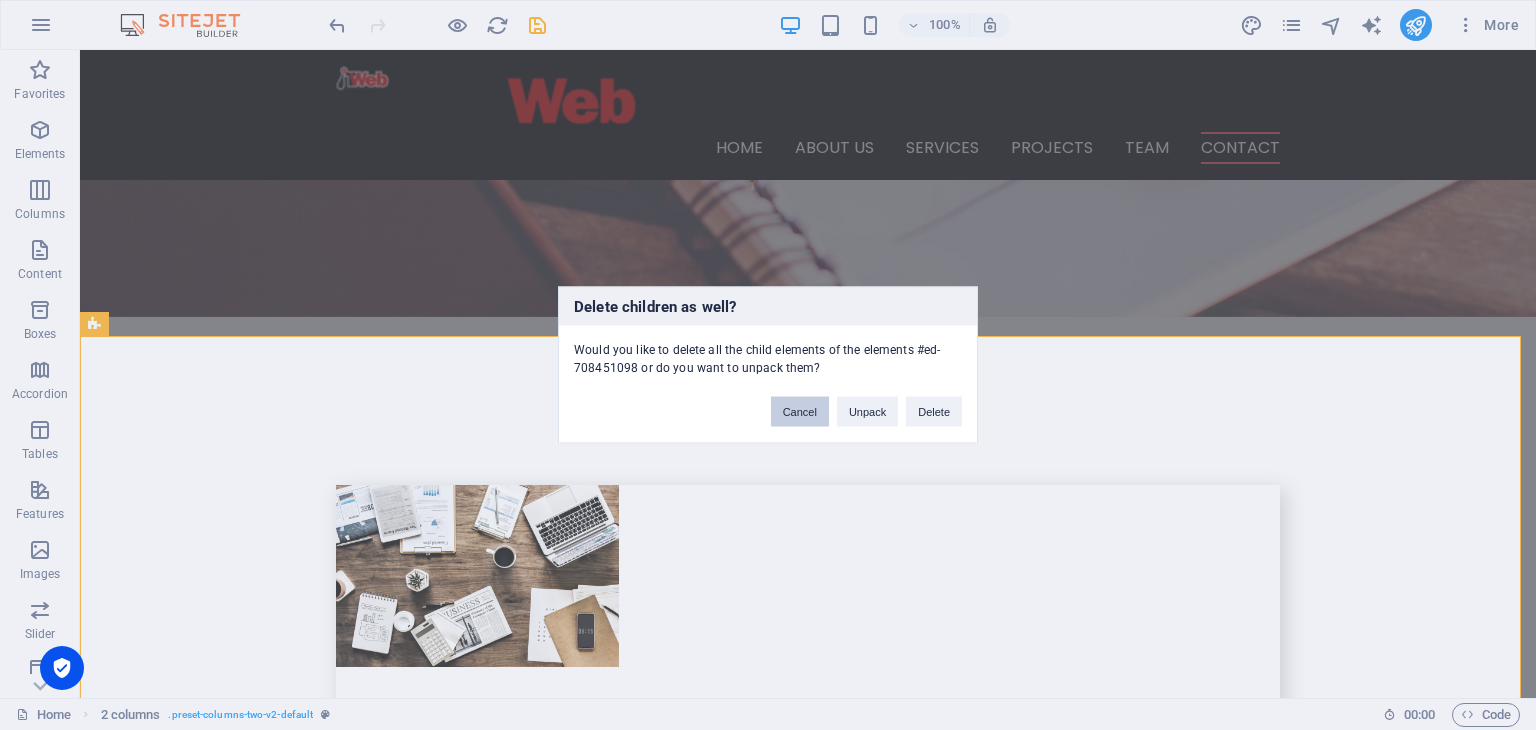 click on "Cancel" at bounding box center [800, 412] 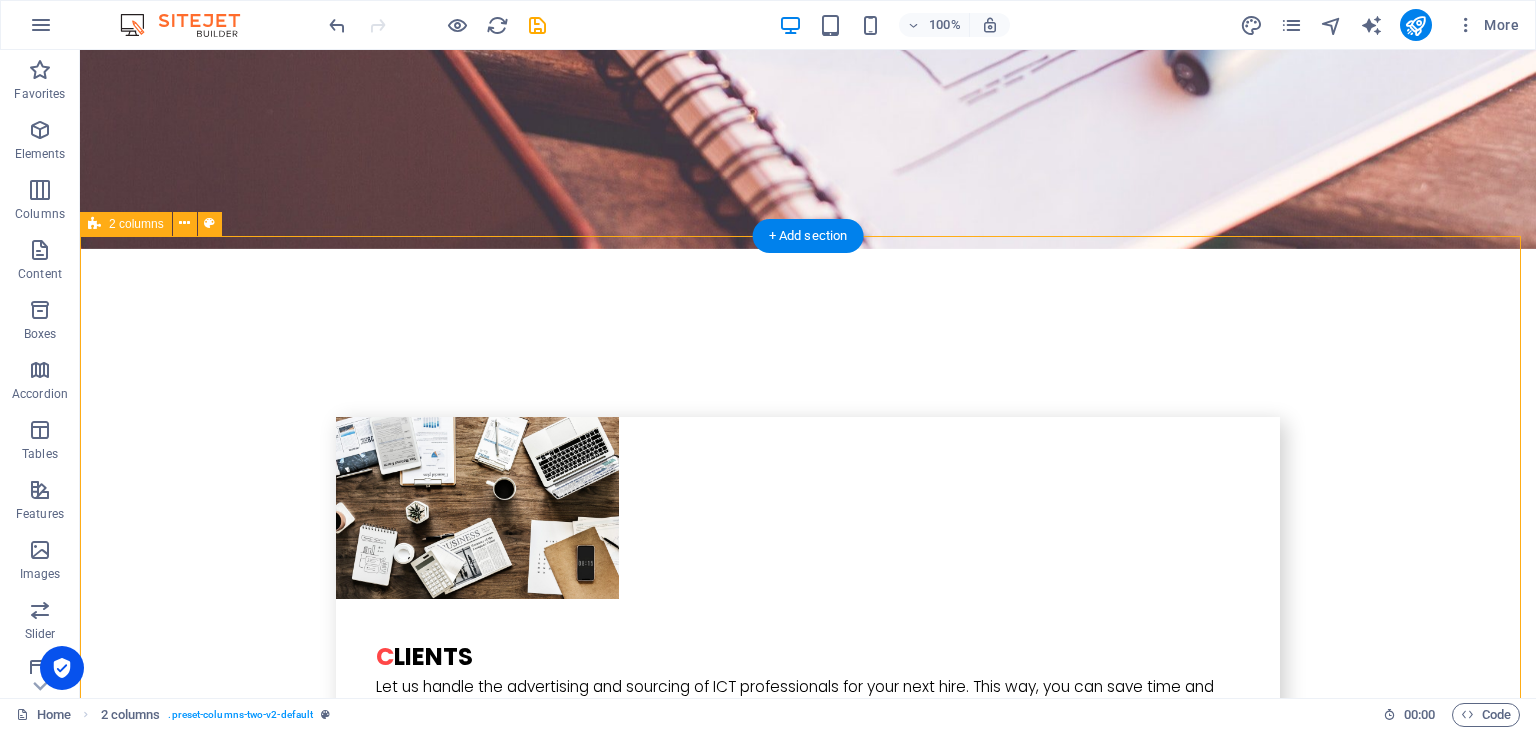 scroll, scrollTop: 4360, scrollLeft: 0, axis: vertical 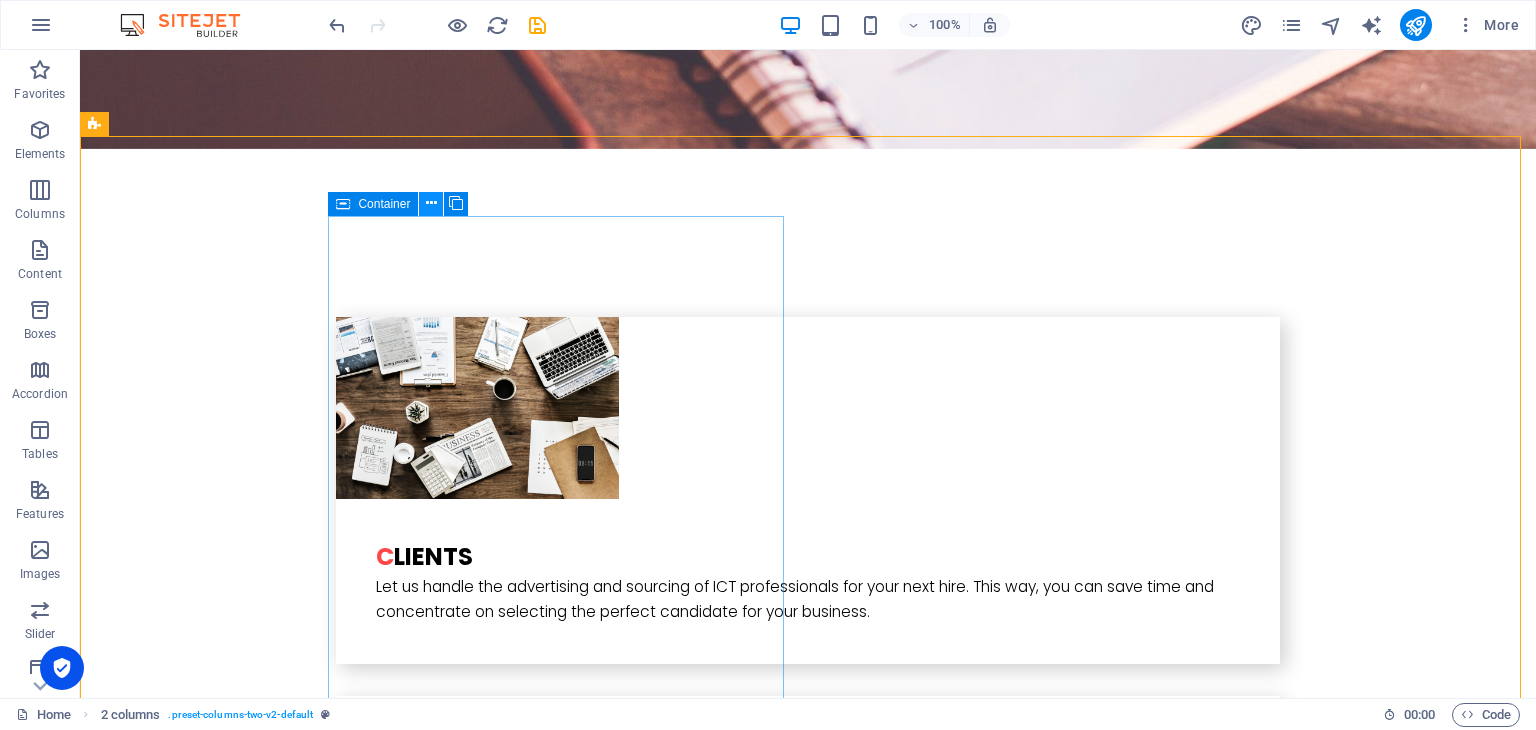 click at bounding box center (431, 203) 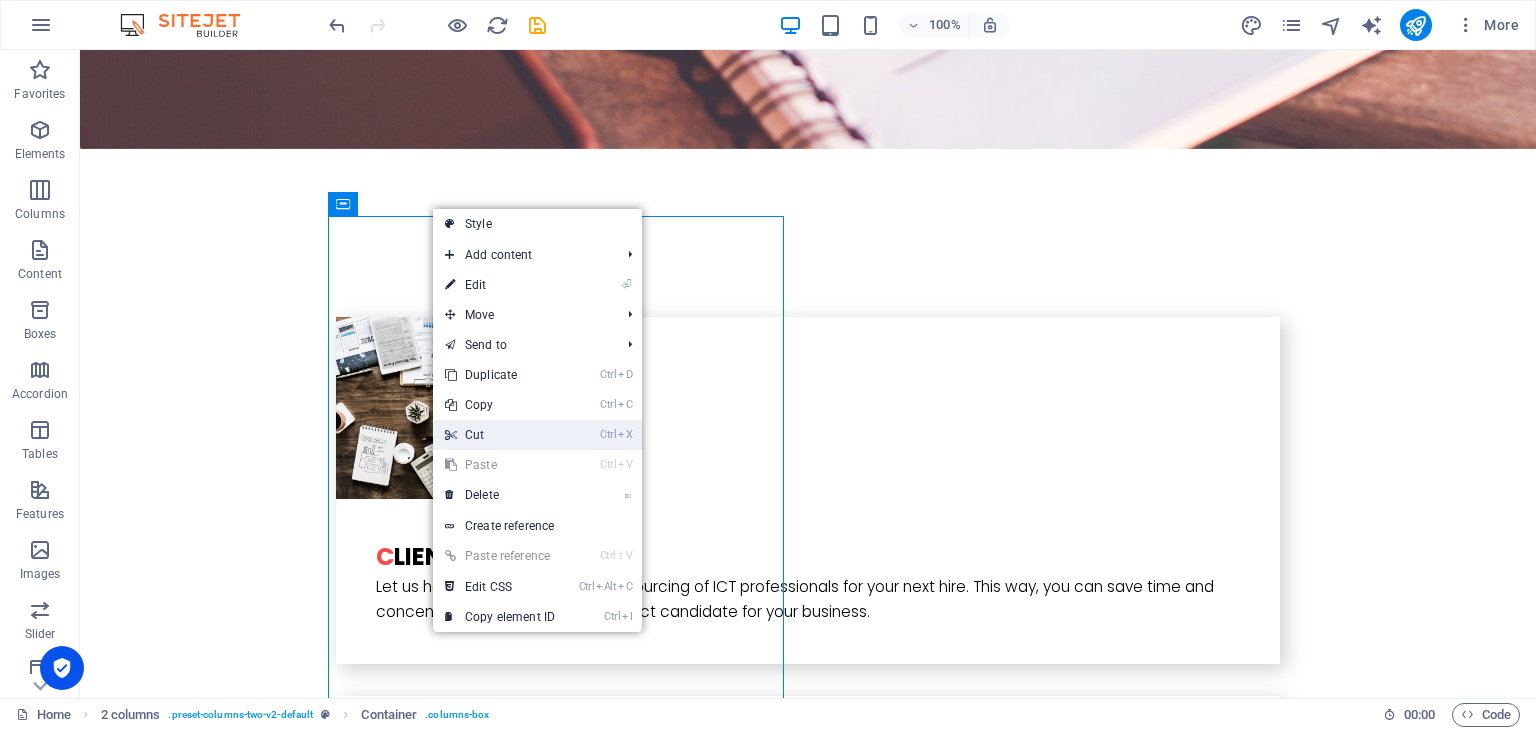 click on "Ctrl X  Cut" at bounding box center [500, 435] 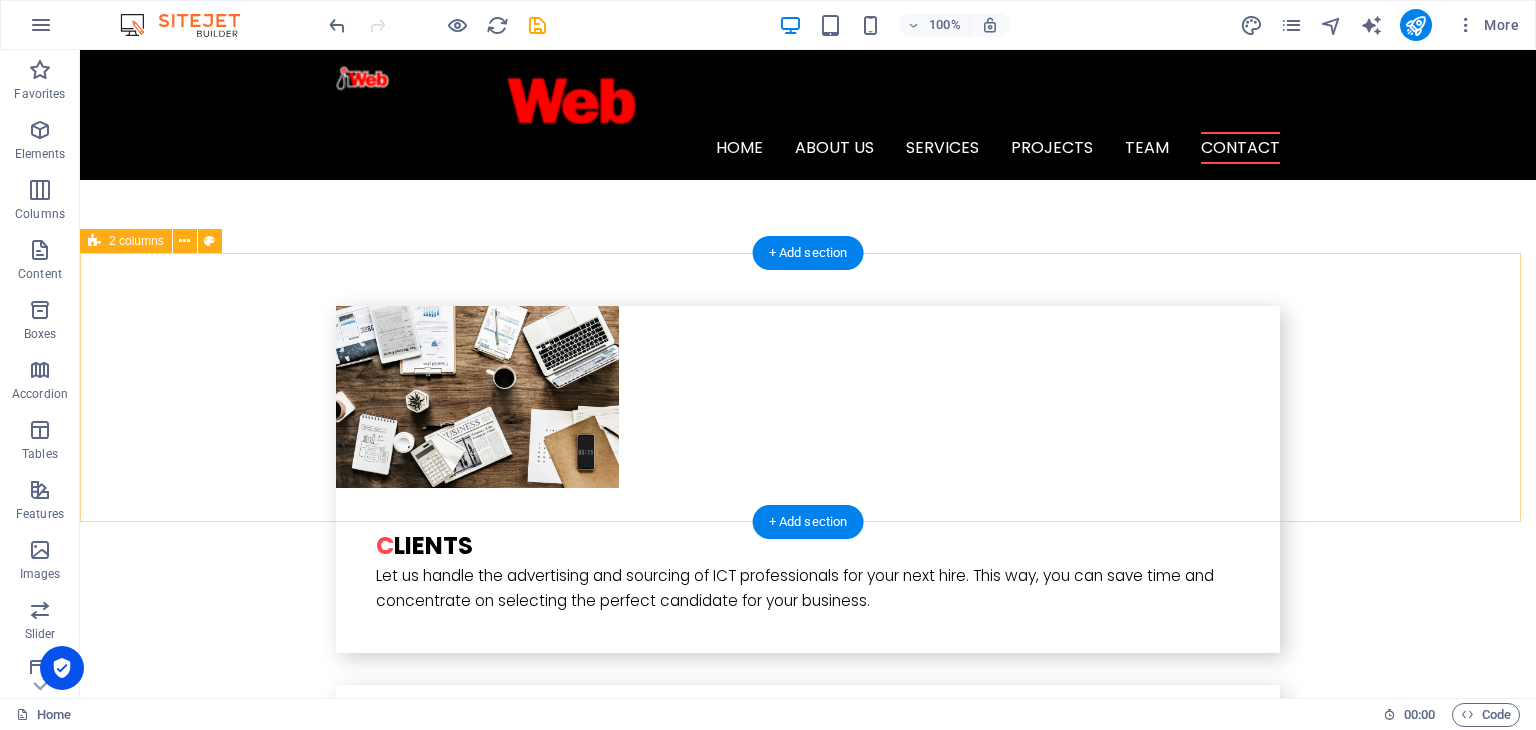 scroll, scrollTop: 4195, scrollLeft: 0, axis: vertical 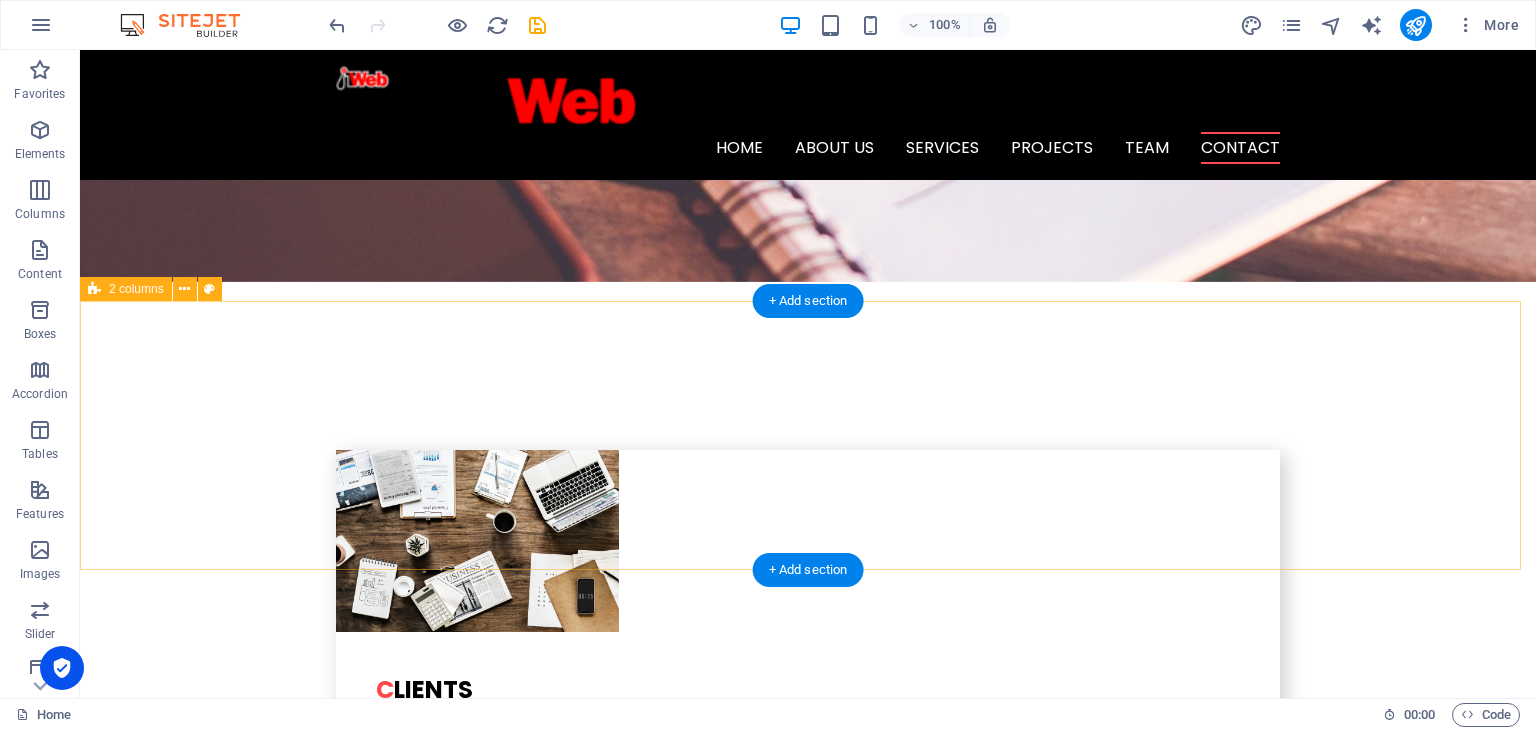click on "Add elements" at bounding box center [509, 4453] 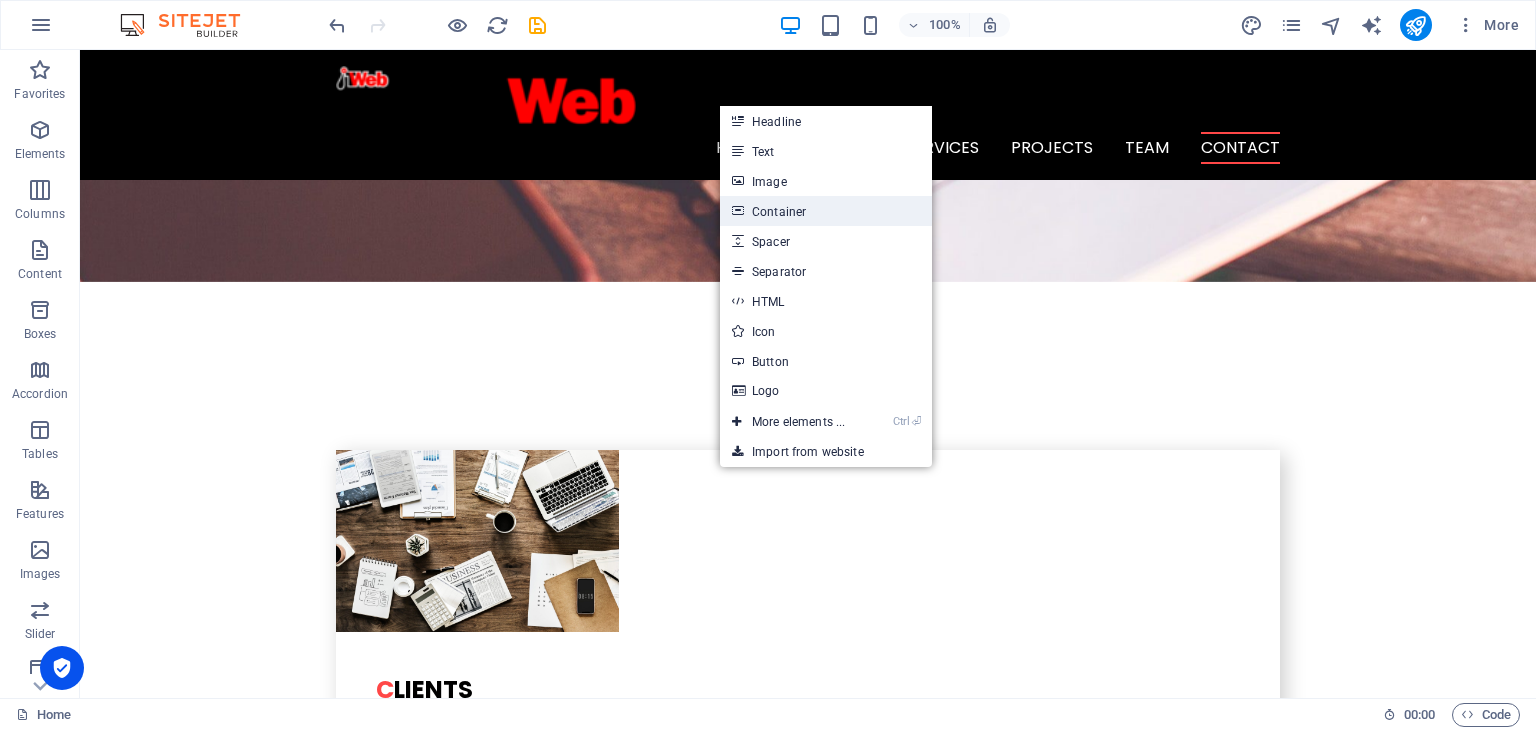 click on "Container" at bounding box center [826, 211] 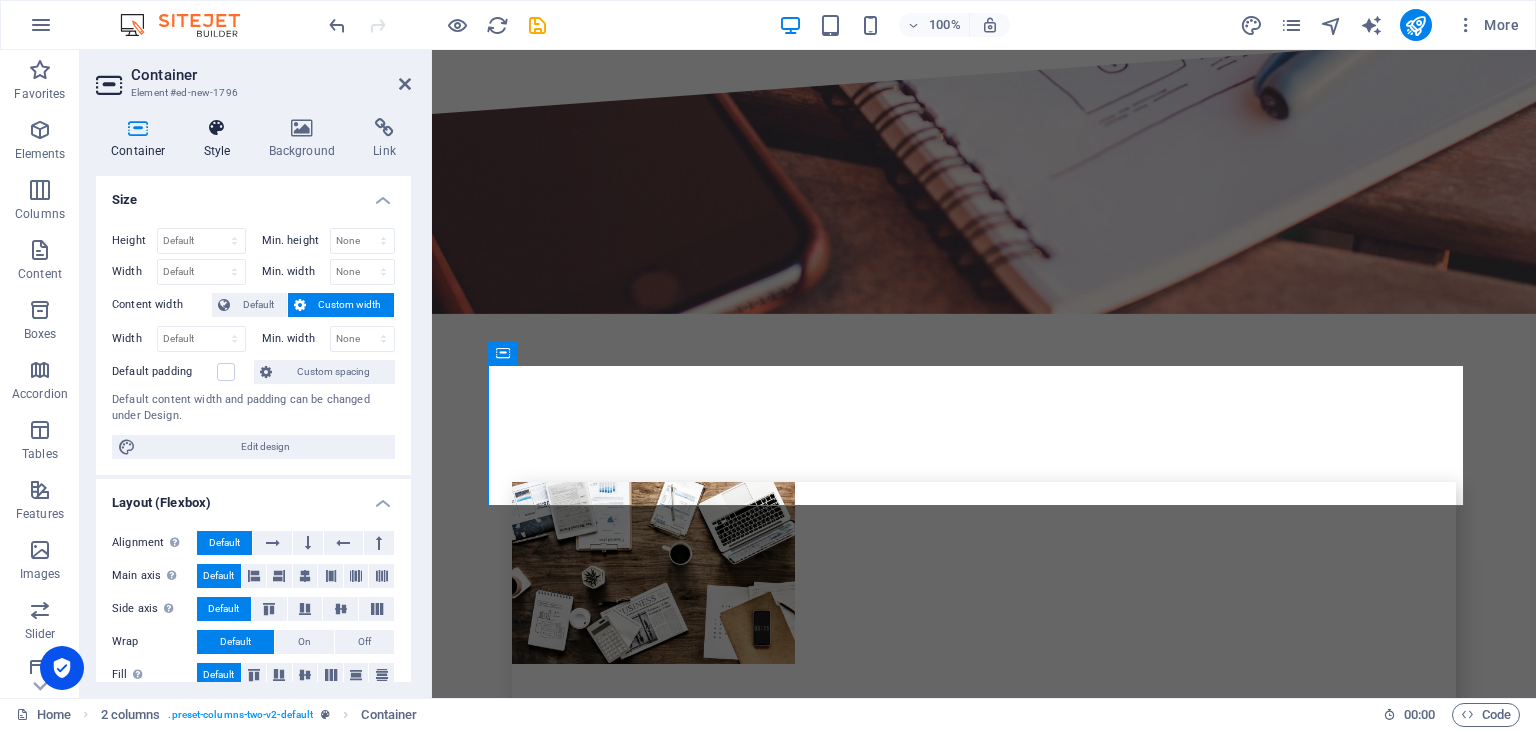 click on "Style" at bounding box center [221, 139] 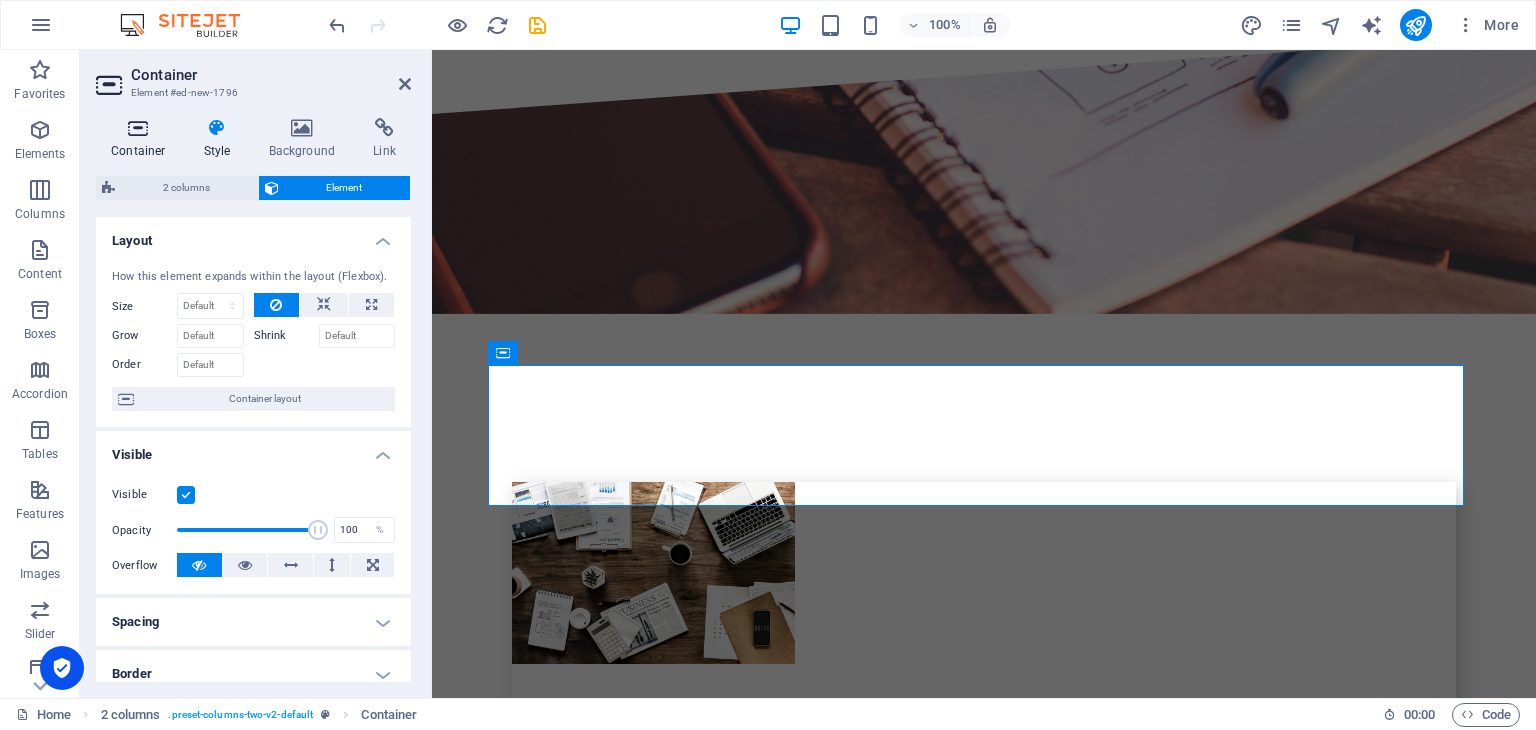 click on "Container" at bounding box center [142, 139] 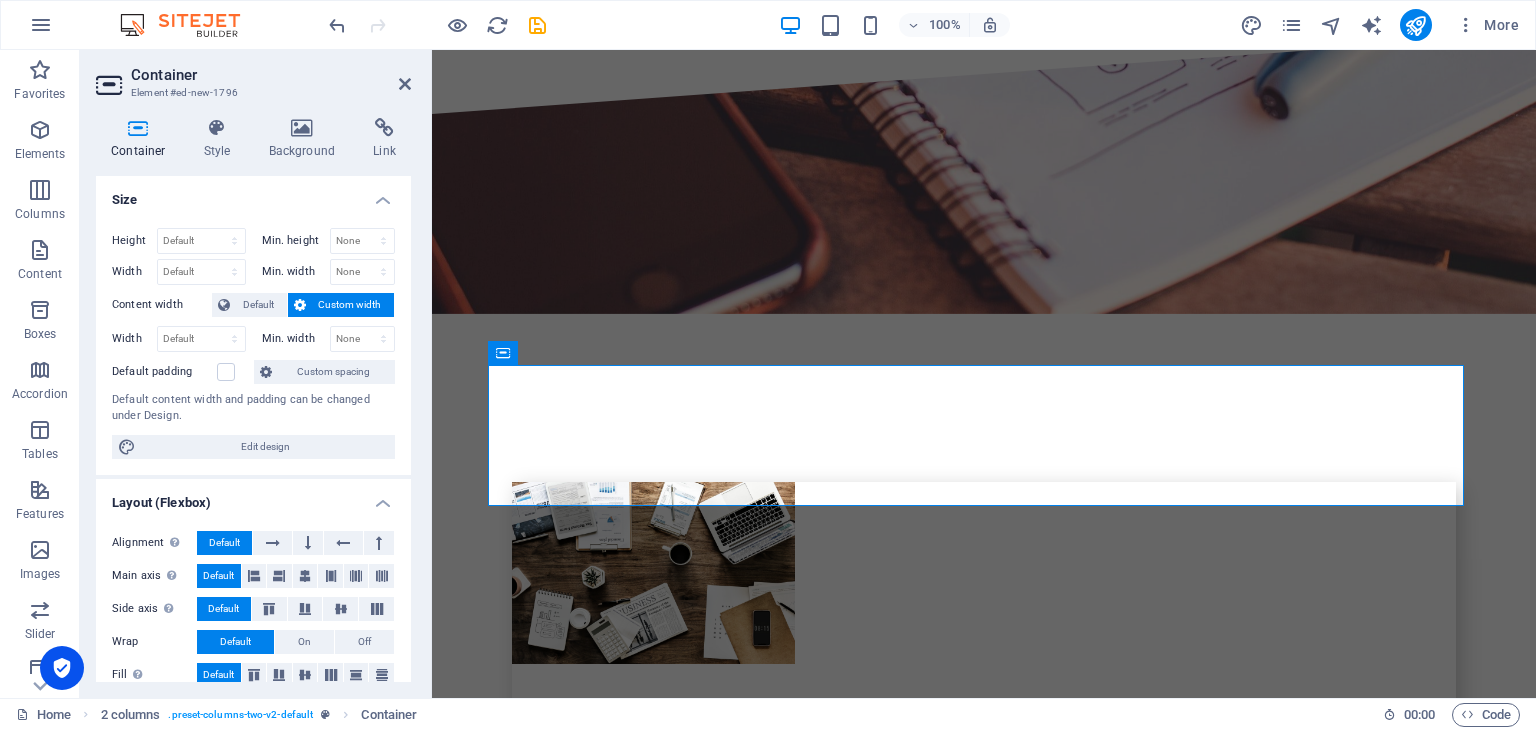 click at bounding box center [138, 128] 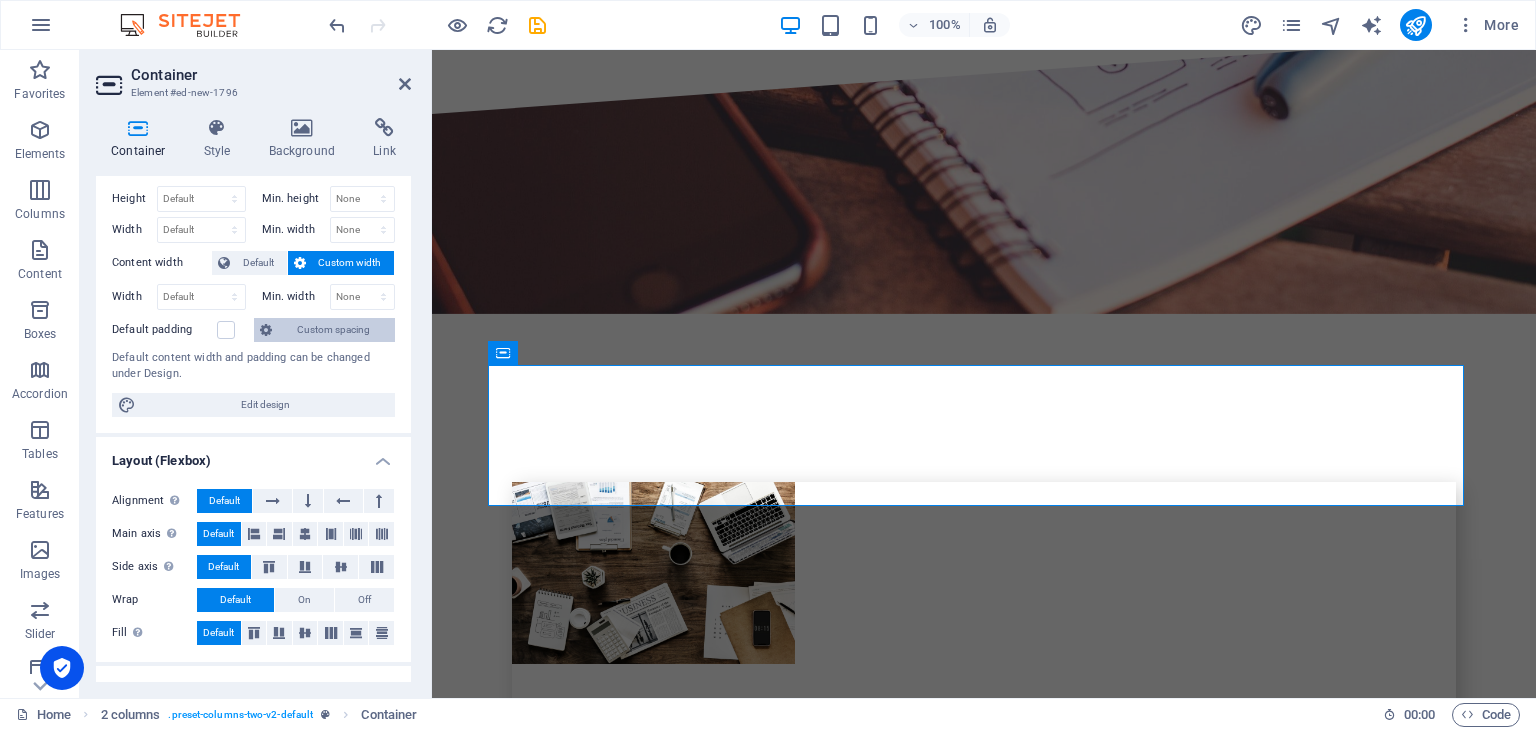 scroll, scrollTop: 0, scrollLeft: 0, axis: both 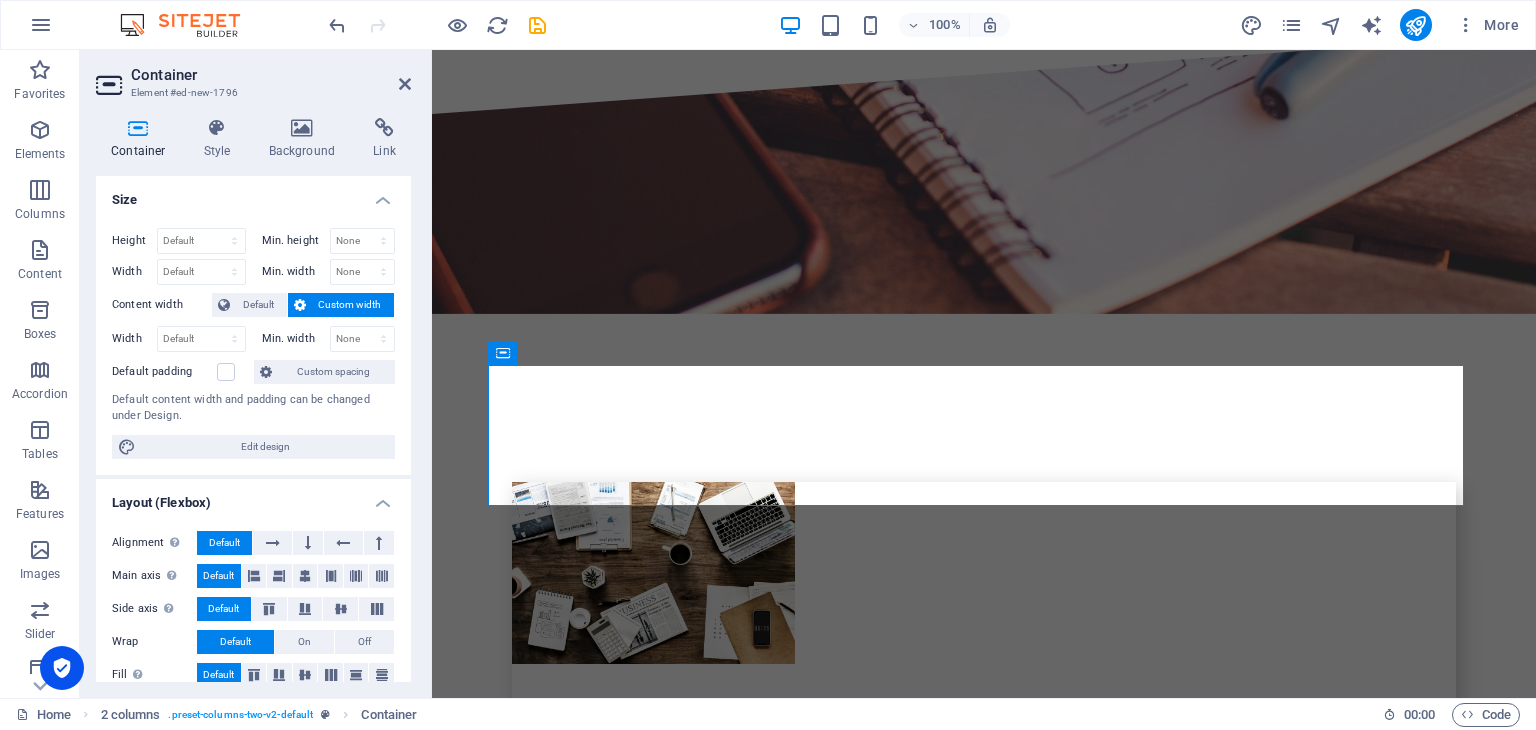 click on "Container Element #ed-new-1796
Container Style Background Link Size Height Default px rem % vh vw Min. height None px rem % vh vw Width Default px rem % em vh vw Min. width None px rem % vh vw Content width Default Custom width Width Default px rem % em vh vw Min. width None px rem % vh vw Default padding Custom spacing Default content width and padding can be changed under Design. Edit design Layout (Flexbox) Alignment Determines the flex direction. Default Main axis Determine how elements should behave along the main axis inside this container (justify content). Default Side axis Control the vertical direction of the element inside of the container (align items). Default Wrap Default On Off Fill Controls the distances and direction of elements on the y-axis across several lines (align content). Default Accessibility ARIA helps assistive technologies (like screen readers) to understand the role, state, and behavior of web elements Role The ARIA role defines the purpose of an element.  None %" at bounding box center [256, 374] 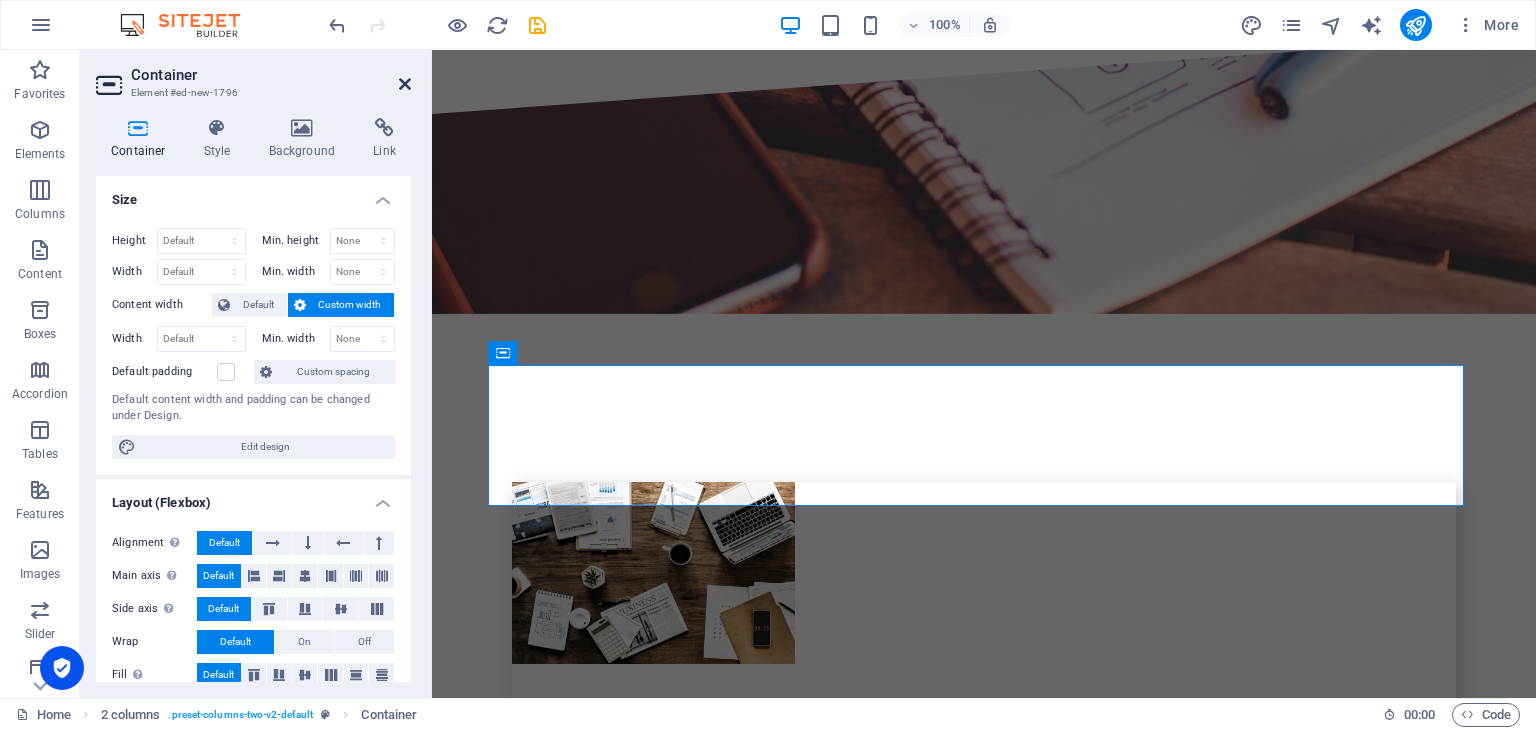 click at bounding box center [405, 84] 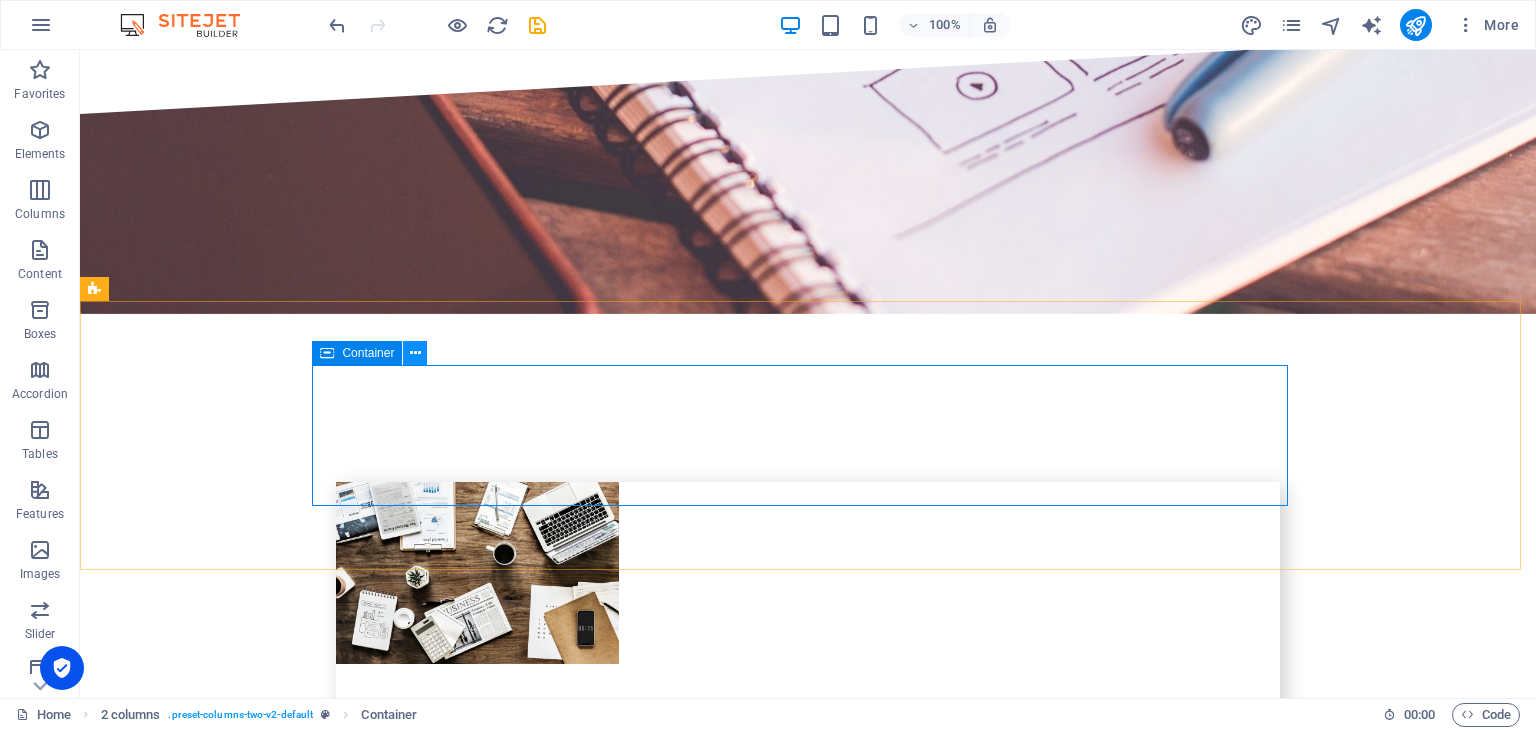 click at bounding box center [415, 353] 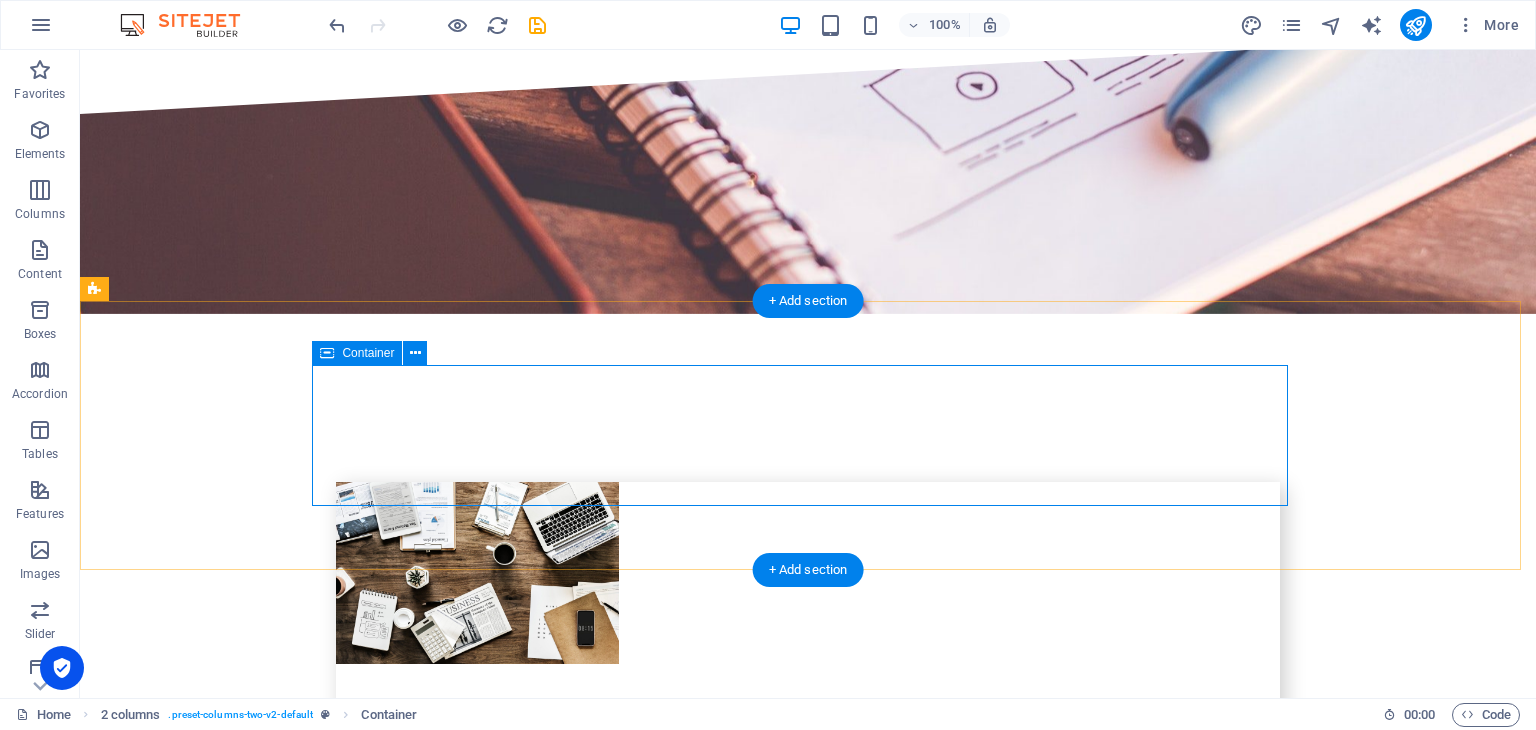 click on "Drop content here or  Add elements  Paste clipboard" at bounding box center (568, 4455) 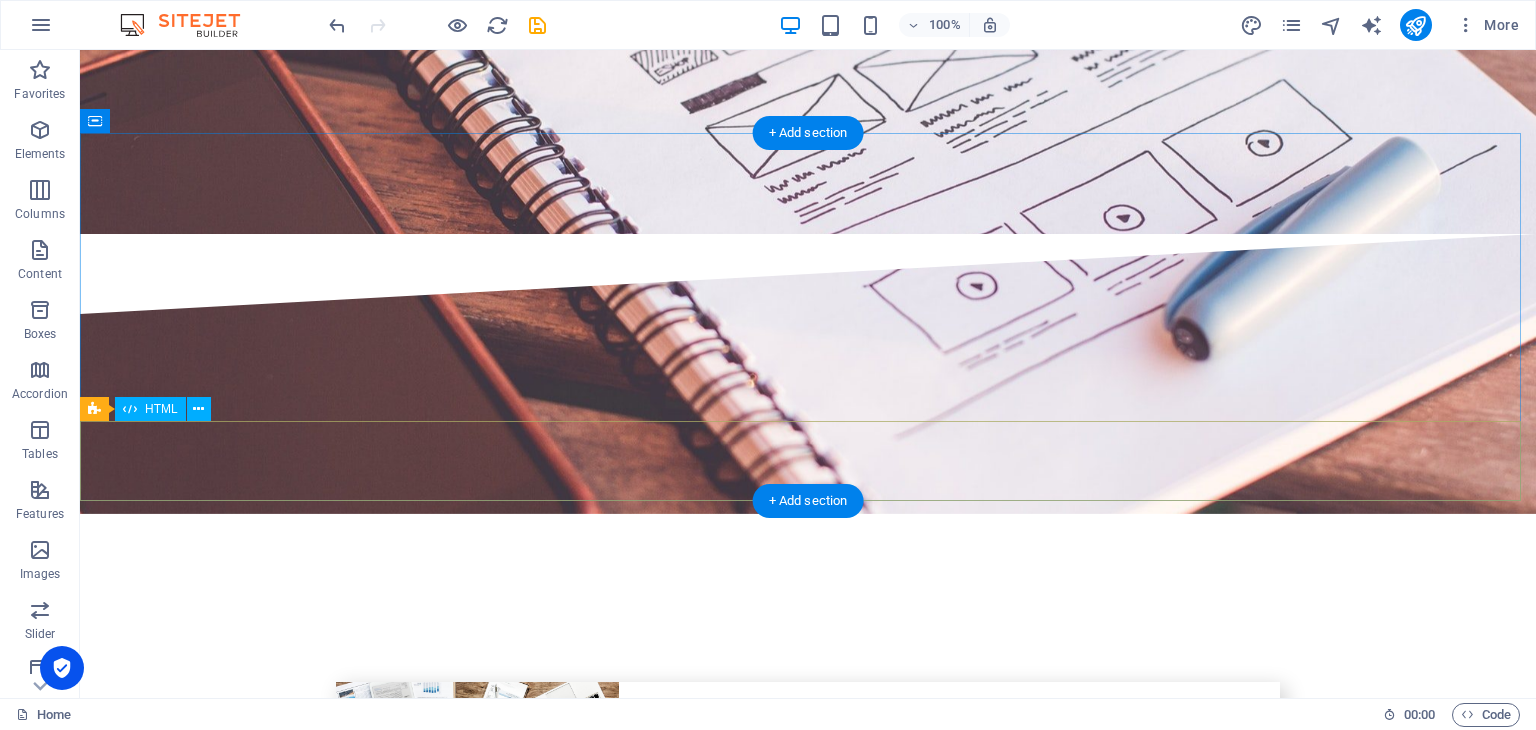 scroll, scrollTop: 4195, scrollLeft: 0, axis: vertical 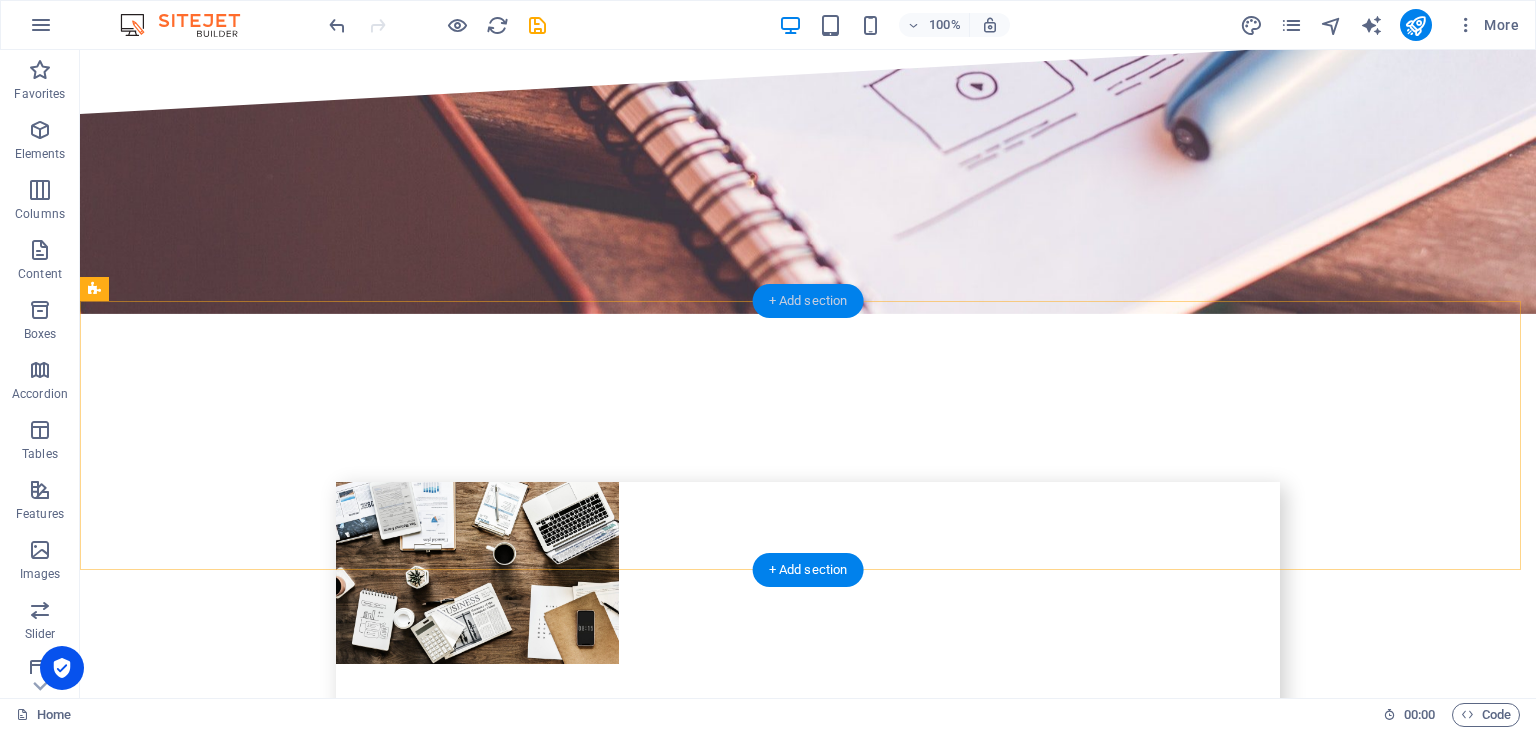click on "+ Add section" at bounding box center (808, 301) 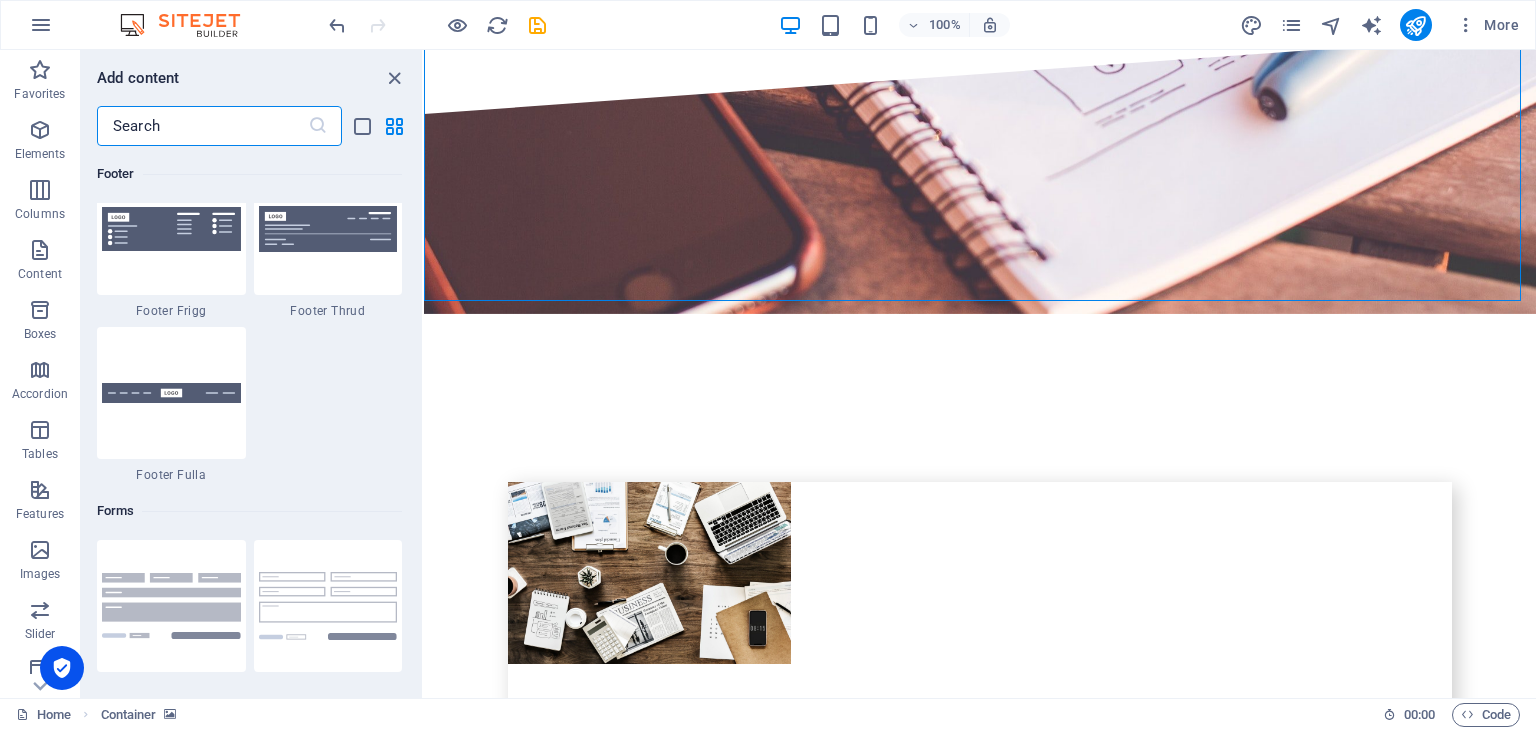 scroll, scrollTop: 14399, scrollLeft: 0, axis: vertical 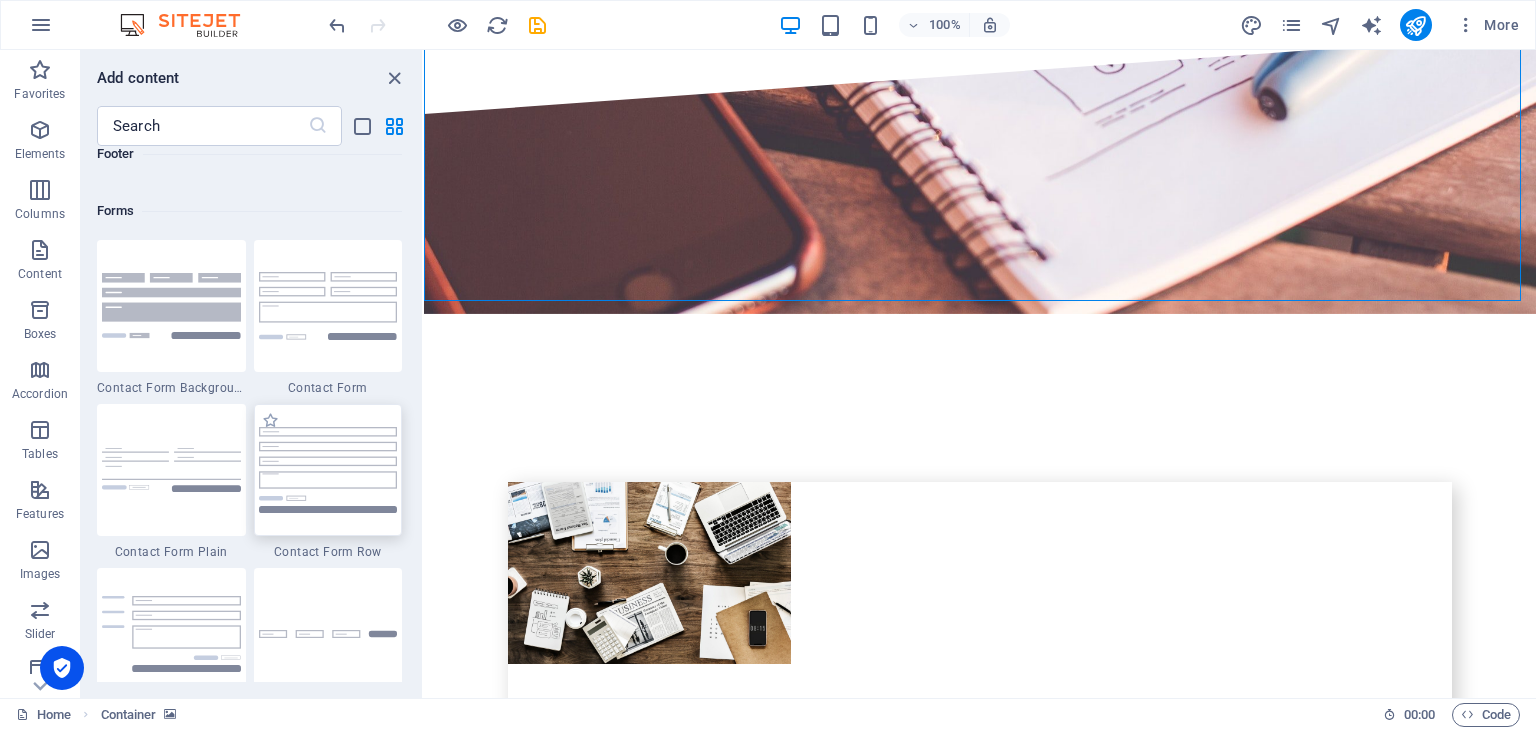 click at bounding box center (328, 469) 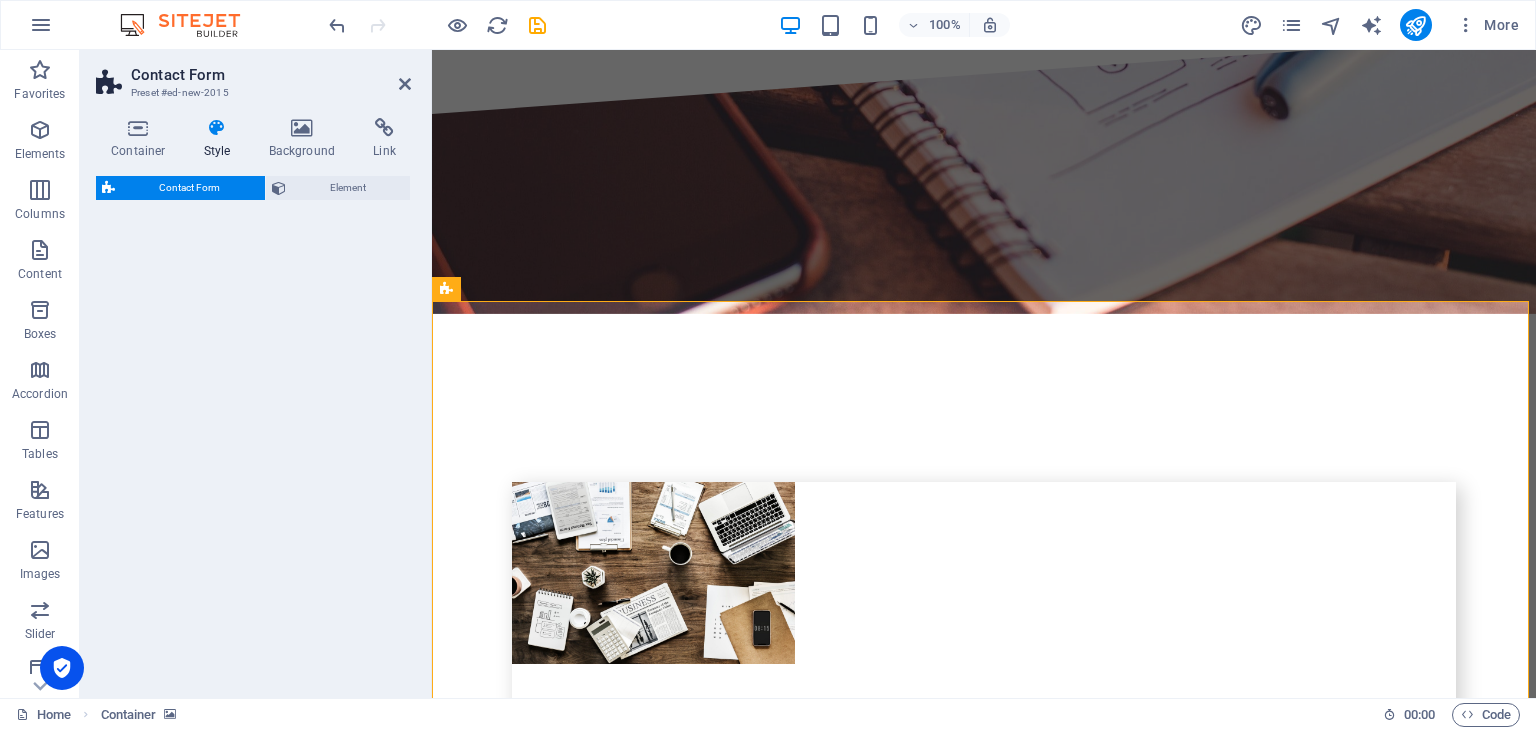 select on "rem" 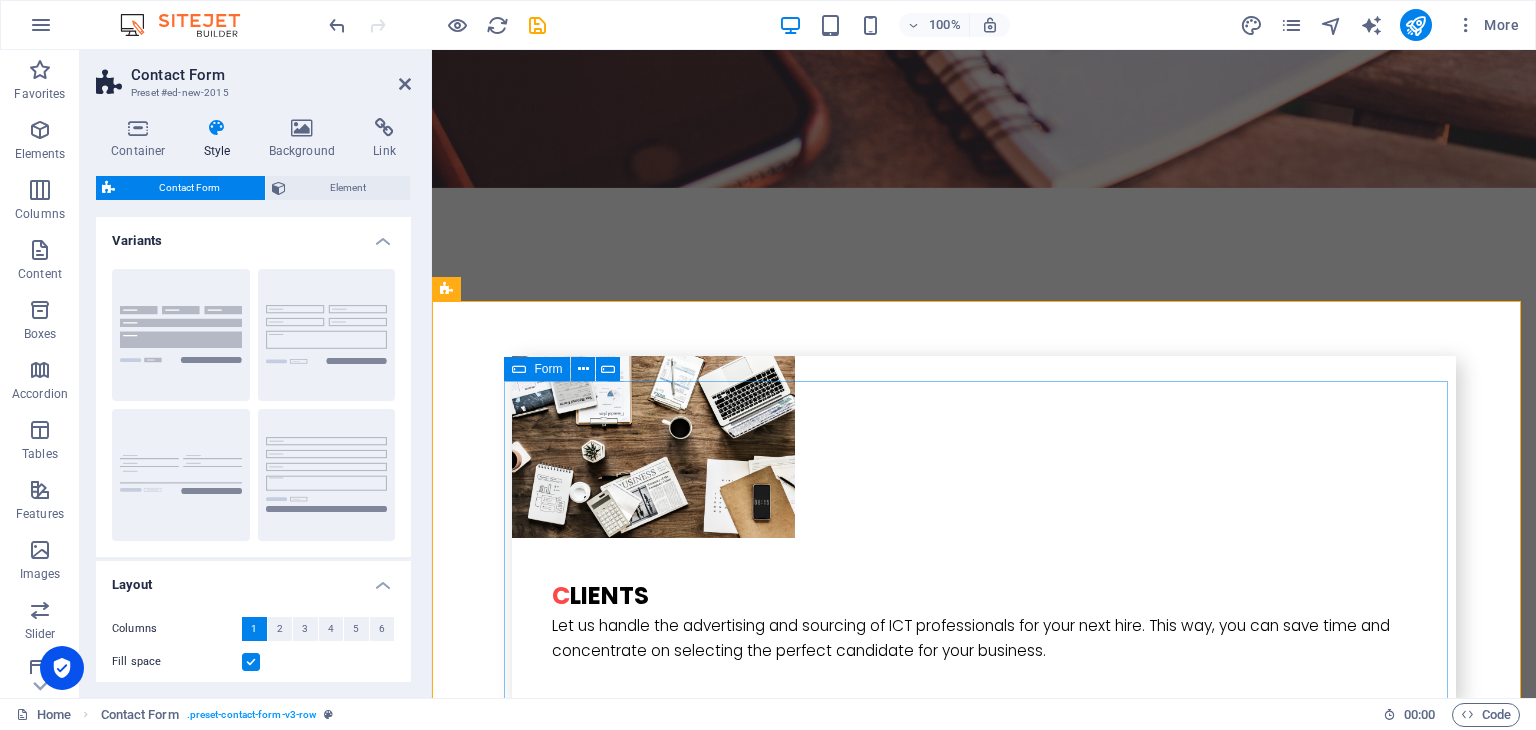 scroll, scrollTop: 4495, scrollLeft: 0, axis: vertical 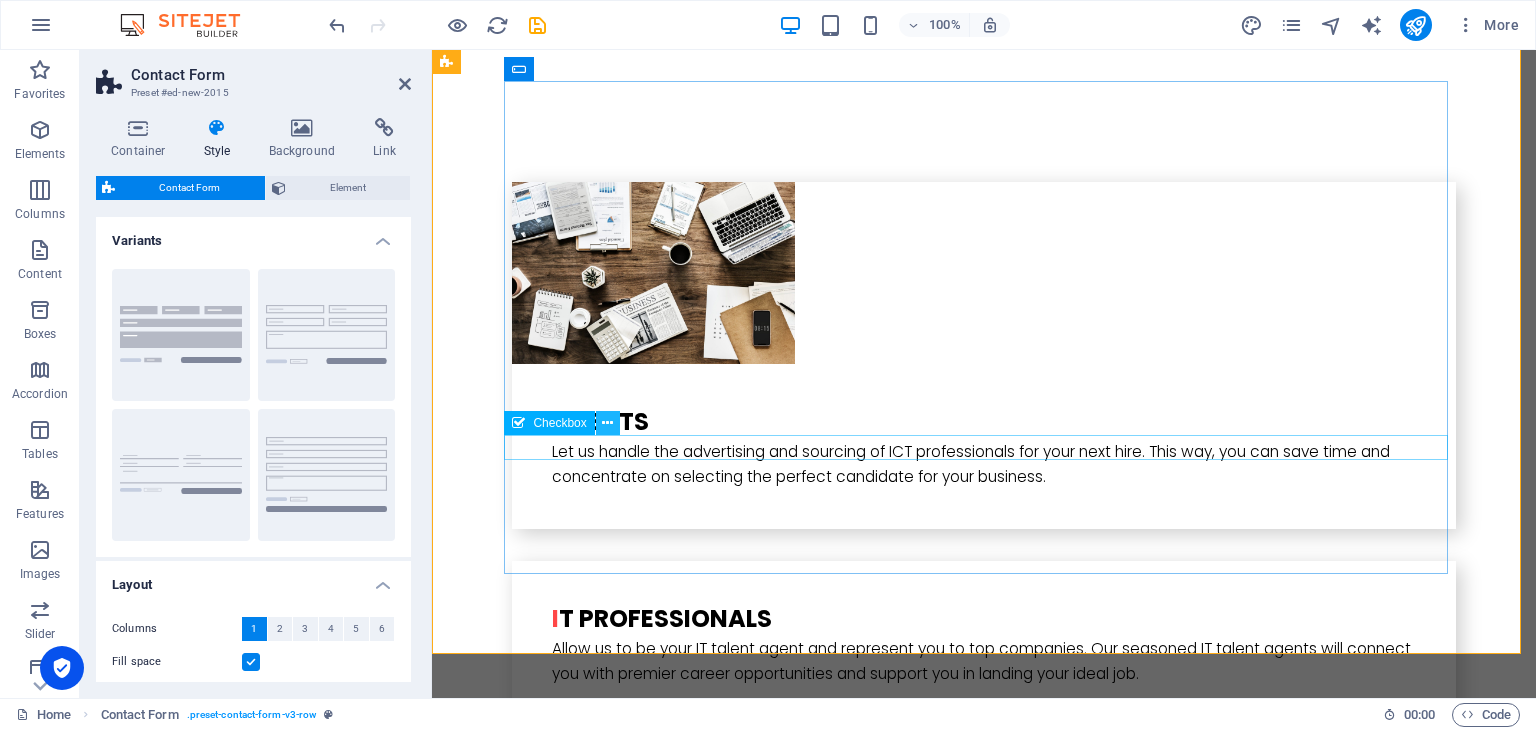click at bounding box center (607, 423) 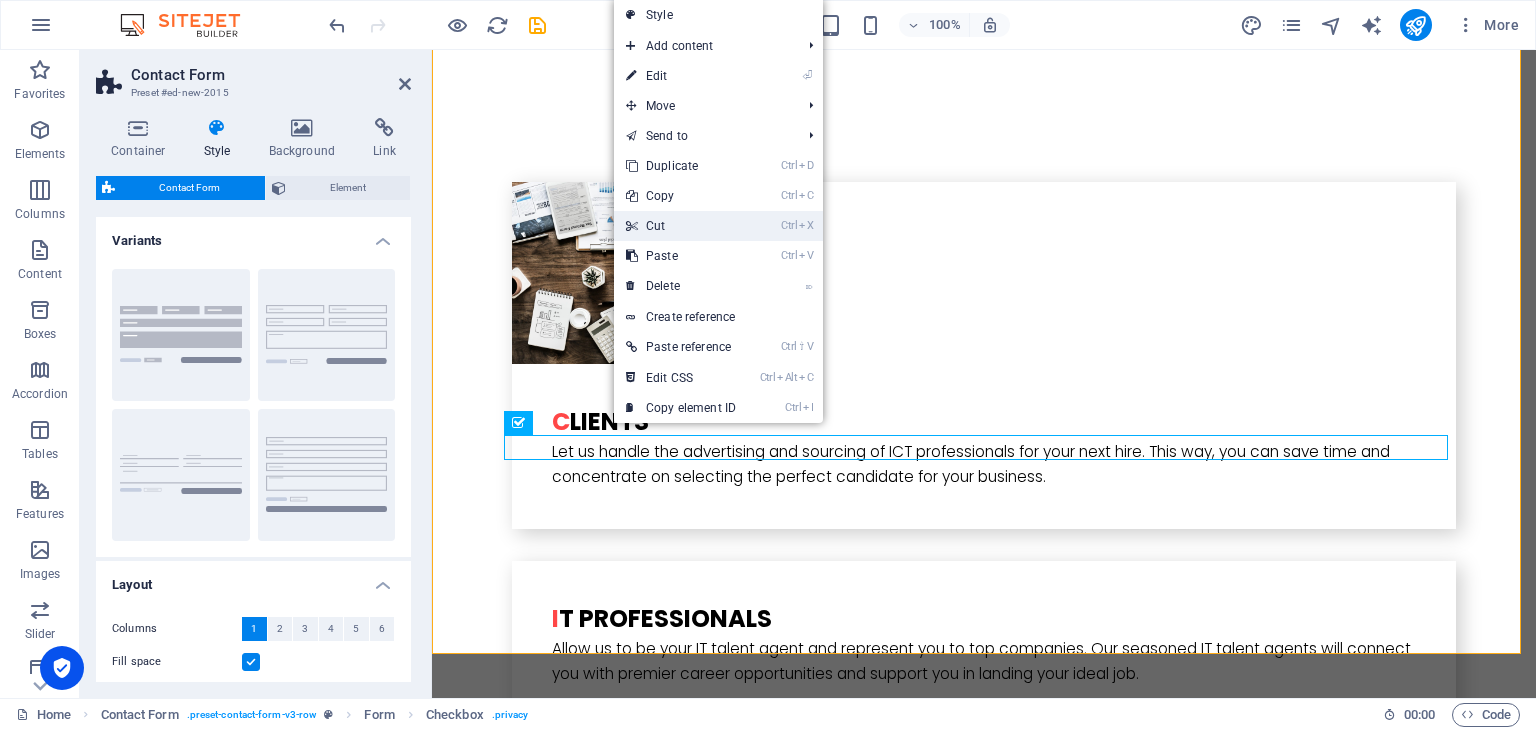 click on "Ctrl X  Cut" at bounding box center (681, 226) 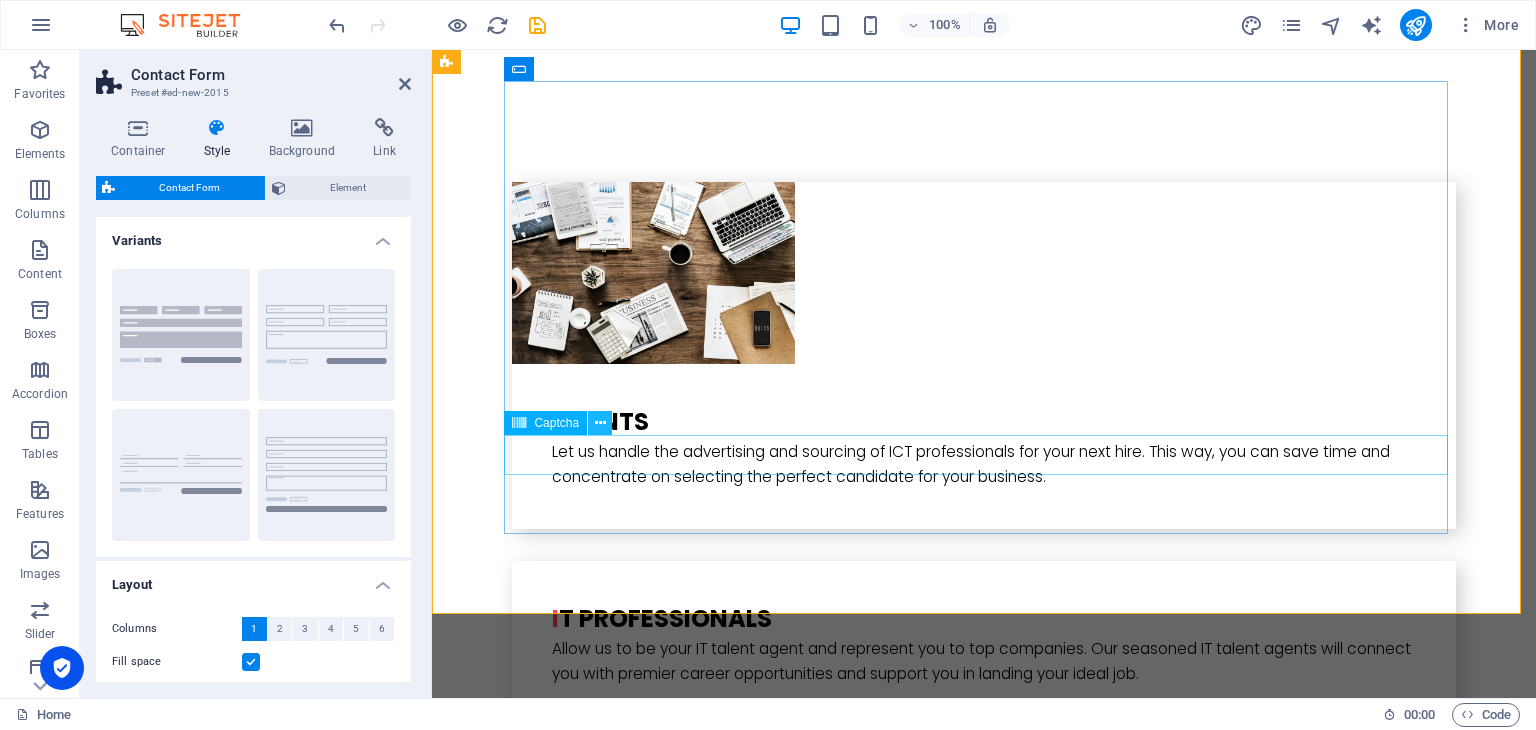 click at bounding box center (600, 423) 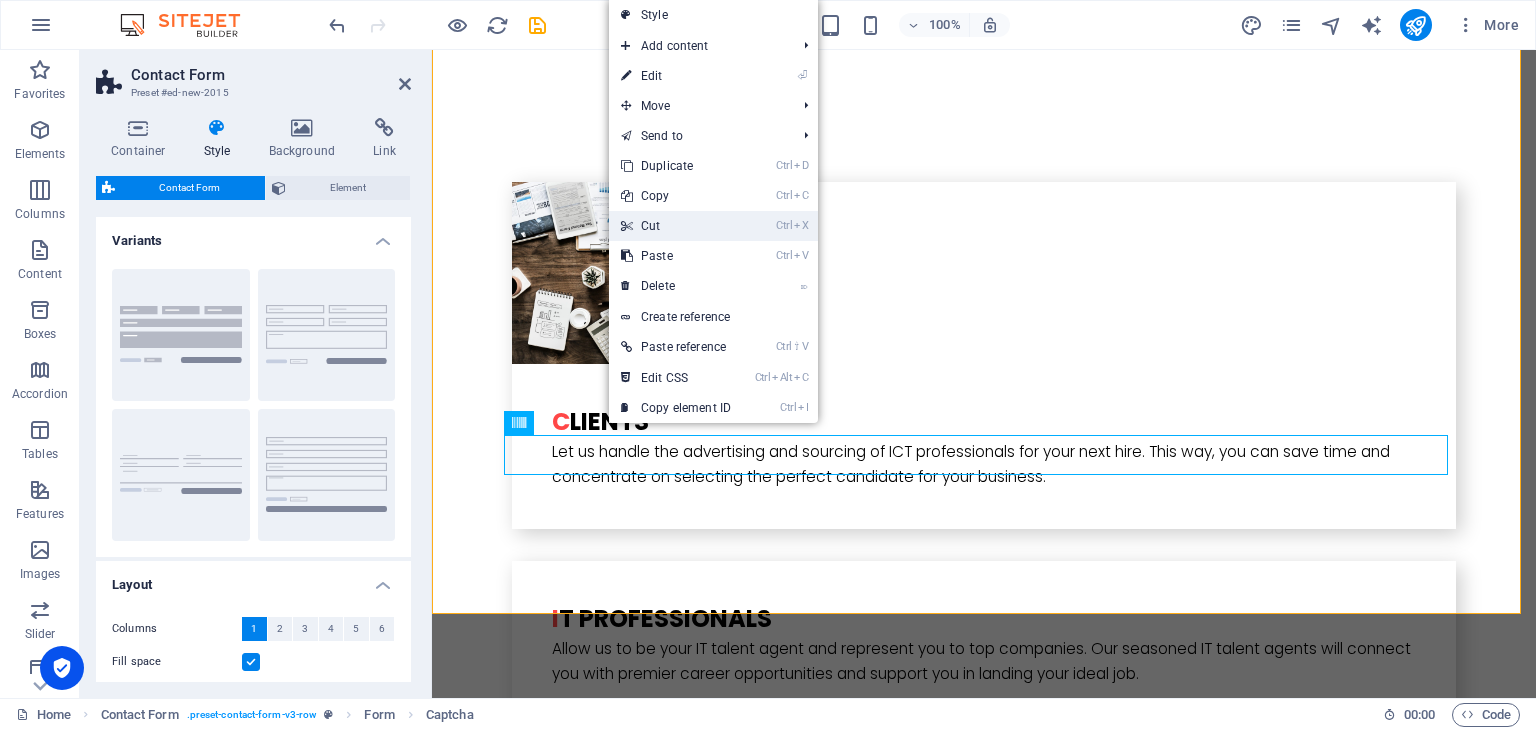 drag, startPoint x: 675, startPoint y: 219, endPoint x: 243, endPoint y: 170, distance: 434.77005 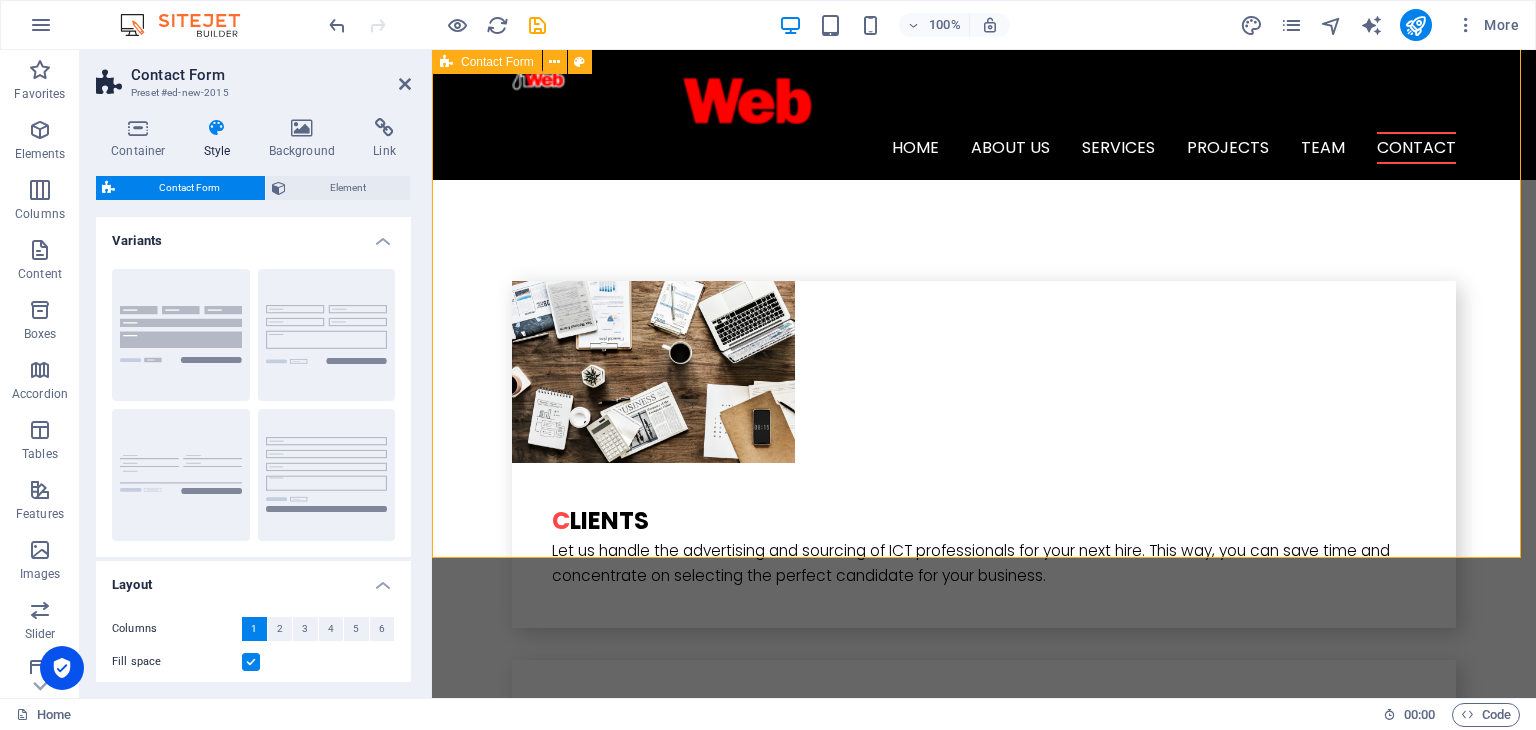 scroll, scrollTop: 4295, scrollLeft: 0, axis: vertical 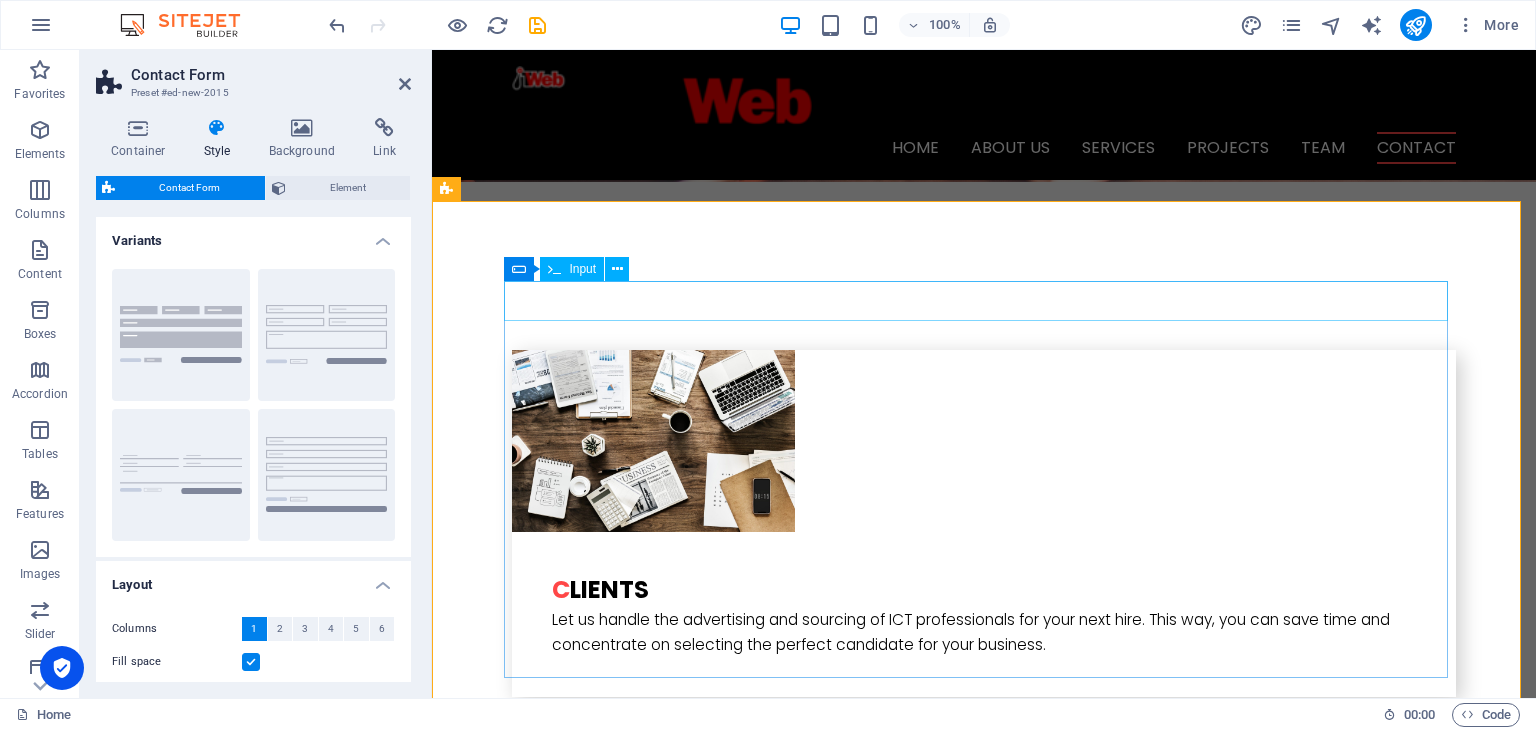click at bounding box center (554, 269) 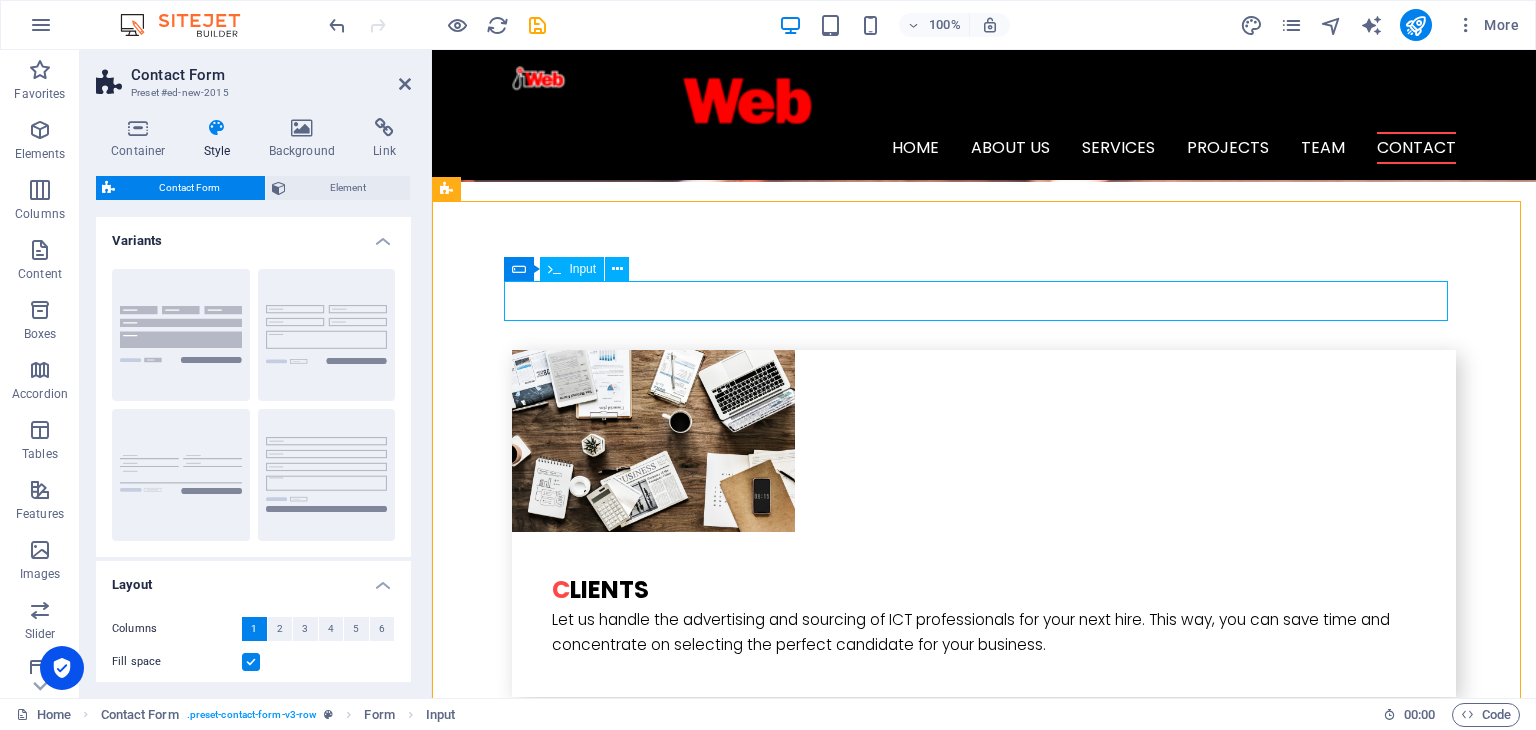 click on "Input" at bounding box center [572, 269] 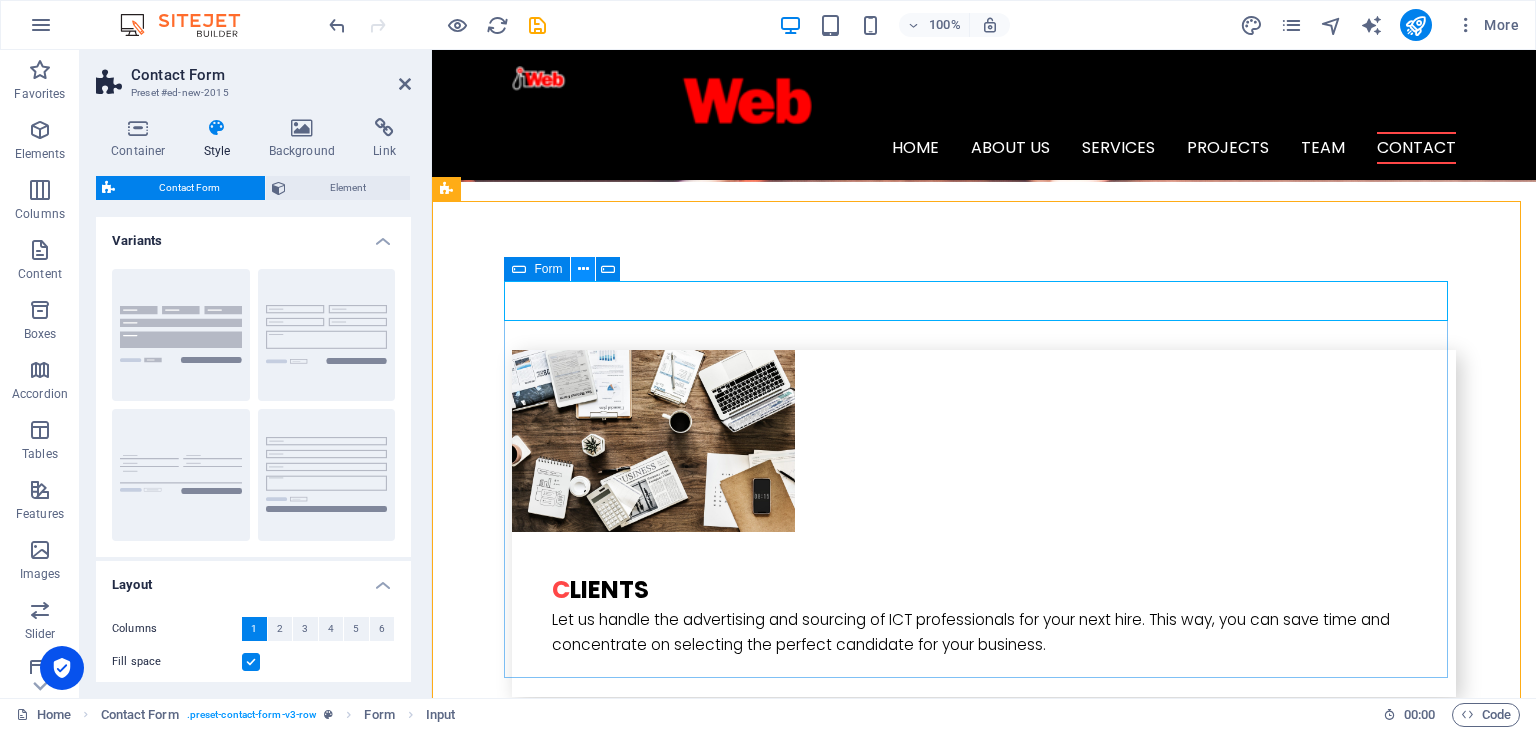 click at bounding box center [583, 269] 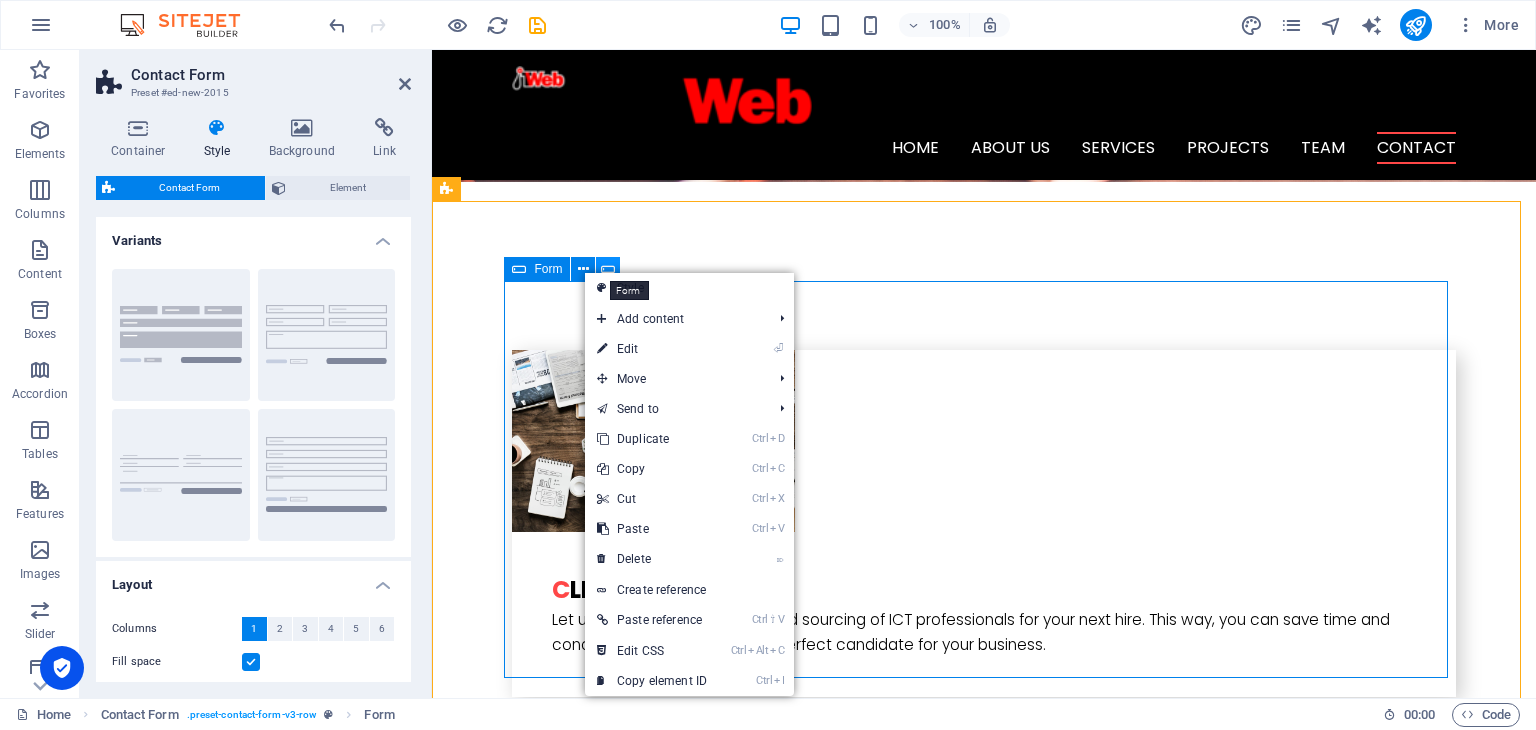 click at bounding box center (608, 269) 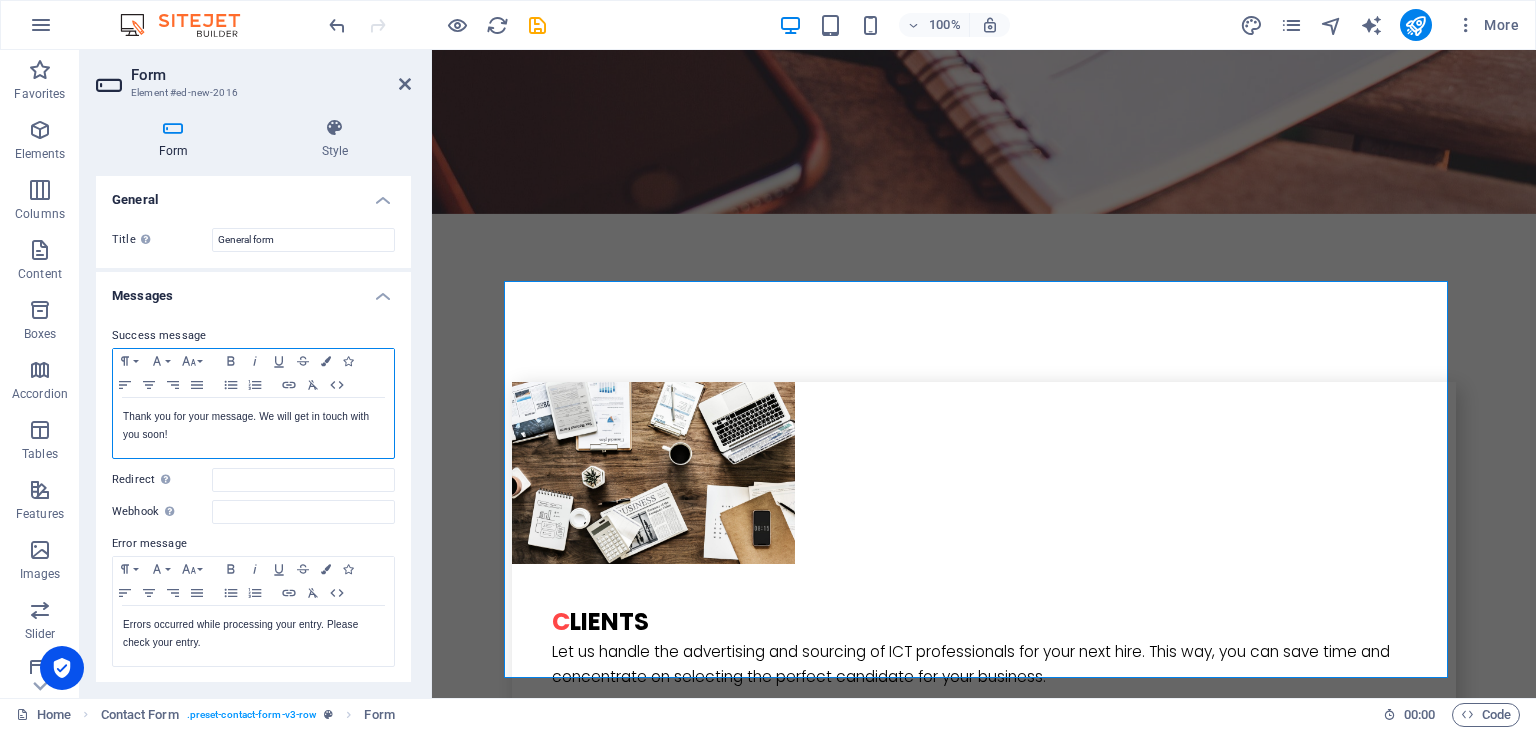 click on "Thank you for your message. We will get in touch with you soon!" at bounding box center (253, 426) 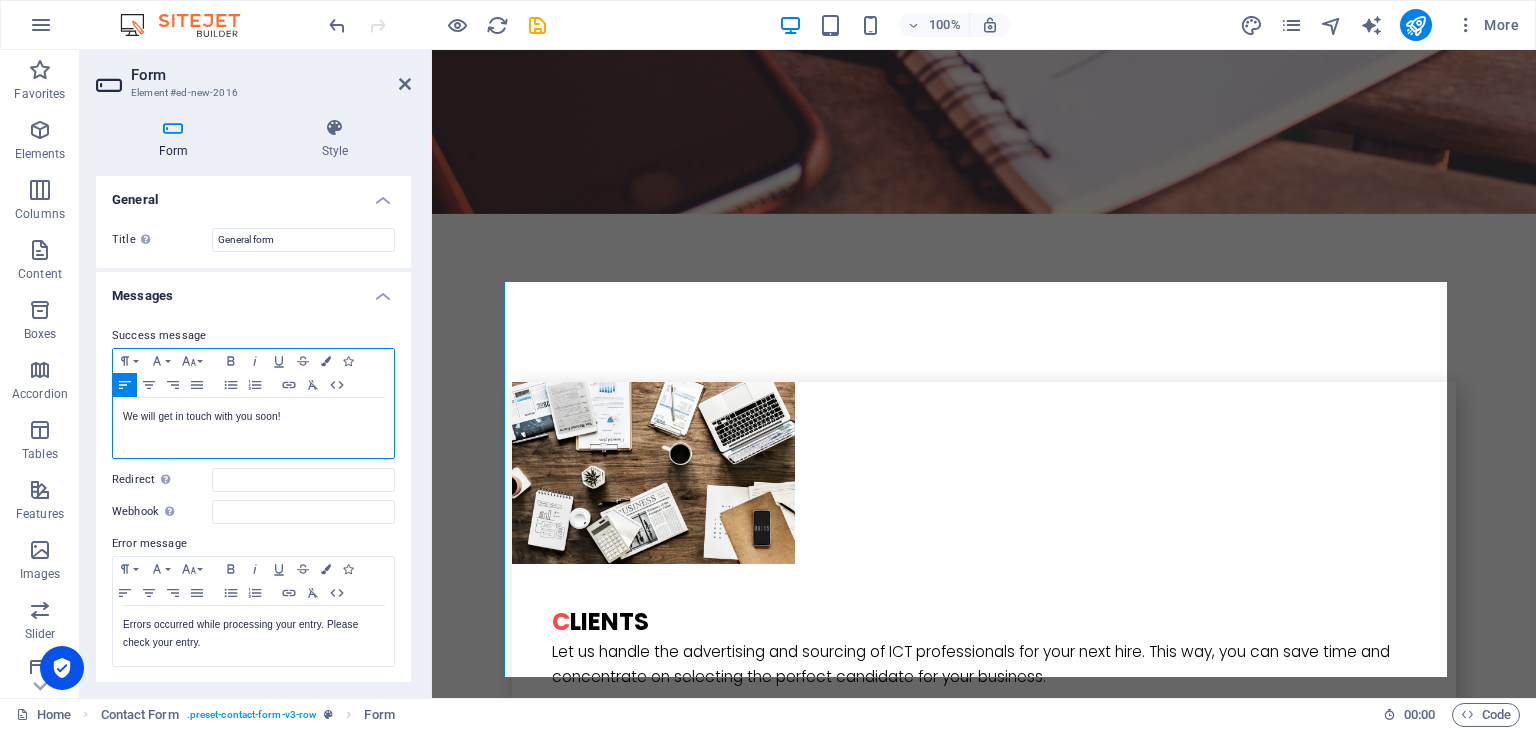 type 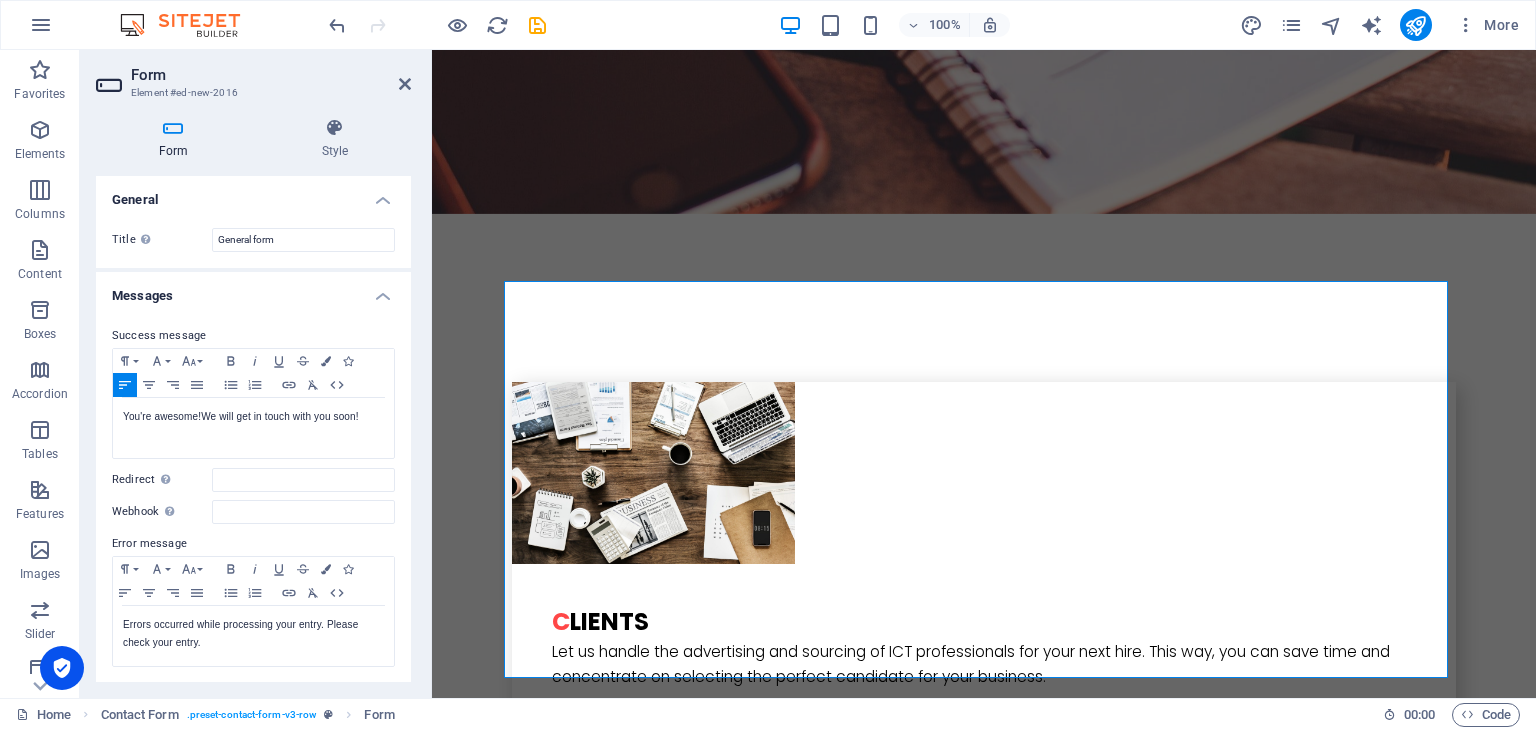 click on "Form Style General Title Define a name for the form. General form Messages Success message Paragraph Format Normal Heading 1 Heading 2 Heading 3 Heading 4 Heading 5 Heading 6 Code Font Family Arial [US_STATE] Impact Tahoma Times New Roman Verdana Font Size 8 9 10 11 12 14 18 24 30 36 48 60 72 96 Bold Italic Underline Strikethrough Colors Icons Align Left Align Center Align Right Align Justify Unordered List Ordered List Insert Link Clear Formatting HTML You're awesome!  We will get in touch with you soon! Shown after form was submitted successfully... Redirect Define a redirect target upon successful form submission; for example, a success page. Webhook A webhook is a push notification from this form to another server. Every time someone submits this form, the data will be pushed to your server.  Error message Paragraph Format Normal Heading 1 Heading 2 Heading 3 Heading 4 Heading 5 Heading 6 Code Font Family Arial [US_STATE] Impact Tahoma Times New Roman Verdana Font Size 8 9 10 11 12 14 18 24 30 36 48 60 72 96 8" at bounding box center (253, 400) 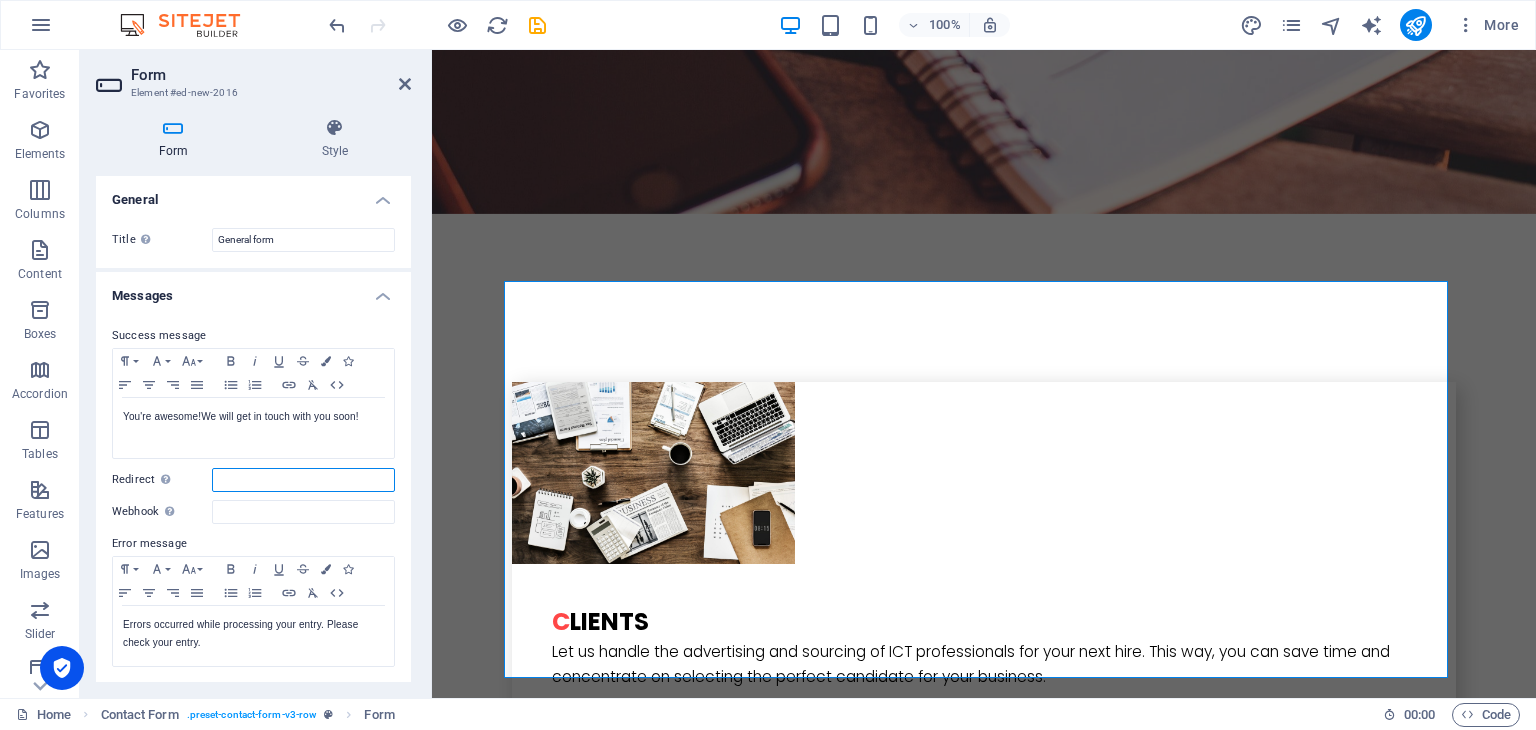click on "Redirect Define a redirect target upon successful form submission; for example, a success page." at bounding box center (303, 480) 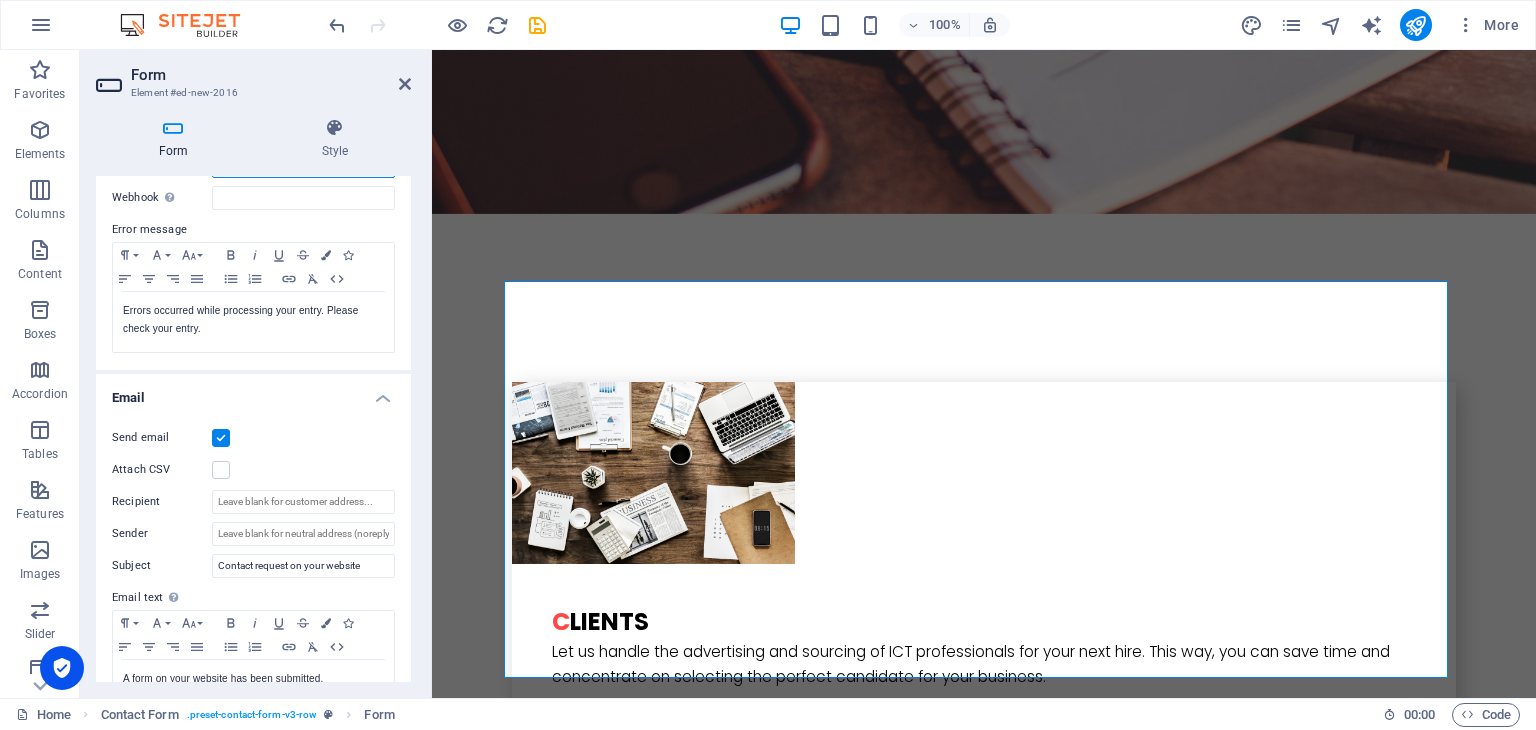 scroll, scrollTop: 312, scrollLeft: 0, axis: vertical 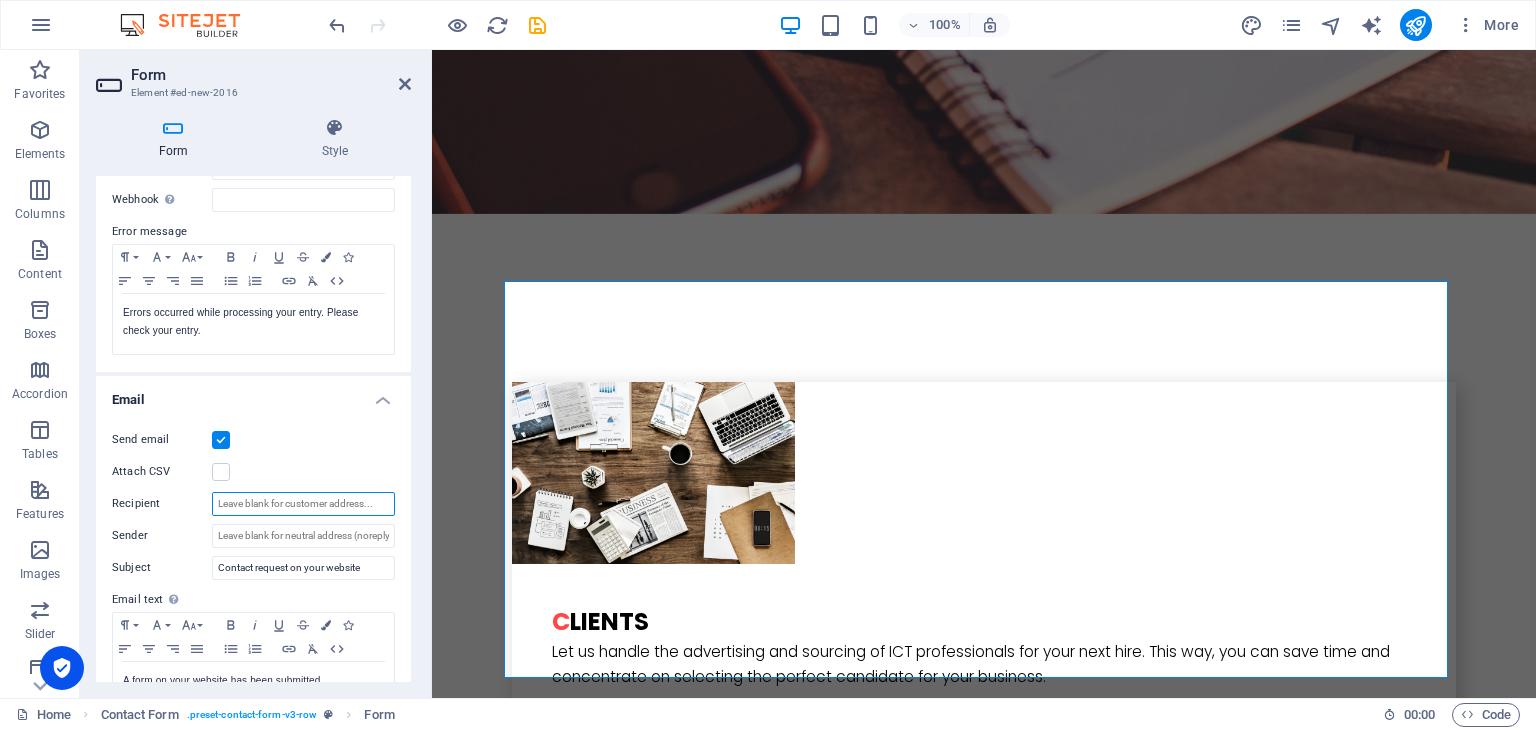 click on "Recipient" at bounding box center (303, 504) 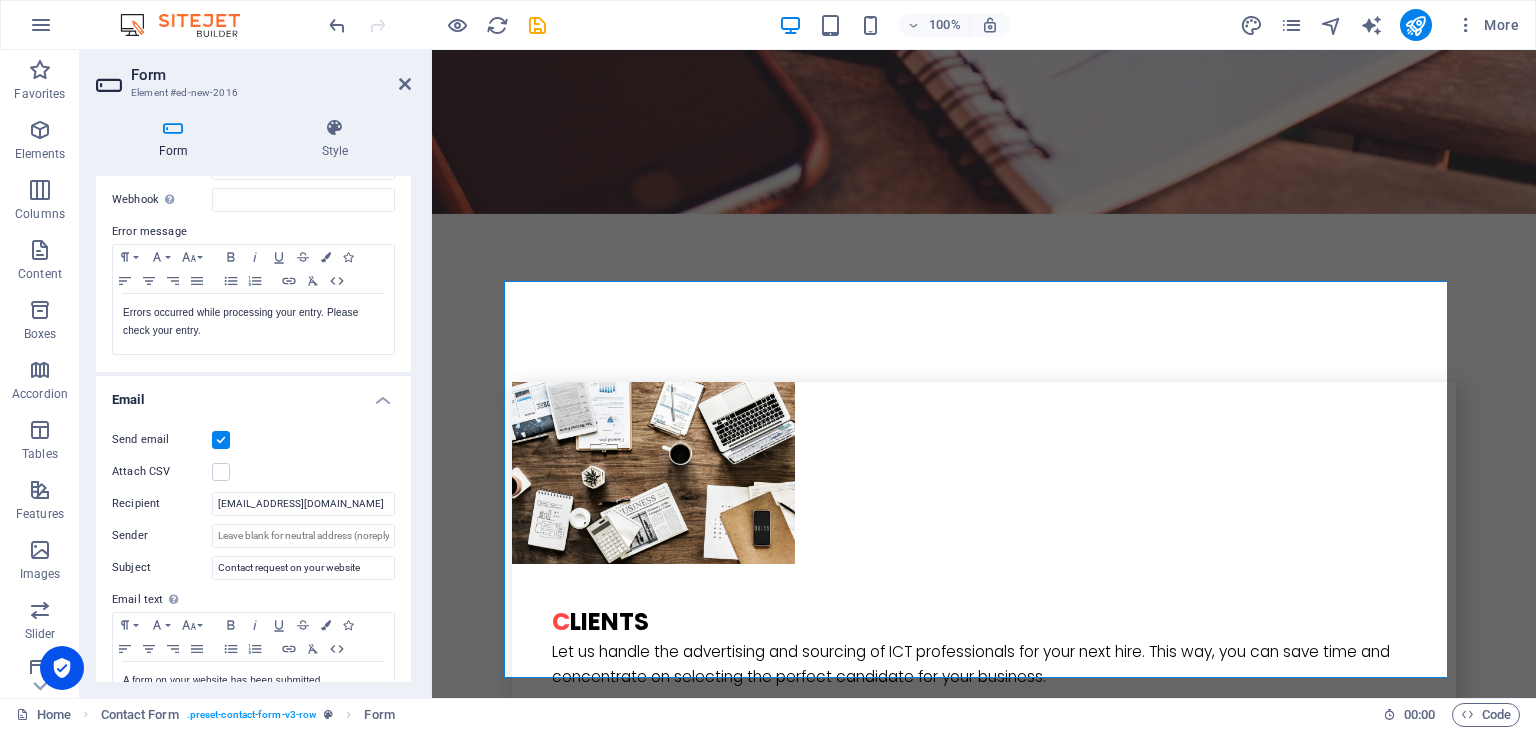 click on "Send email" at bounding box center (253, 440) 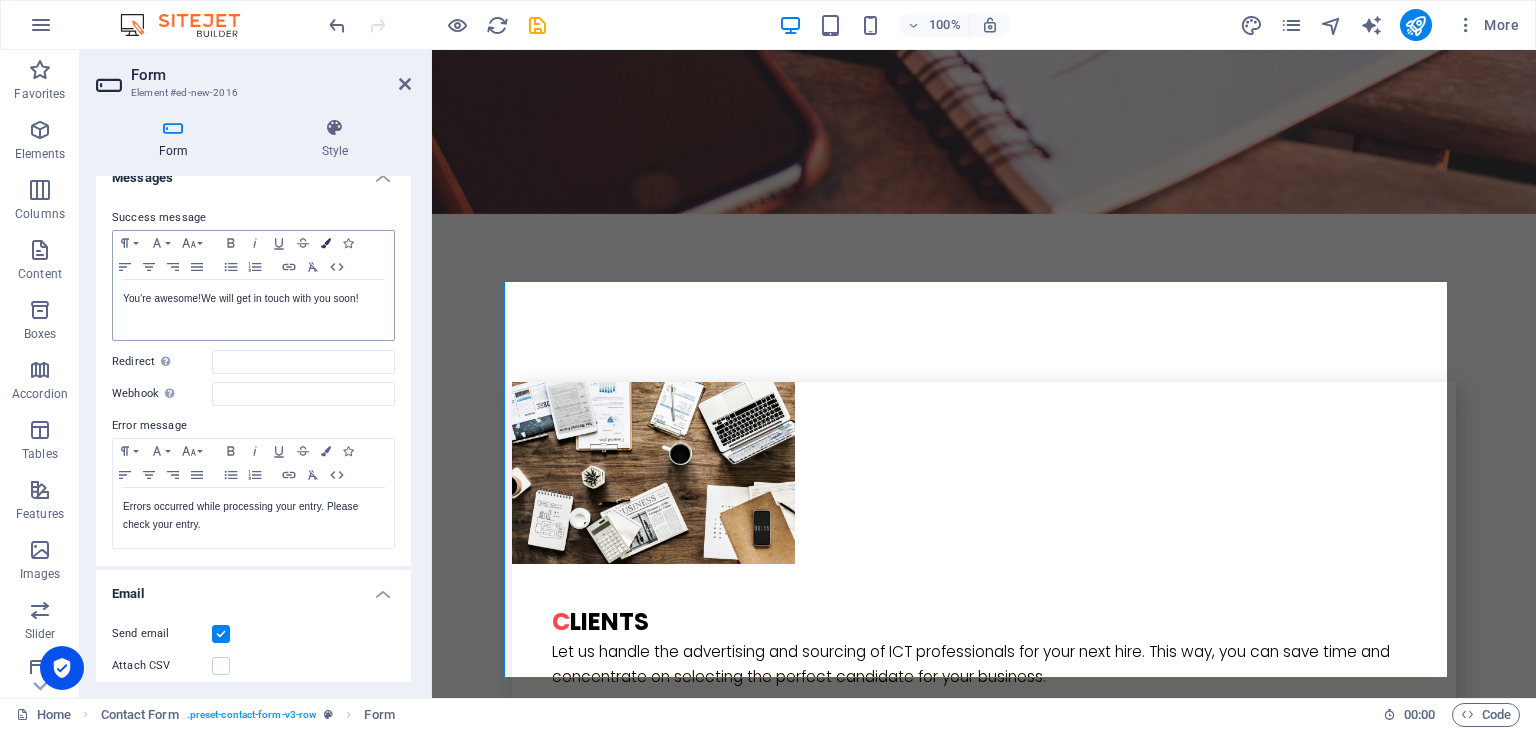 scroll, scrollTop: 0, scrollLeft: 0, axis: both 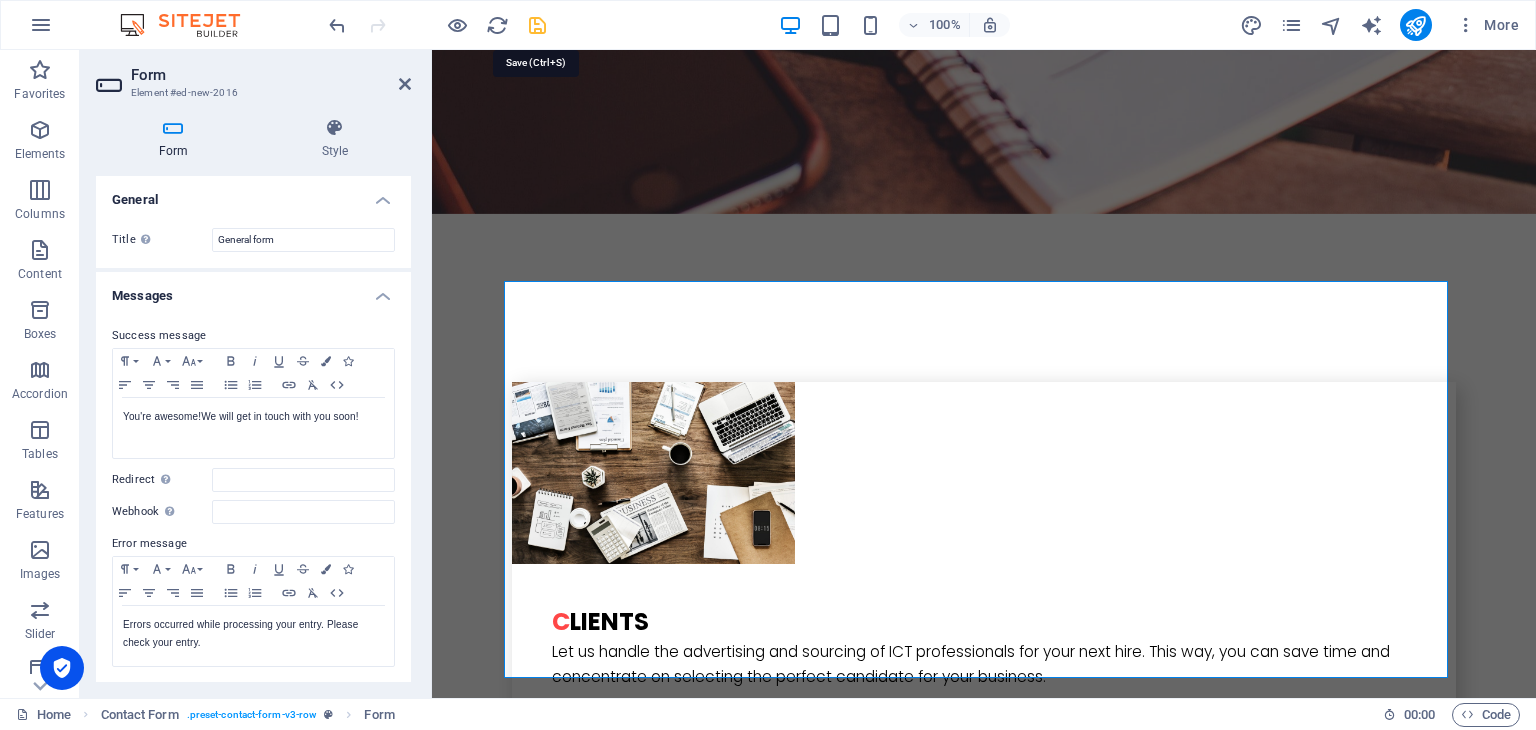 click at bounding box center [537, 25] 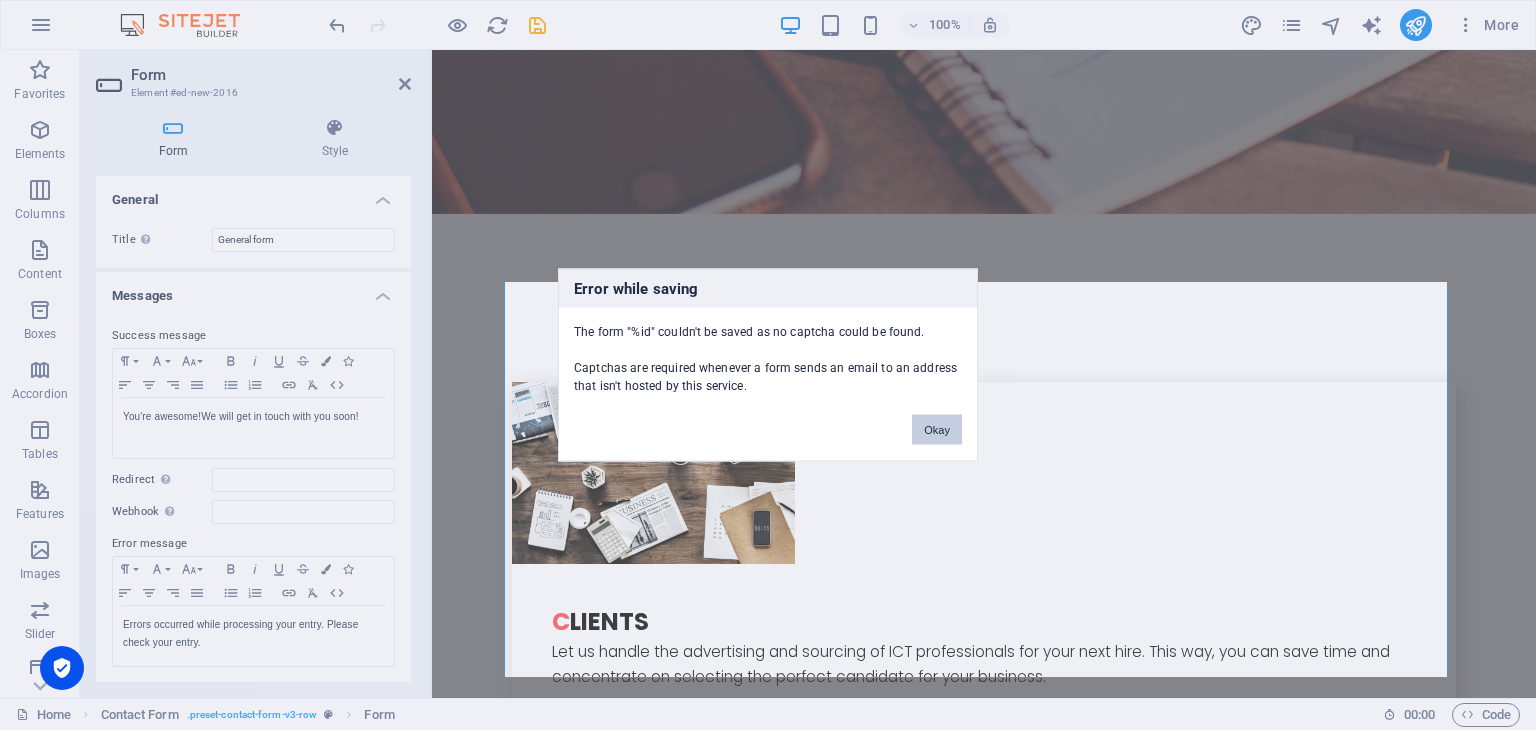 click on "Okay" at bounding box center [937, 430] 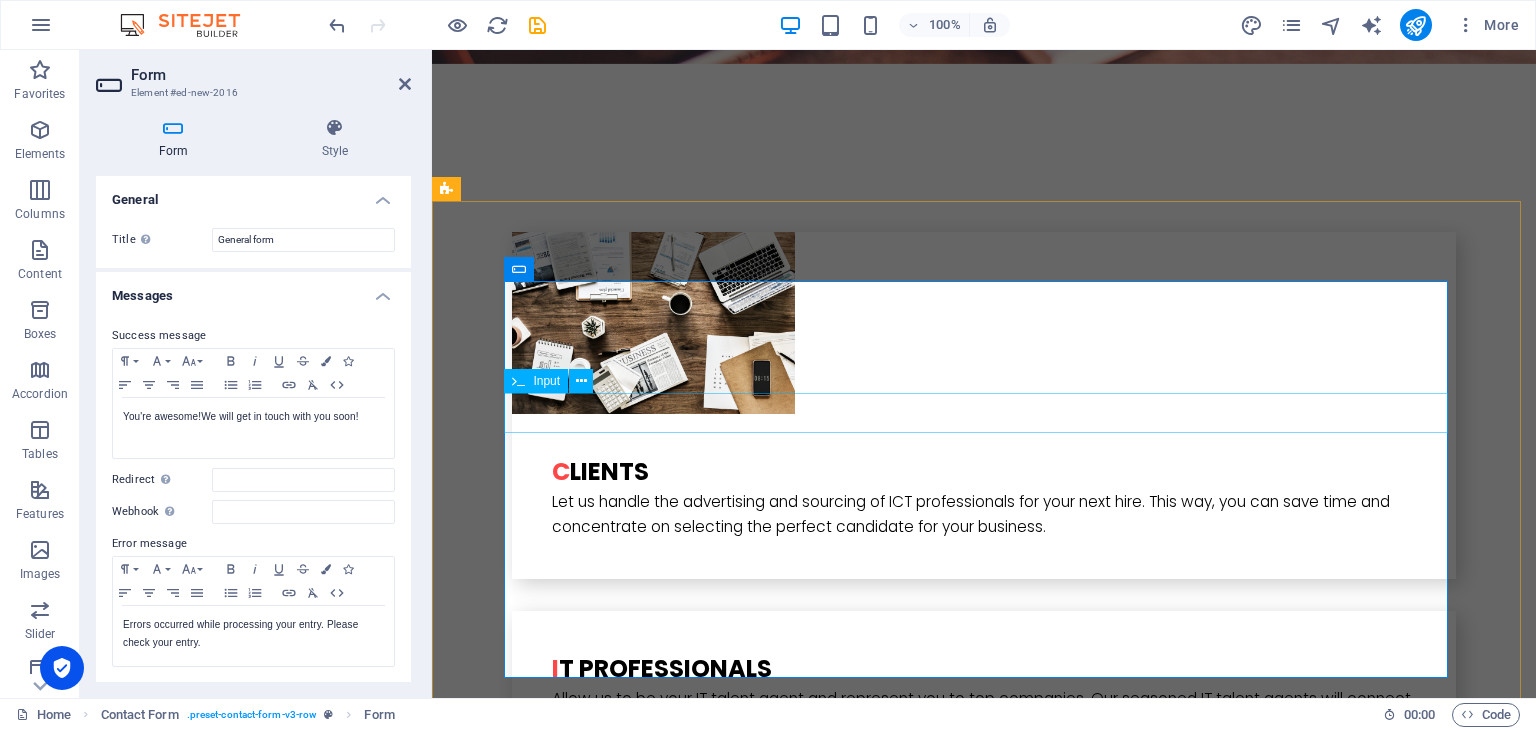 scroll, scrollTop: 4495, scrollLeft: 0, axis: vertical 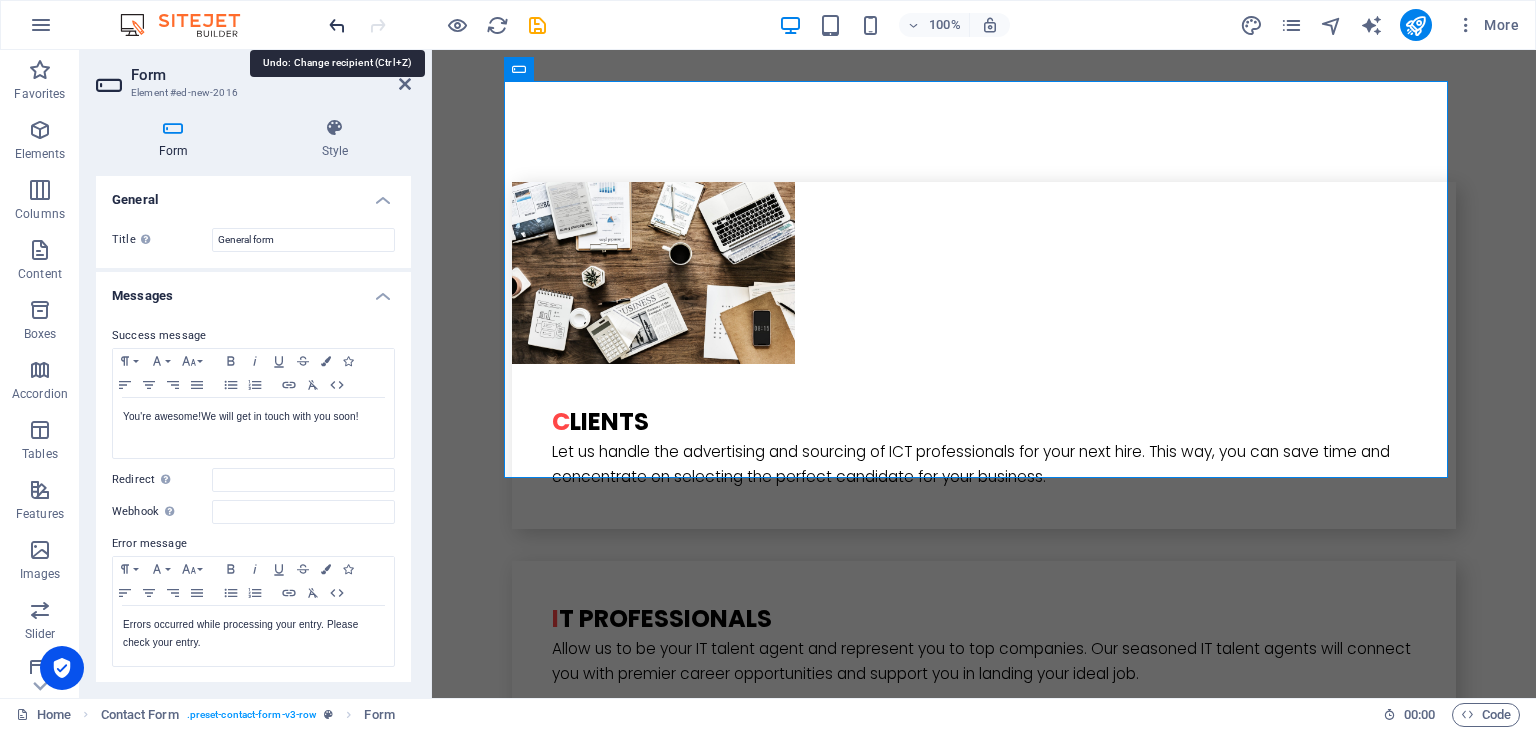 click at bounding box center (337, 25) 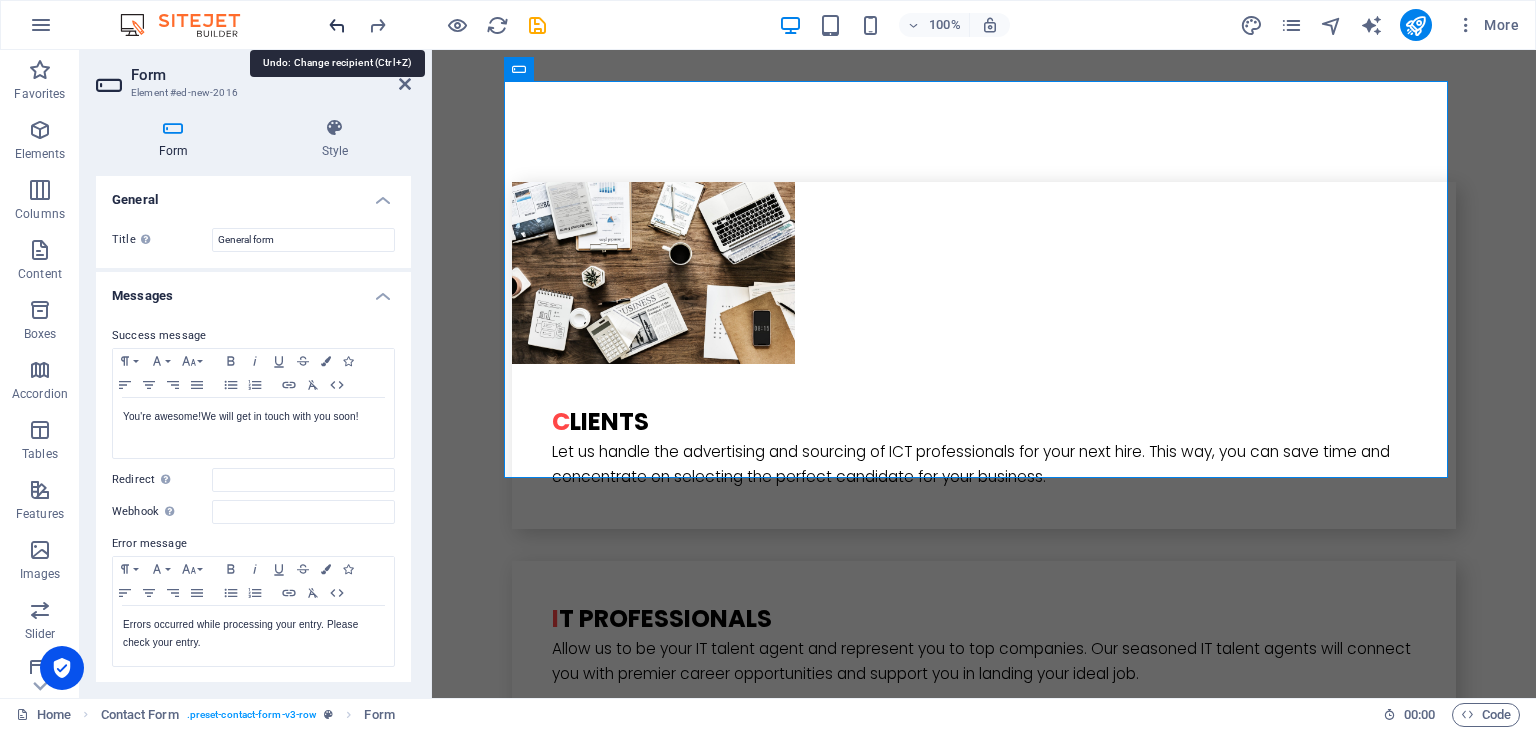 click at bounding box center [337, 25] 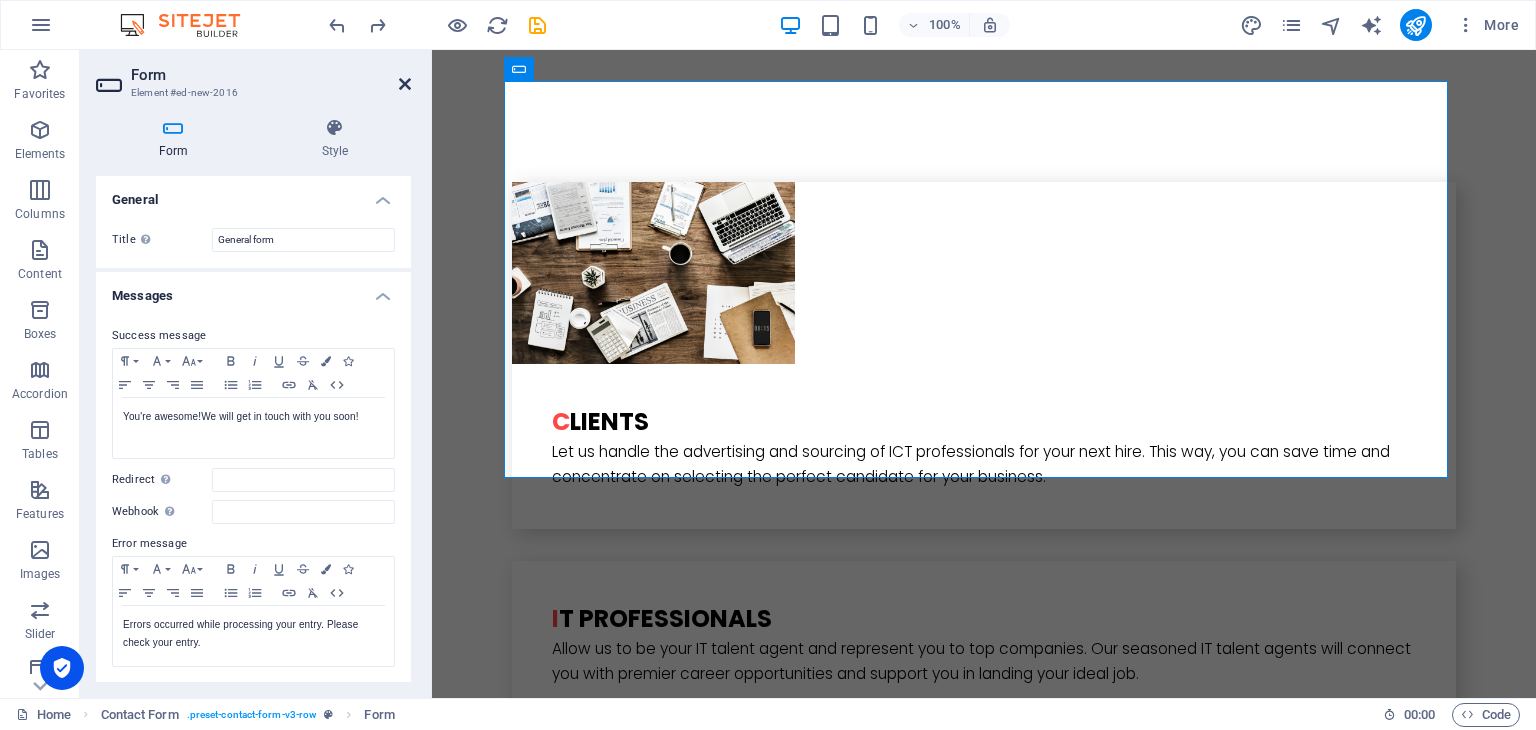drag, startPoint x: 408, startPoint y: 83, endPoint x: 371, endPoint y: 72, distance: 38.600517 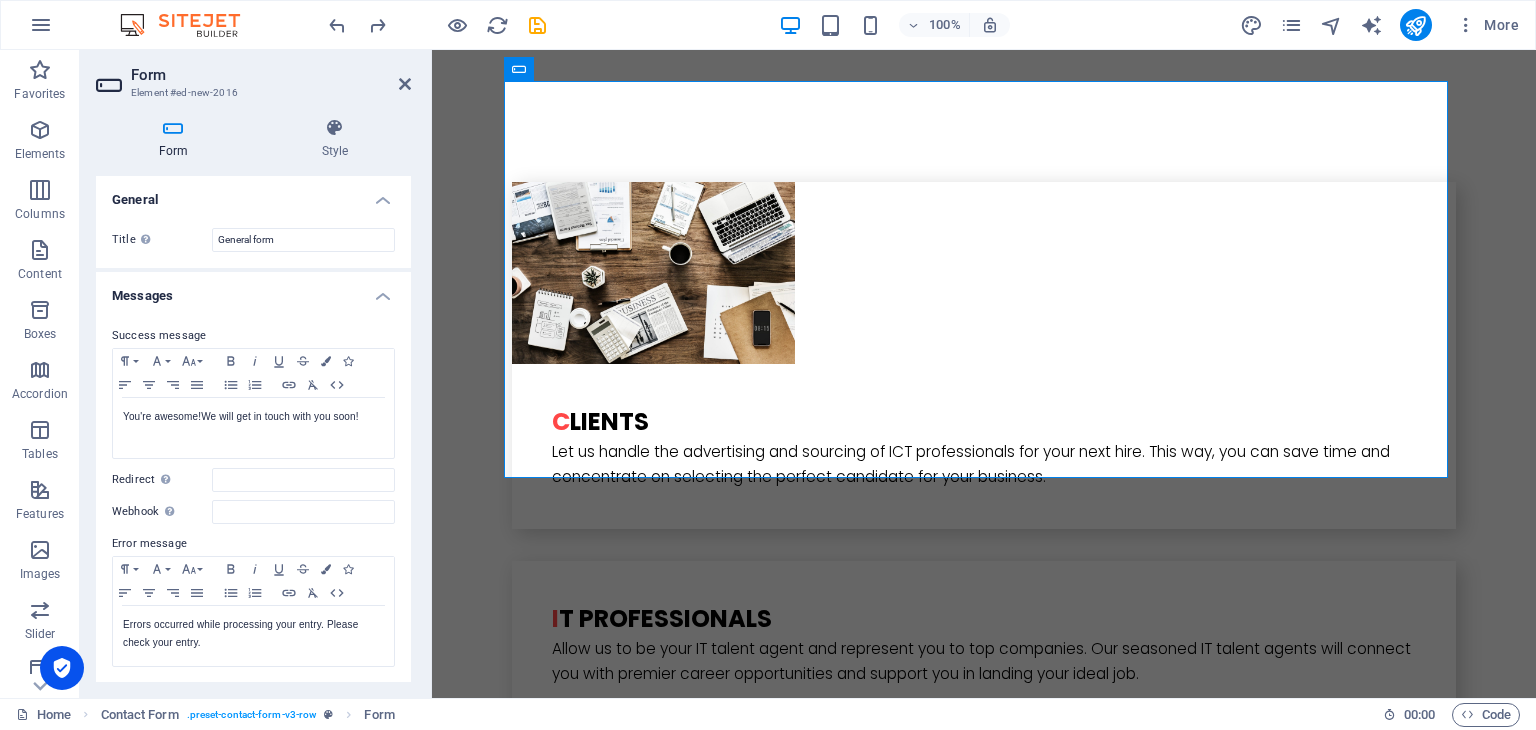 click at bounding box center [405, 84] 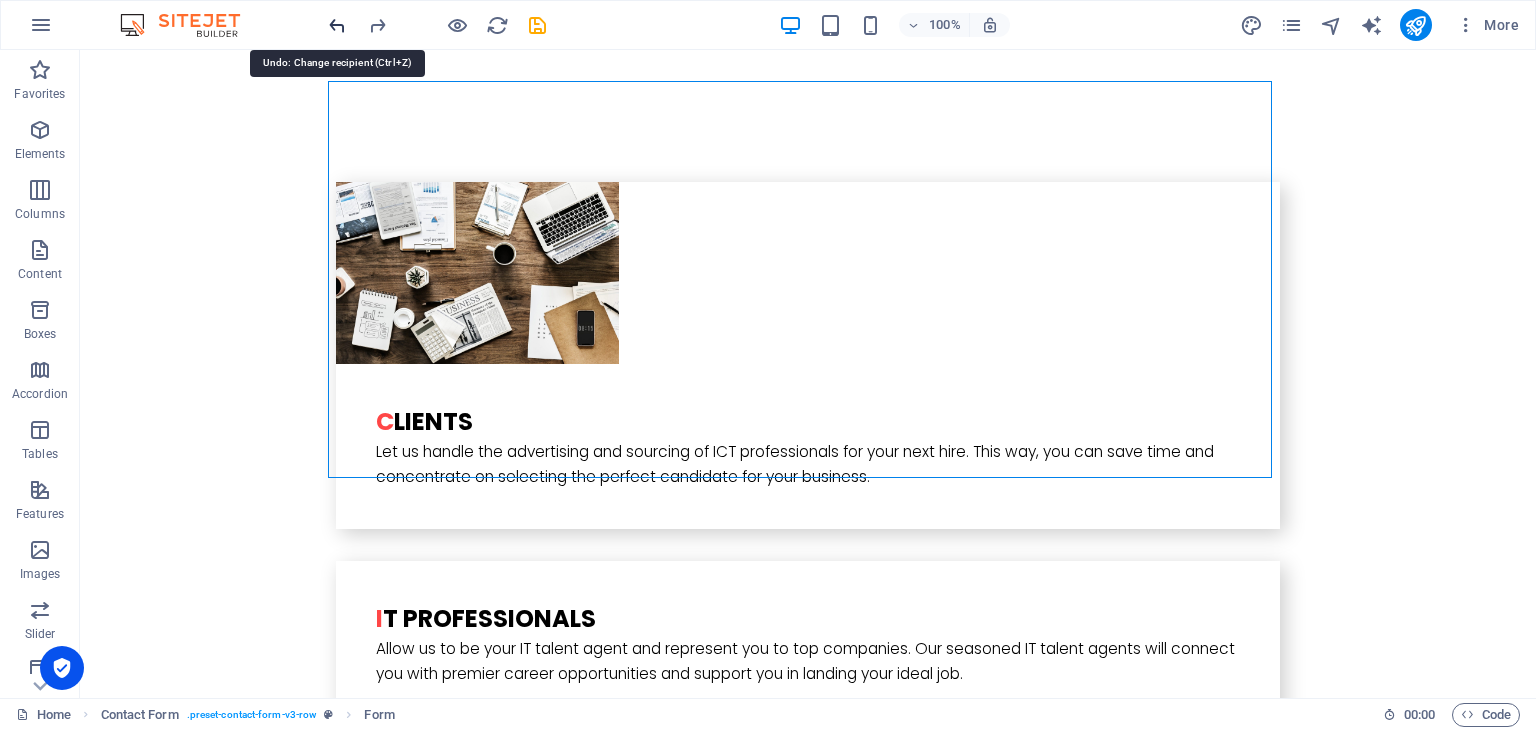 click at bounding box center (337, 25) 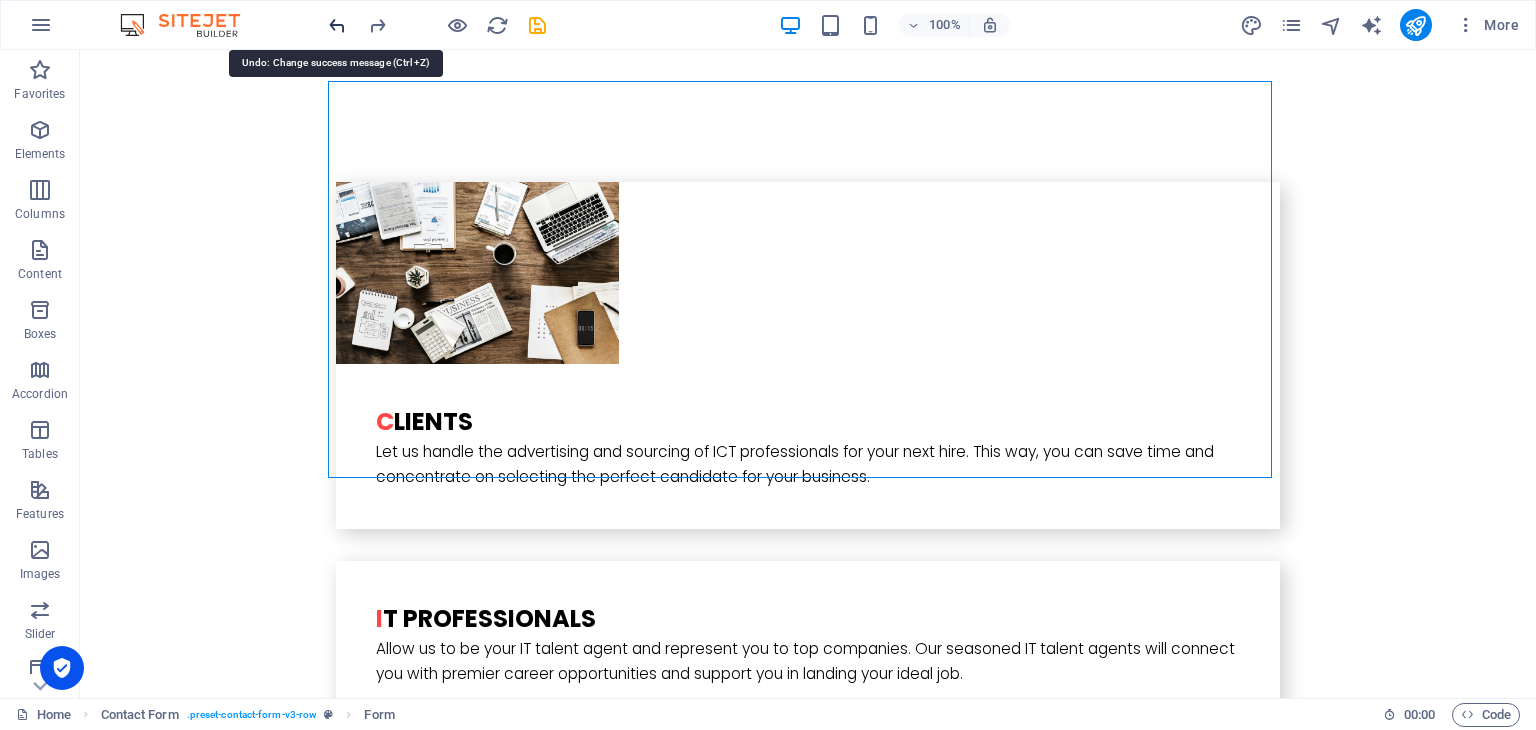 click at bounding box center [337, 25] 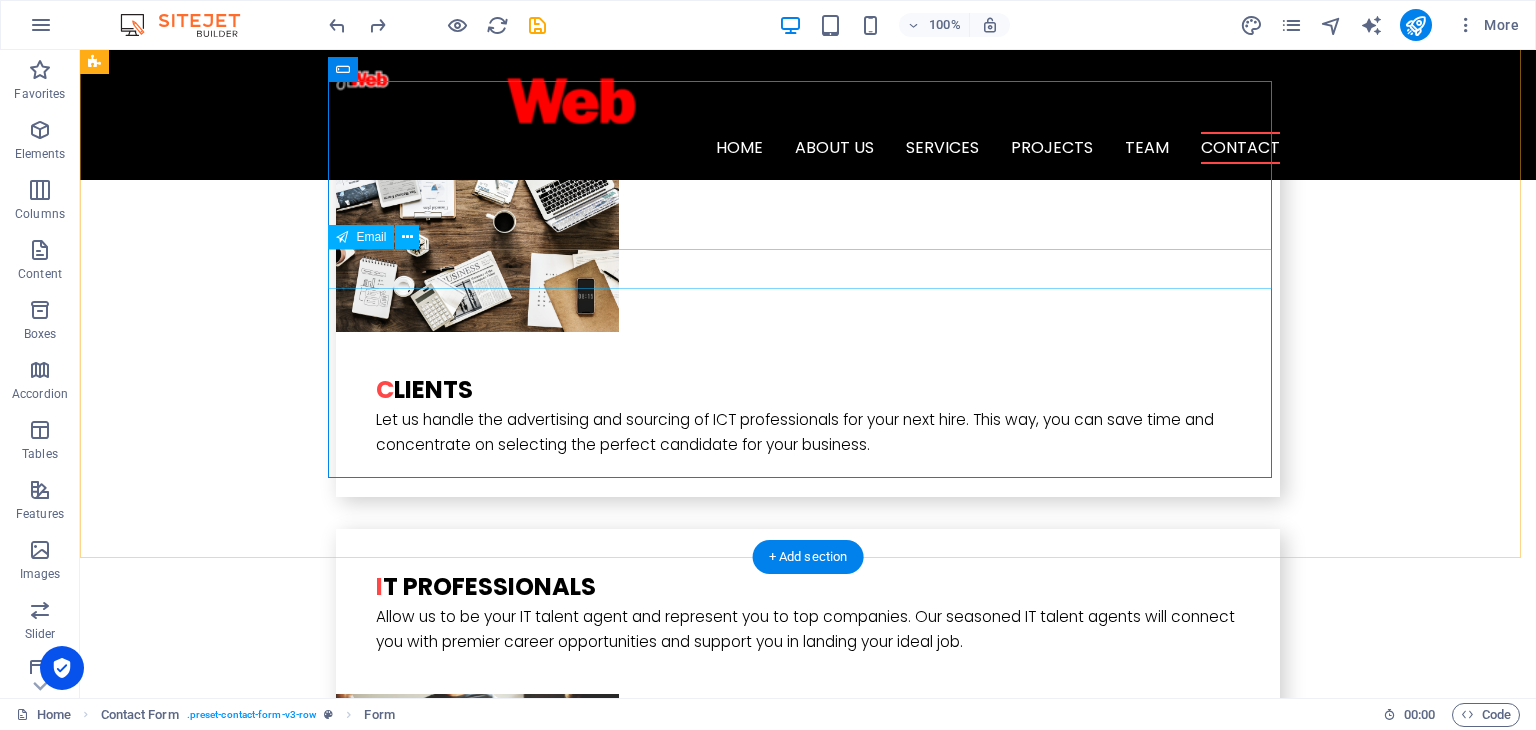 scroll, scrollTop: 4295, scrollLeft: 0, axis: vertical 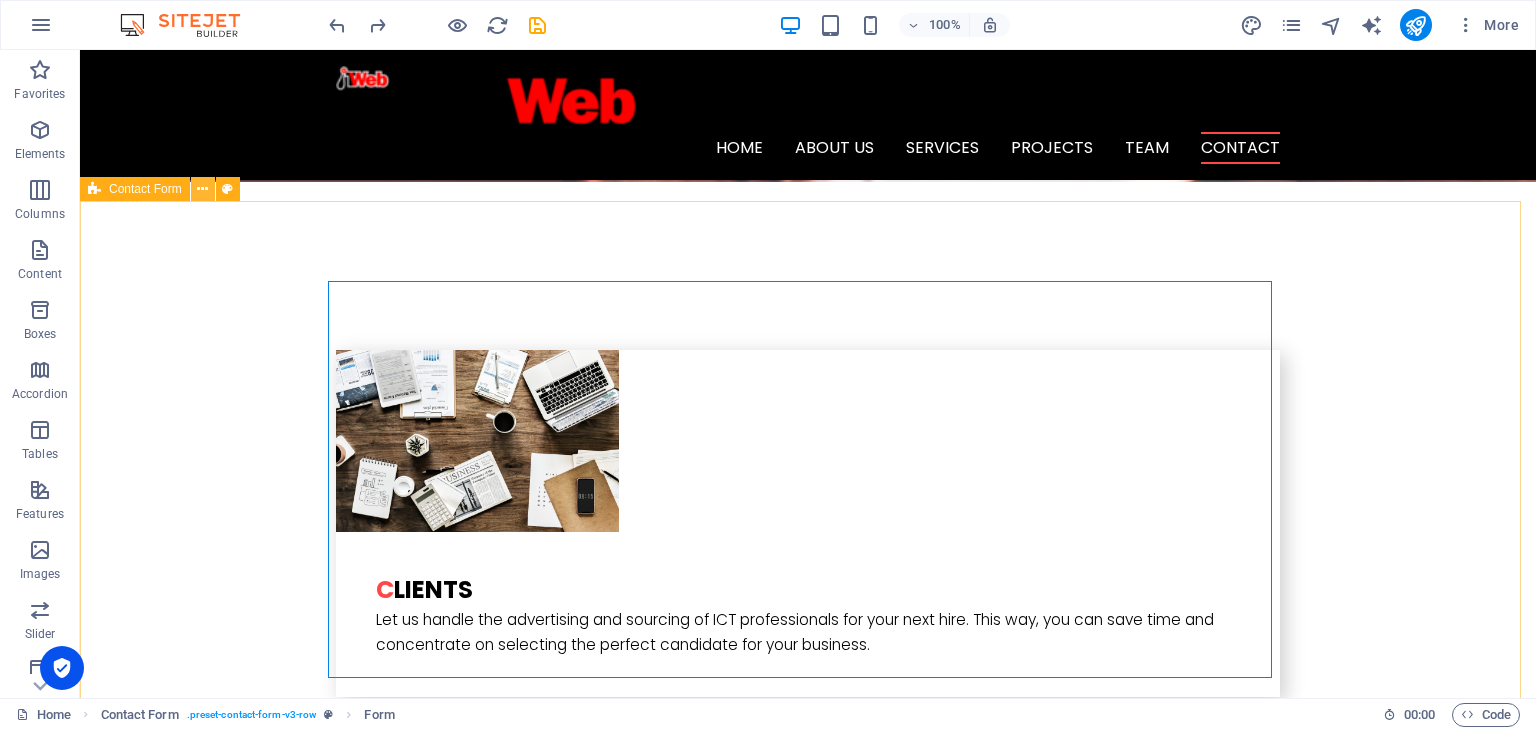 click at bounding box center [202, 189] 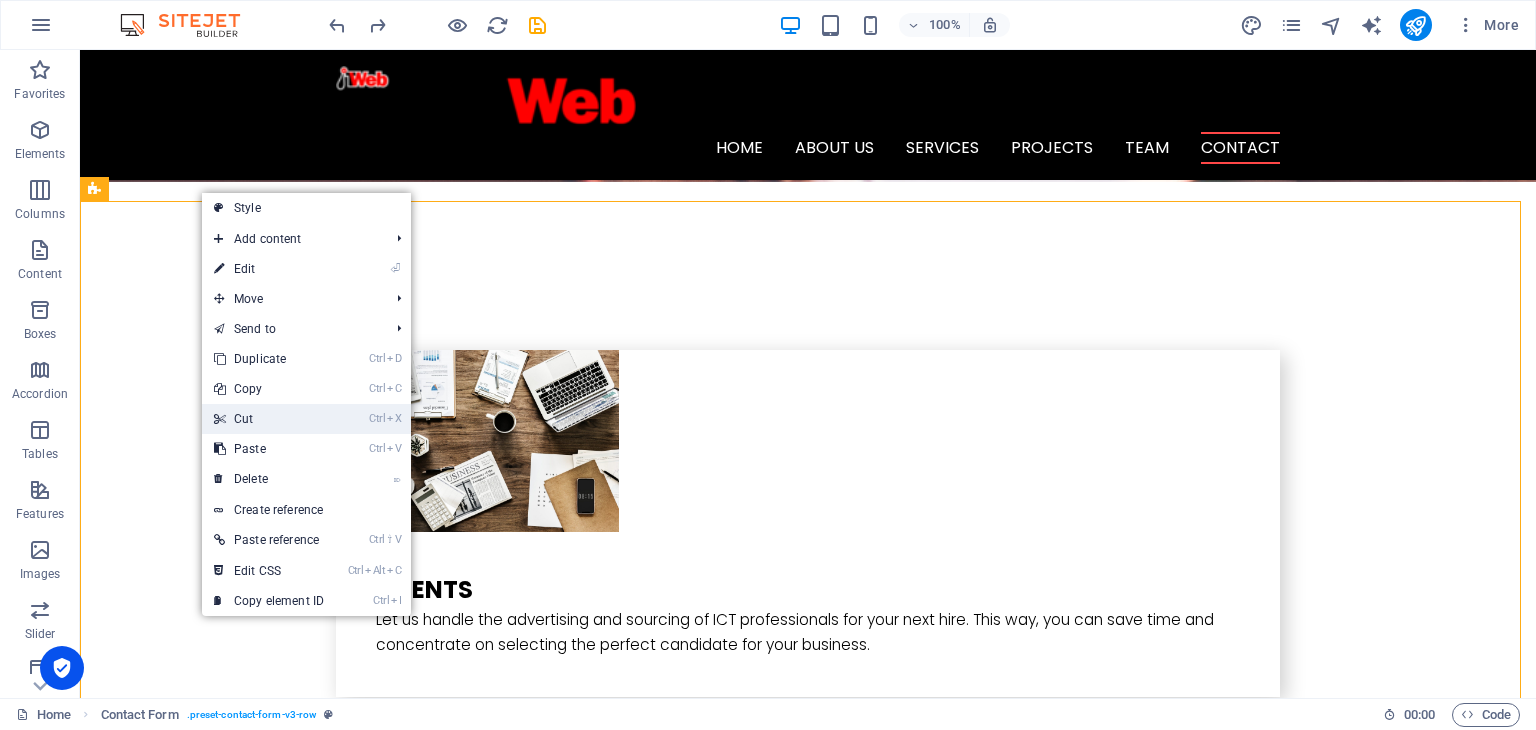 drag, startPoint x: 244, startPoint y: 420, endPoint x: 168, endPoint y: 364, distance: 94.40339 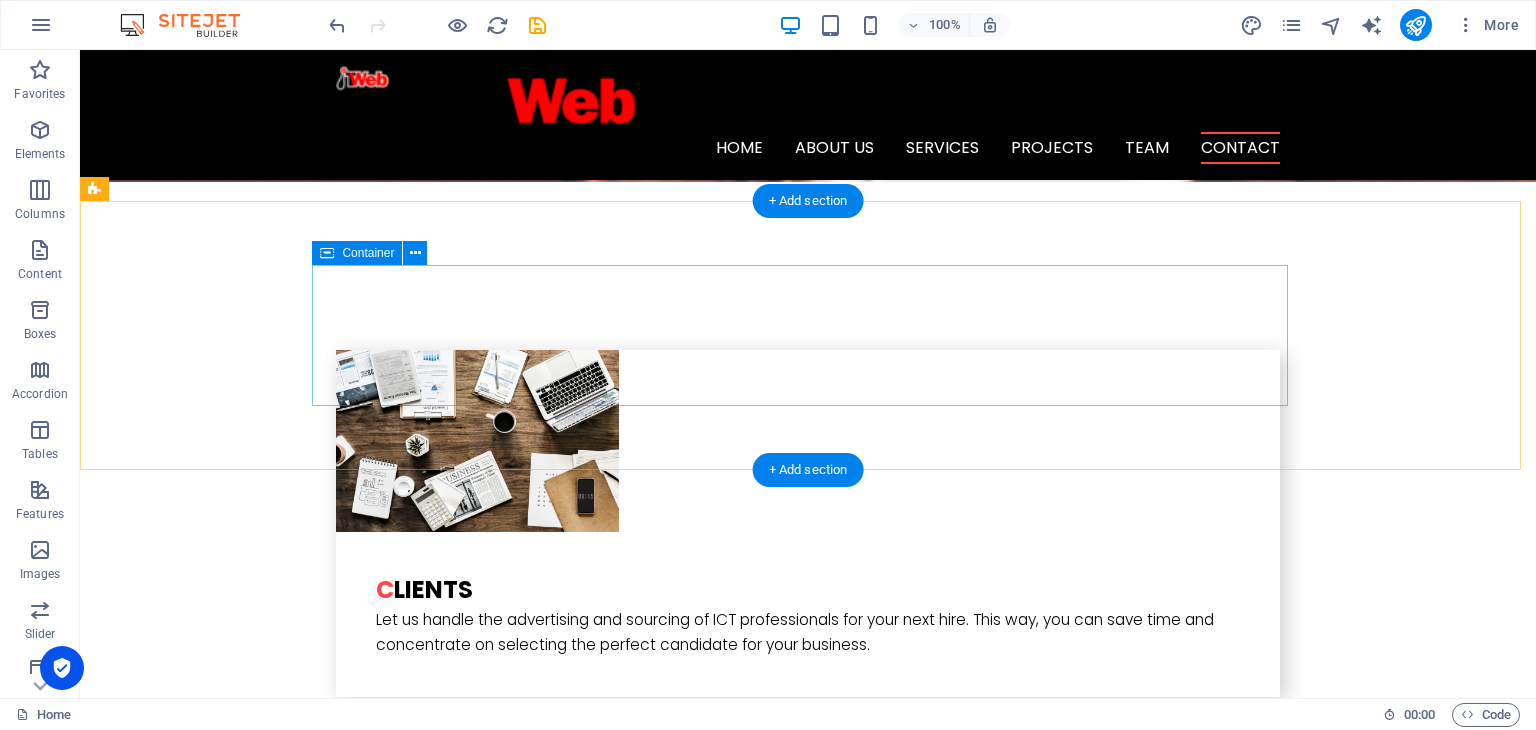 click on "Add elements" at bounding box center (509, 4353) 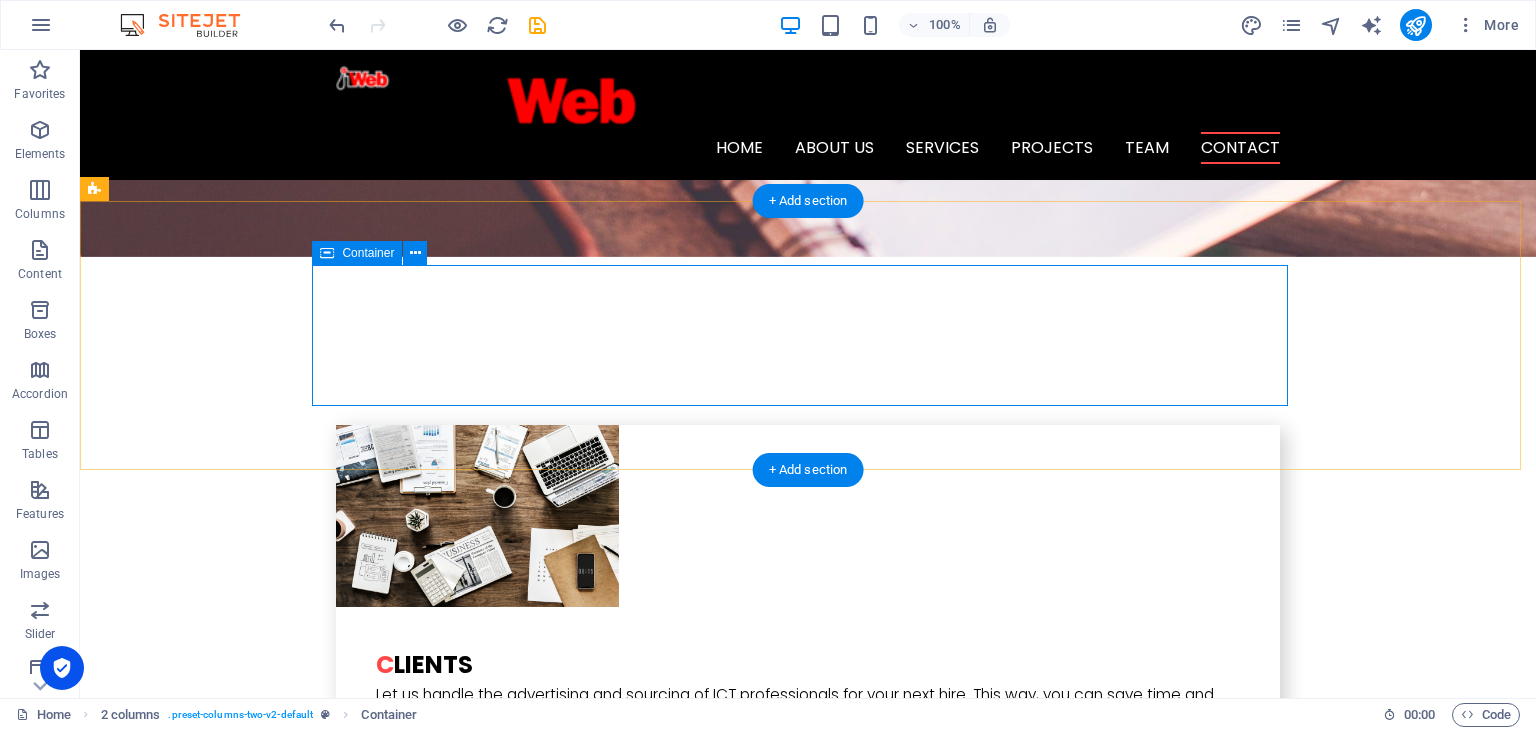 scroll, scrollTop: 4195, scrollLeft: 0, axis: vertical 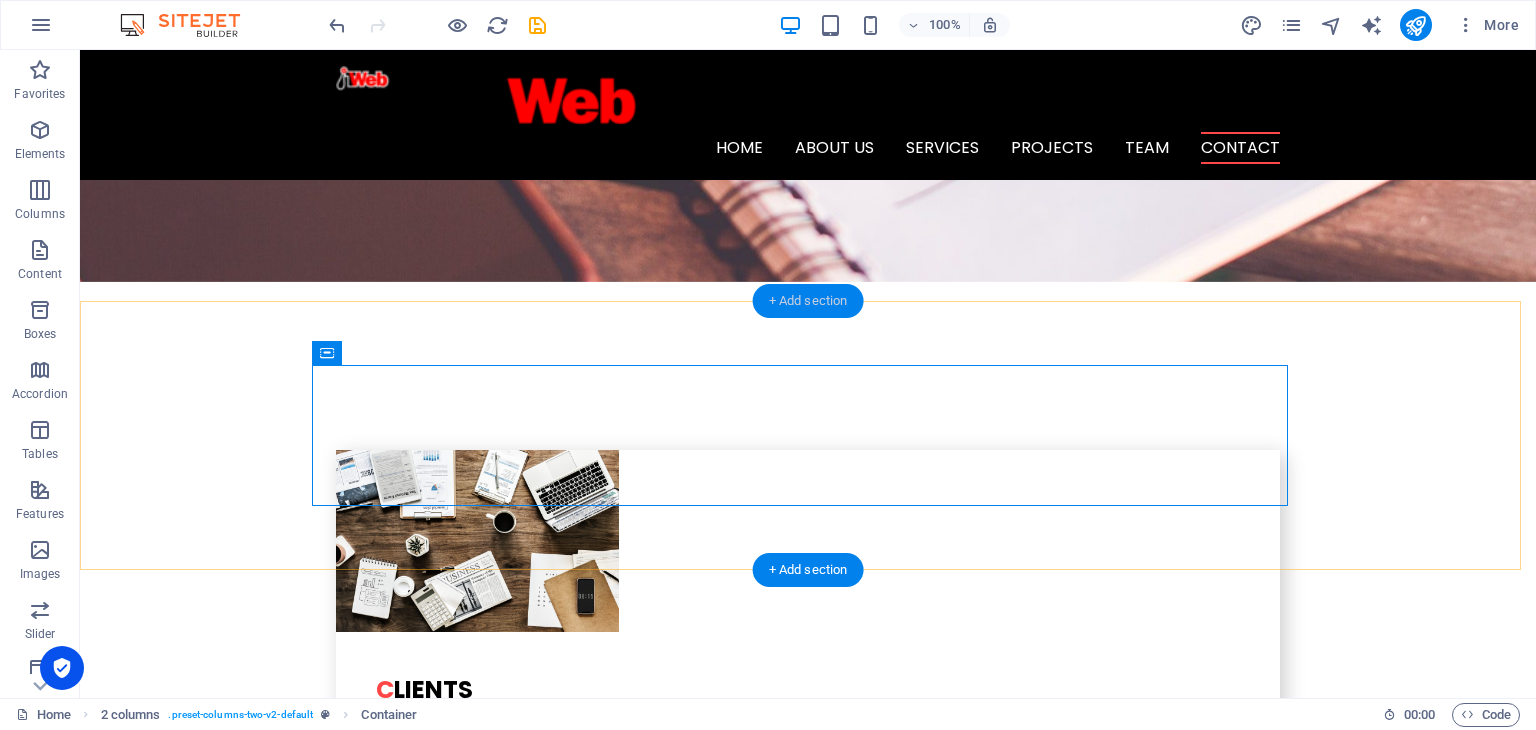 click on "+ Add section" at bounding box center (808, 301) 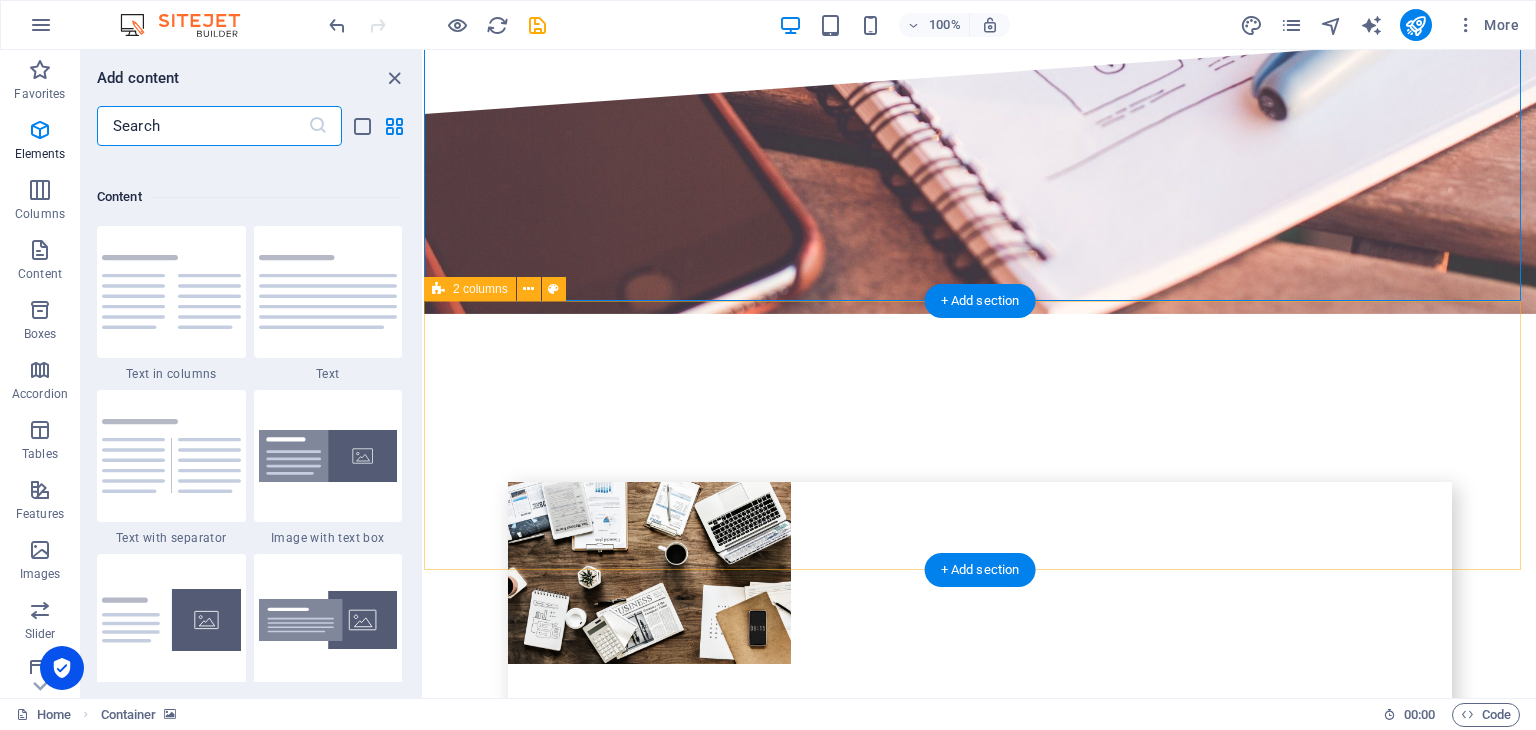scroll, scrollTop: 3499, scrollLeft: 0, axis: vertical 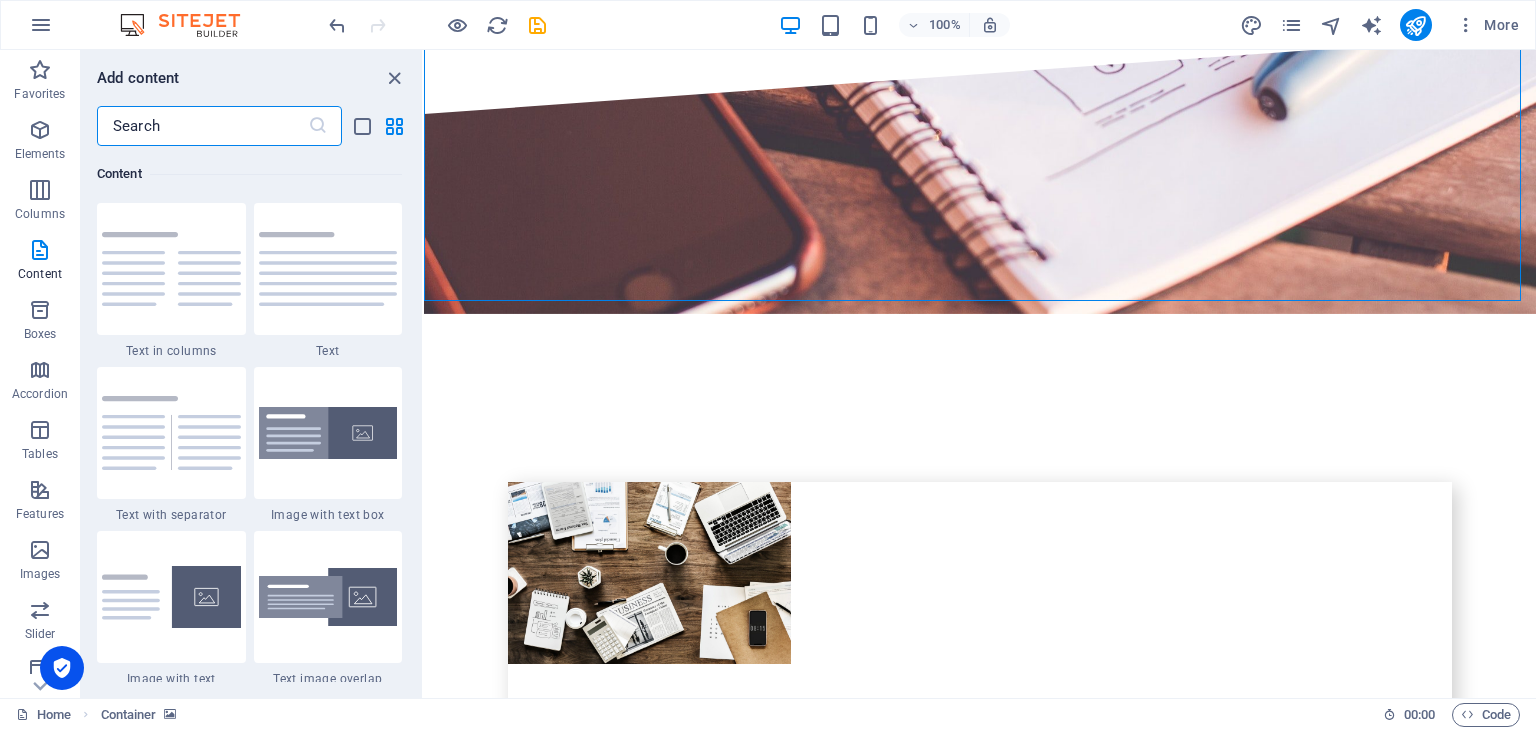 click at bounding box center (202, 126) 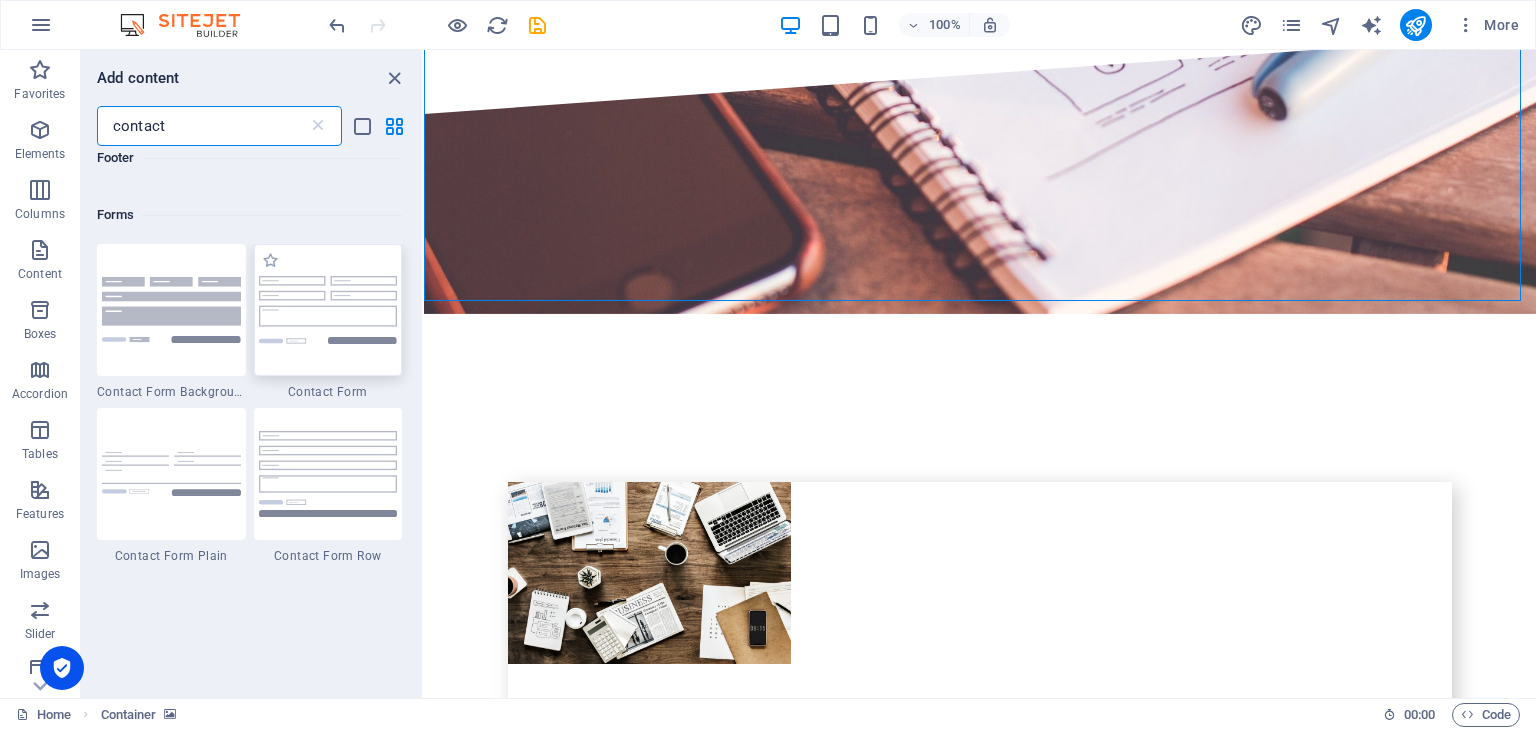 scroll, scrollTop: 1300, scrollLeft: 0, axis: vertical 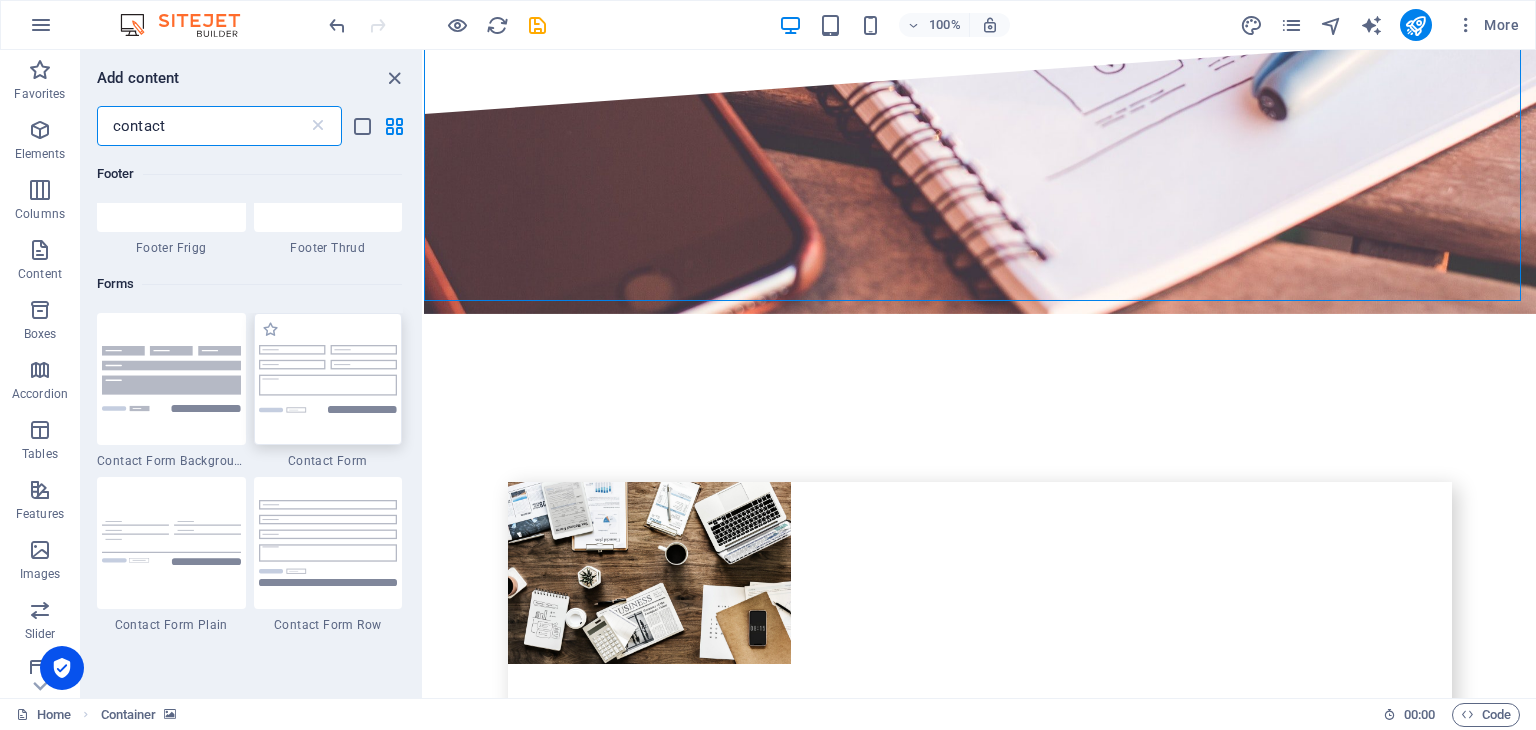 type on "contact" 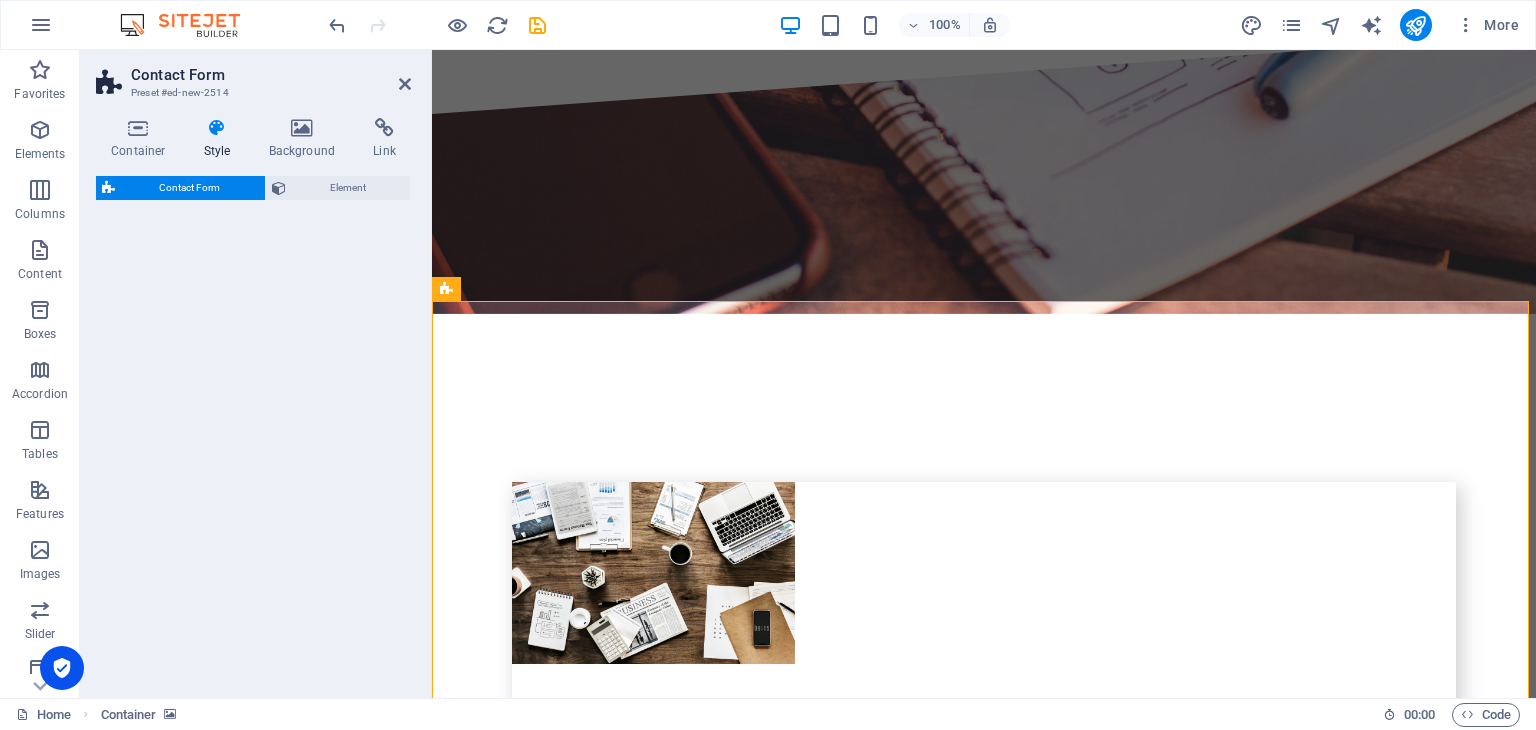 select on "rem" 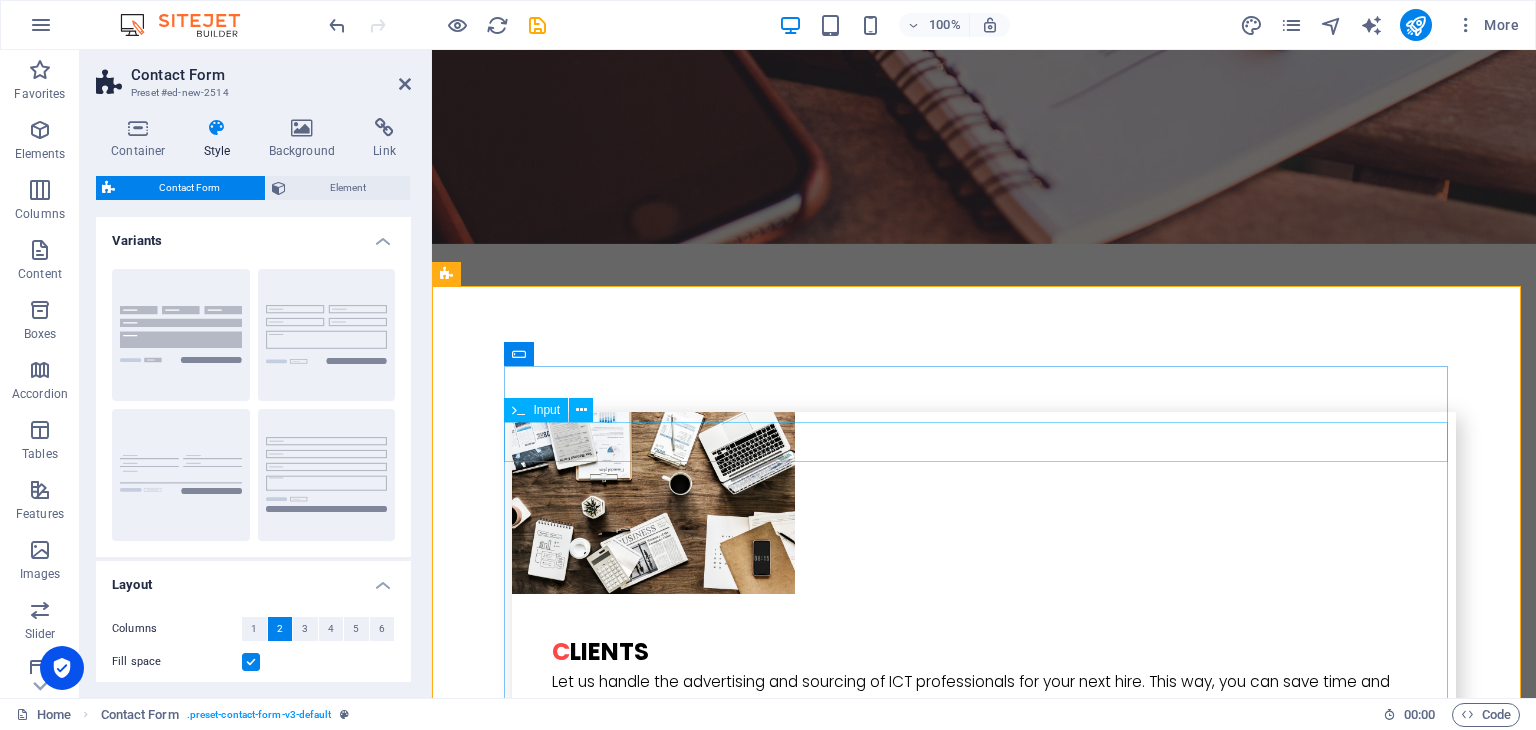 scroll, scrollTop: 4295, scrollLeft: 0, axis: vertical 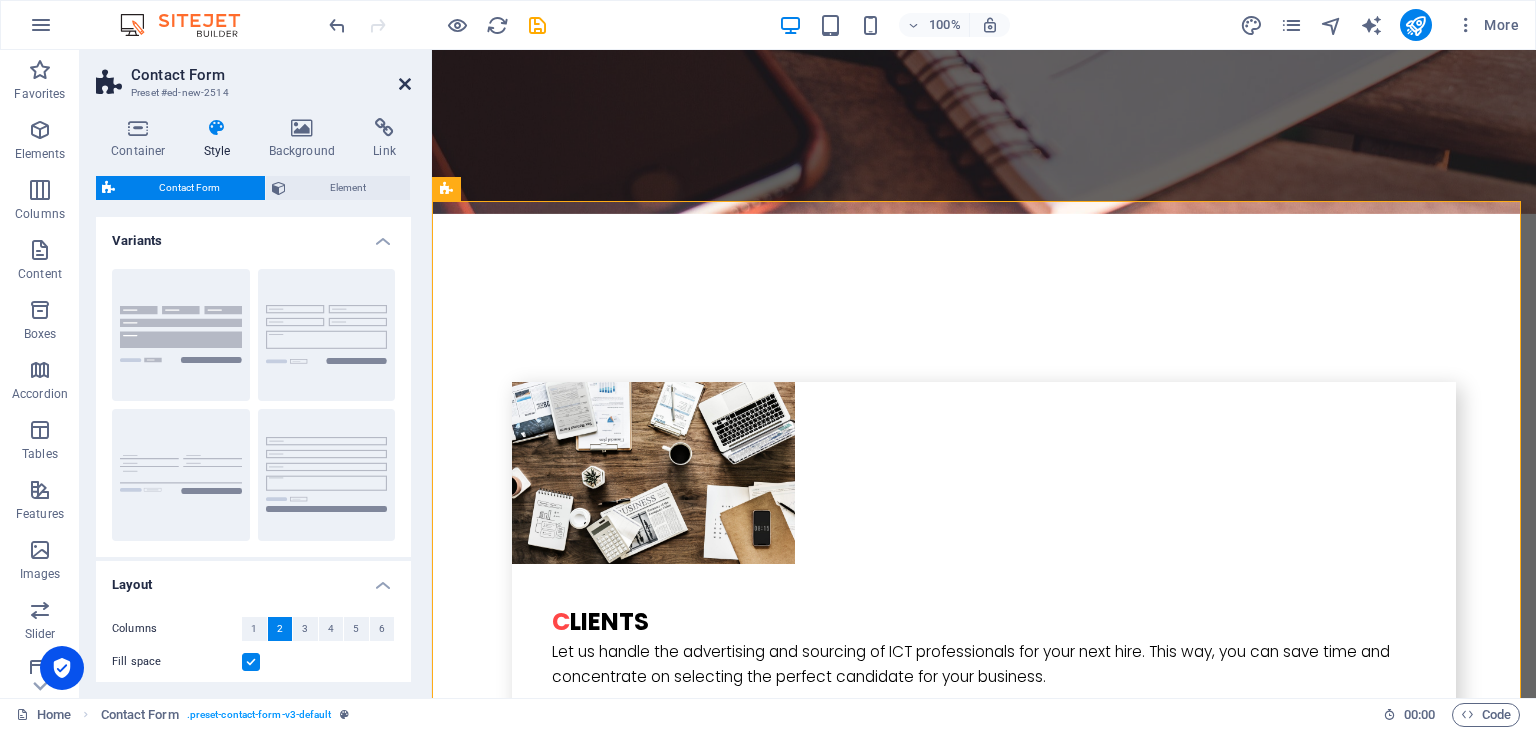 click at bounding box center (405, 84) 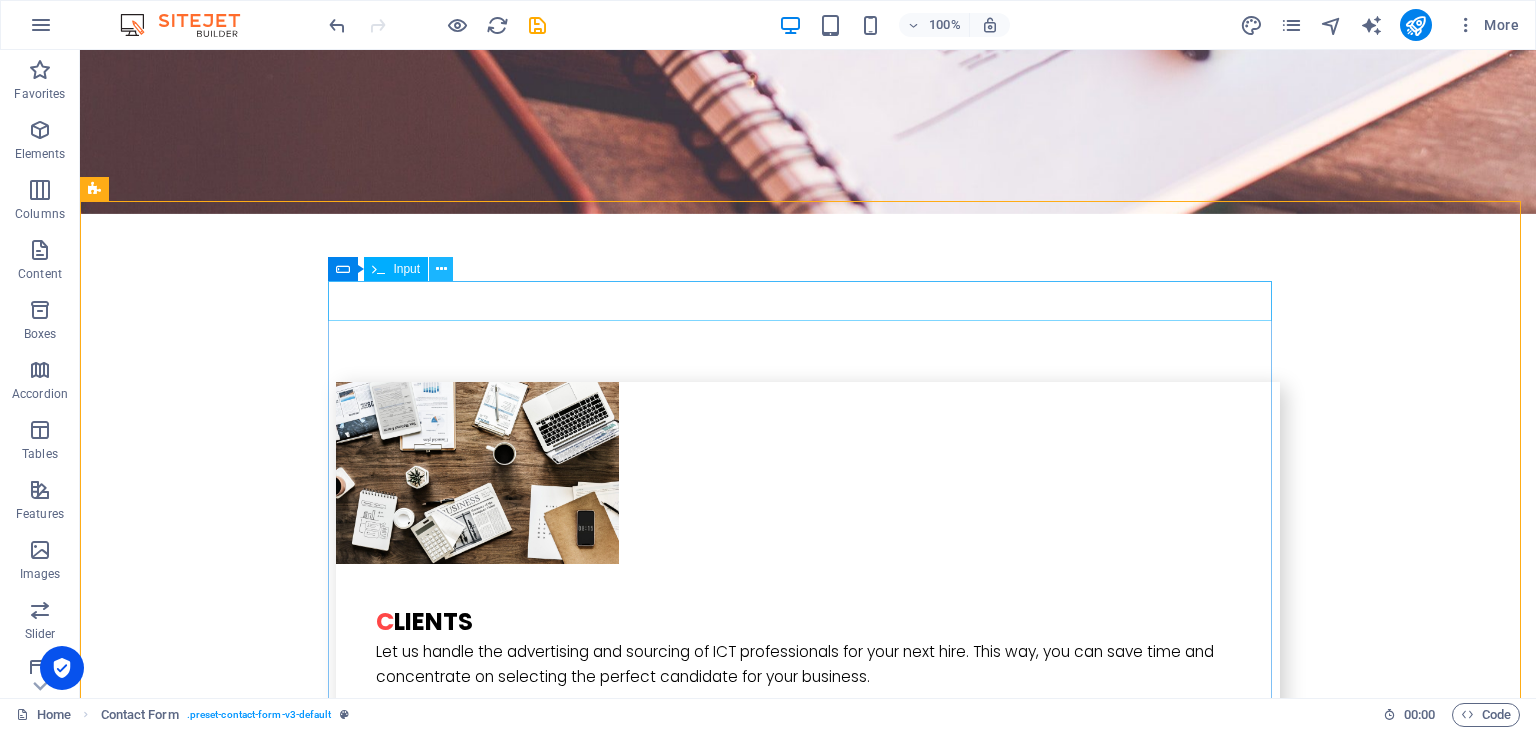 click at bounding box center (441, 269) 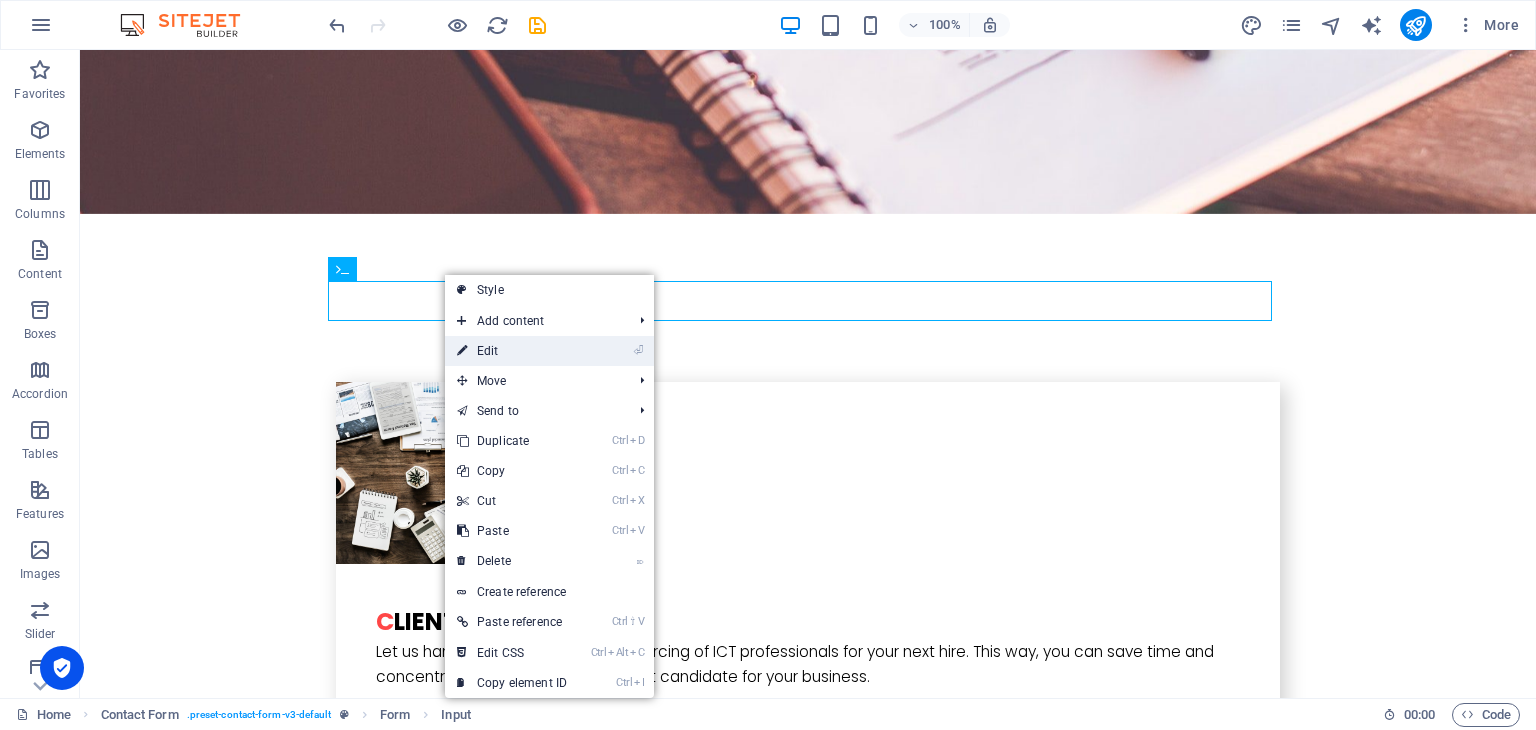 click on "⏎  Edit" at bounding box center (512, 351) 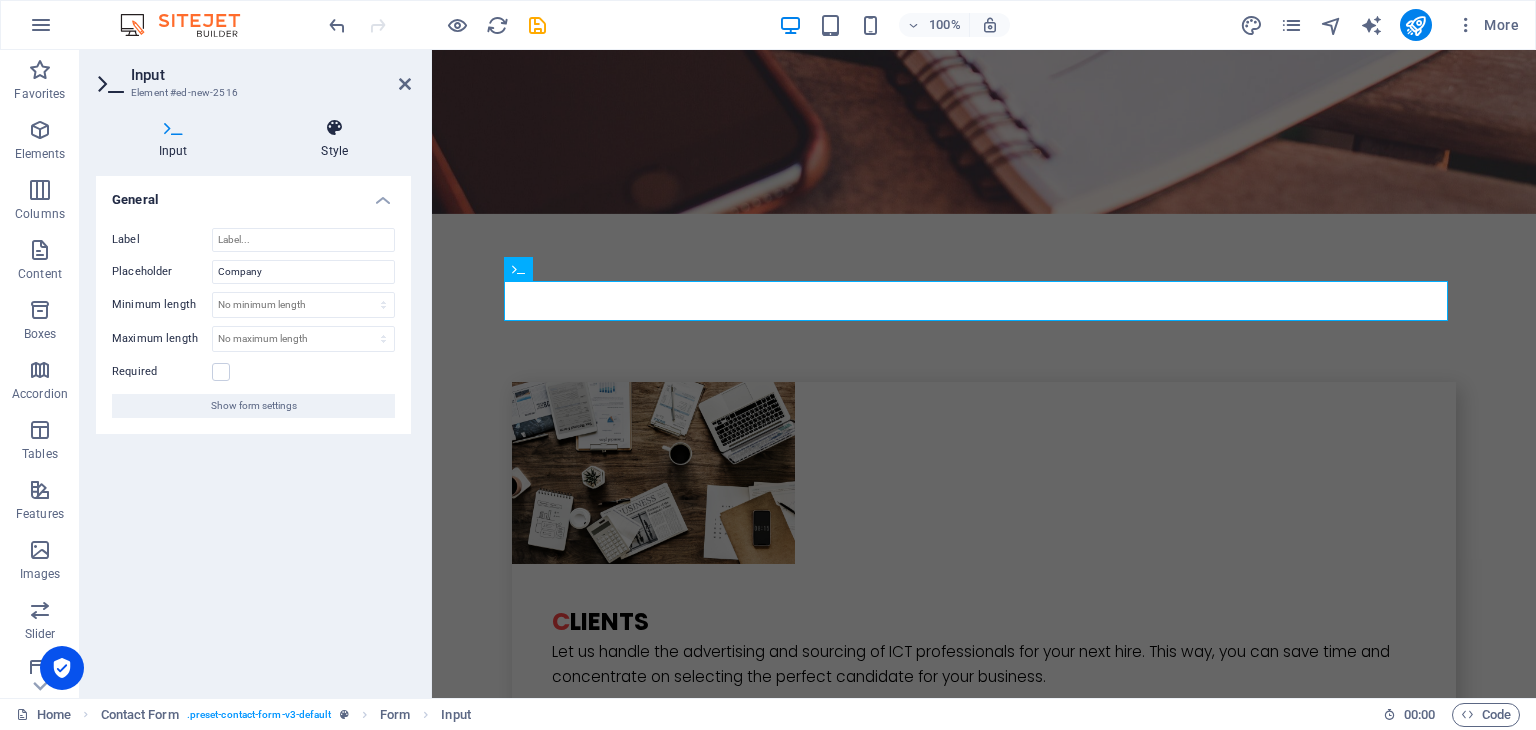 click at bounding box center (335, 128) 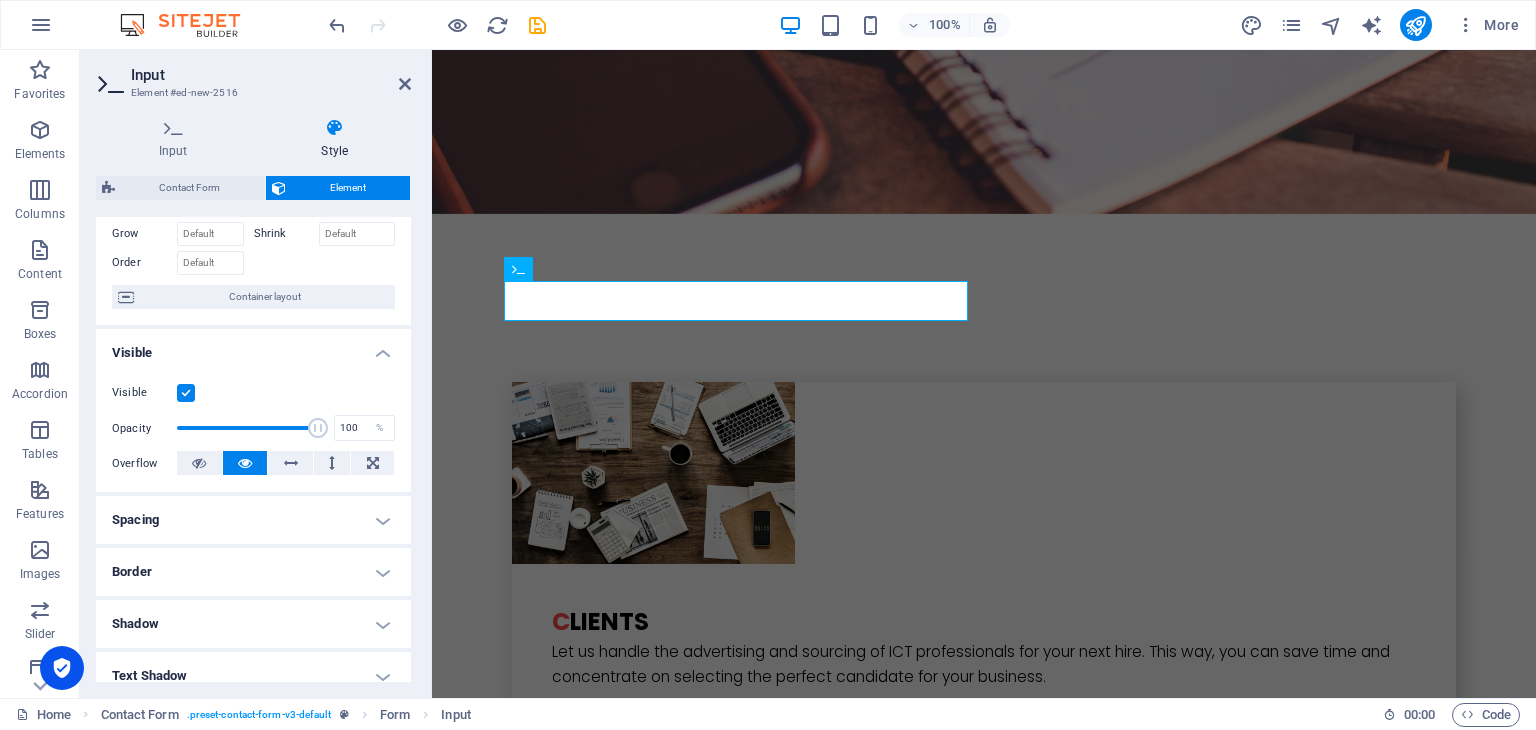 scroll, scrollTop: 0, scrollLeft: 0, axis: both 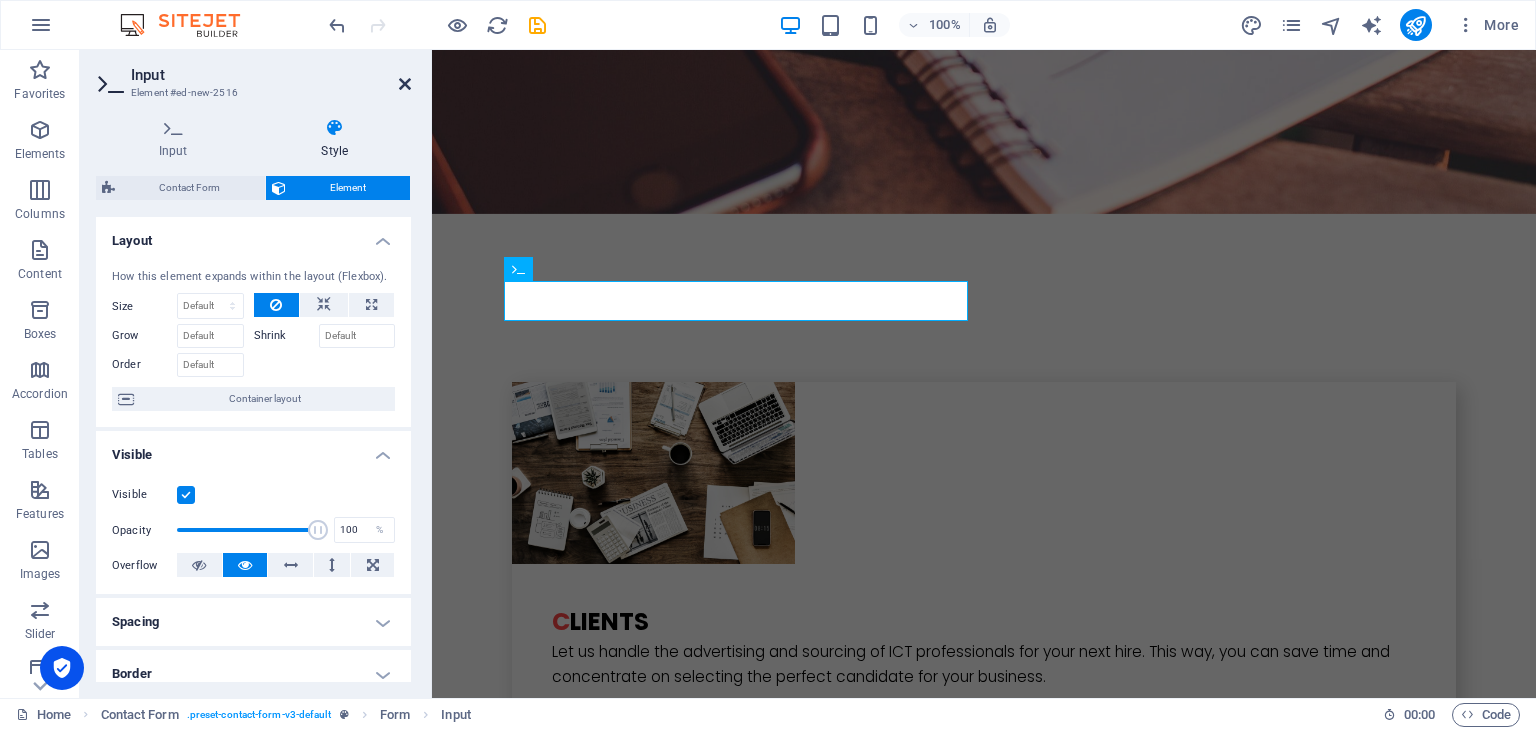 click at bounding box center (405, 84) 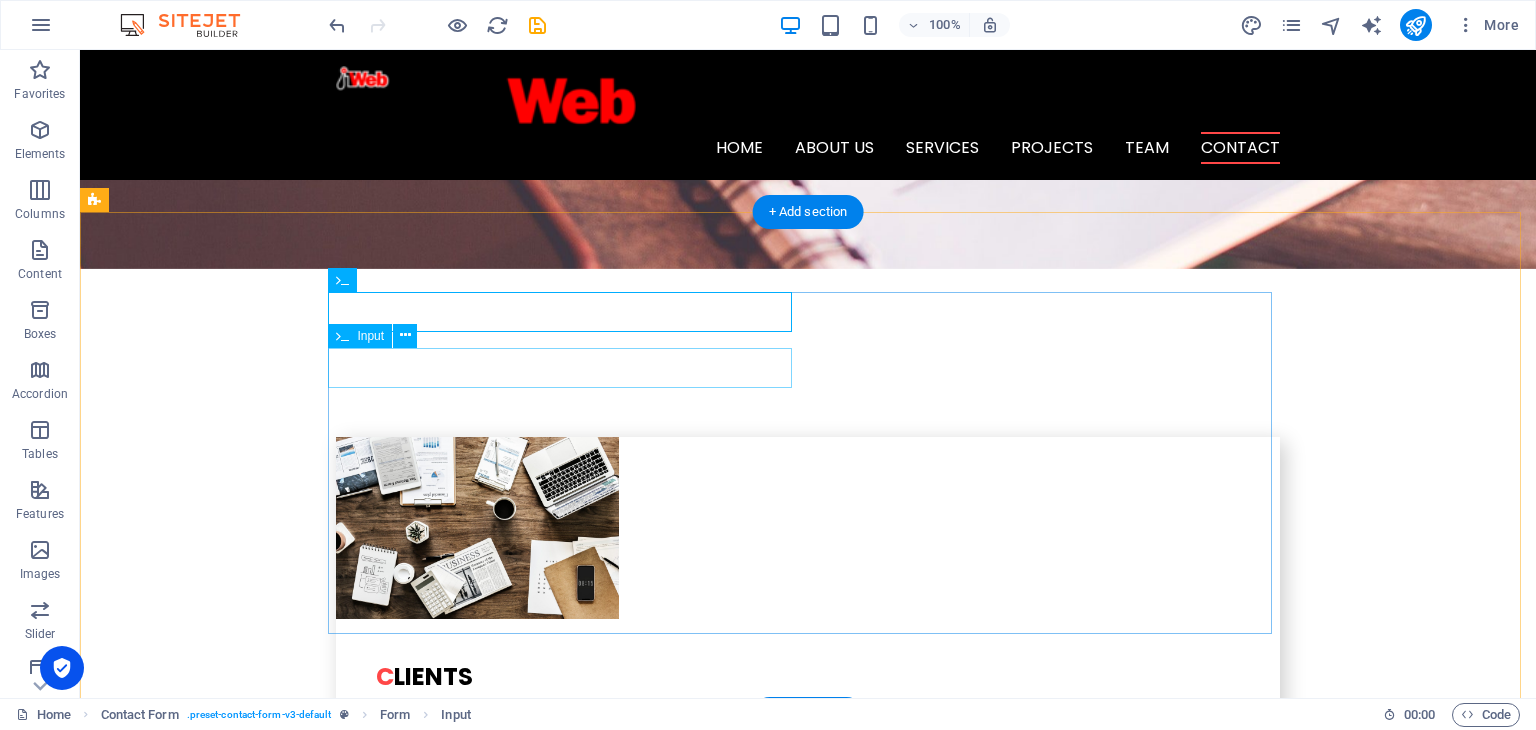 scroll, scrollTop: 4195, scrollLeft: 0, axis: vertical 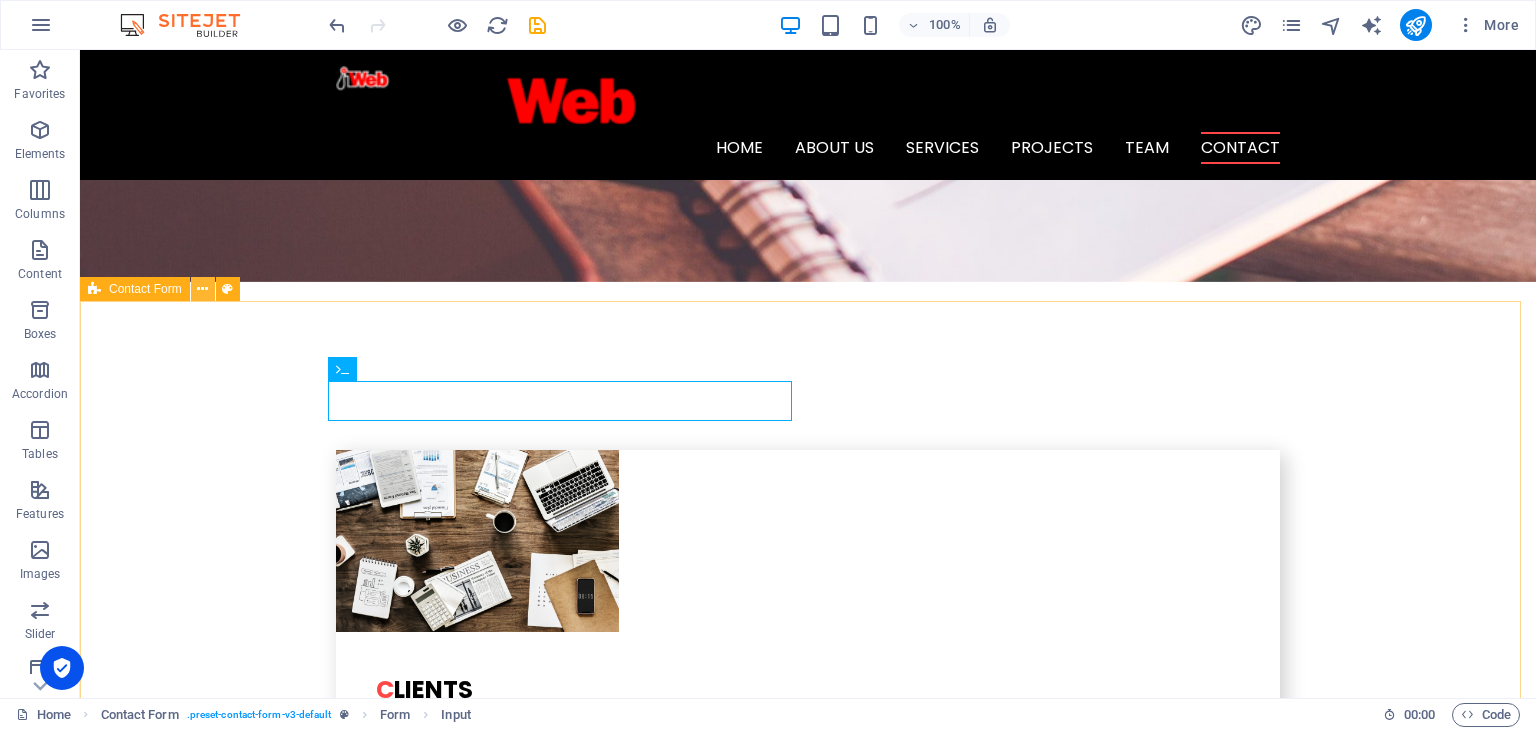click at bounding box center [202, 289] 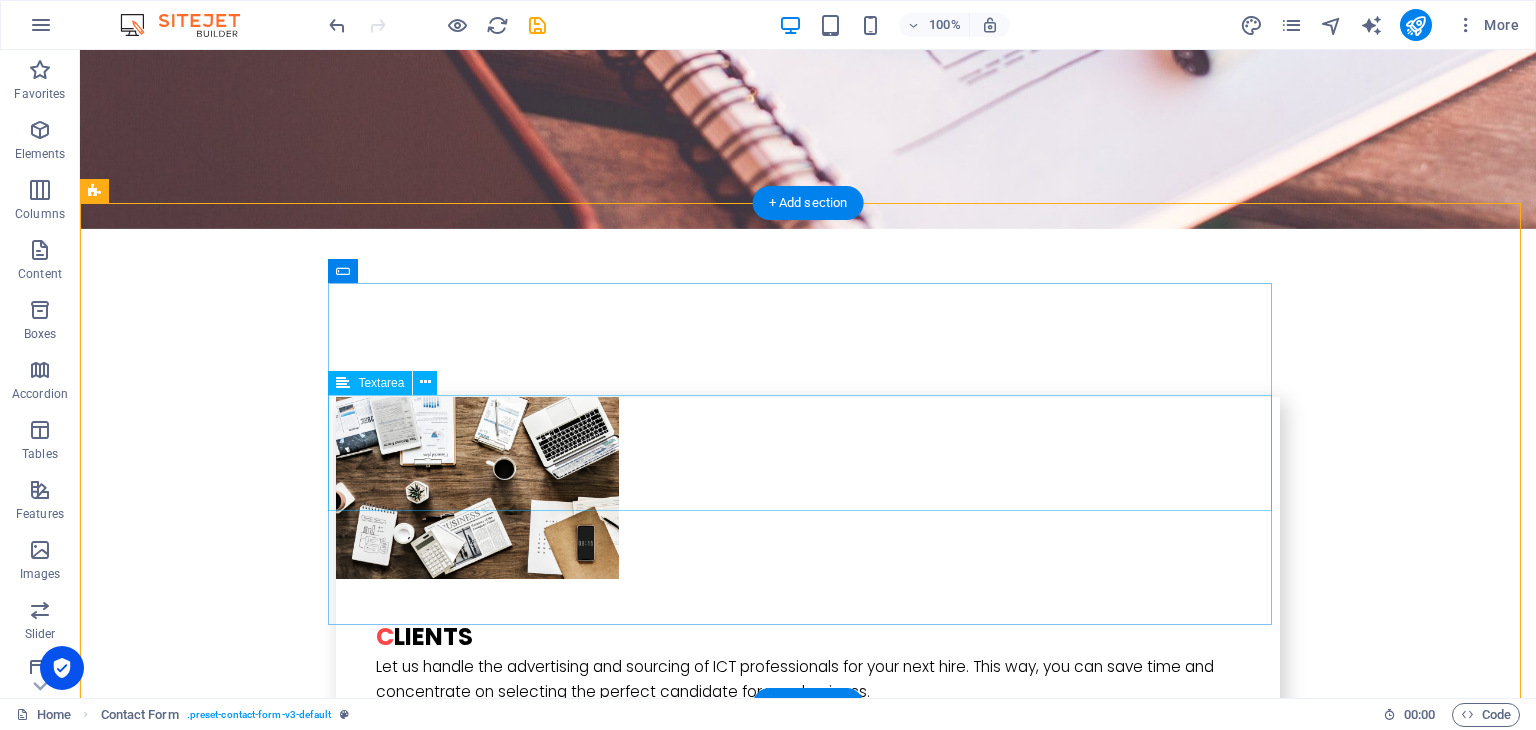 scroll, scrollTop: 4295, scrollLeft: 0, axis: vertical 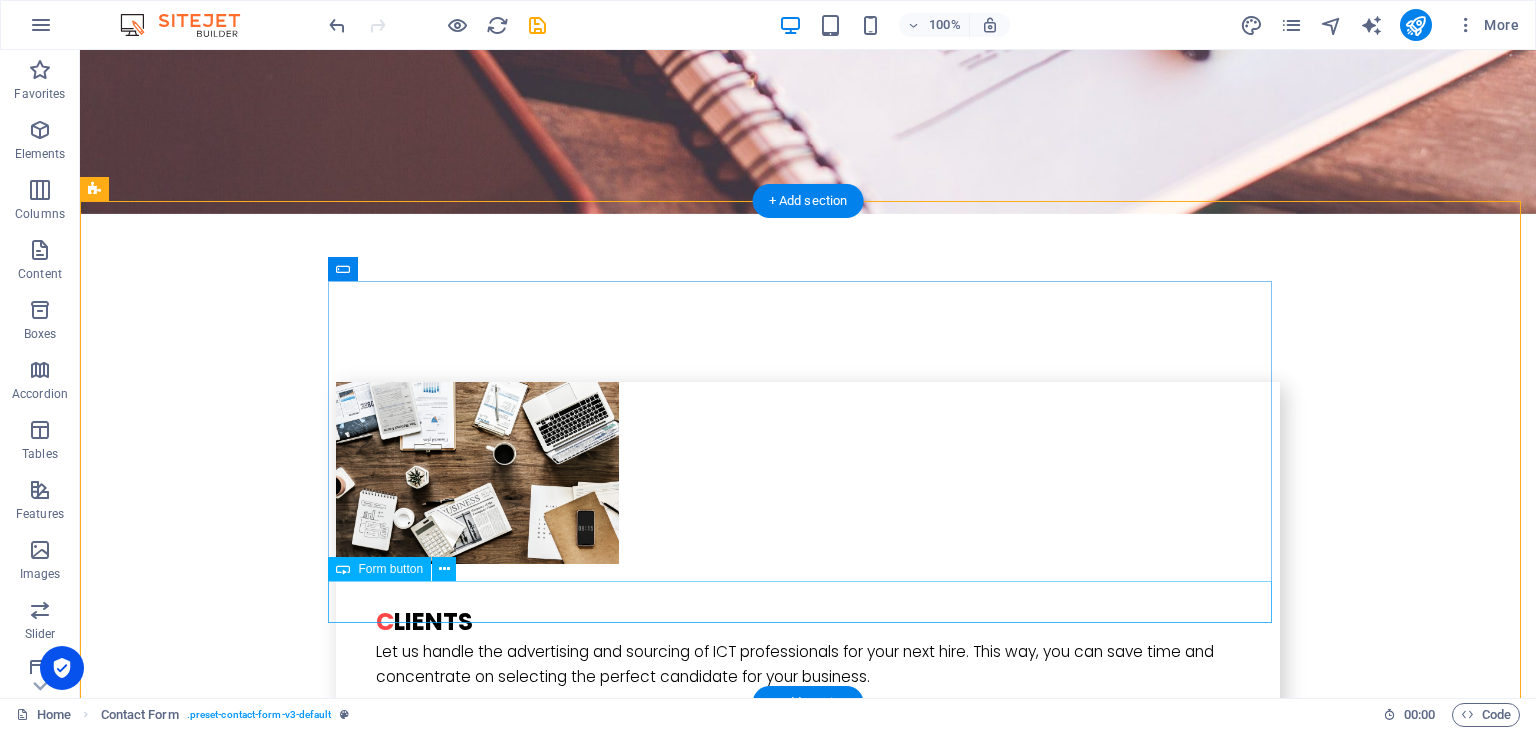 click on "Submit" at bounding box center (808, 4637) 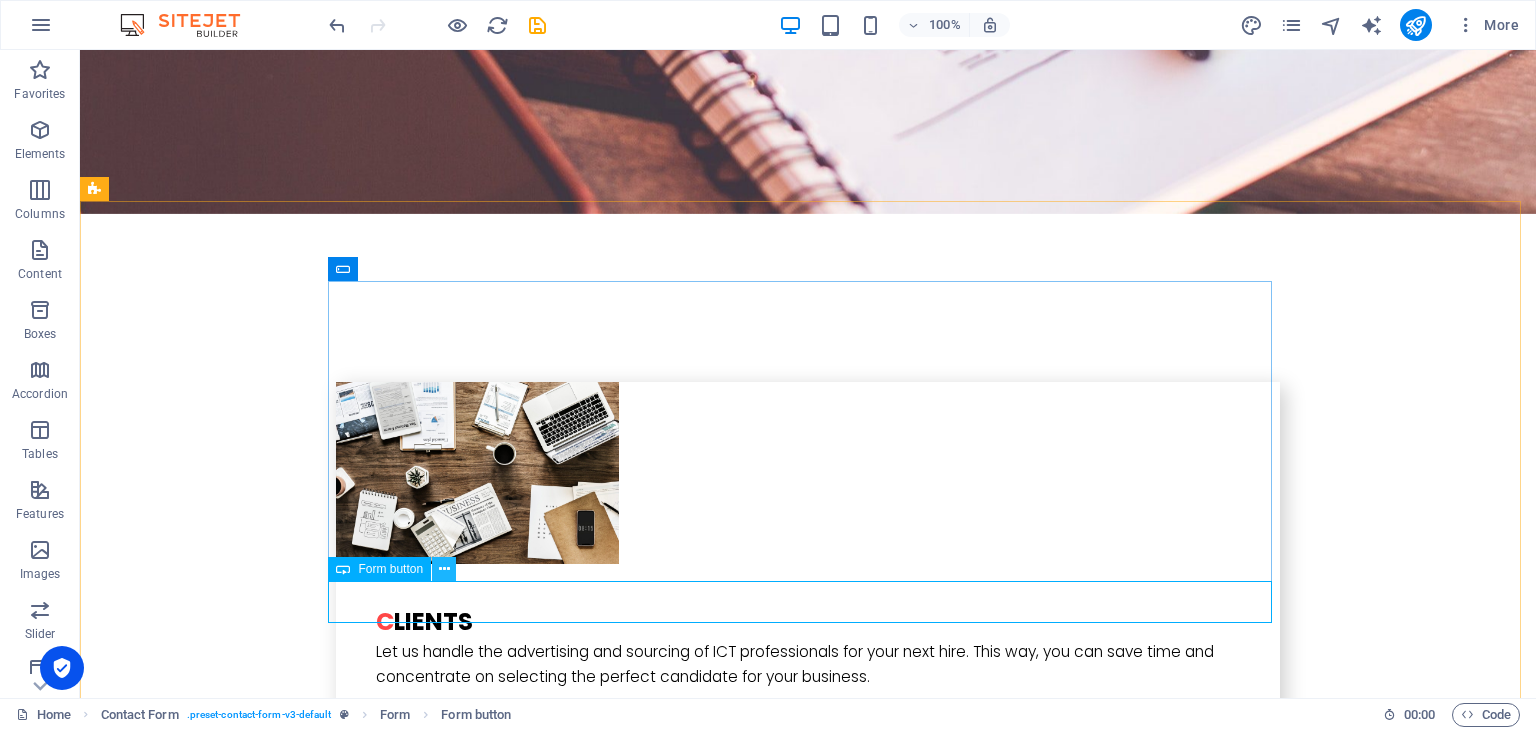 click at bounding box center [444, 569] 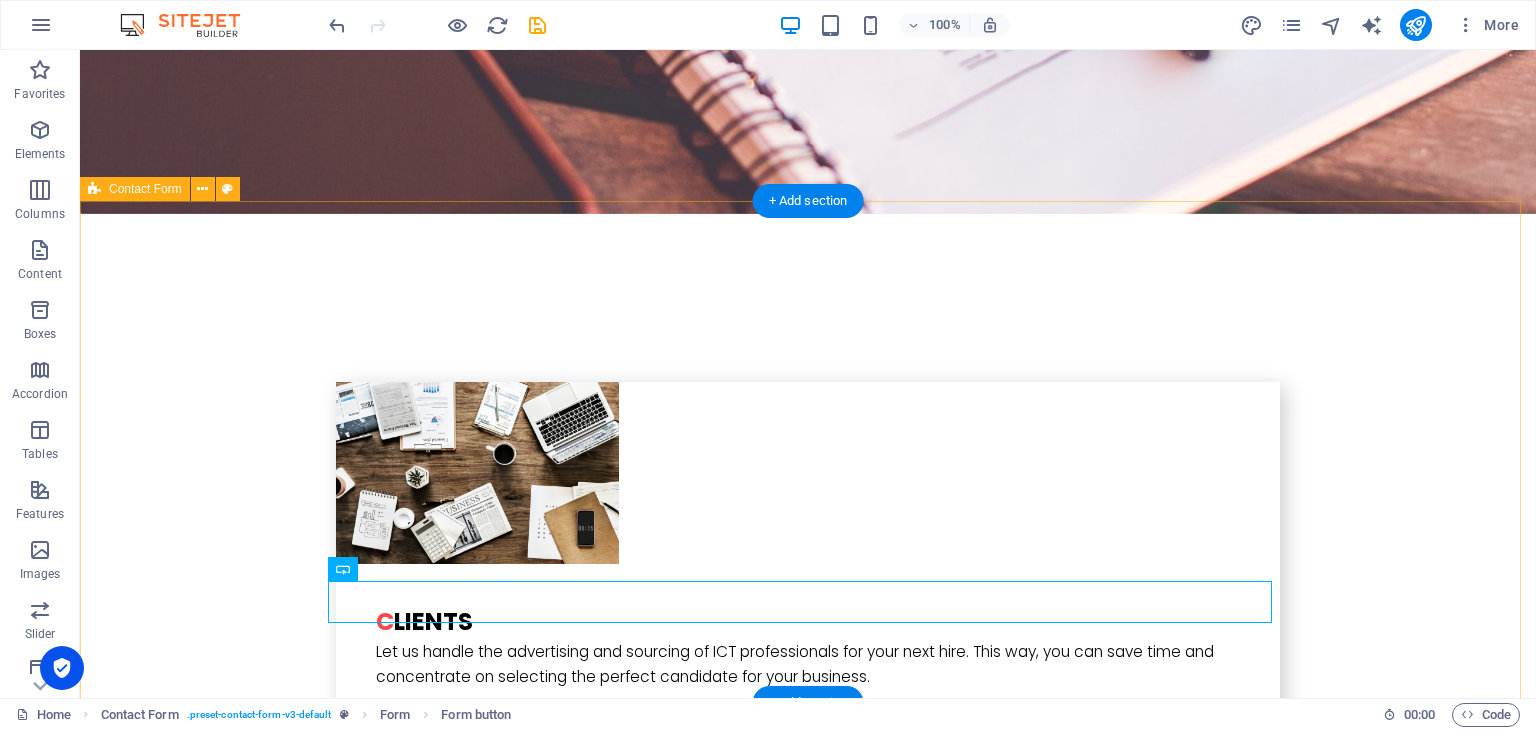 click on "{{ 'content.forms.privacy'|trans }} Unreadable? Regenerate Submit" at bounding box center (808, 4479) 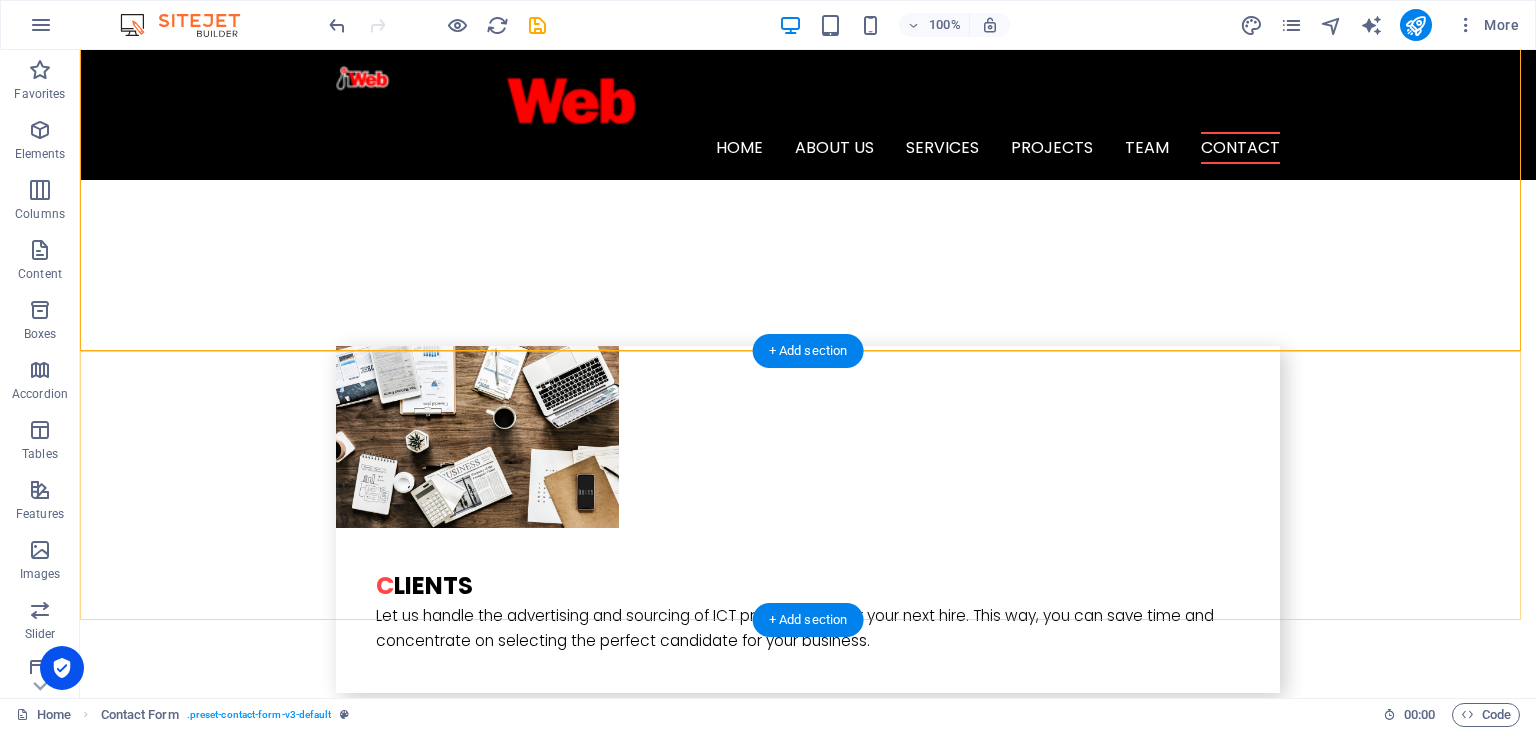 scroll, scrollTop: 4295, scrollLeft: 0, axis: vertical 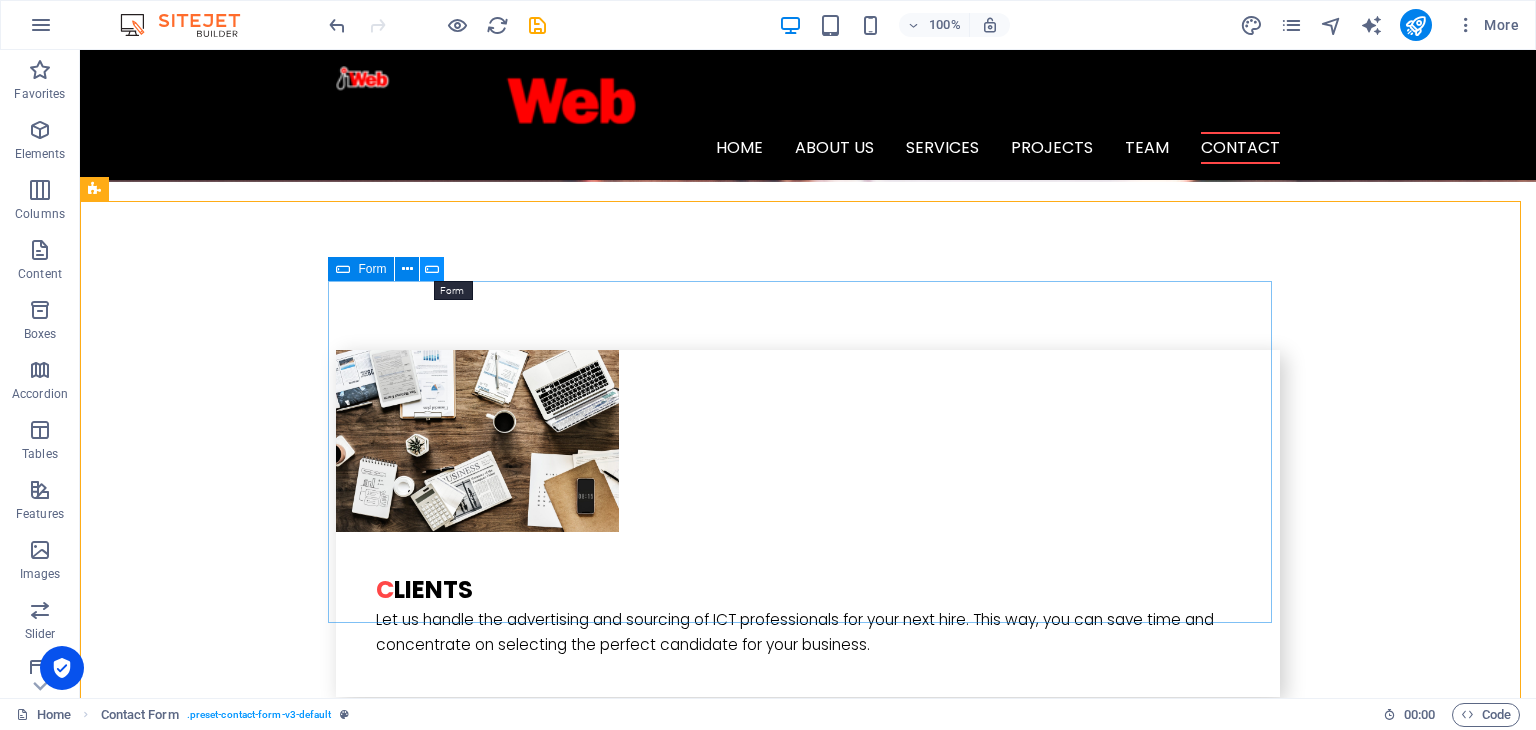 click at bounding box center [432, 269] 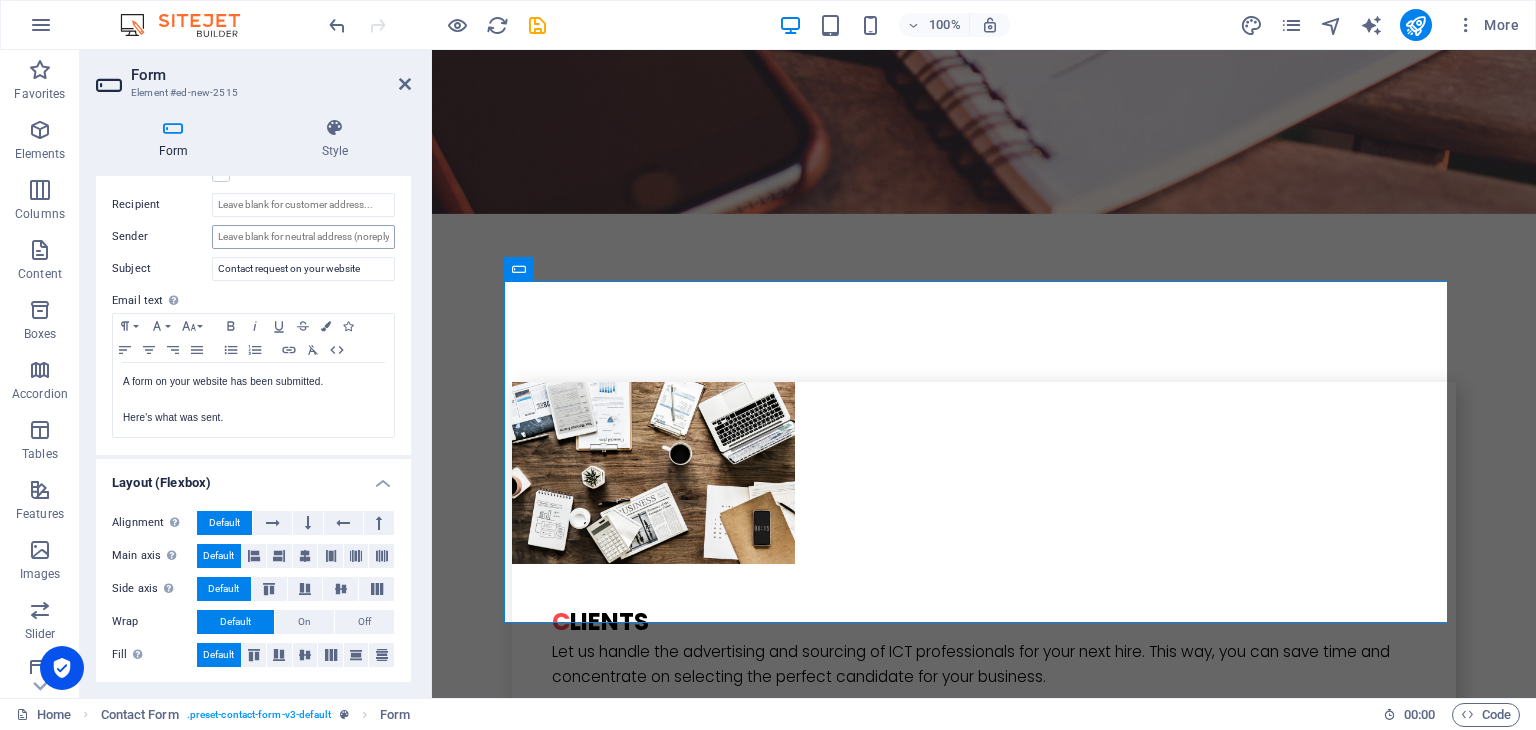 scroll, scrollTop: 512, scrollLeft: 0, axis: vertical 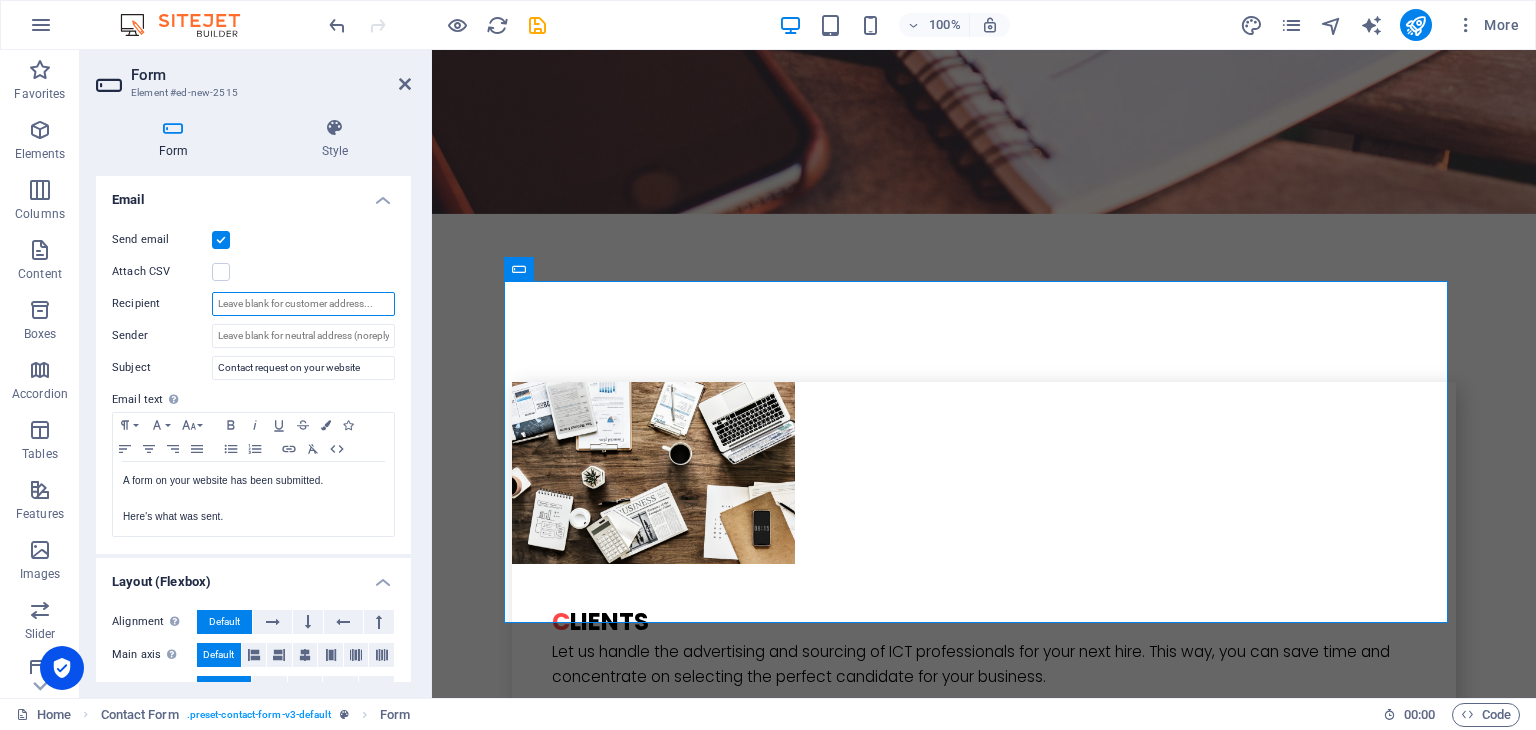 click on "Recipient" at bounding box center (303, 304) 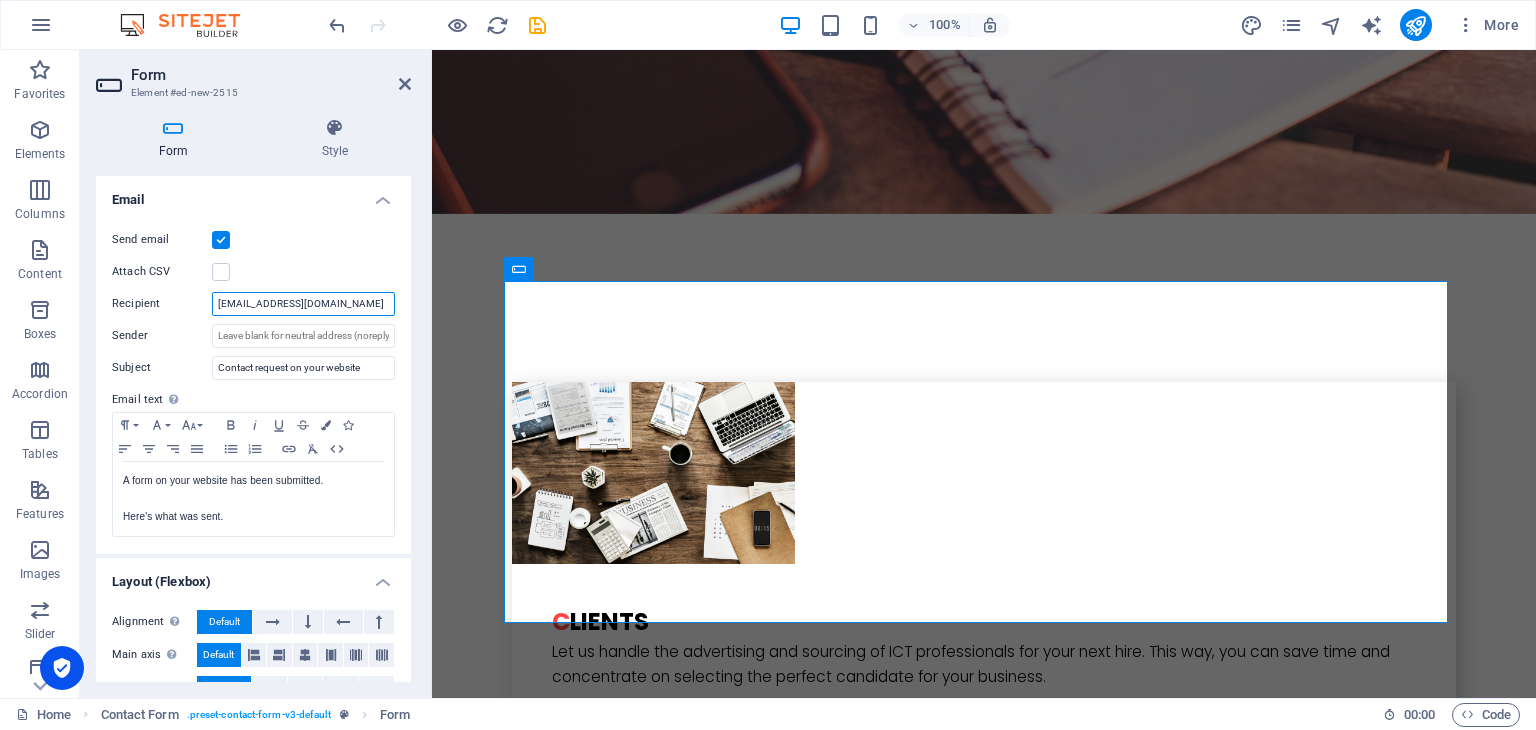 type on "[EMAIL_ADDRESS][DOMAIN_NAME]" 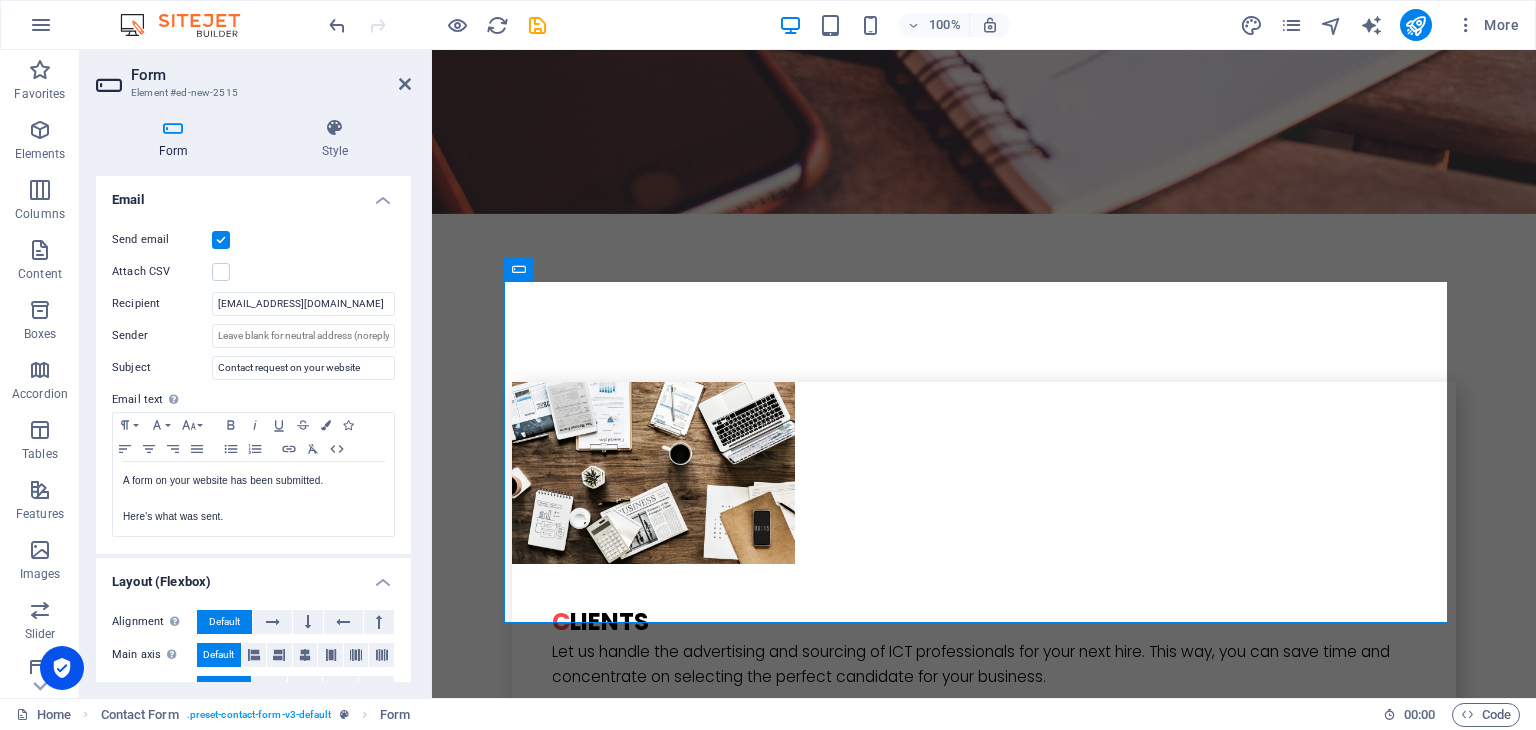 click on "Send email" at bounding box center (253, 240) 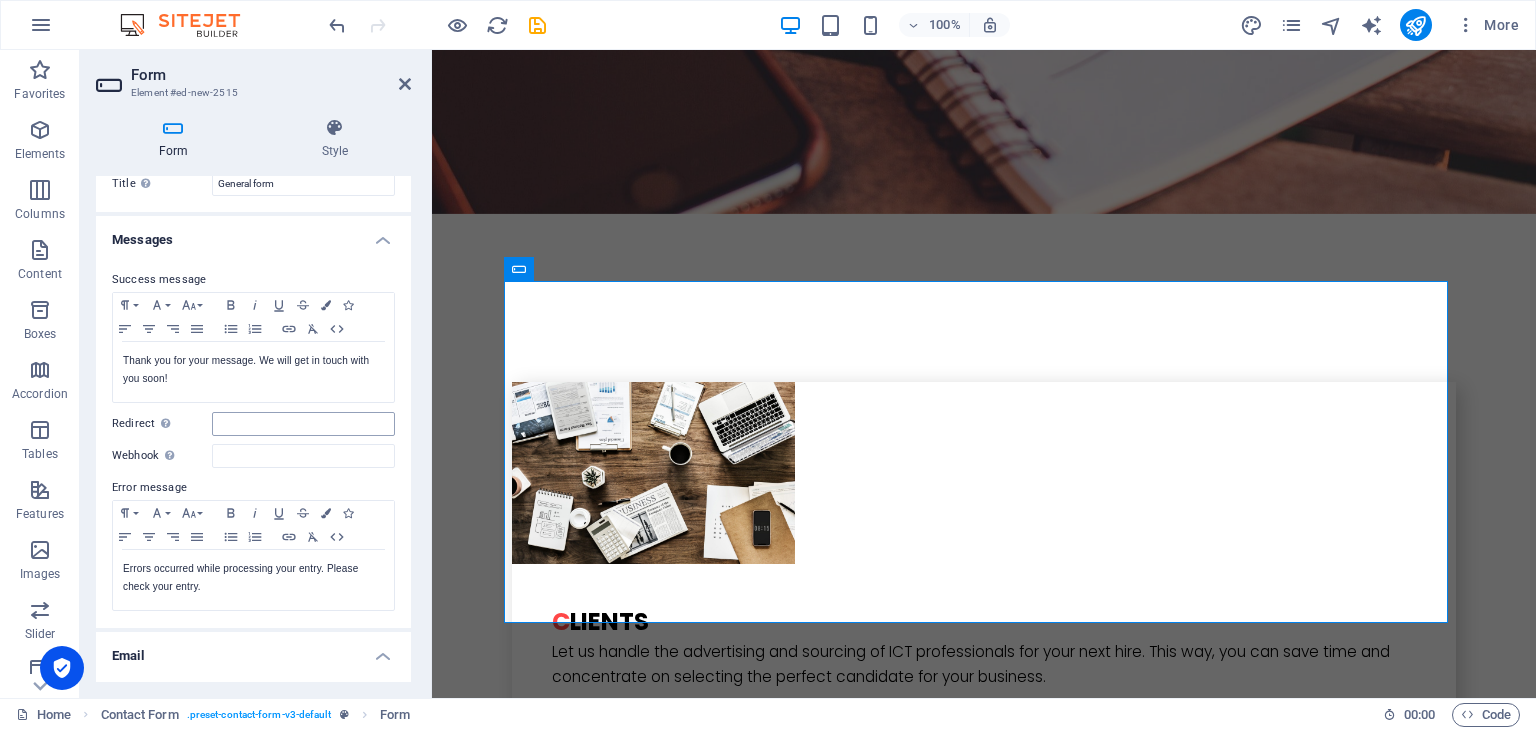 scroll, scrollTop: 12, scrollLeft: 0, axis: vertical 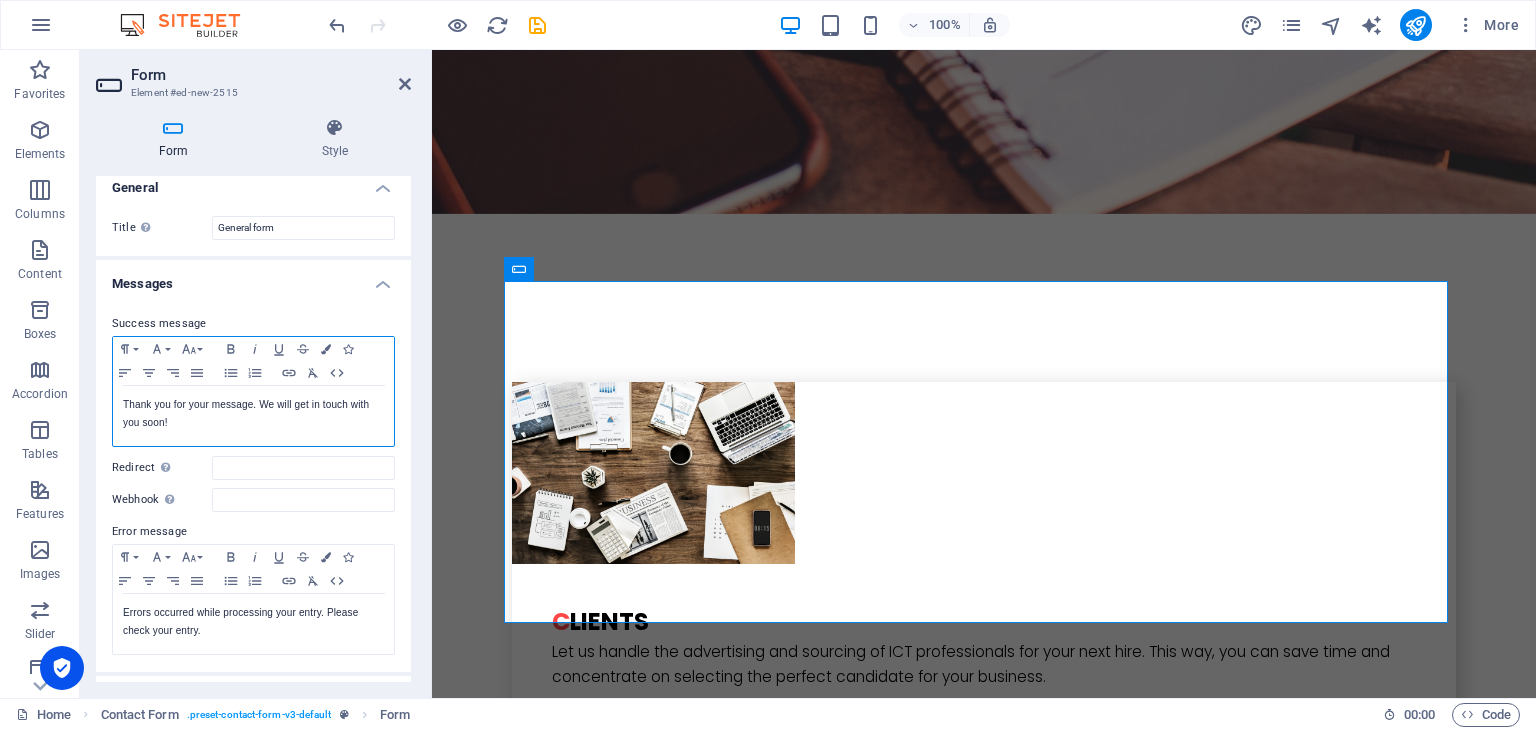 click on "Thank you for your message. We will get in touch with you soon!" at bounding box center [253, 414] 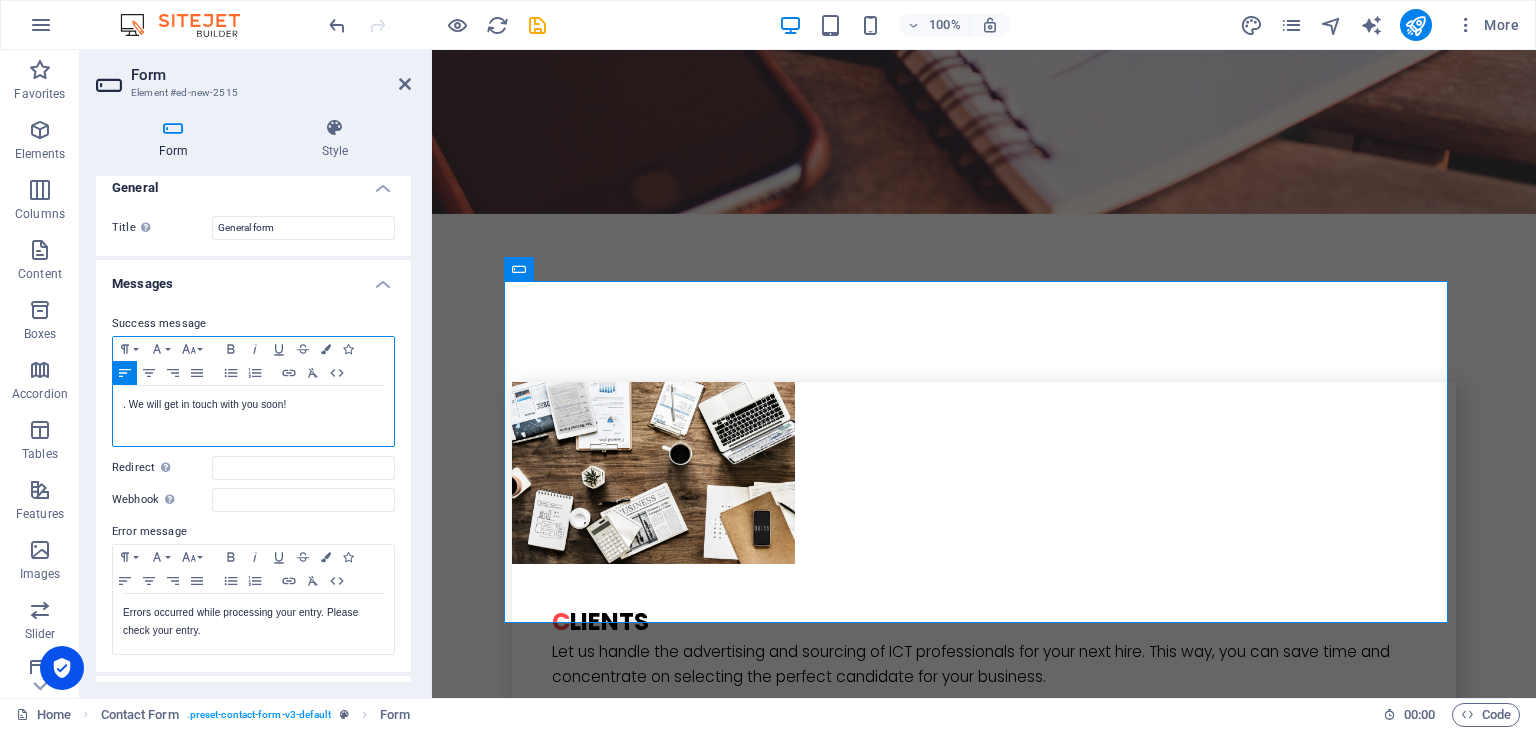 type 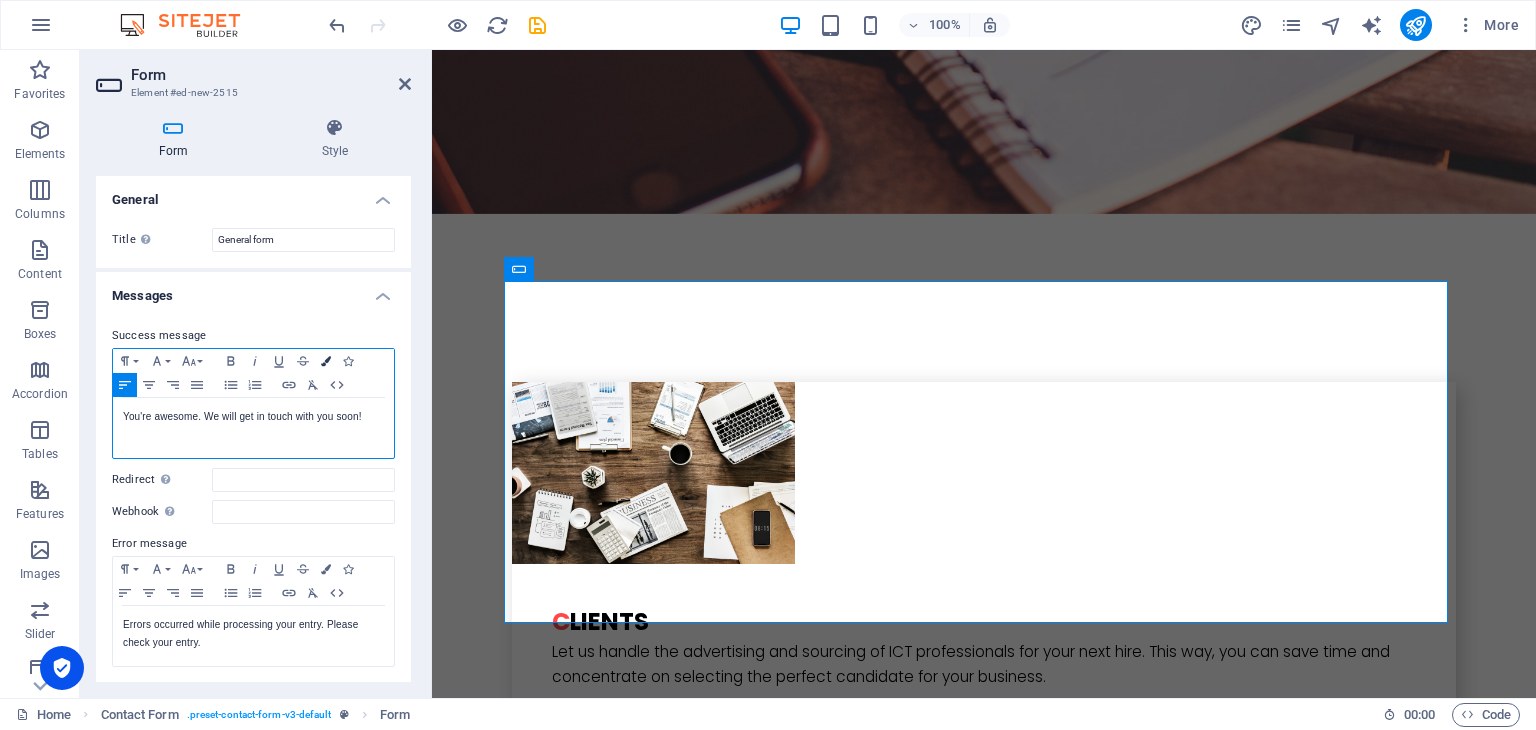 scroll, scrollTop: 0, scrollLeft: 0, axis: both 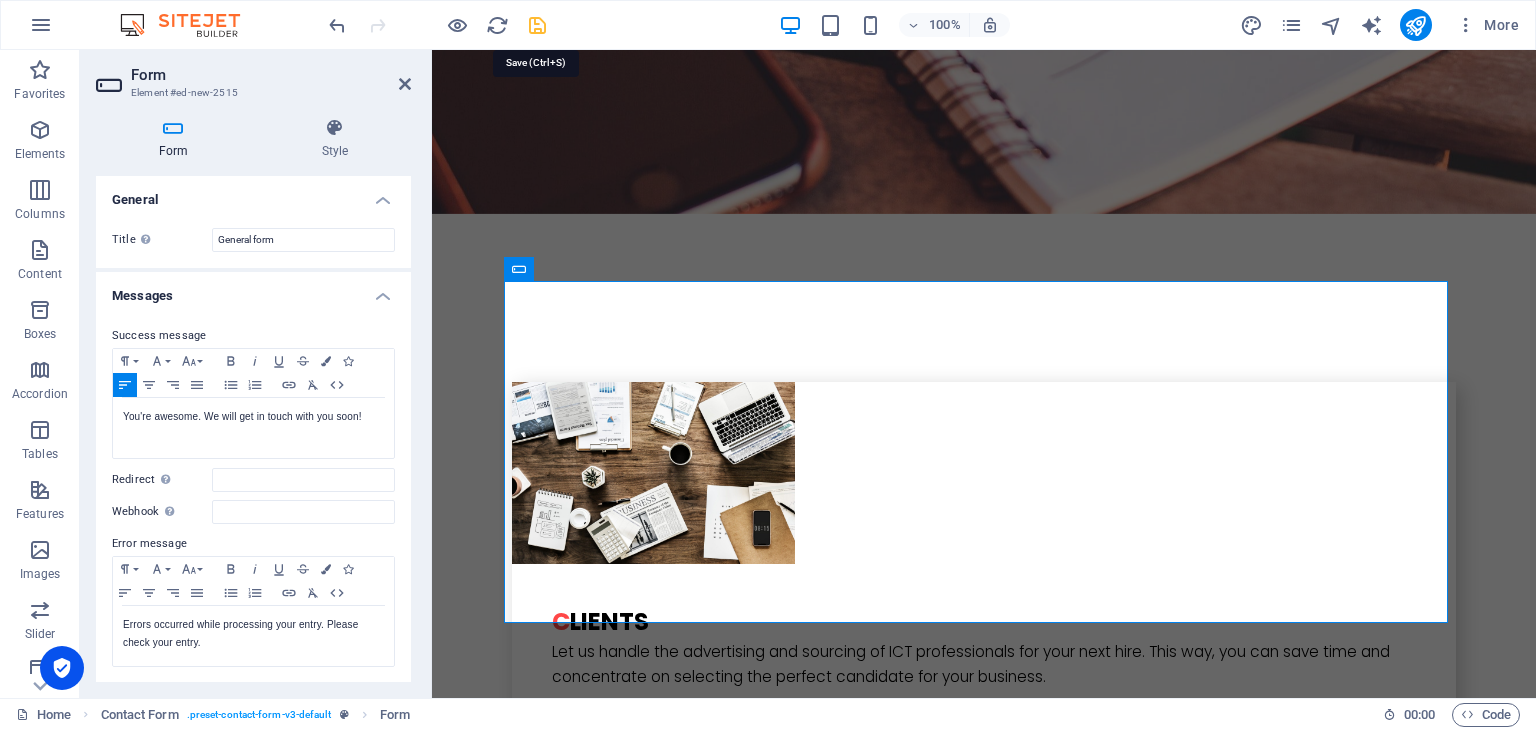 click at bounding box center (537, 25) 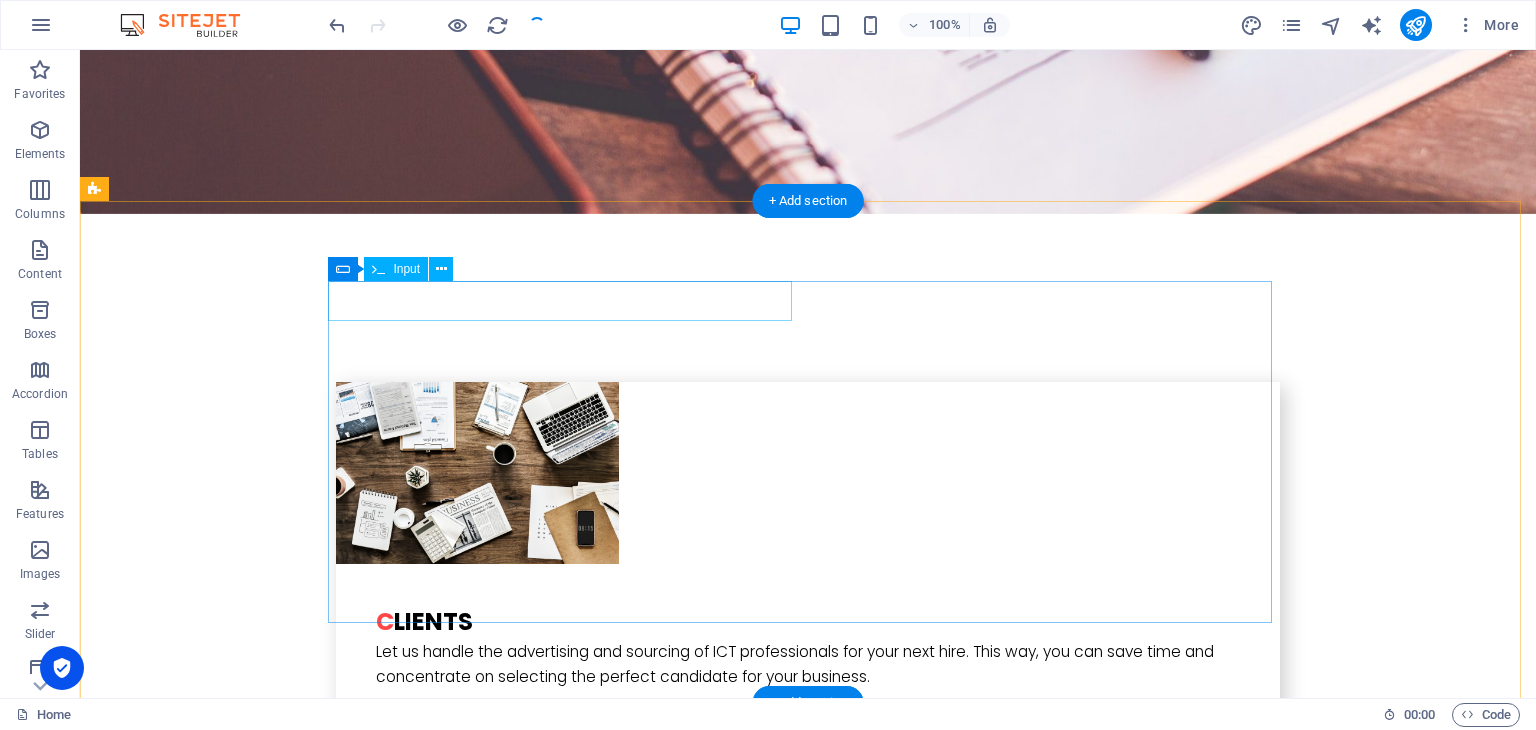 click at bounding box center [568, 4321] 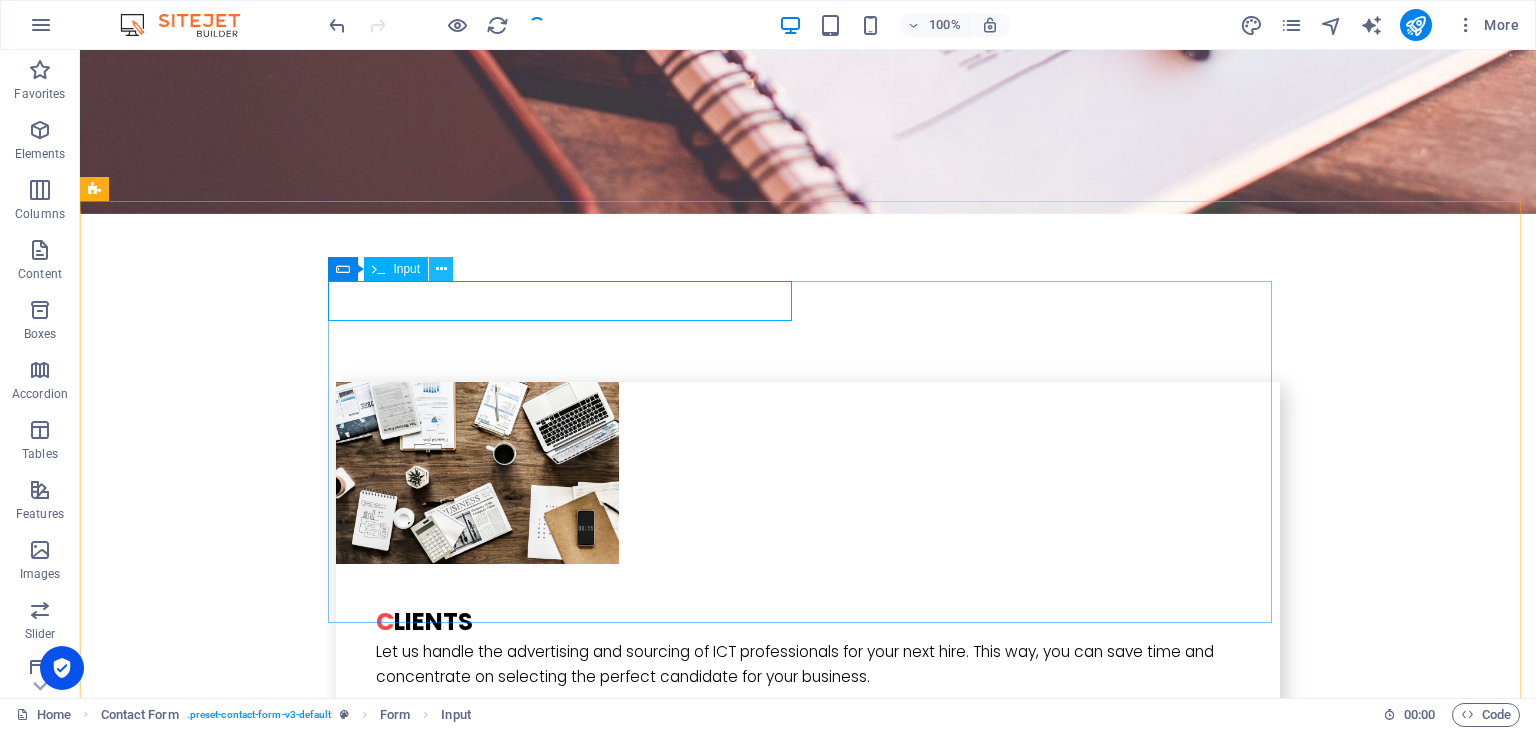 click at bounding box center (441, 269) 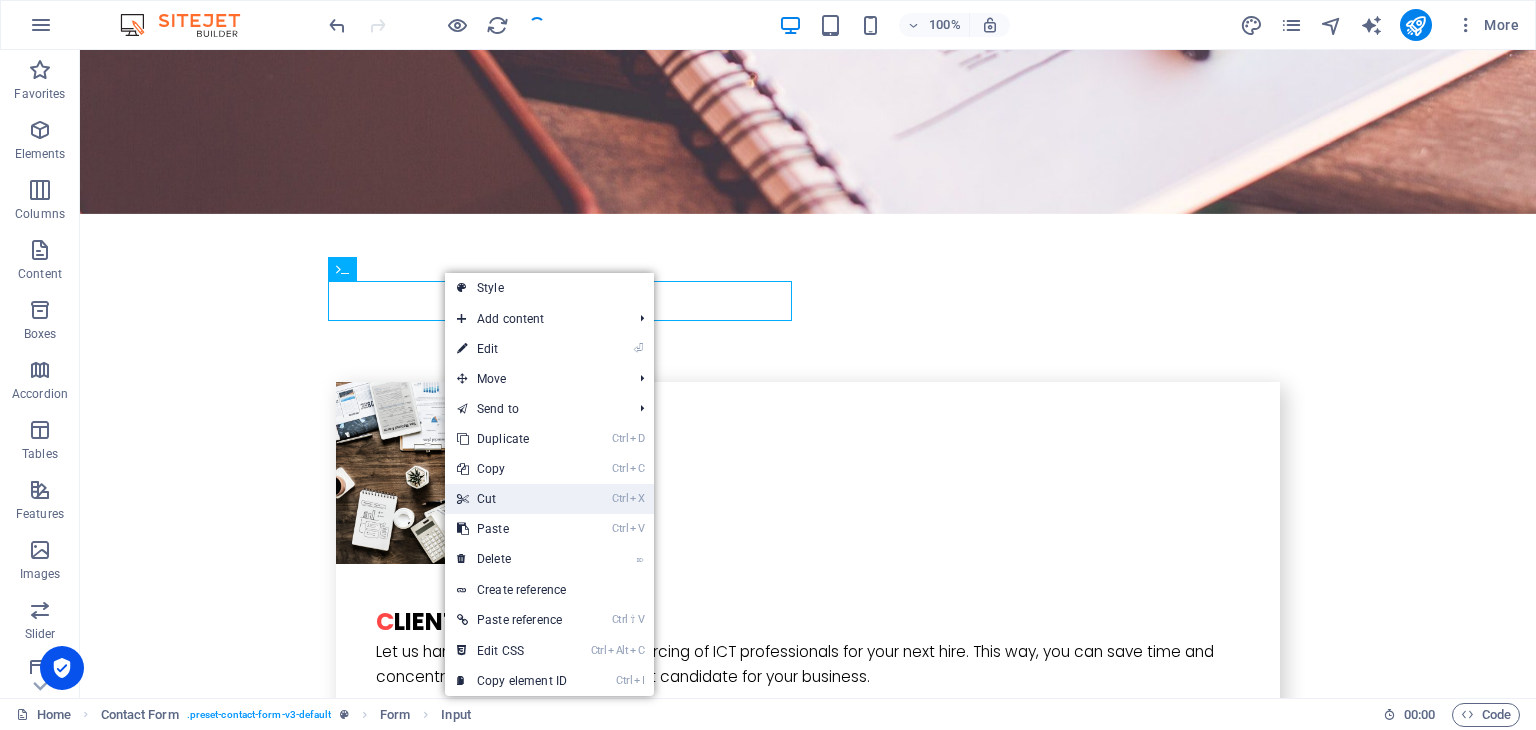 click on "Ctrl X  Cut" at bounding box center (512, 499) 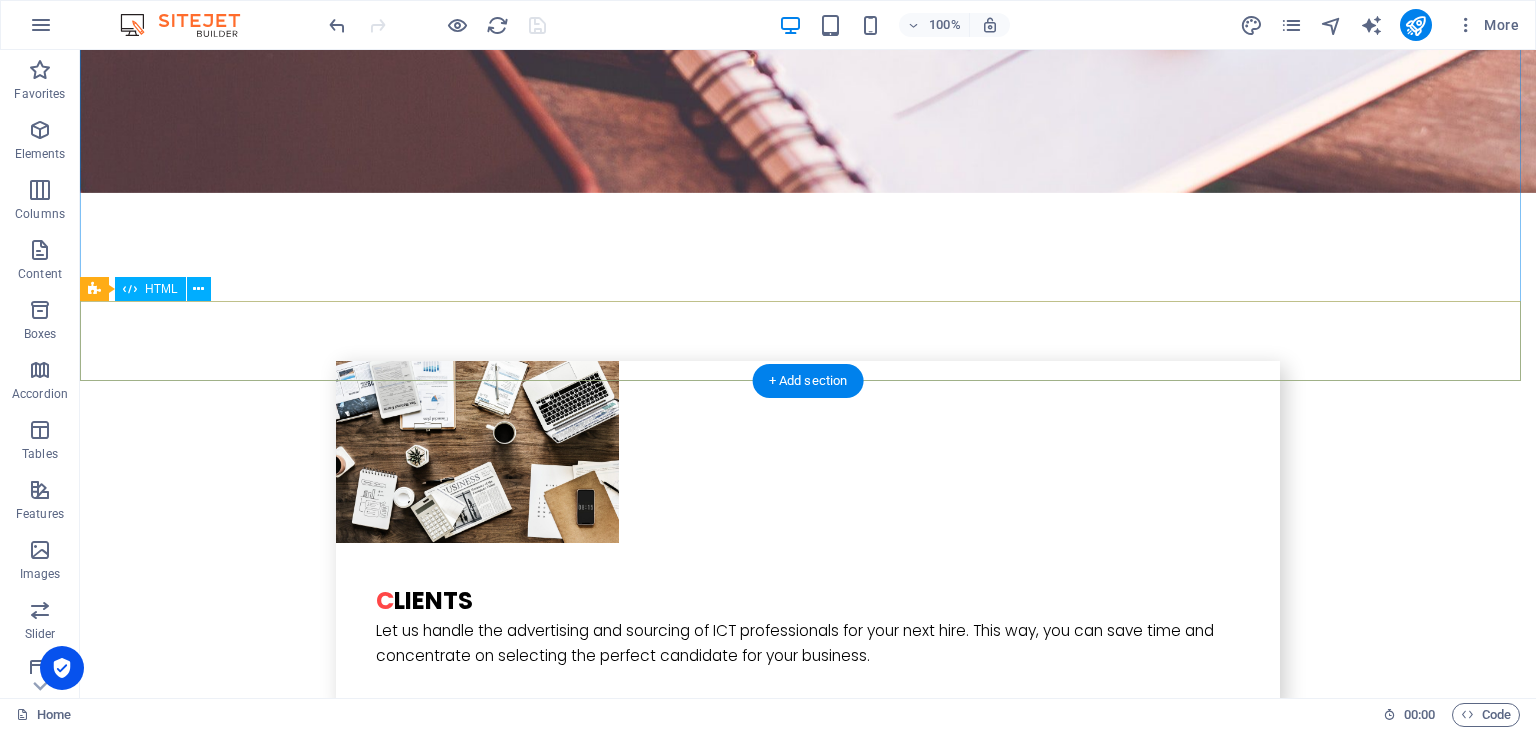 scroll, scrollTop: 4395, scrollLeft: 0, axis: vertical 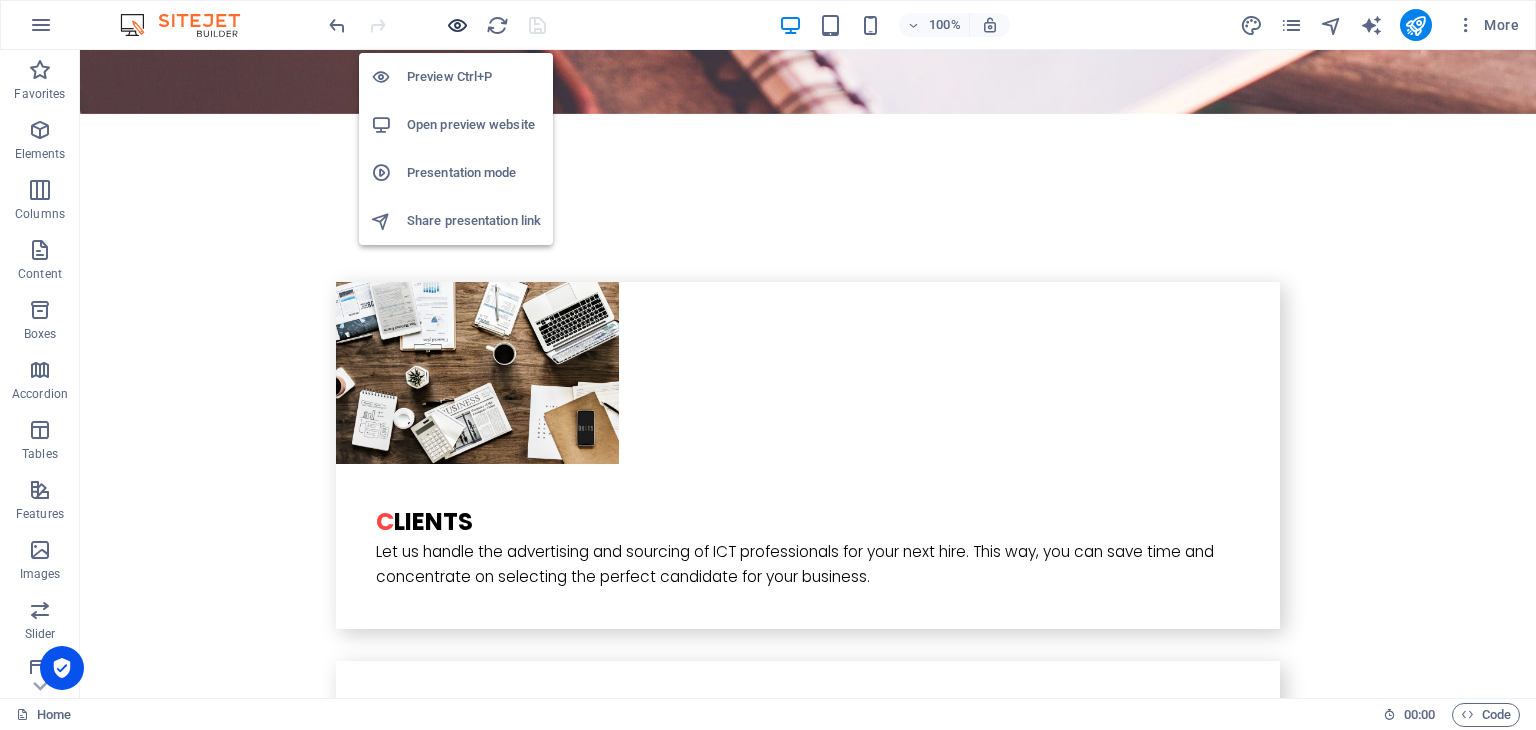 click at bounding box center (457, 25) 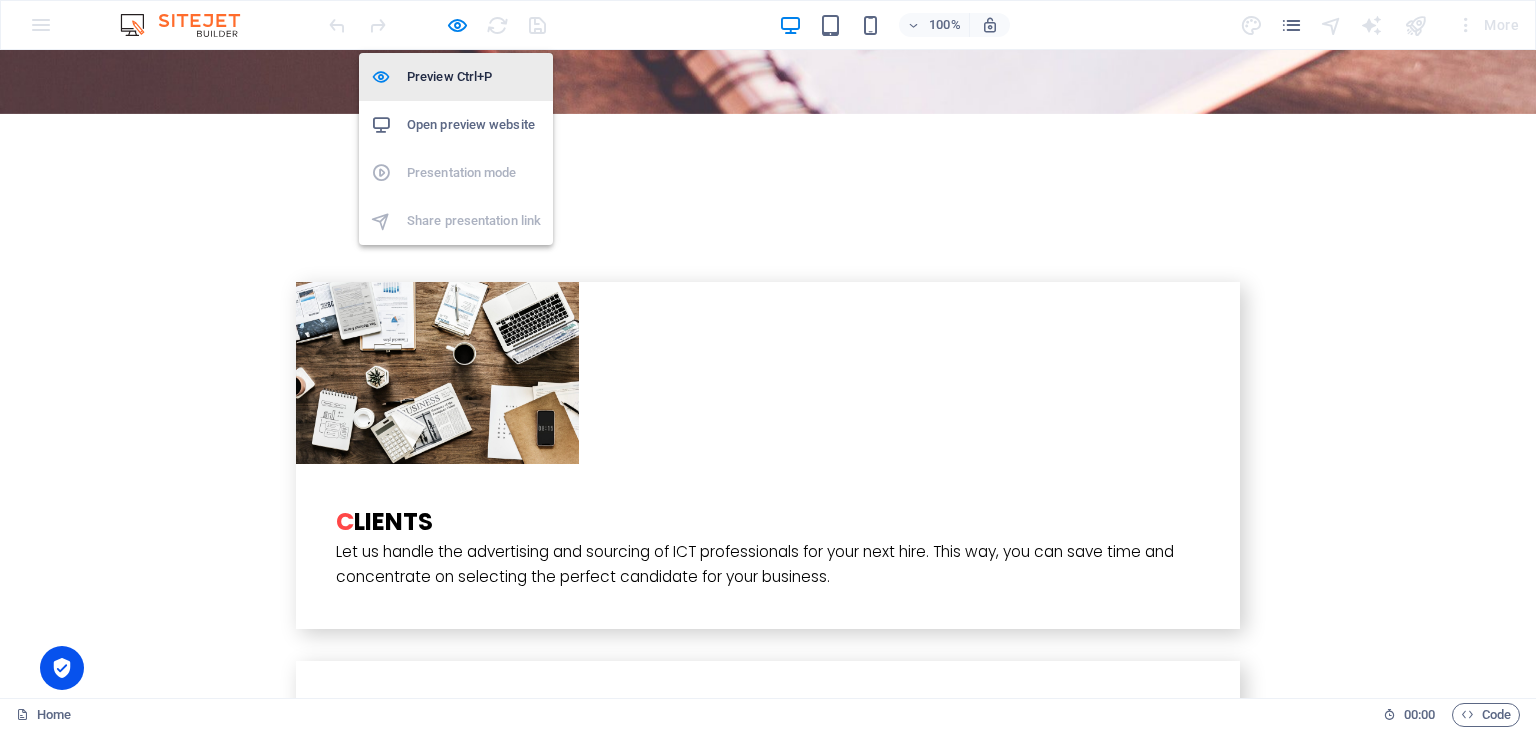 click on "Preview Ctrl+P" at bounding box center (474, 77) 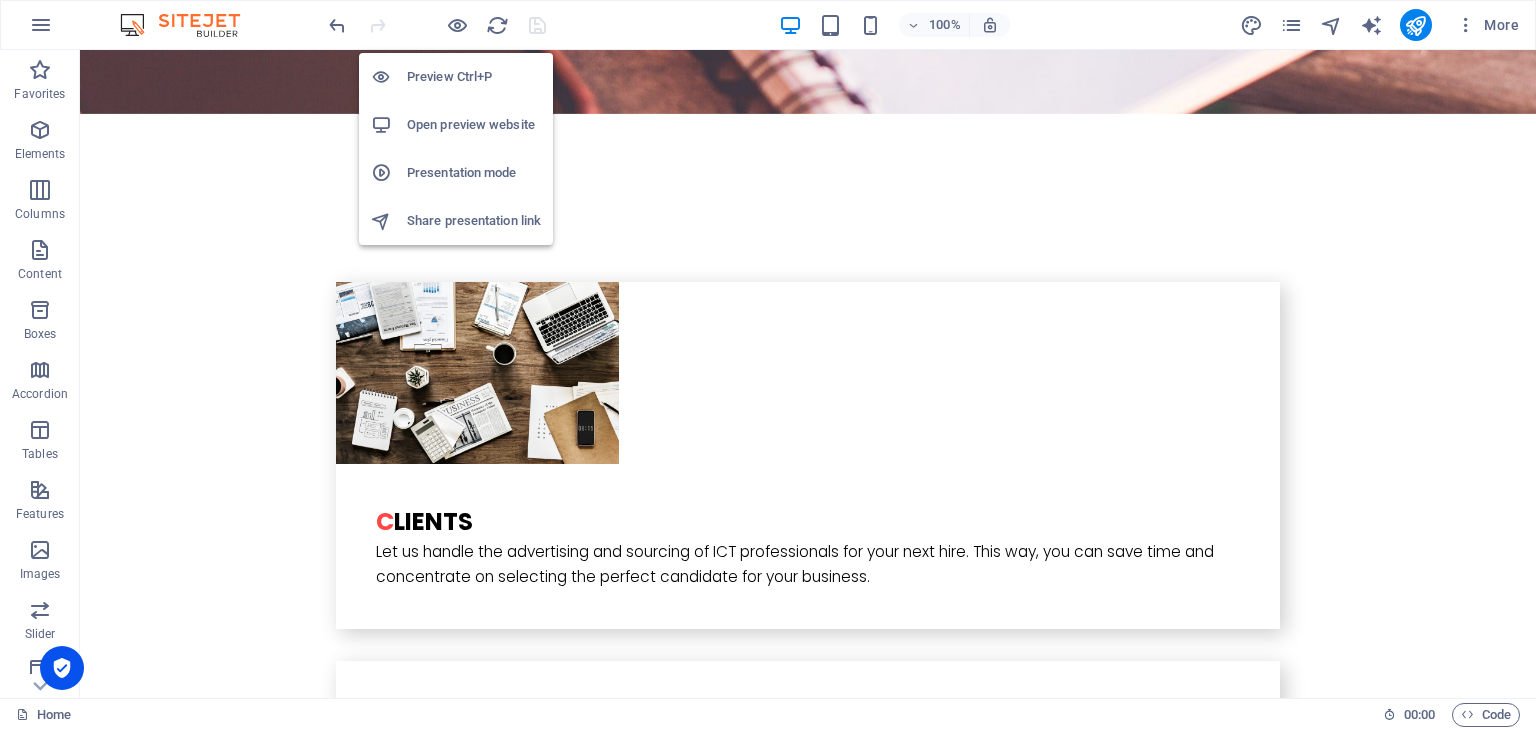click on "Open preview website" at bounding box center [474, 125] 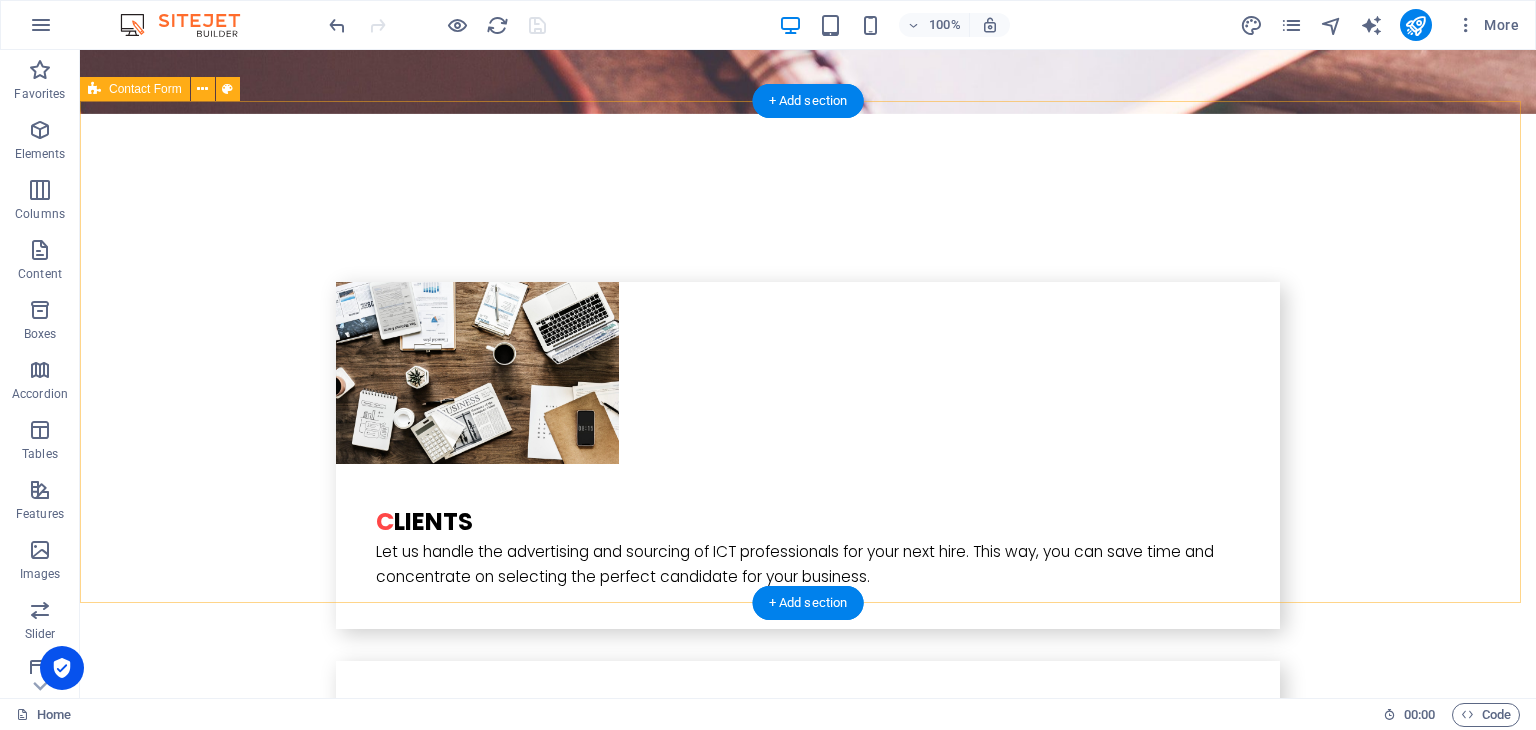 click on "{{ 'content.forms.privacy'|trans }} Unreadable? Regenerate Submit" at bounding box center (808, 4379) 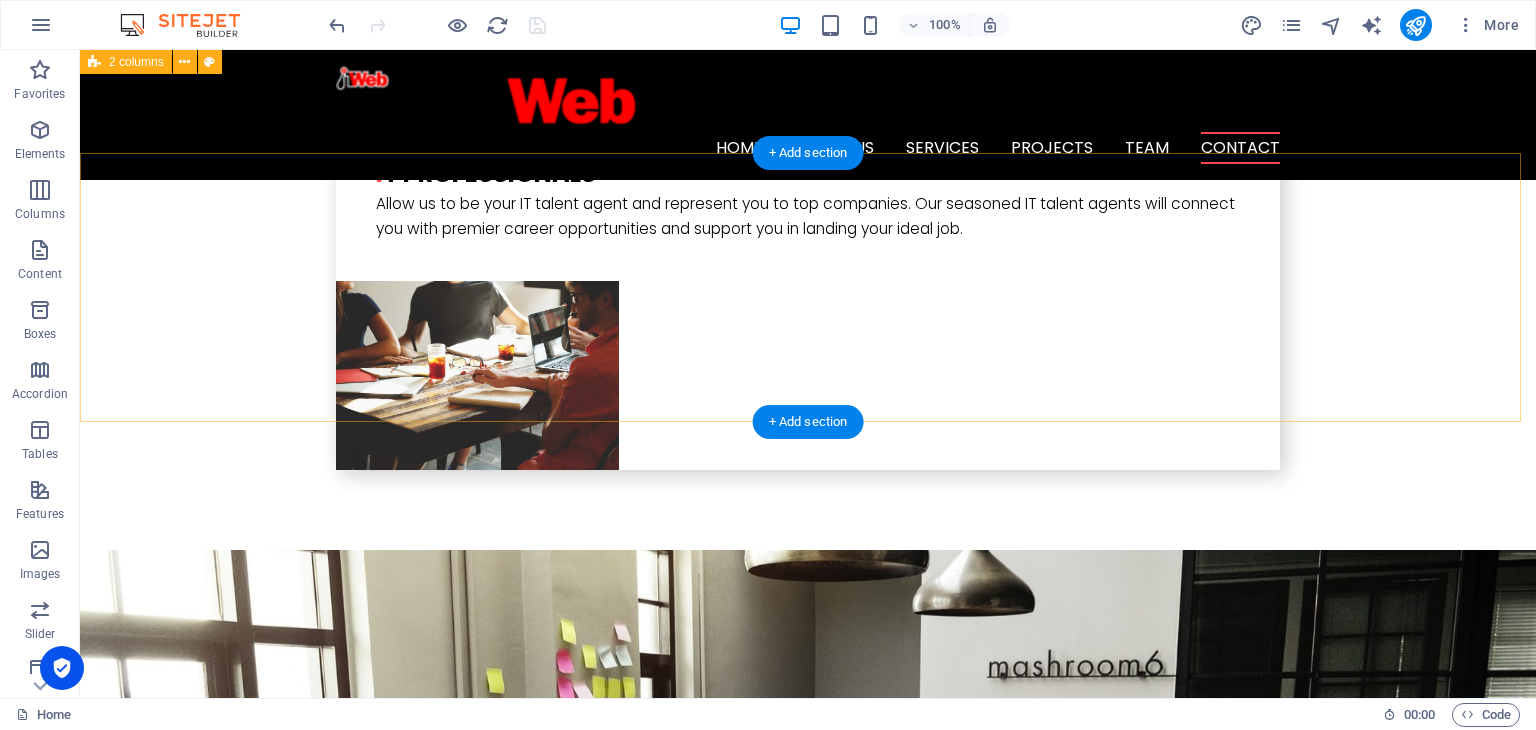scroll, scrollTop: 4697, scrollLeft: 0, axis: vertical 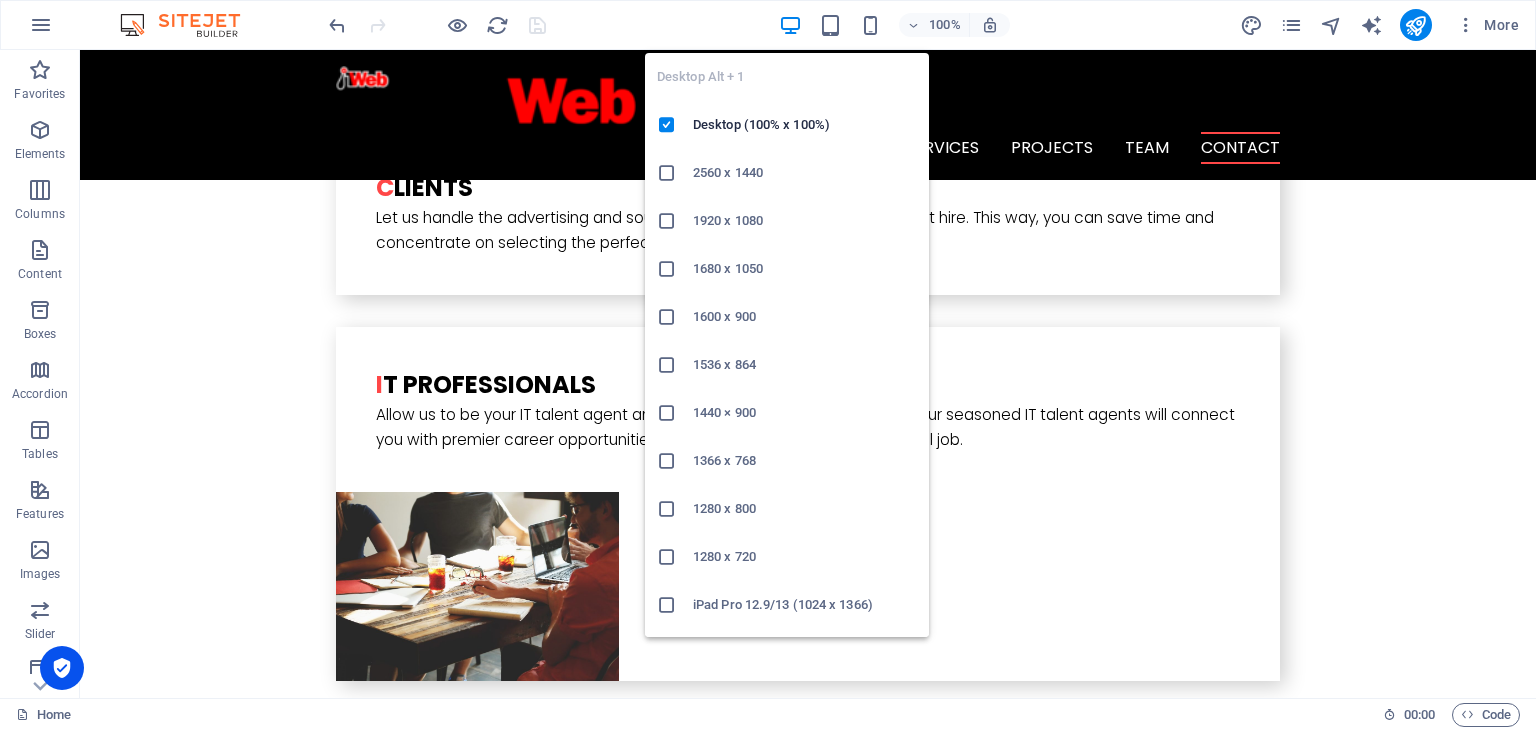 click at bounding box center (790, 25) 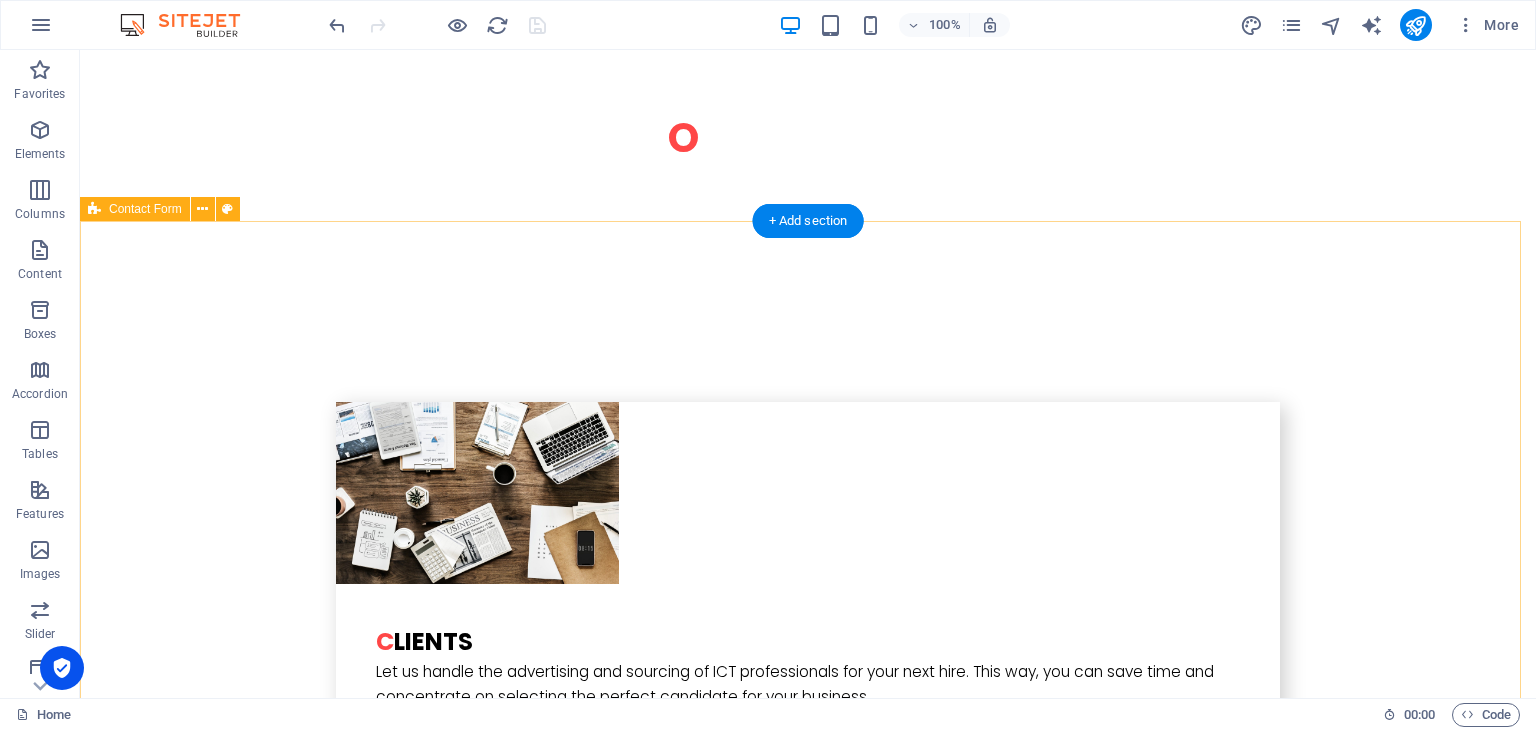 scroll, scrollTop: 4400, scrollLeft: 0, axis: vertical 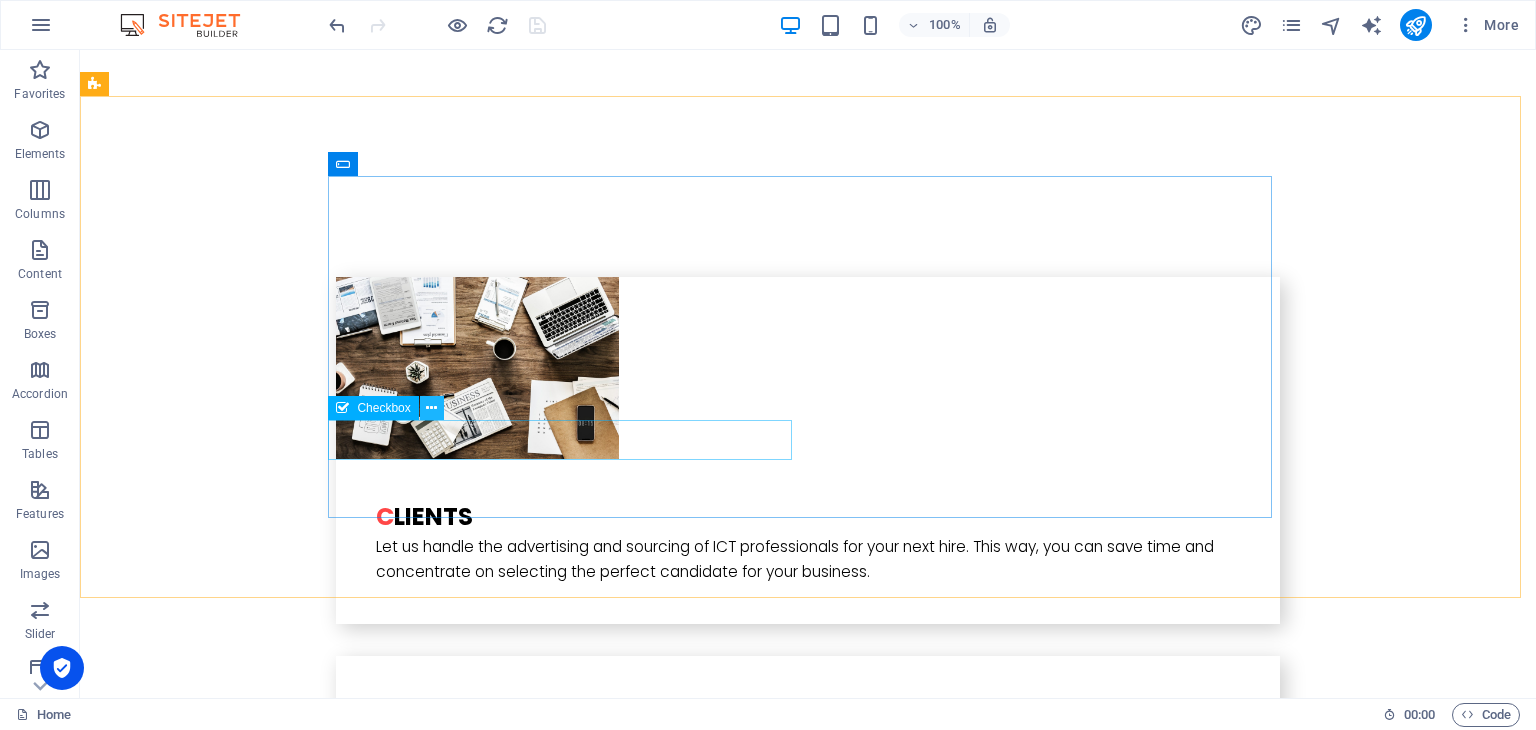 click at bounding box center [431, 408] 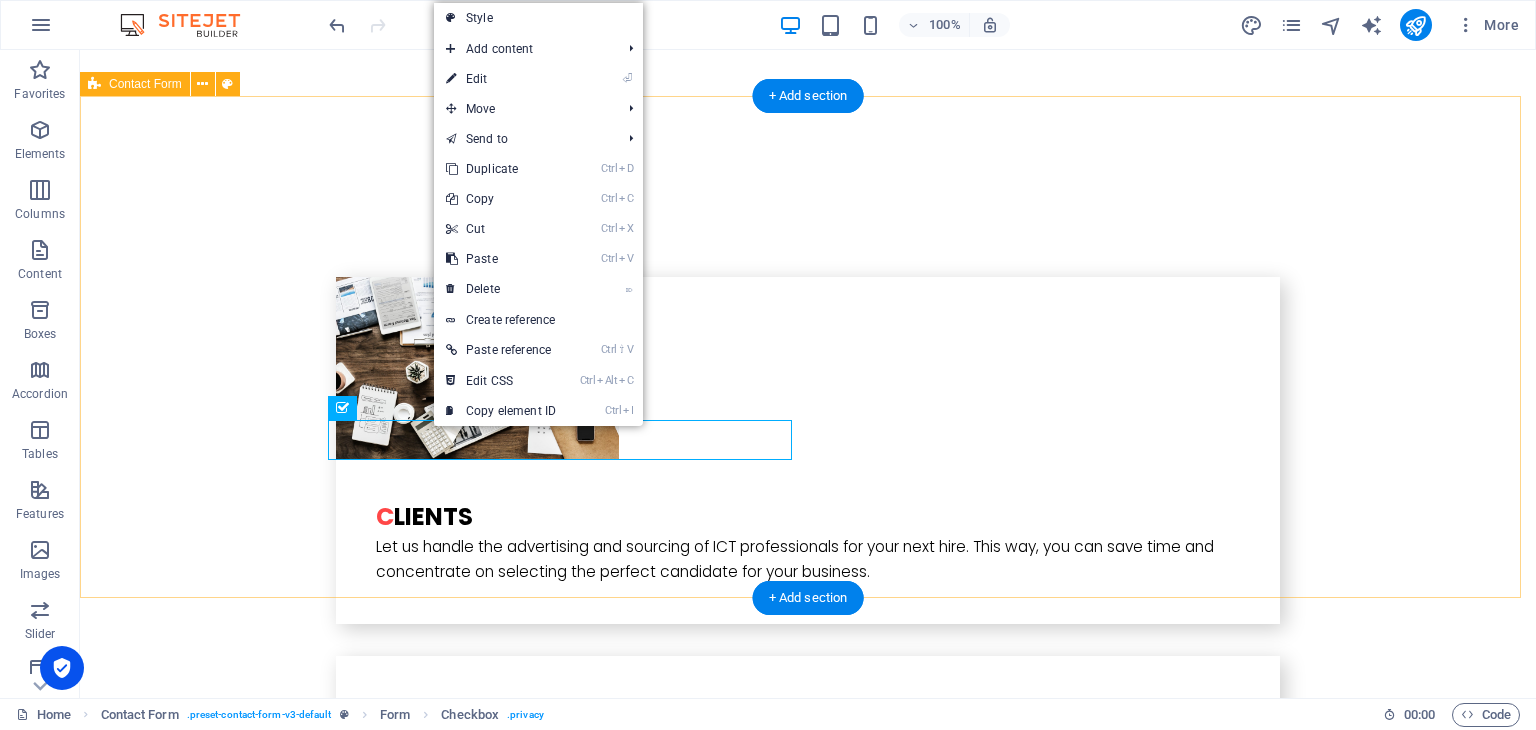 click on "{{ 'content.forms.privacy'|trans }} Unreadable? Regenerate Submit" at bounding box center (808, 4374) 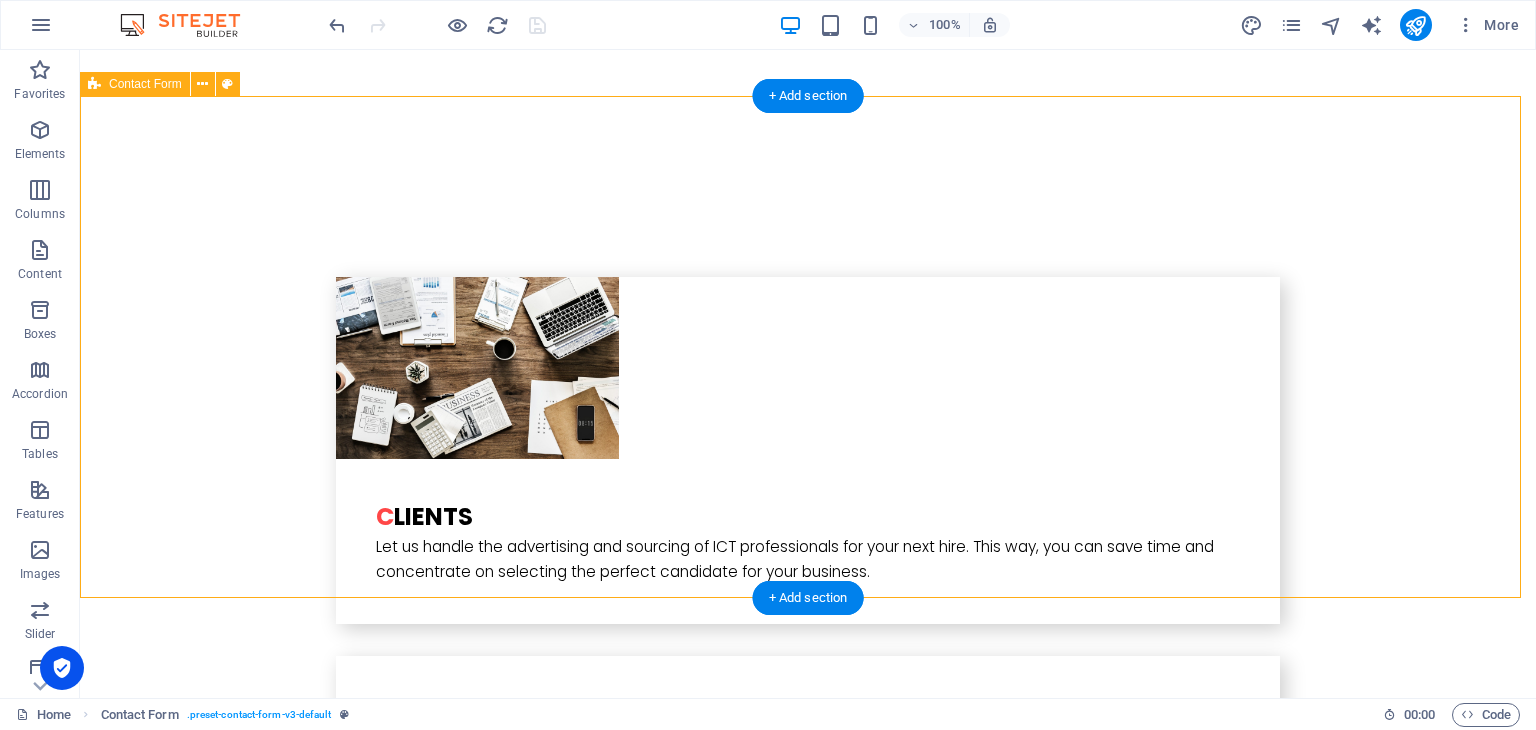 click on "{{ 'content.forms.privacy'|trans }} Unreadable? Regenerate Submit" at bounding box center (808, 4374) 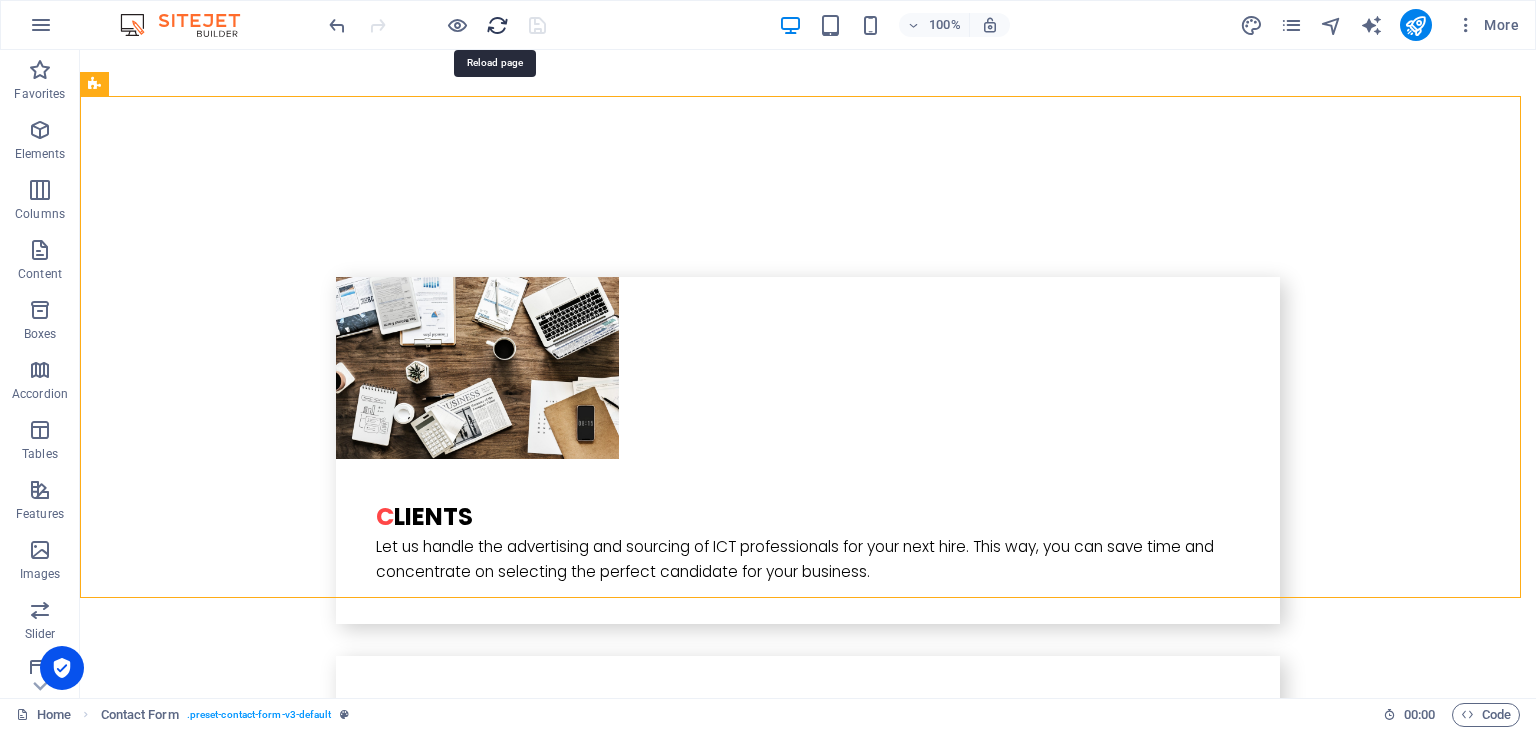 click at bounding box center [497, 25] 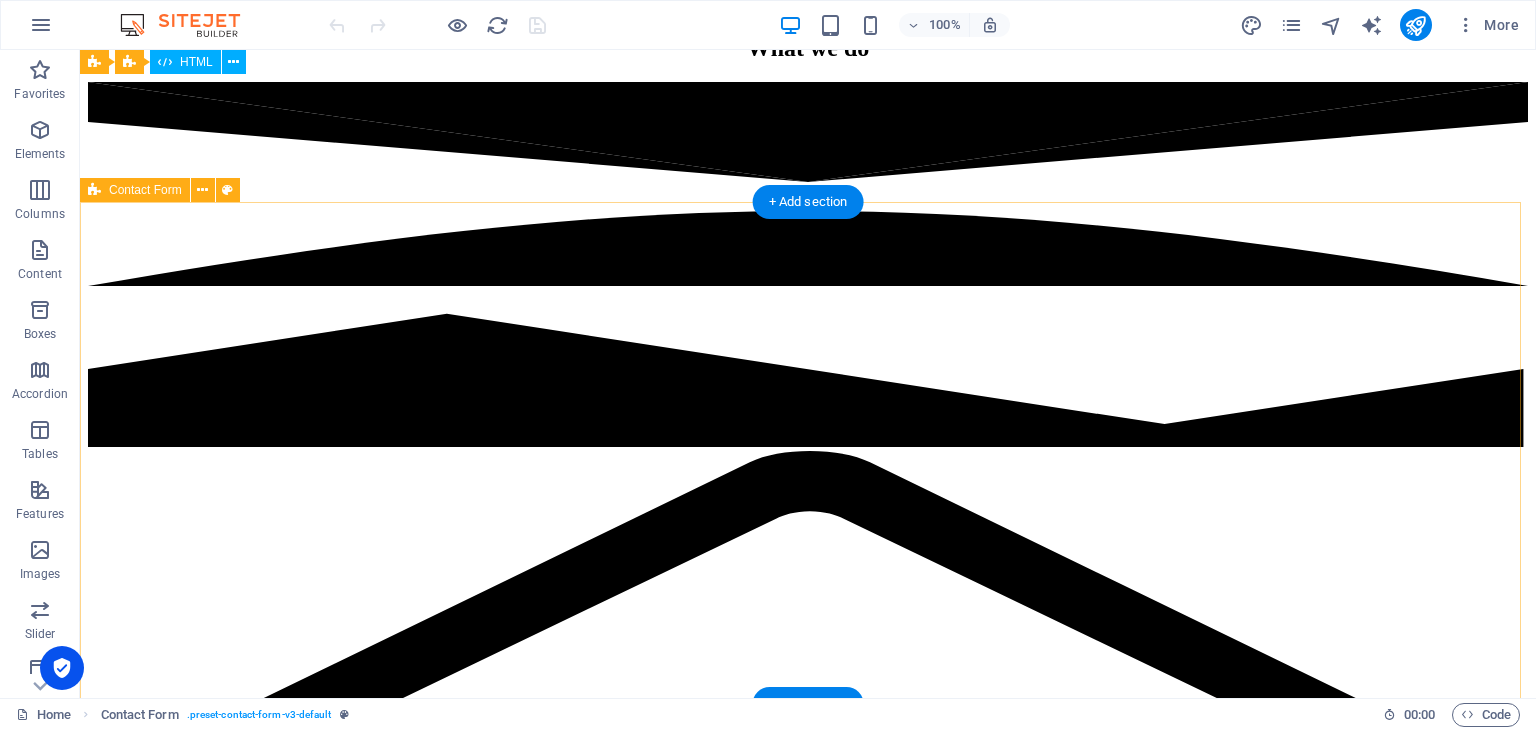 scroll, scrollTop: 4400, scrollLeft: 0, axis: vertical 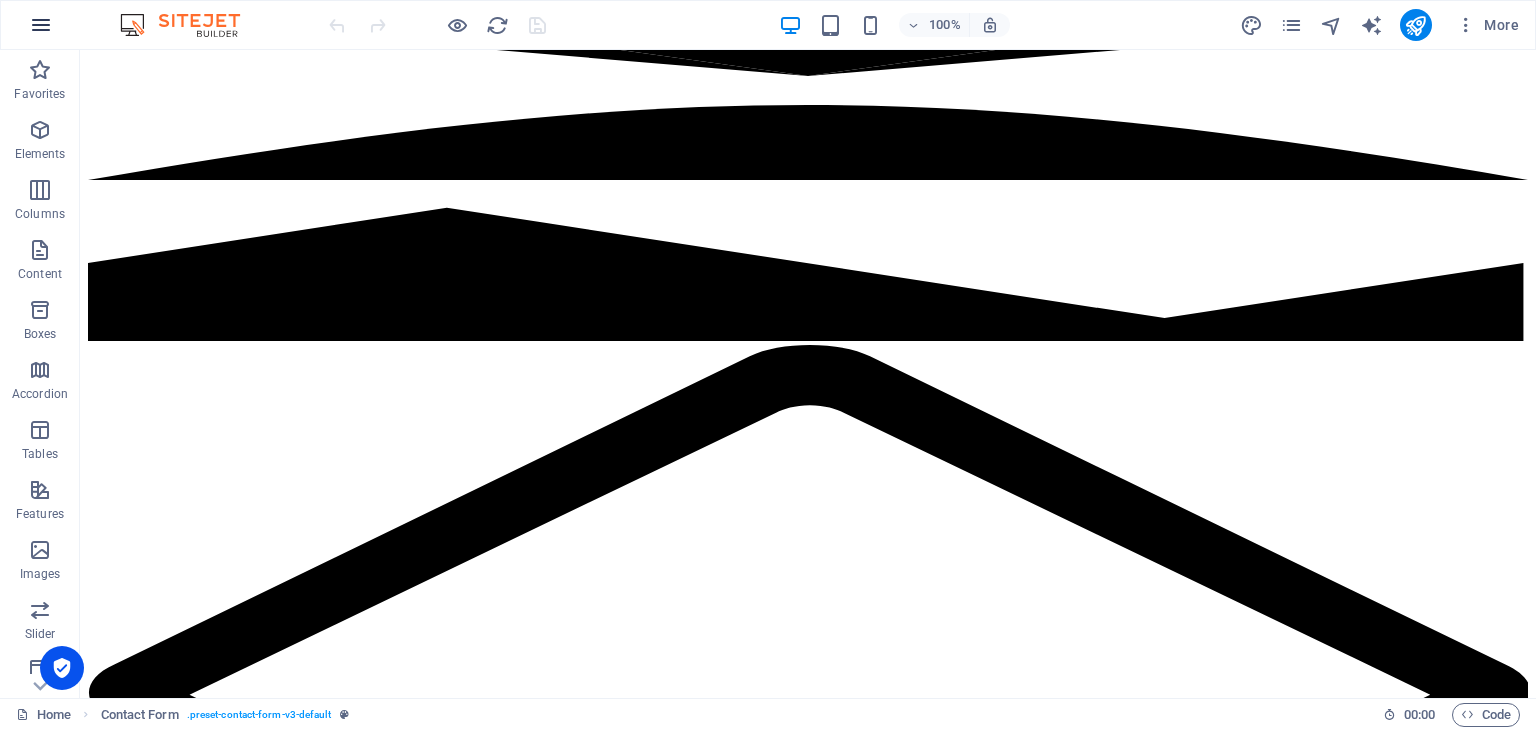 click at bounding box center [41, 25] 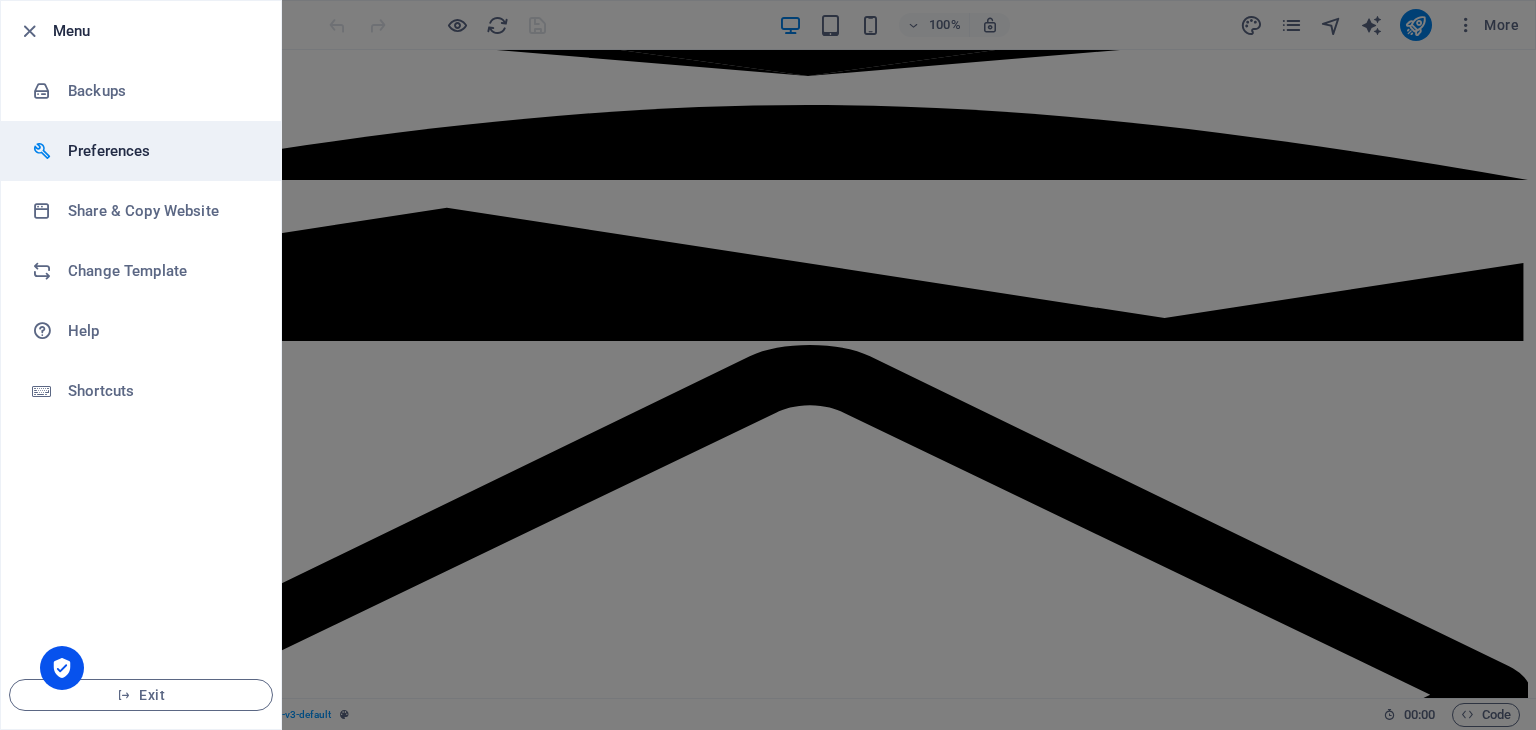click on "Preferences" at bounding box center [160, 151] 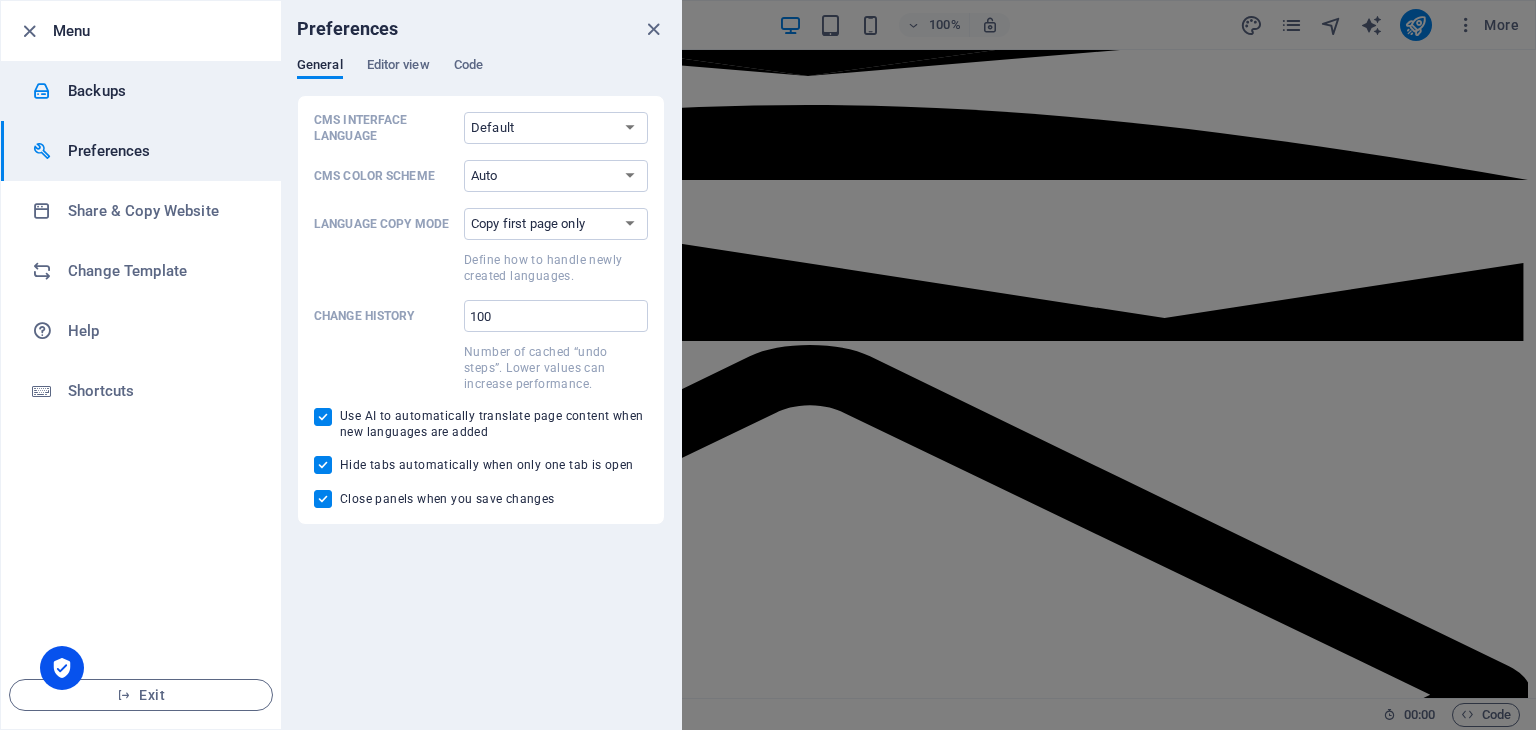 click on "Backups" at bounding box center [160, 91] 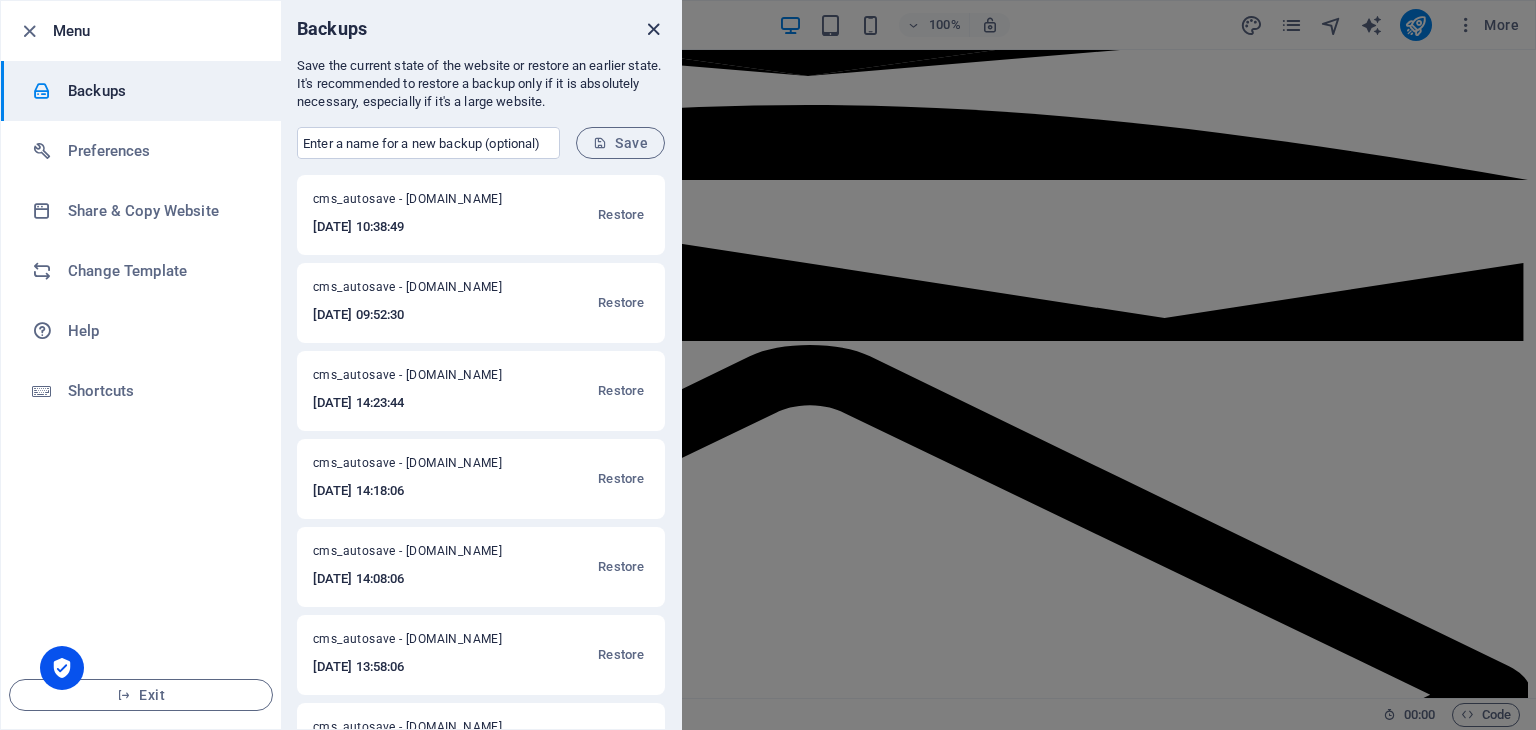 click at bounding box center [653, 29] 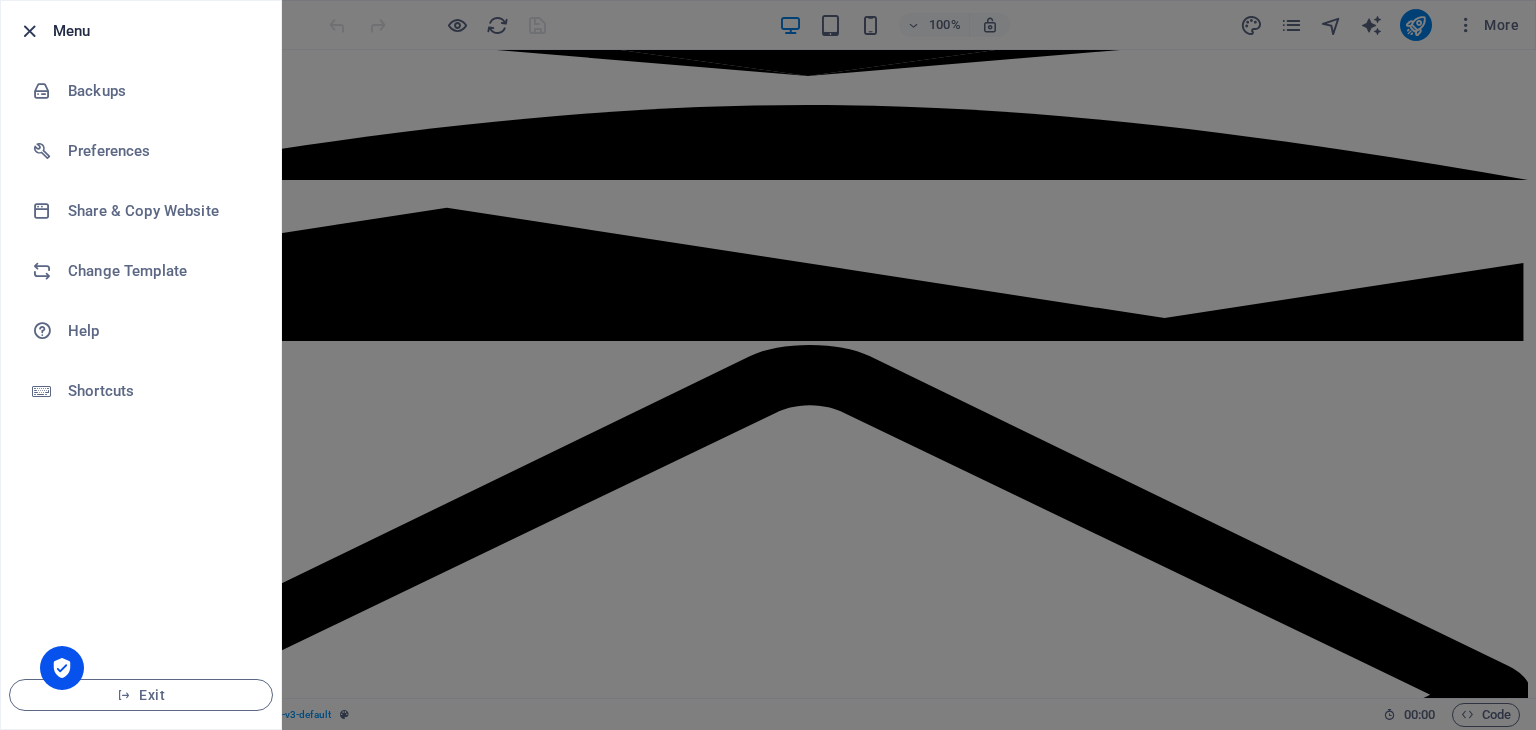 click at bounding box center [29, 31] 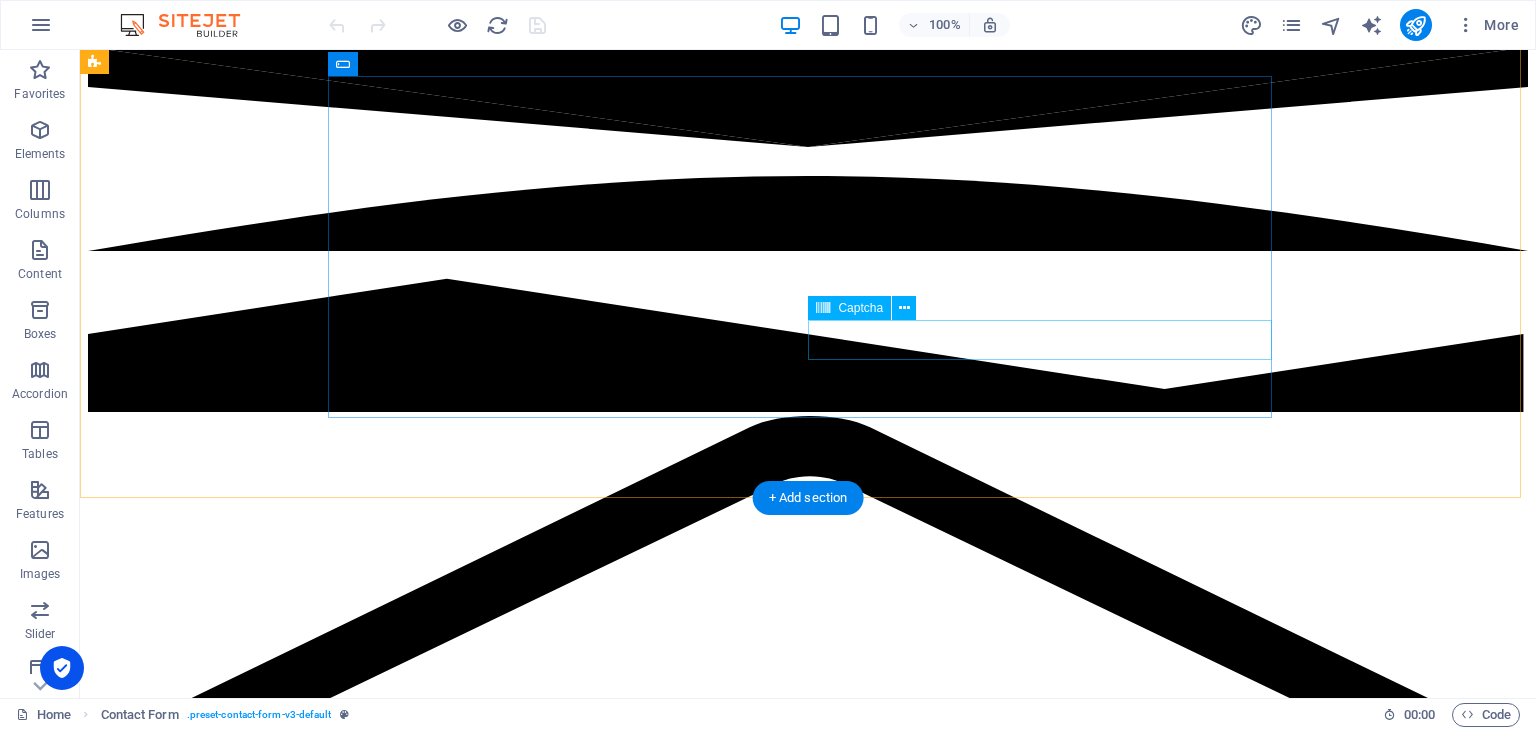 scroll, scrollTop: 4300, scrollLeft: 0, axis: vertical 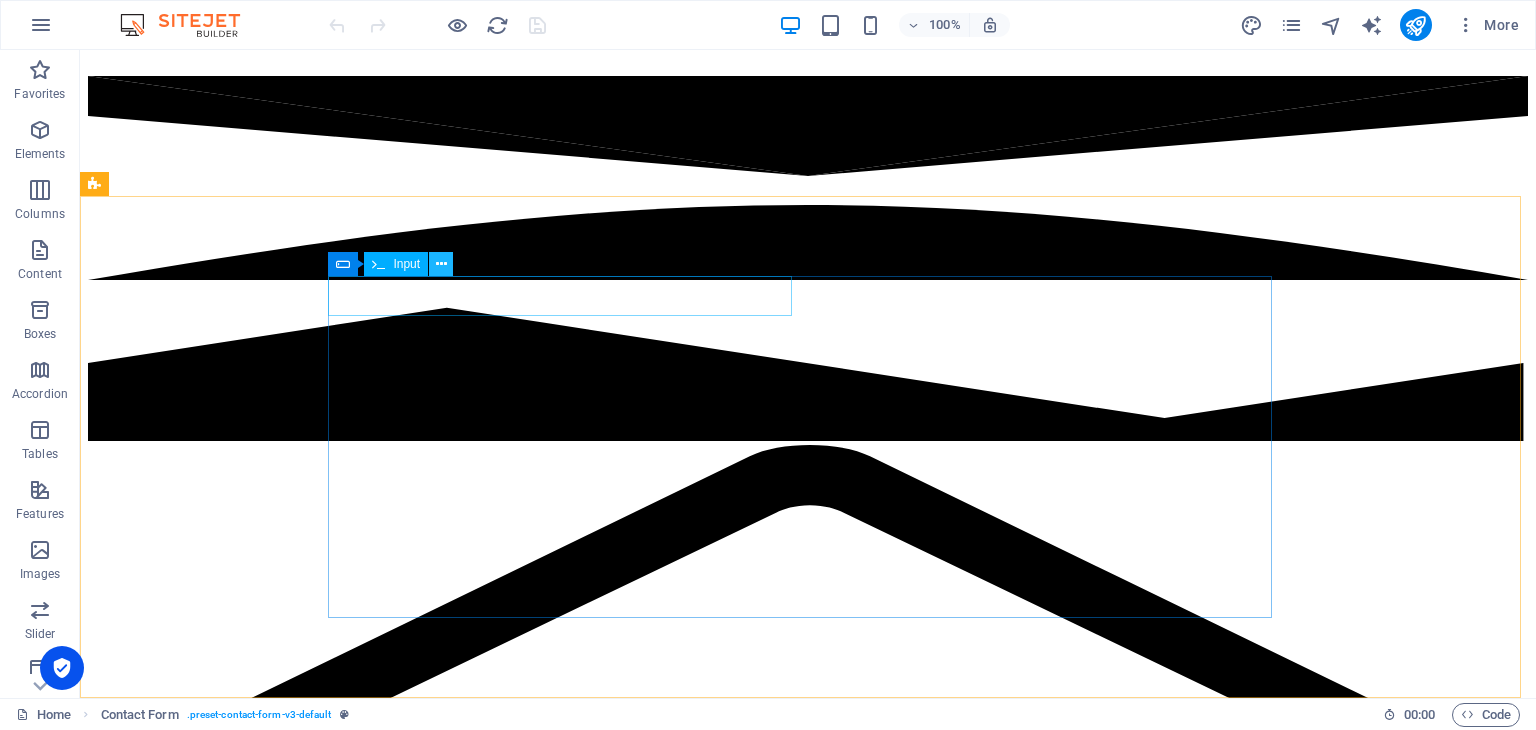 click at bounding box center (441, 264) 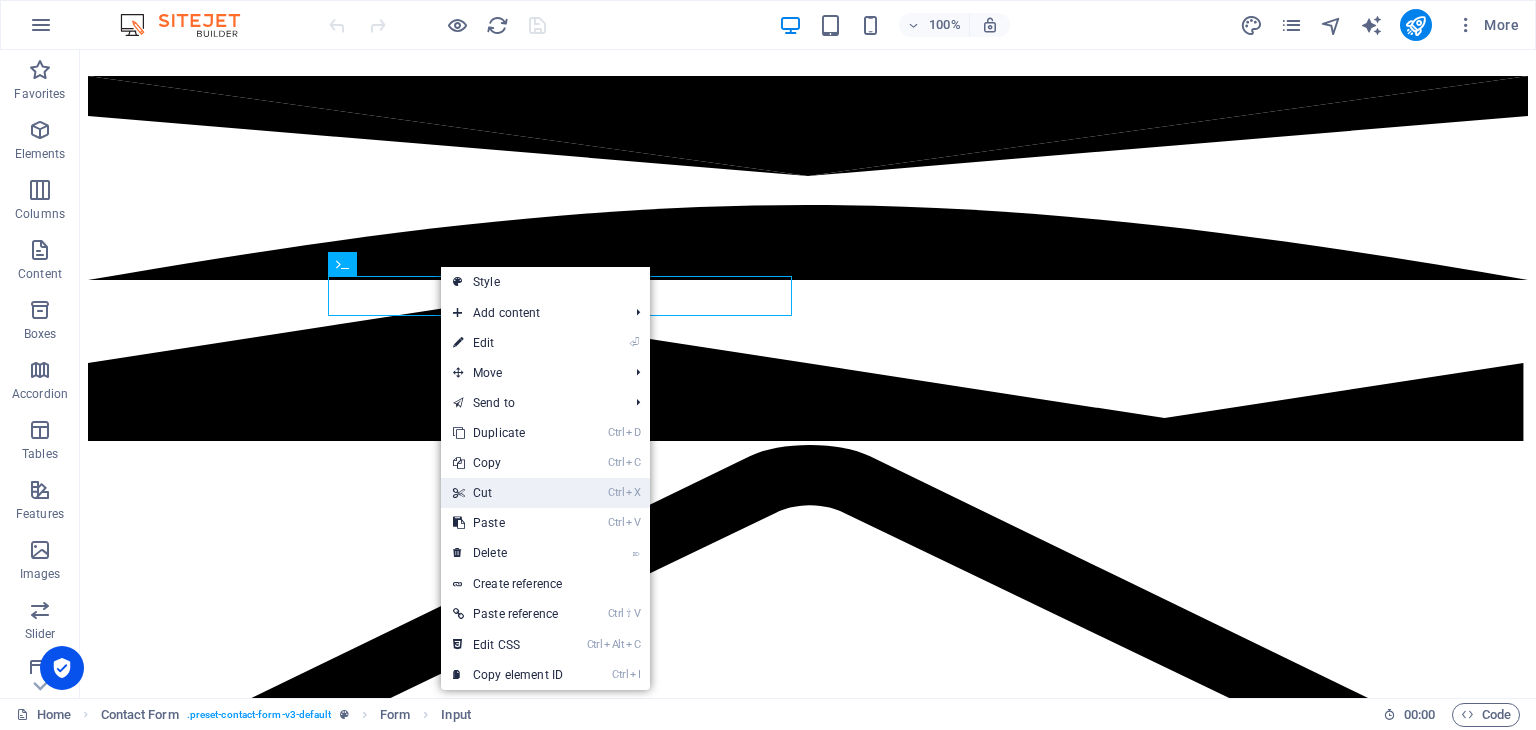 click on "Ctrl X  Cut" at bounding box center (508, 493) 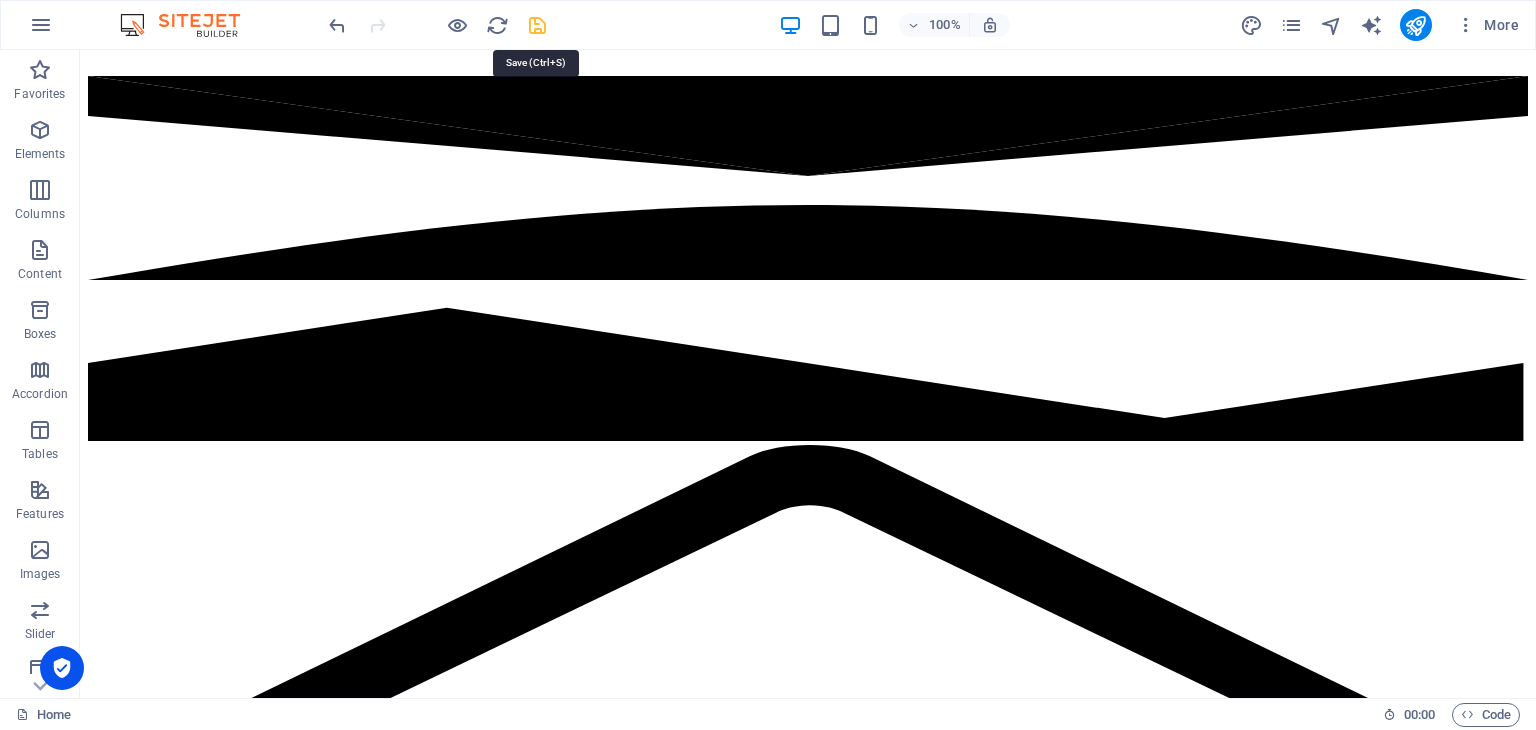 click at bounding box center (537, 25) 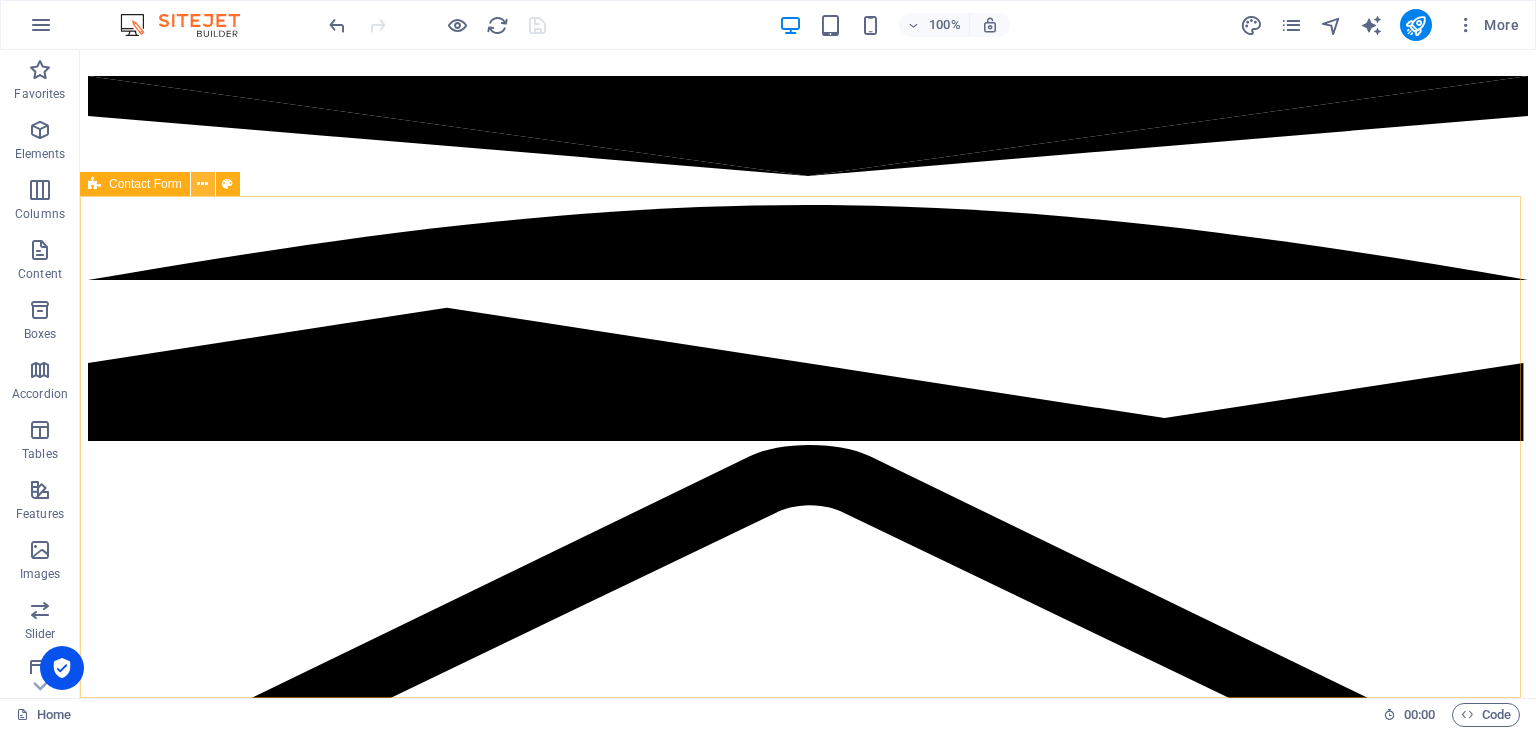 click at bounding box center [202, 184] 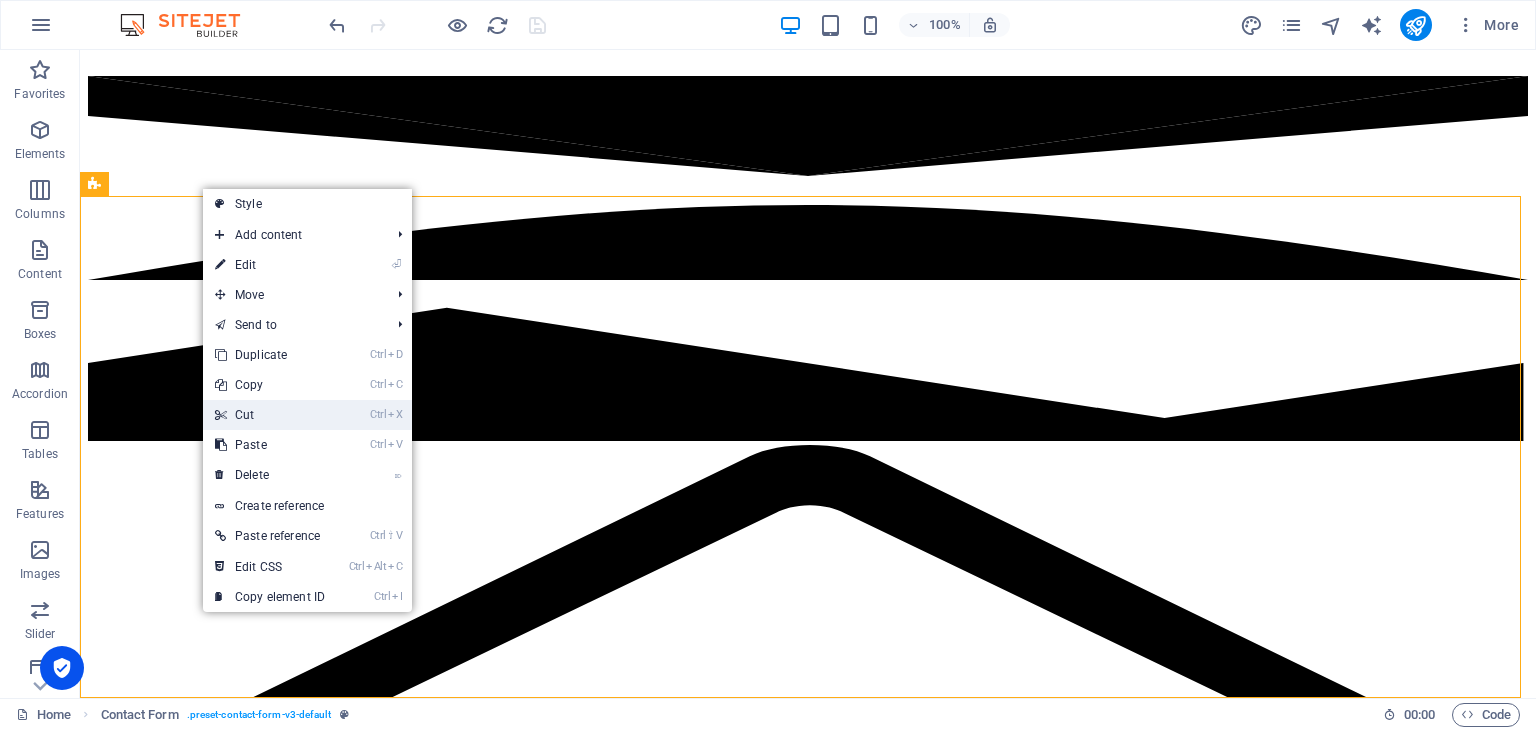 click on "Ctrl X  Cut" at bounding box center [270, 415] 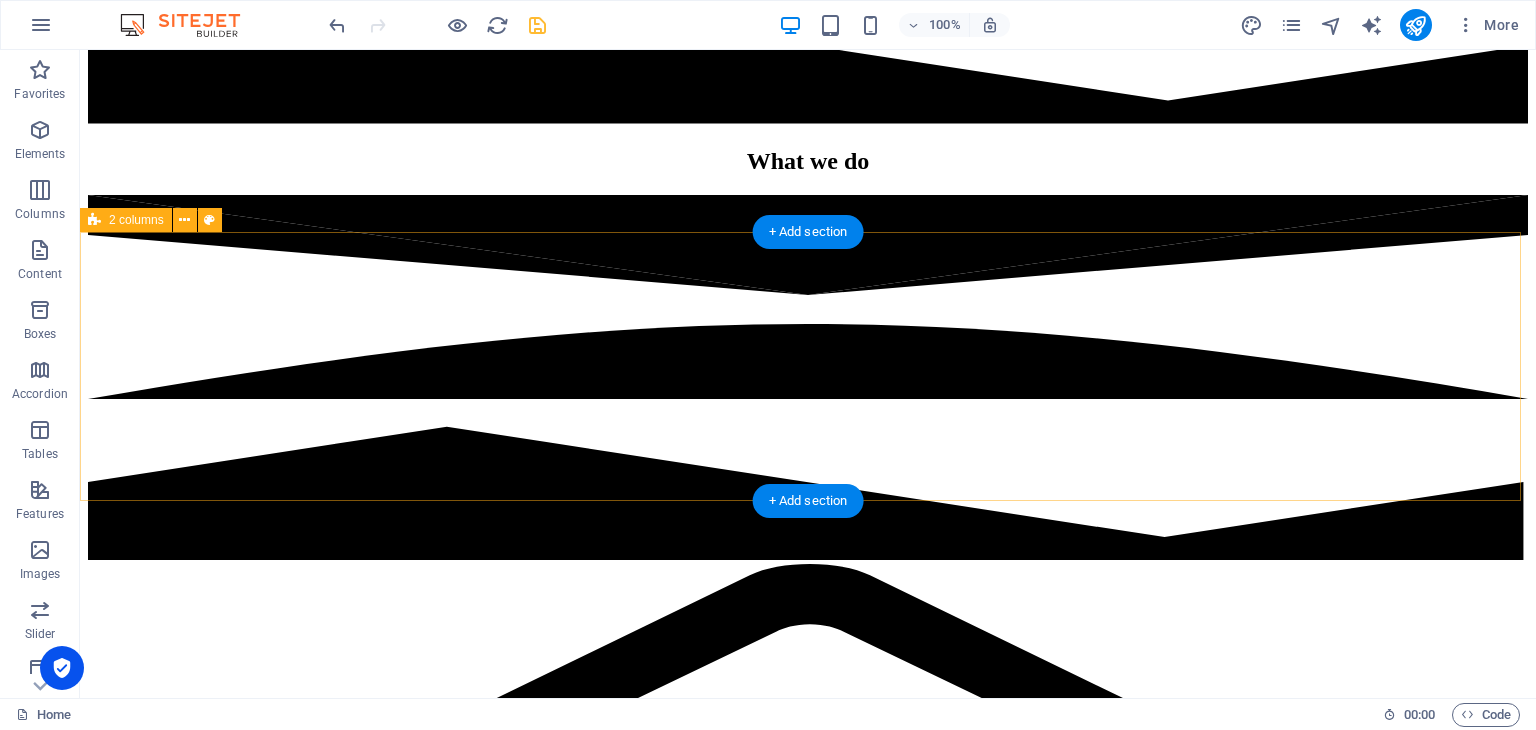 scroll, scrollTop: 4100, scrollLeft: 0, axis: vertical 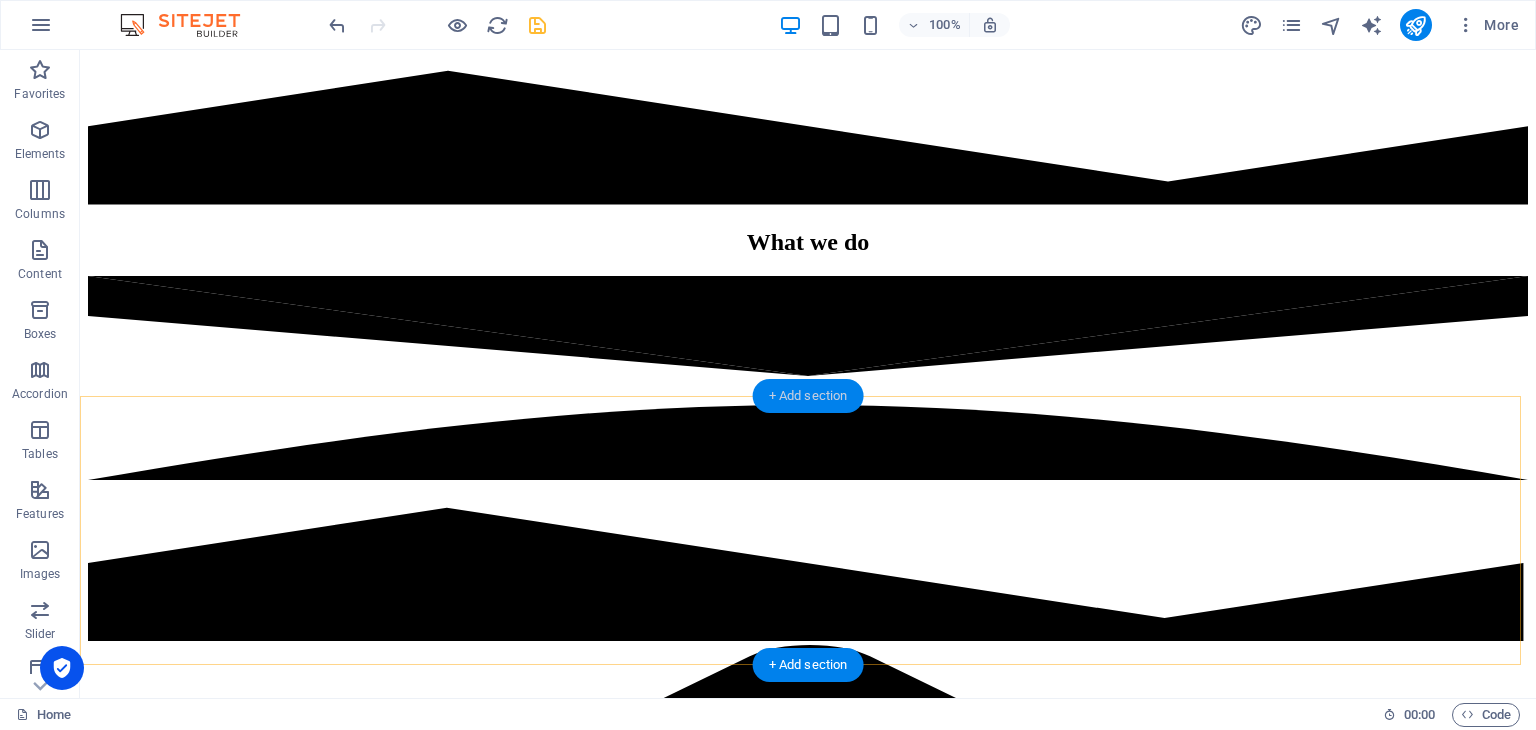 click on "+ Add section" at bounding box center [808, 396] 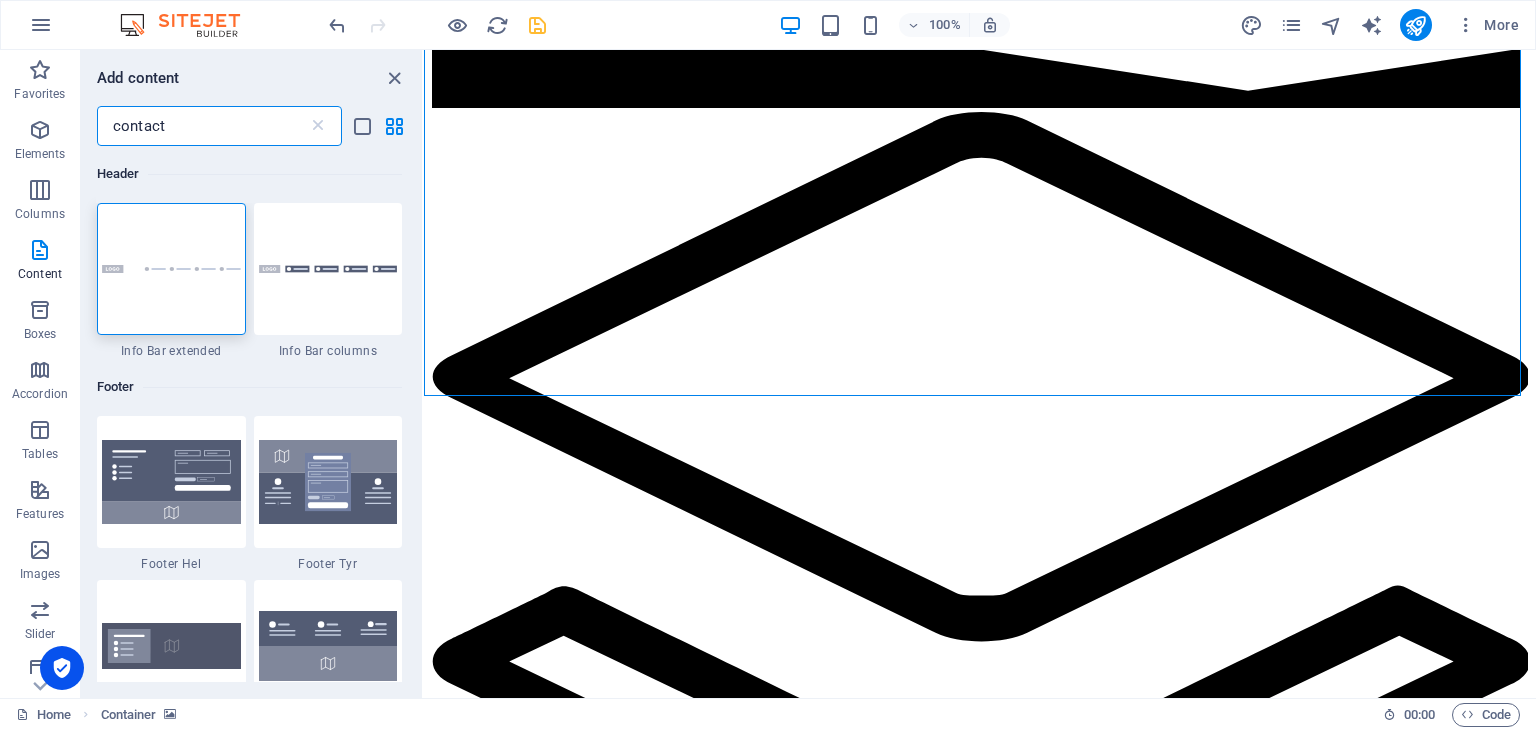 click on "contact" at bounding box center (202, 126) 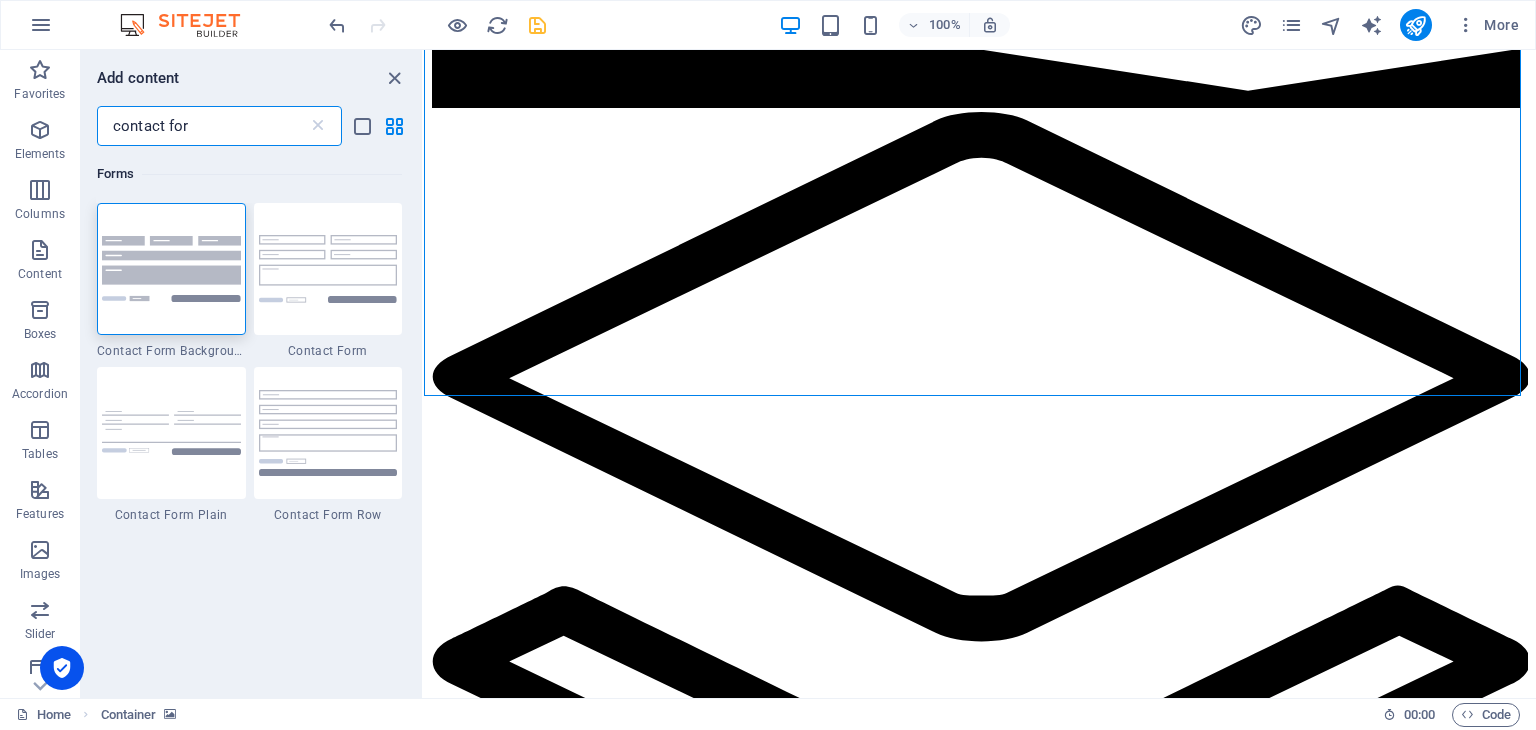 type on "contact form" 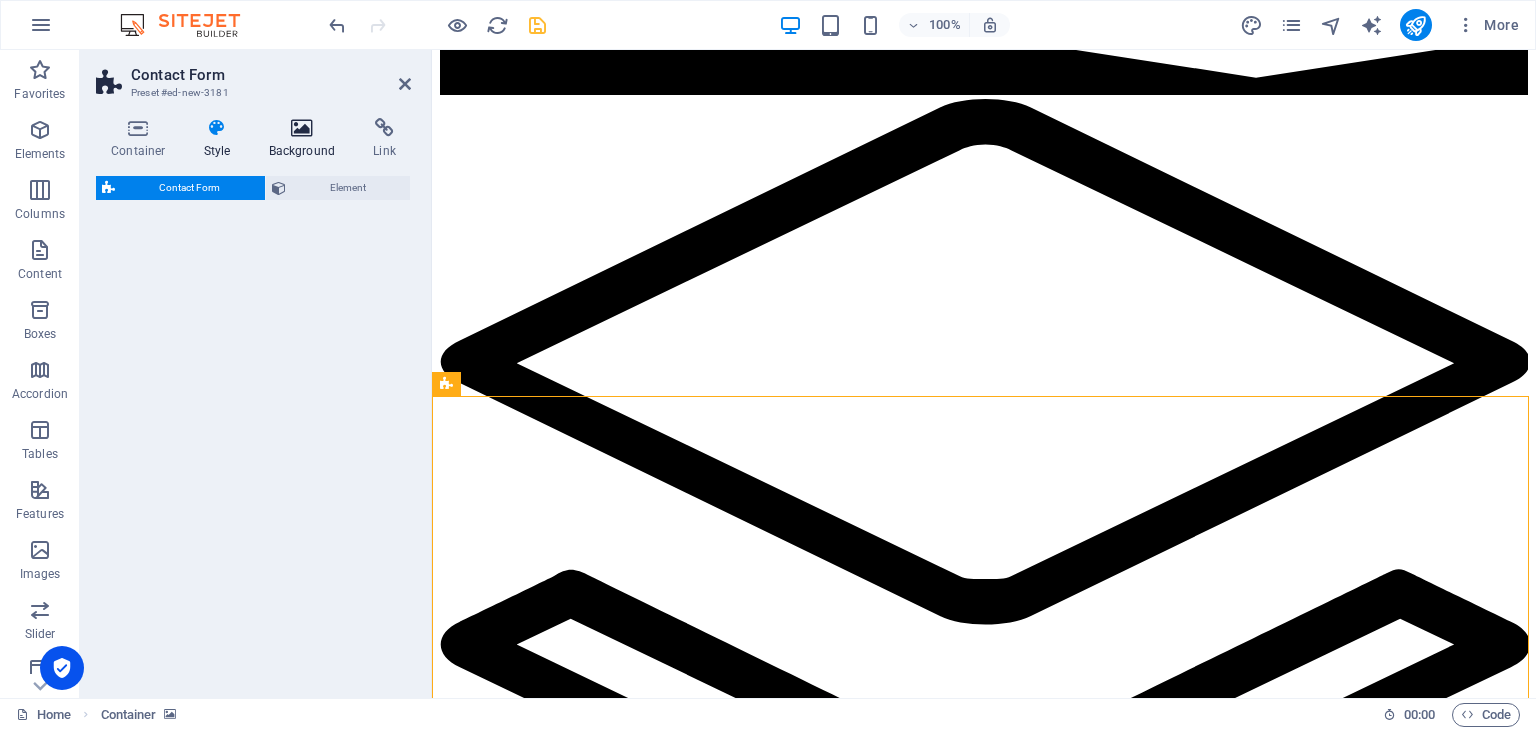 select on "rem" 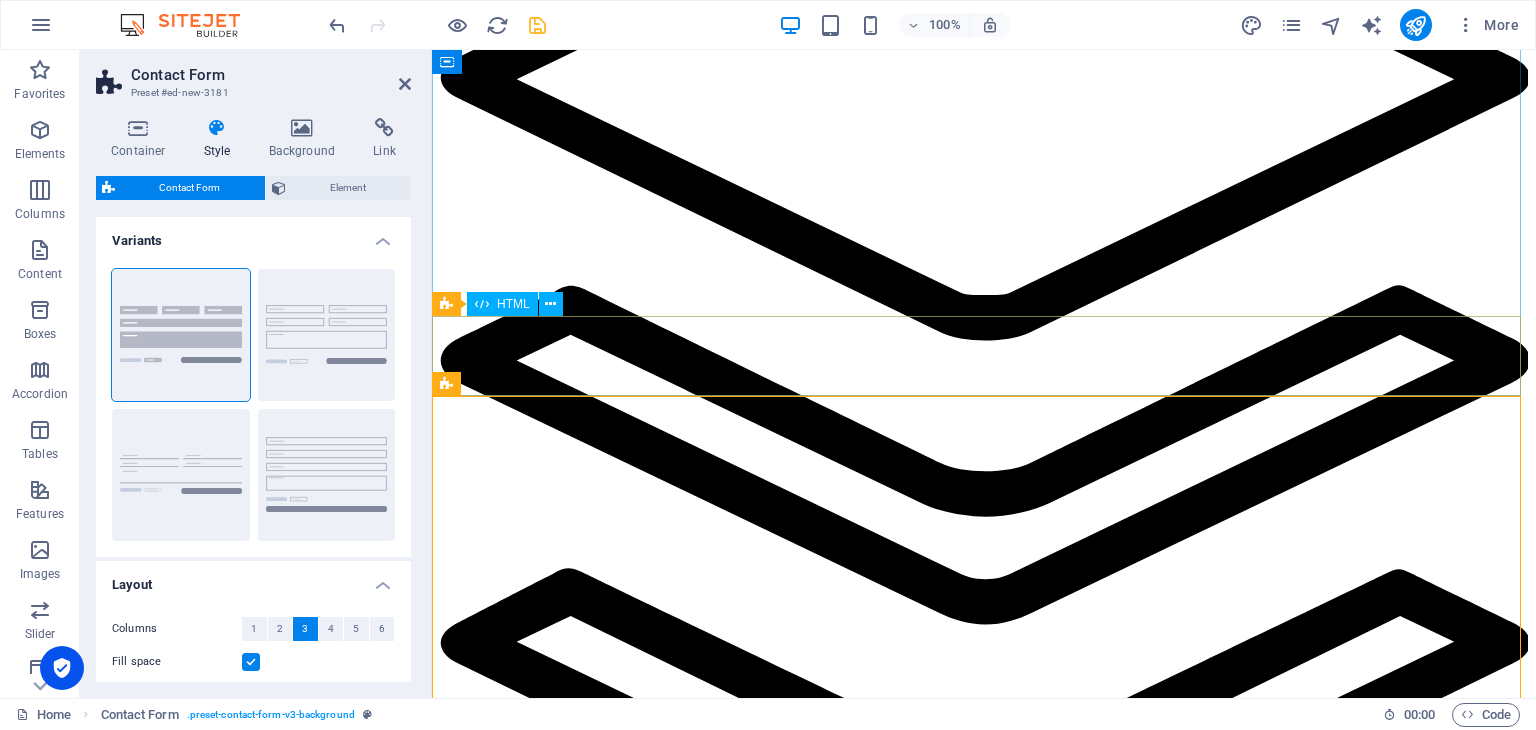 scroll, scrollTop: 4400, scrollLeft: 0, axis: vertical 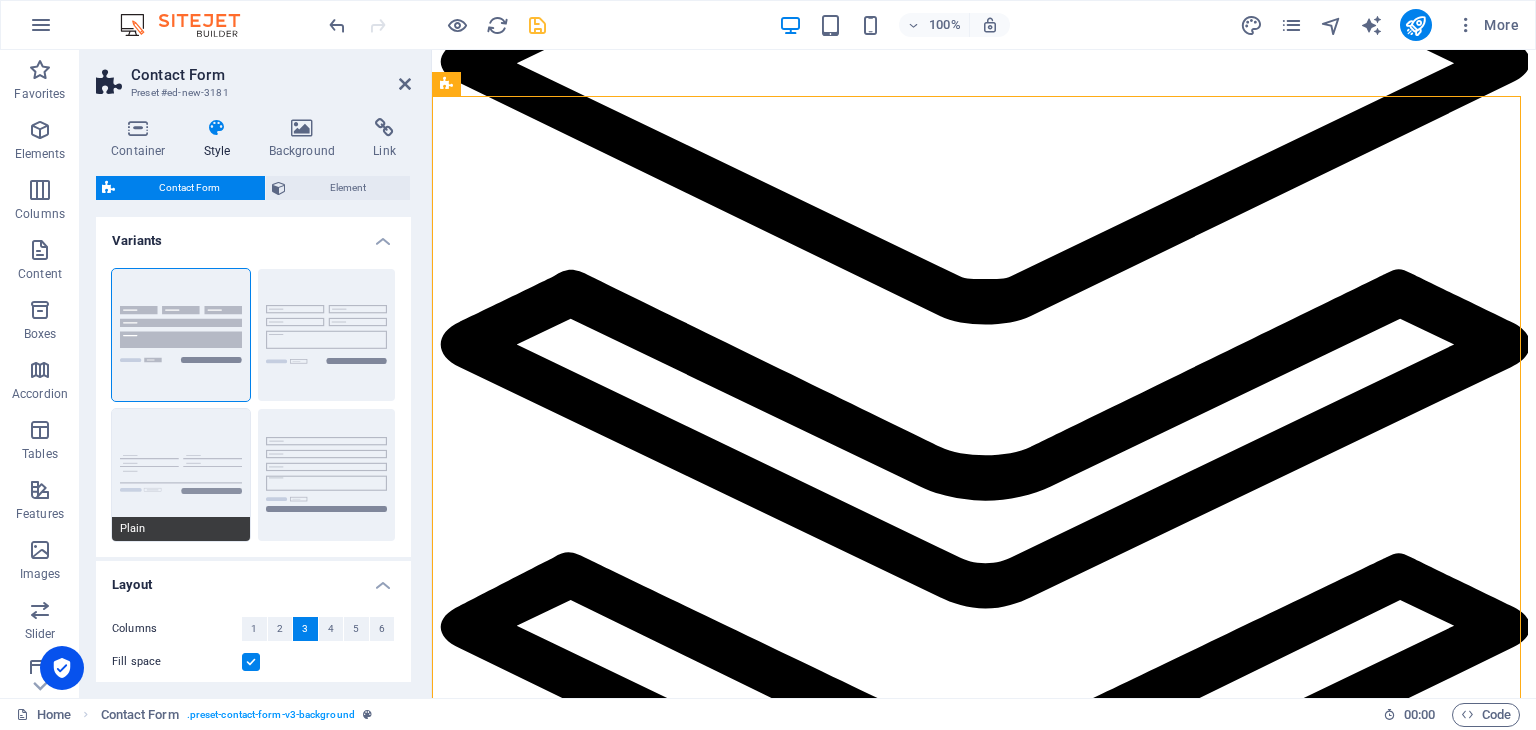 click on "Plain" at bounding box center [181, 475] 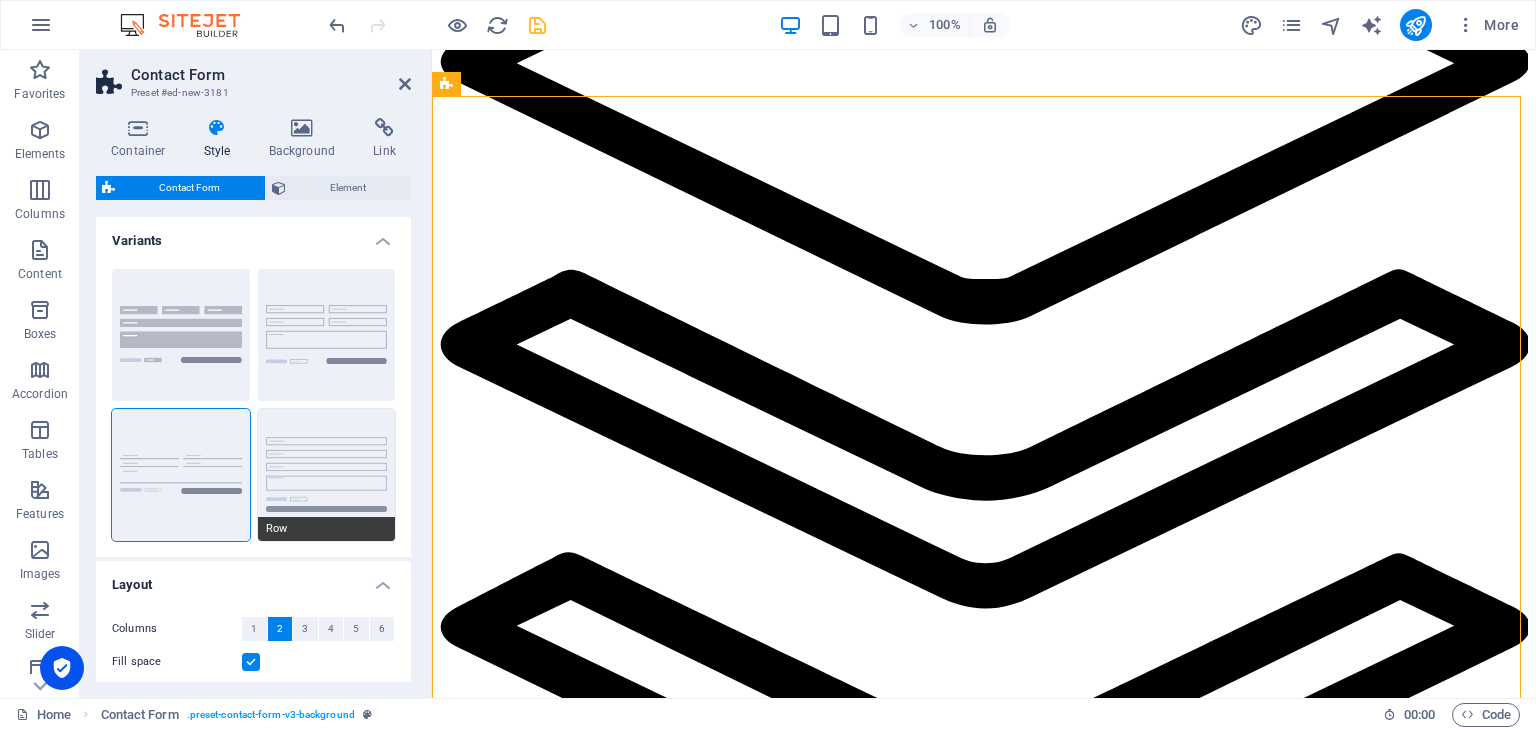 click on "Row" at bounding box center (327, 475) 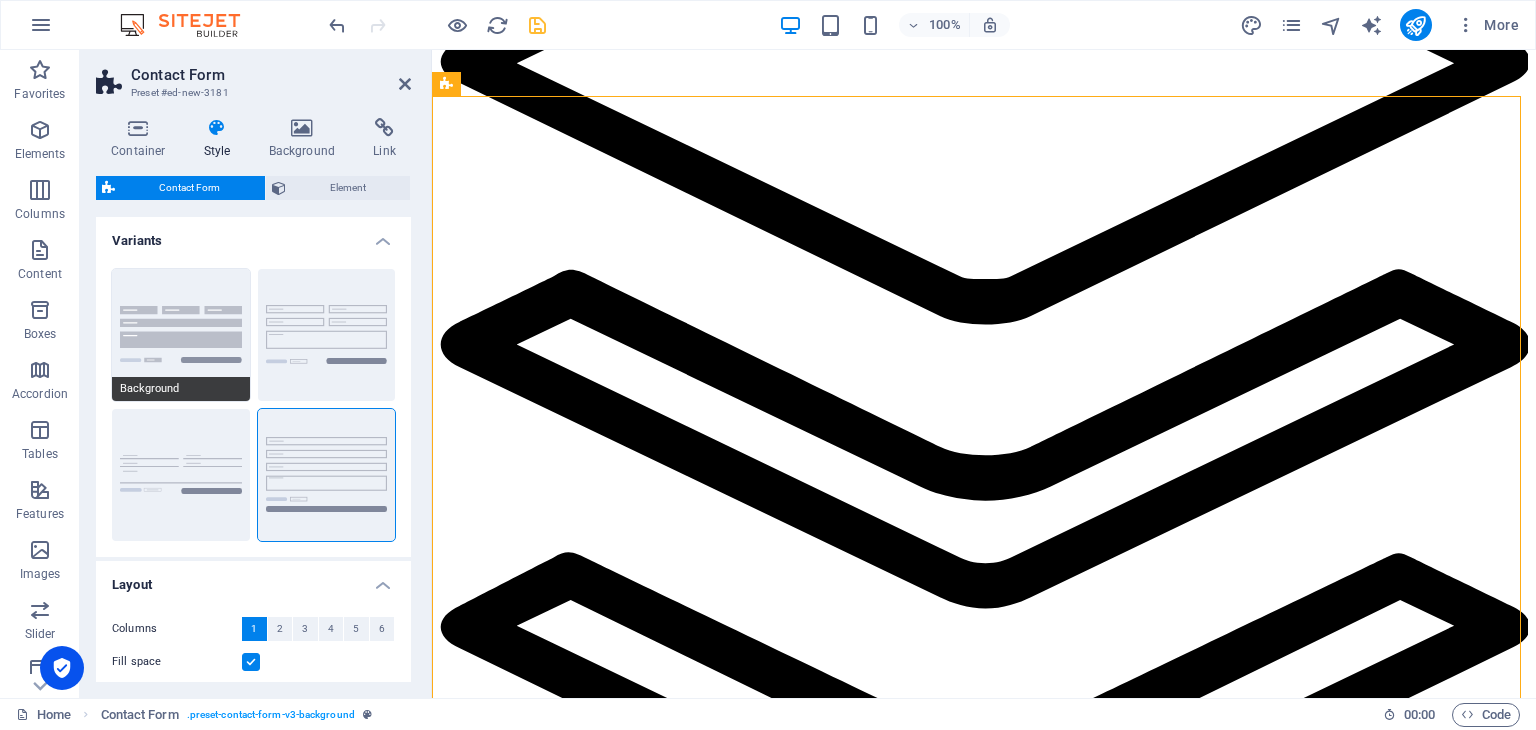 click on "Background" at bounding box center [181, 335] 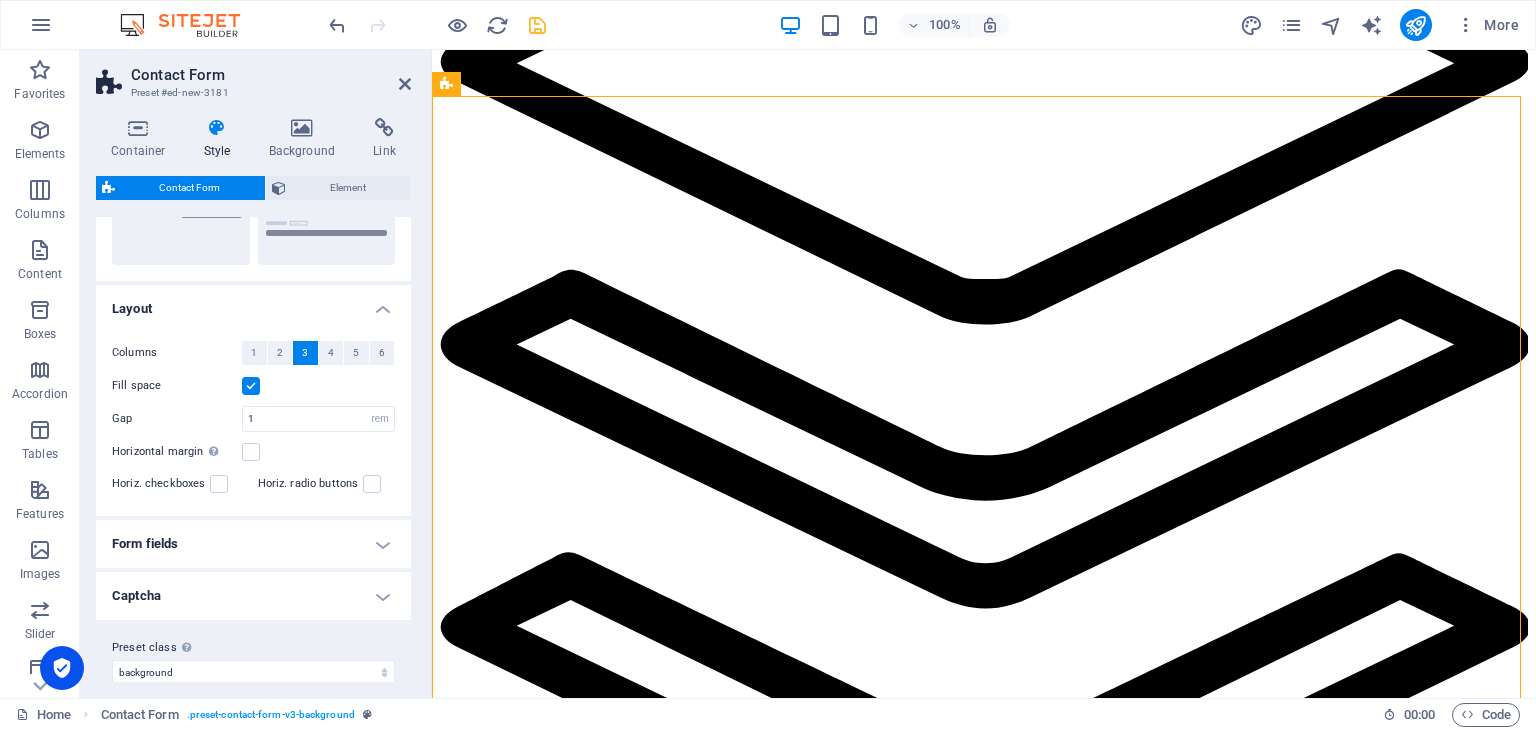 scroll, scrollTop: 293, scrollLeft: 0, axis: vertical 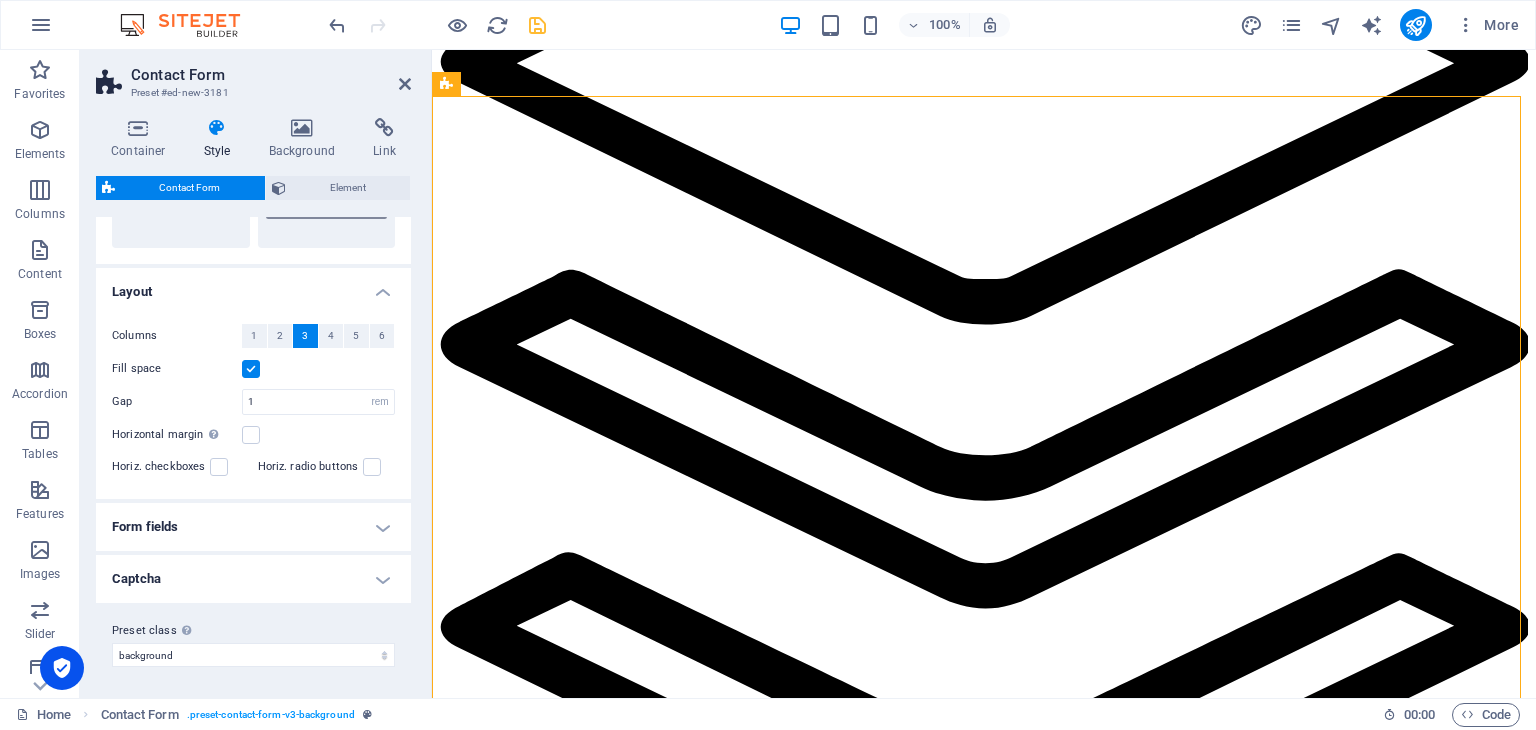 click on "Form fields" at bounding box center (253, 527) 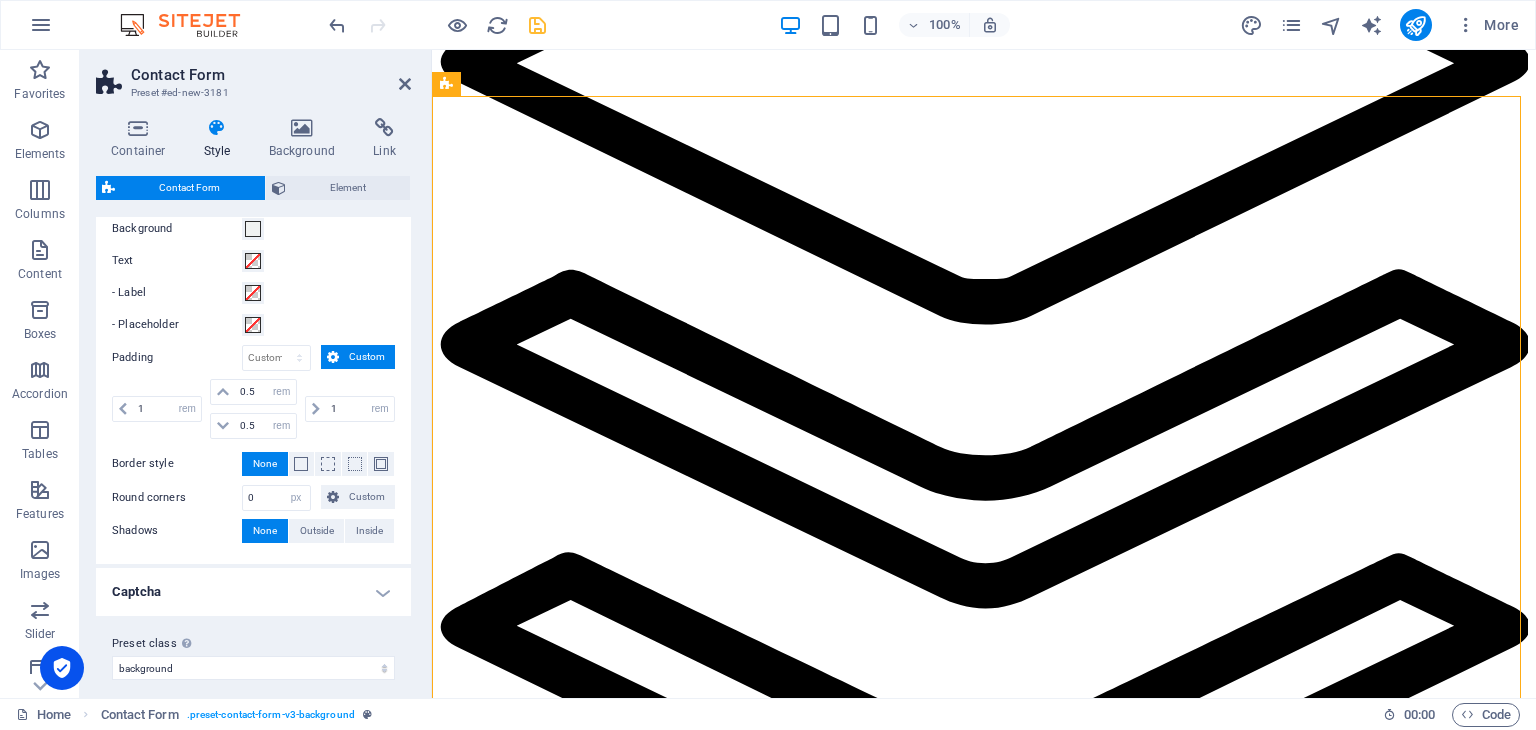 scroll, scrollTop: 720, scrollLeft: 0, axis: vertical 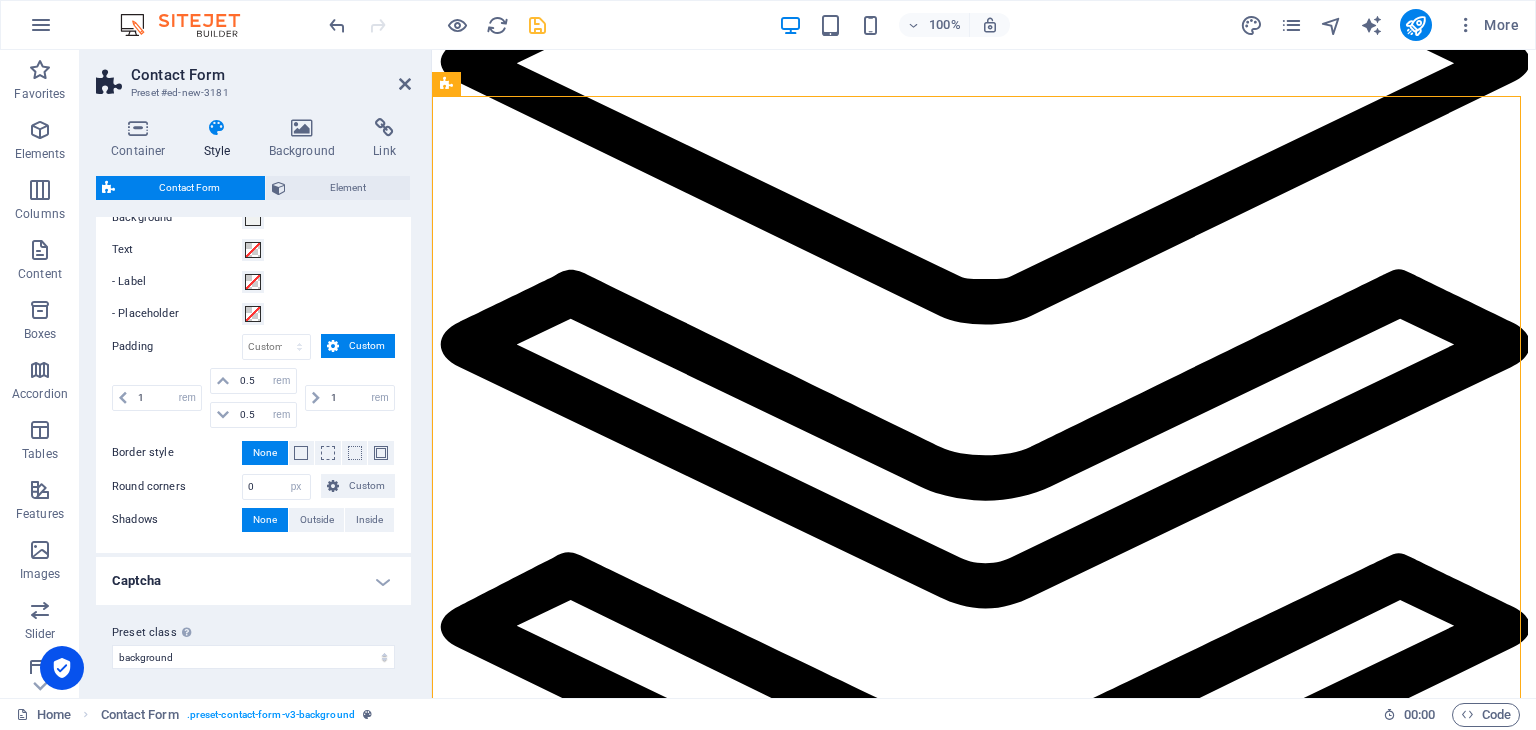 click on "Captcha" at bounding box center (253, 581) 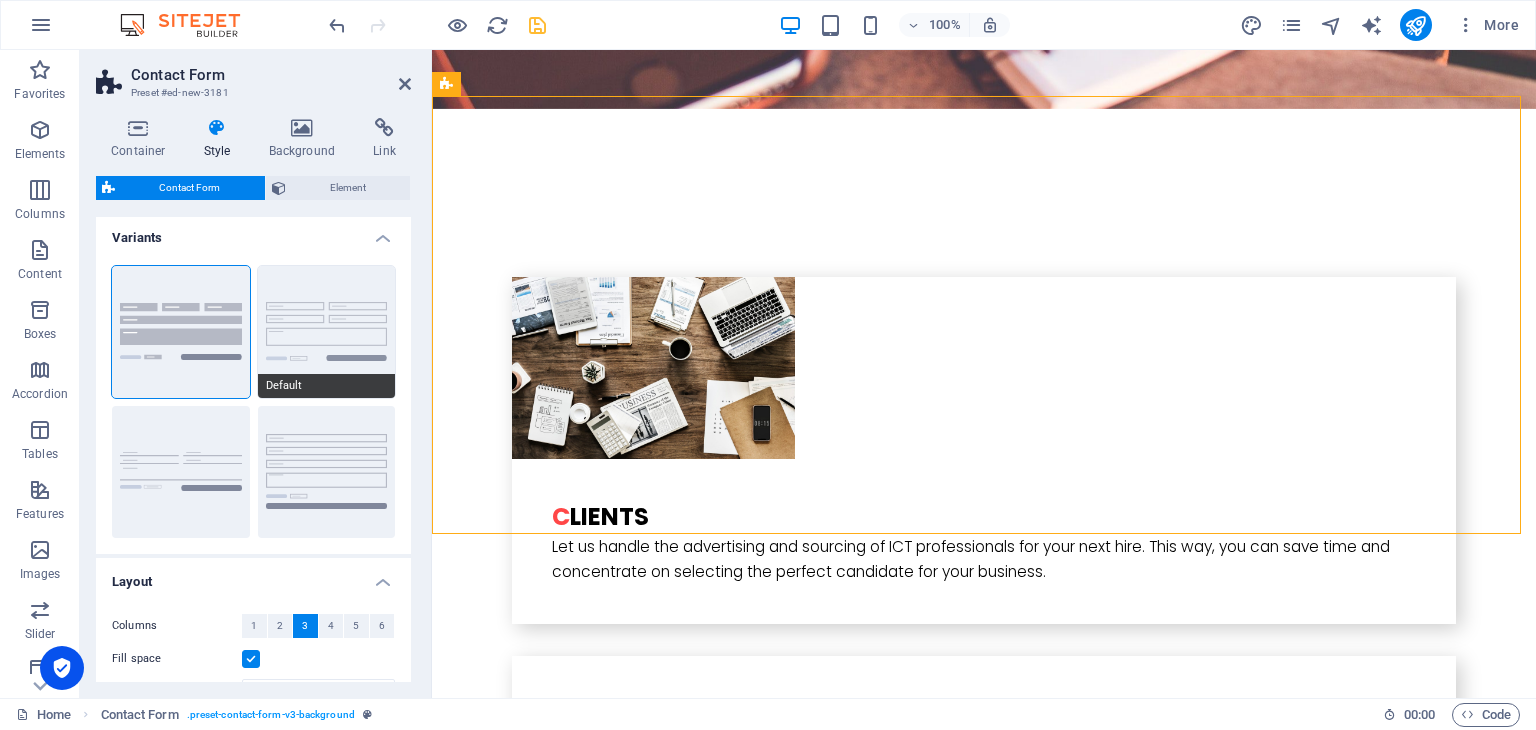 scroll, scrollTop: 0, scrollLeft: 0, axis: both 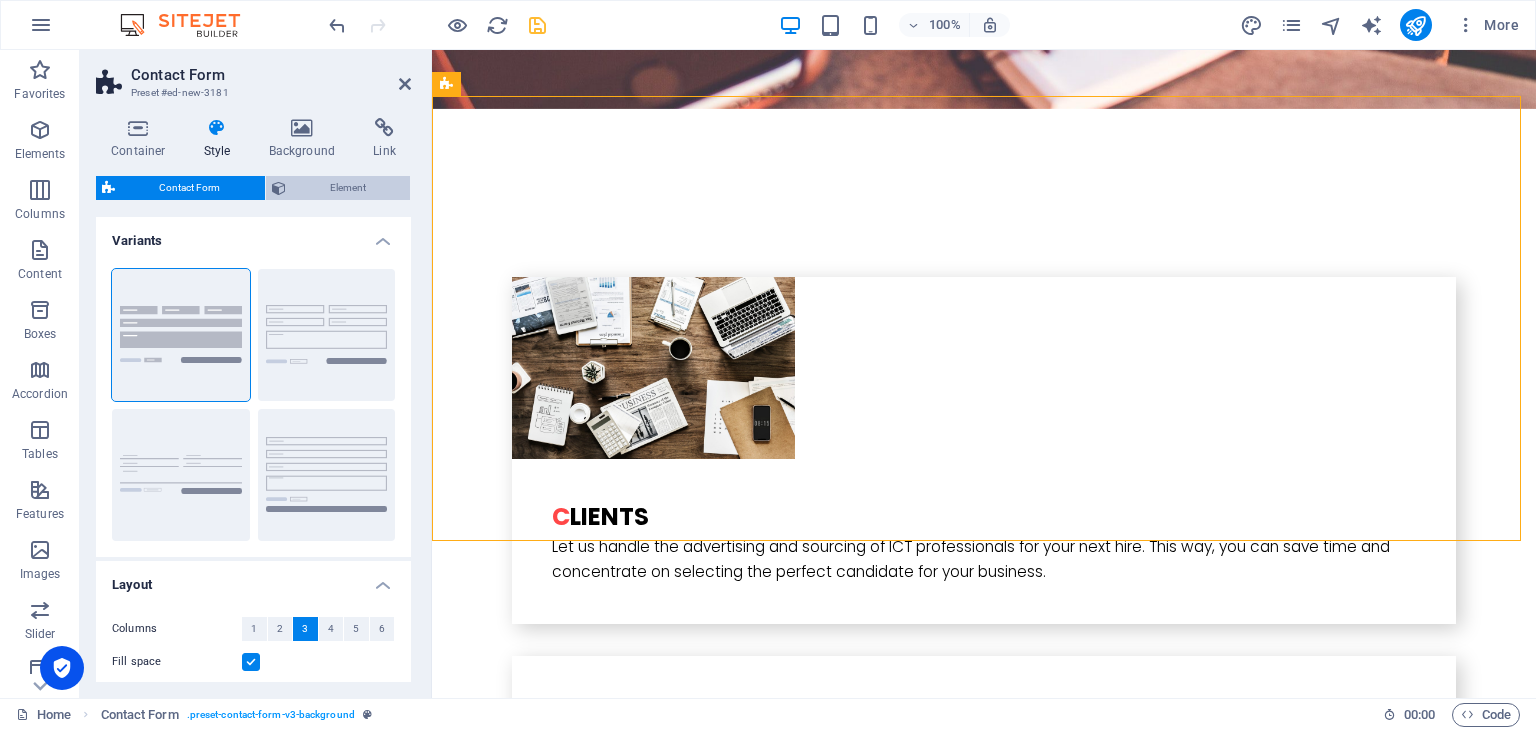 click on "Element" at bounding box center [348, 188] 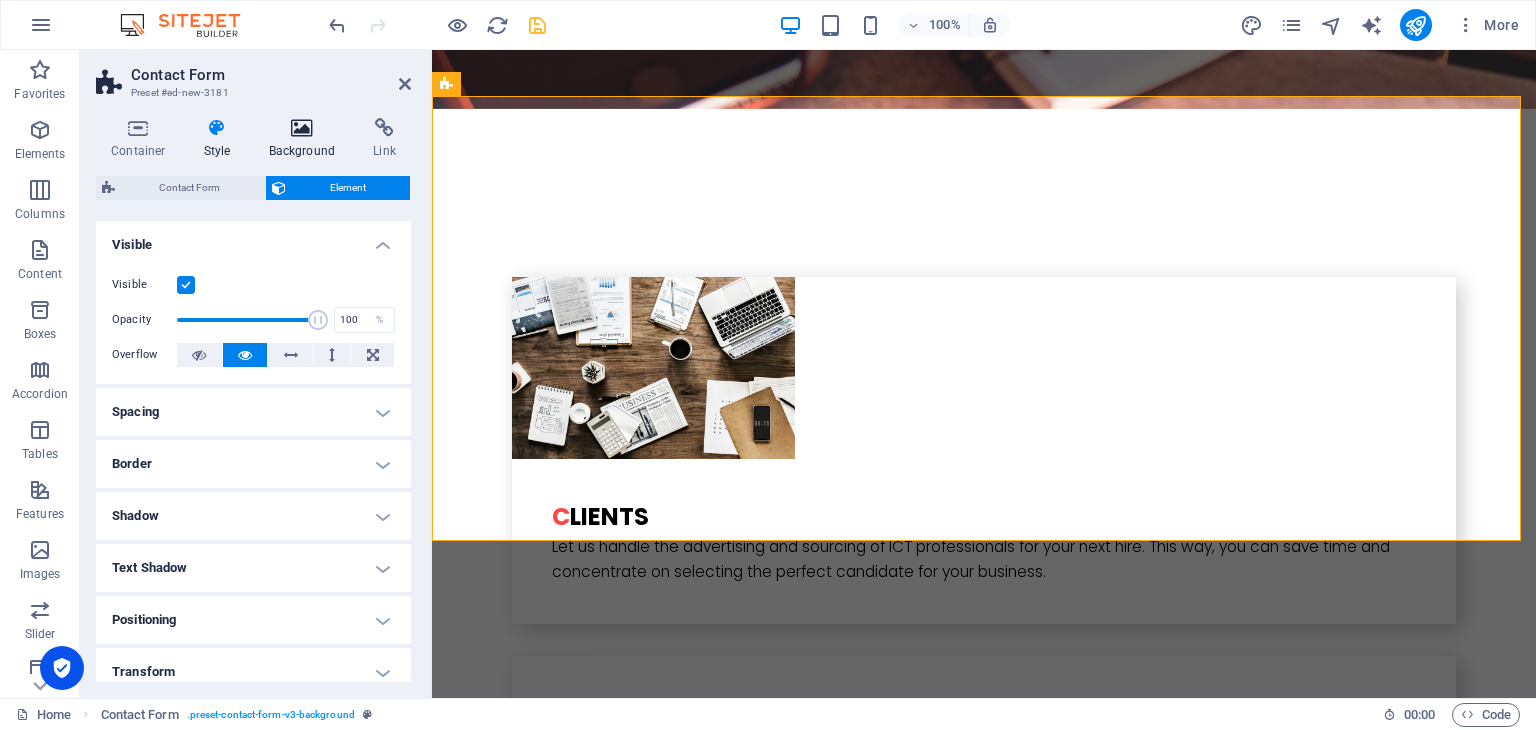 click at bounding box center [302, 128] 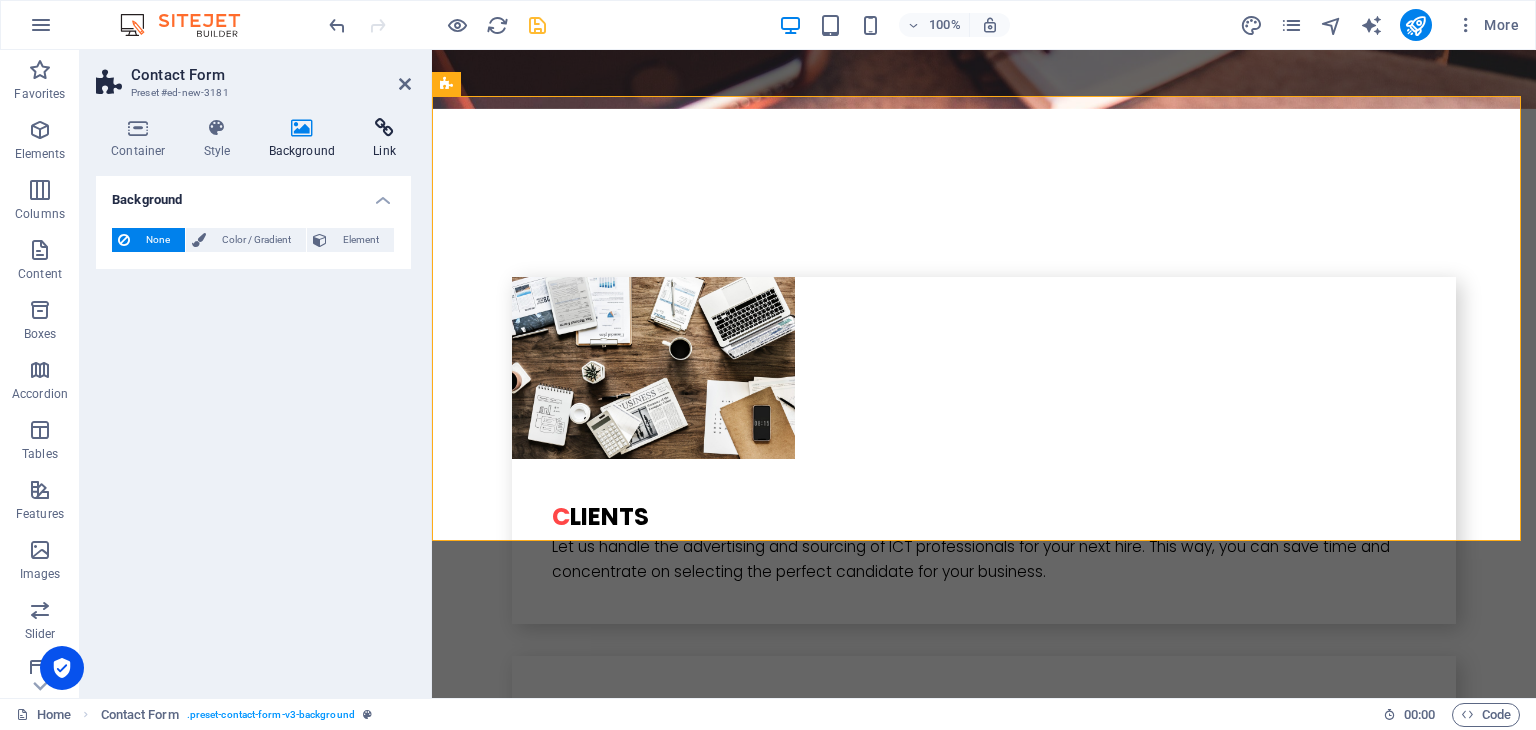 click at bounding box center [384, 128] 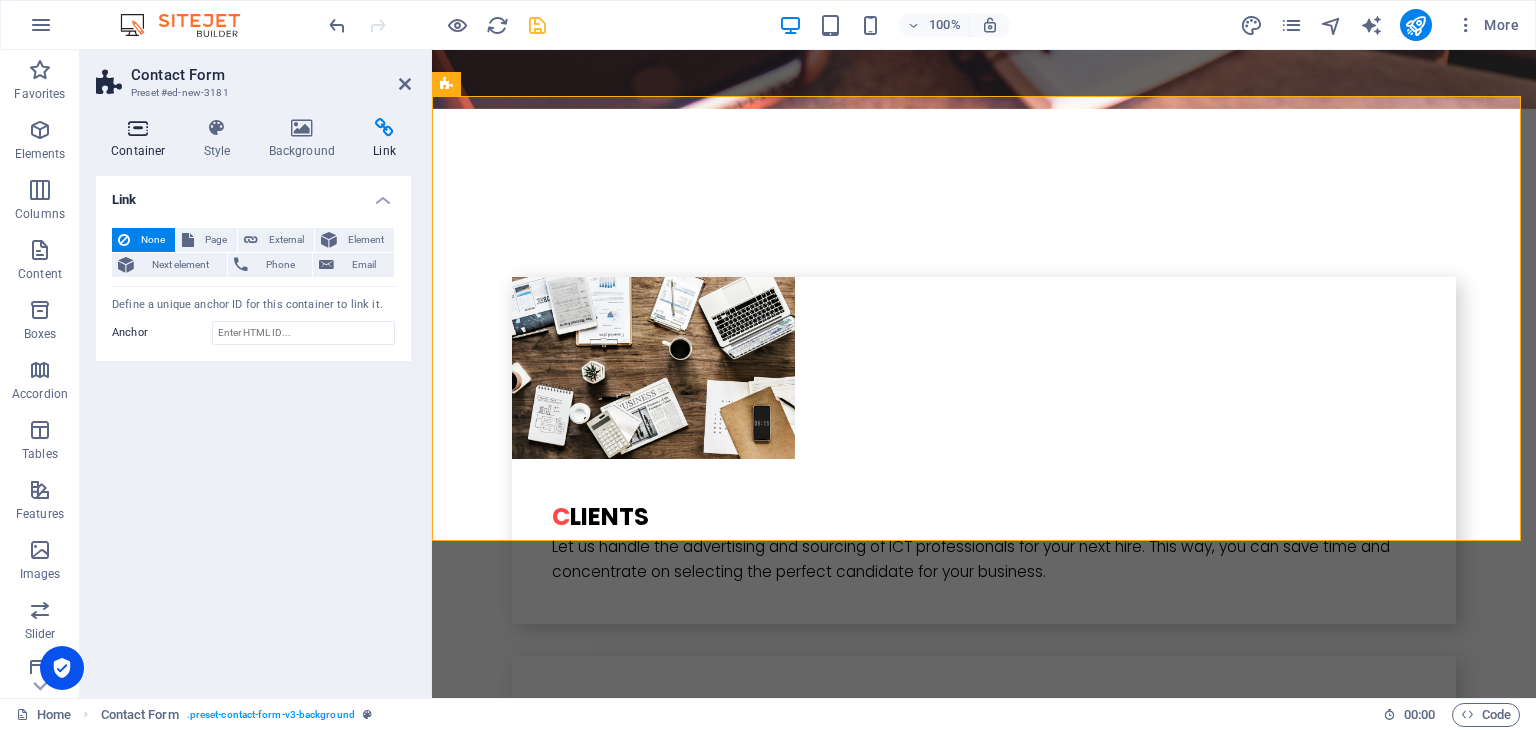 click on "Container" at bounding box center (142, 139) 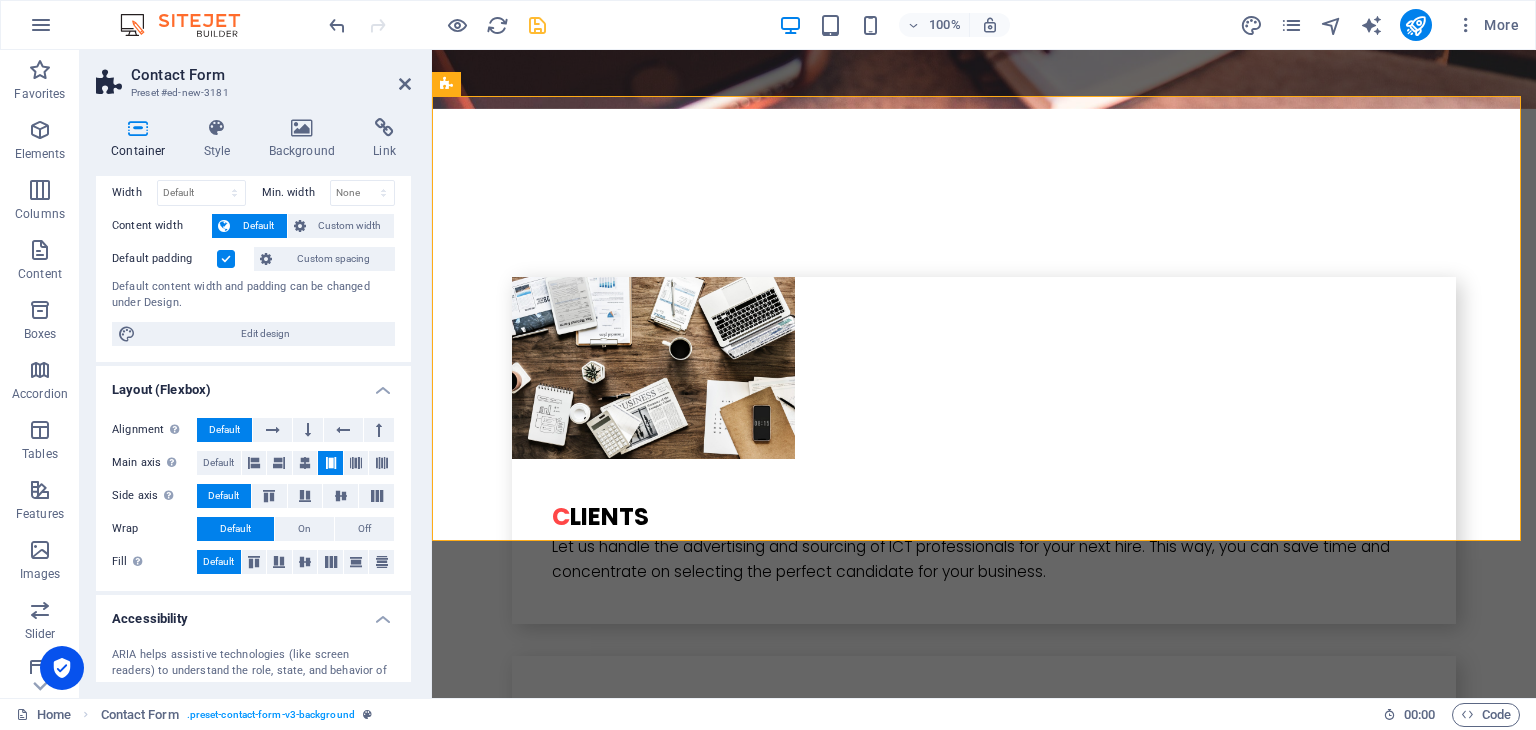 scroll, scrollTop: 0, scrollLeft: 0, axis: both 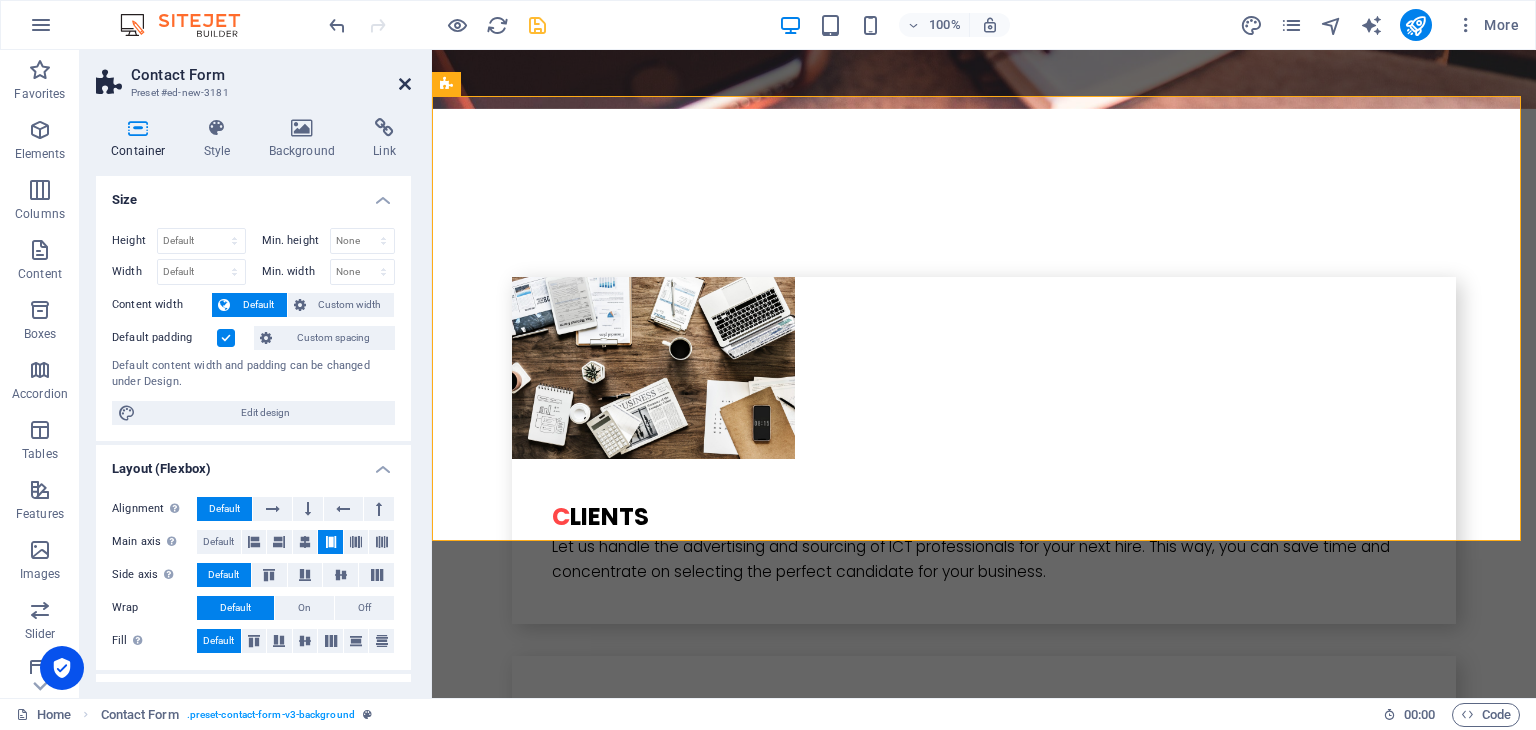 click at bounding box center [405, 84] 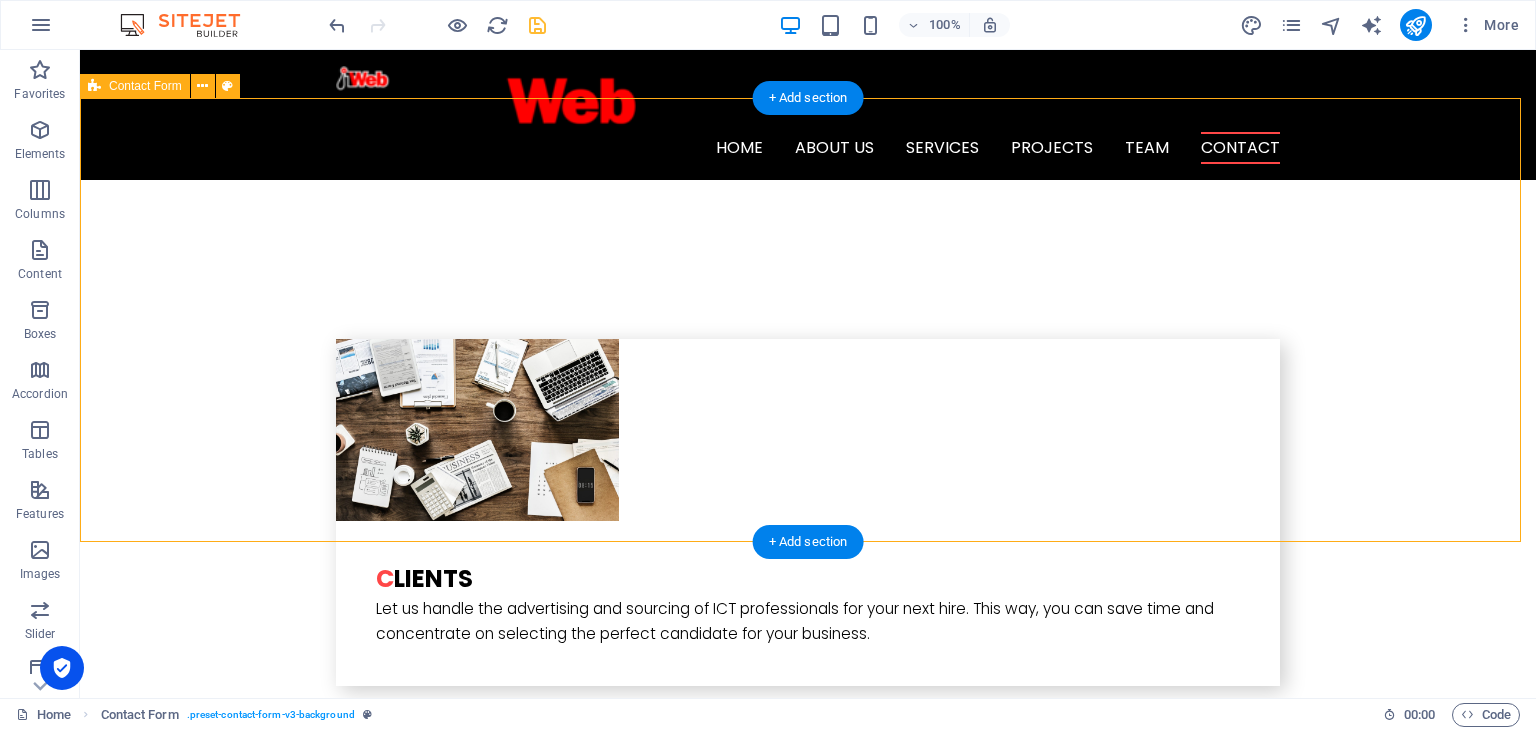 scroll, scrollTop: 4200, scrollLeft: 0, axis: vertical 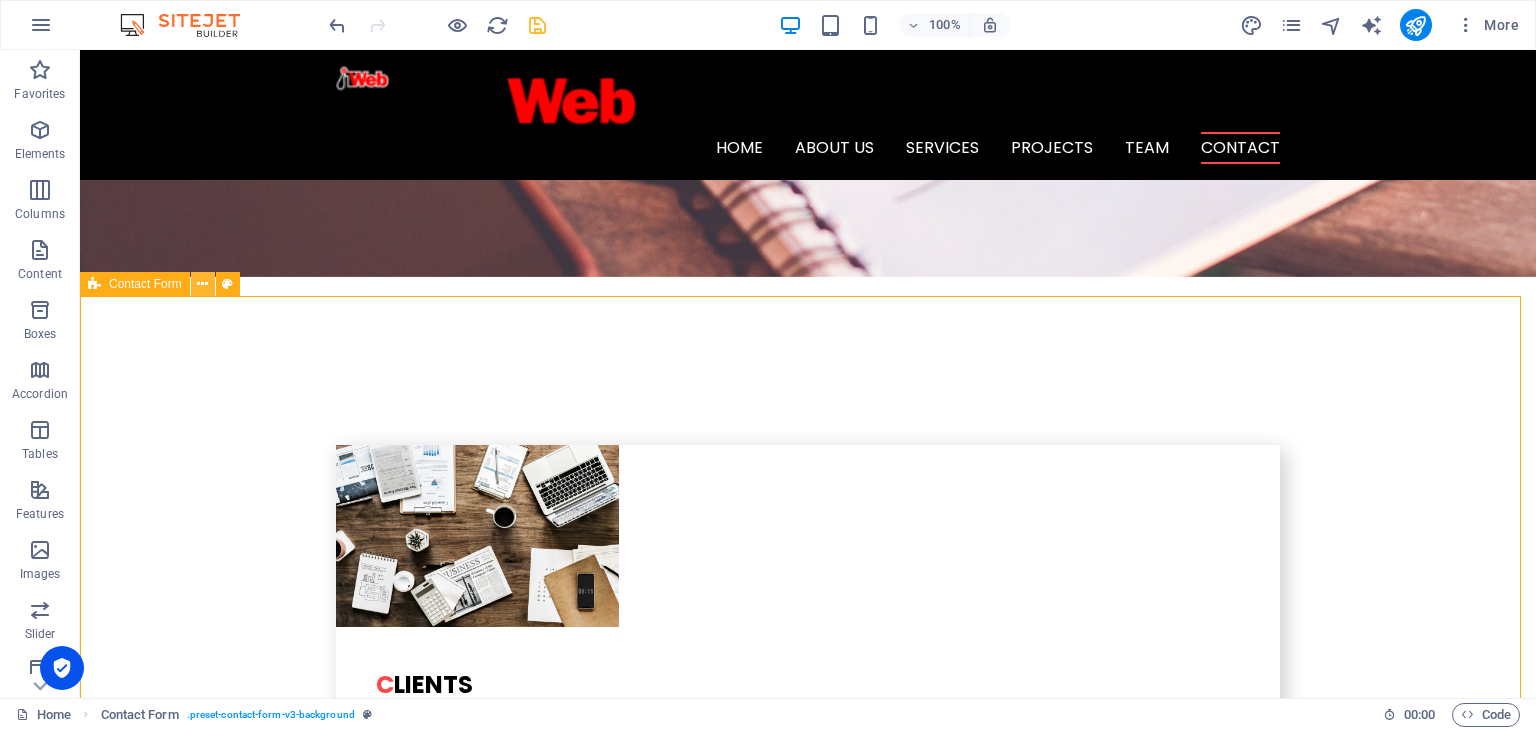 click at bounding box center [202, 284] 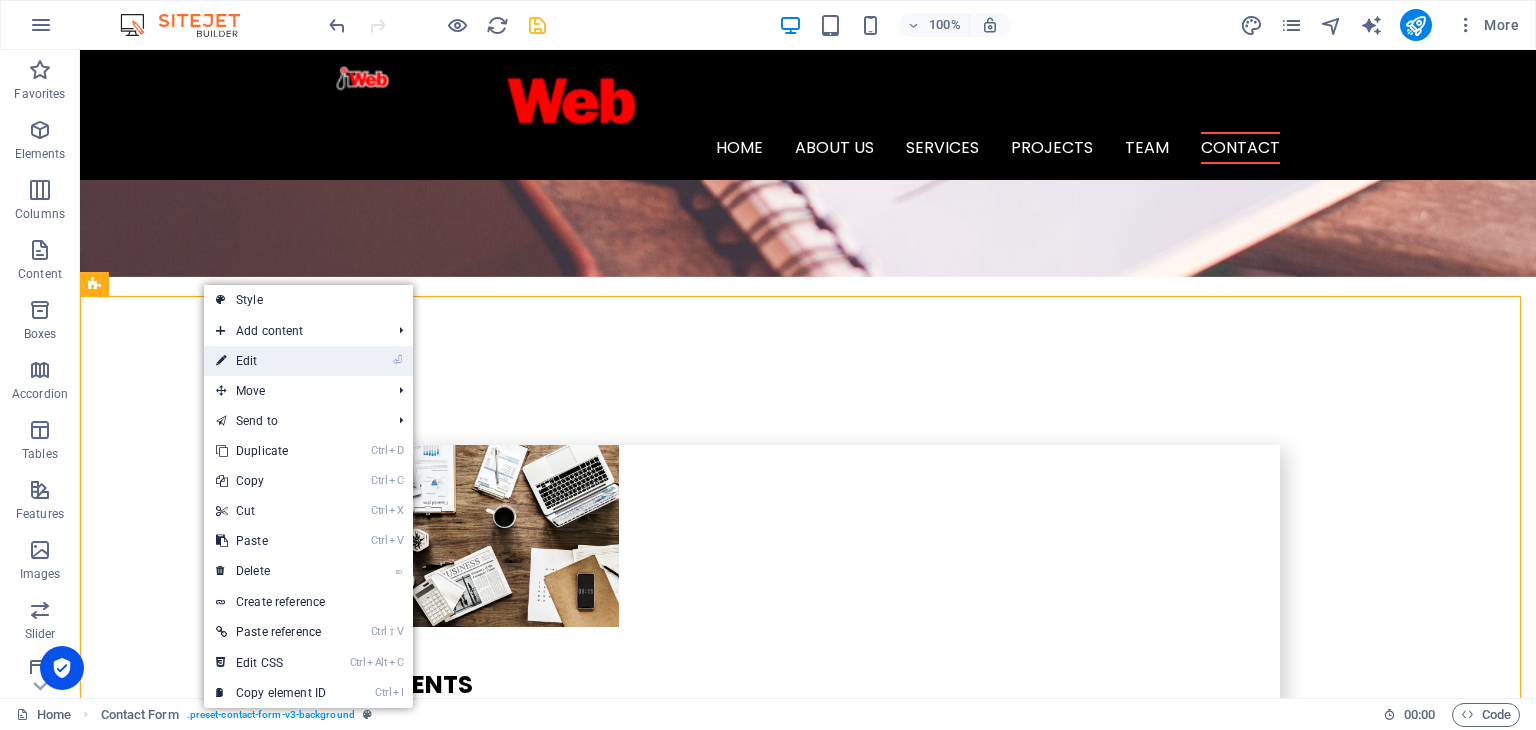 click on "⏎  Edit" at bounding box center (271, 361) 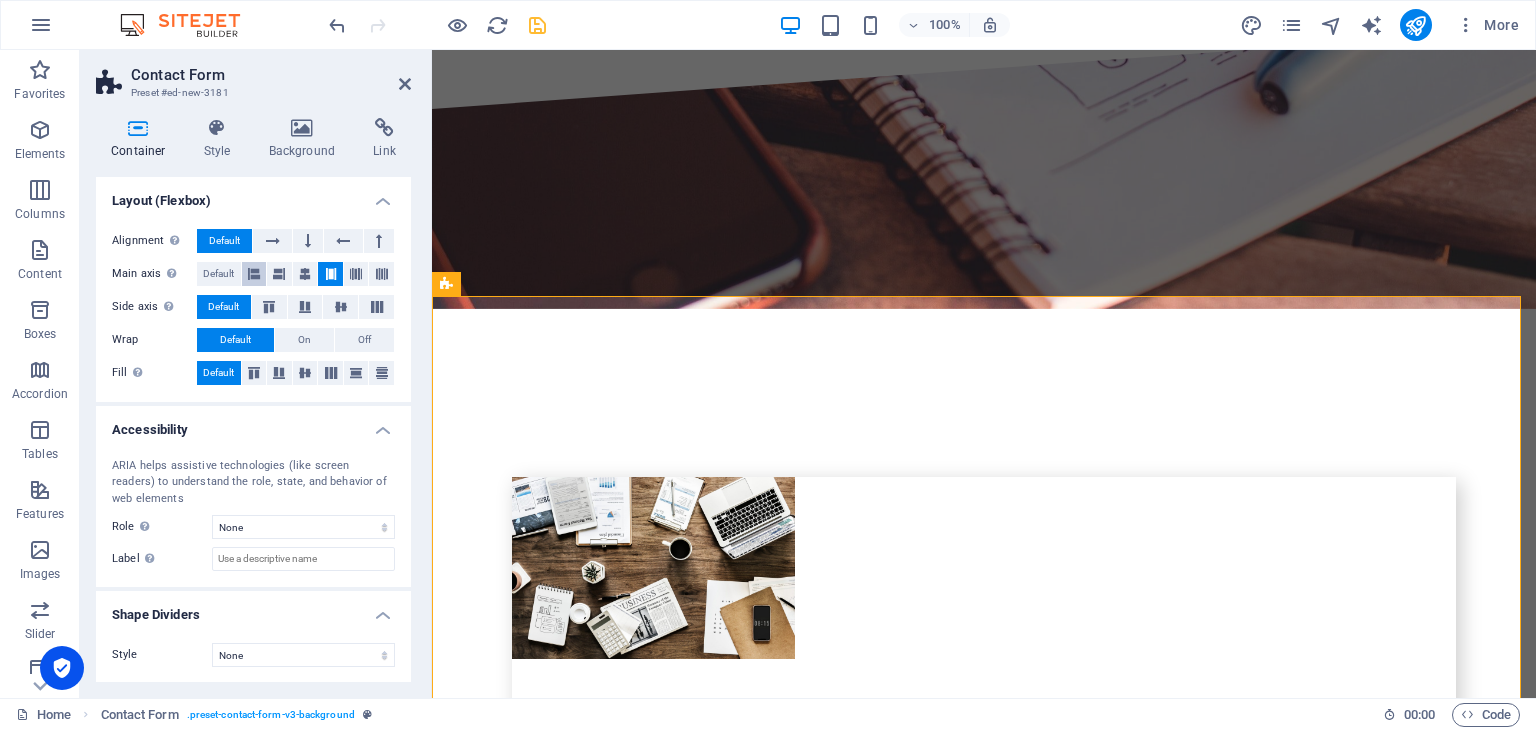scroll, scrollTop: 0, scrollLeft: 0, axis: both 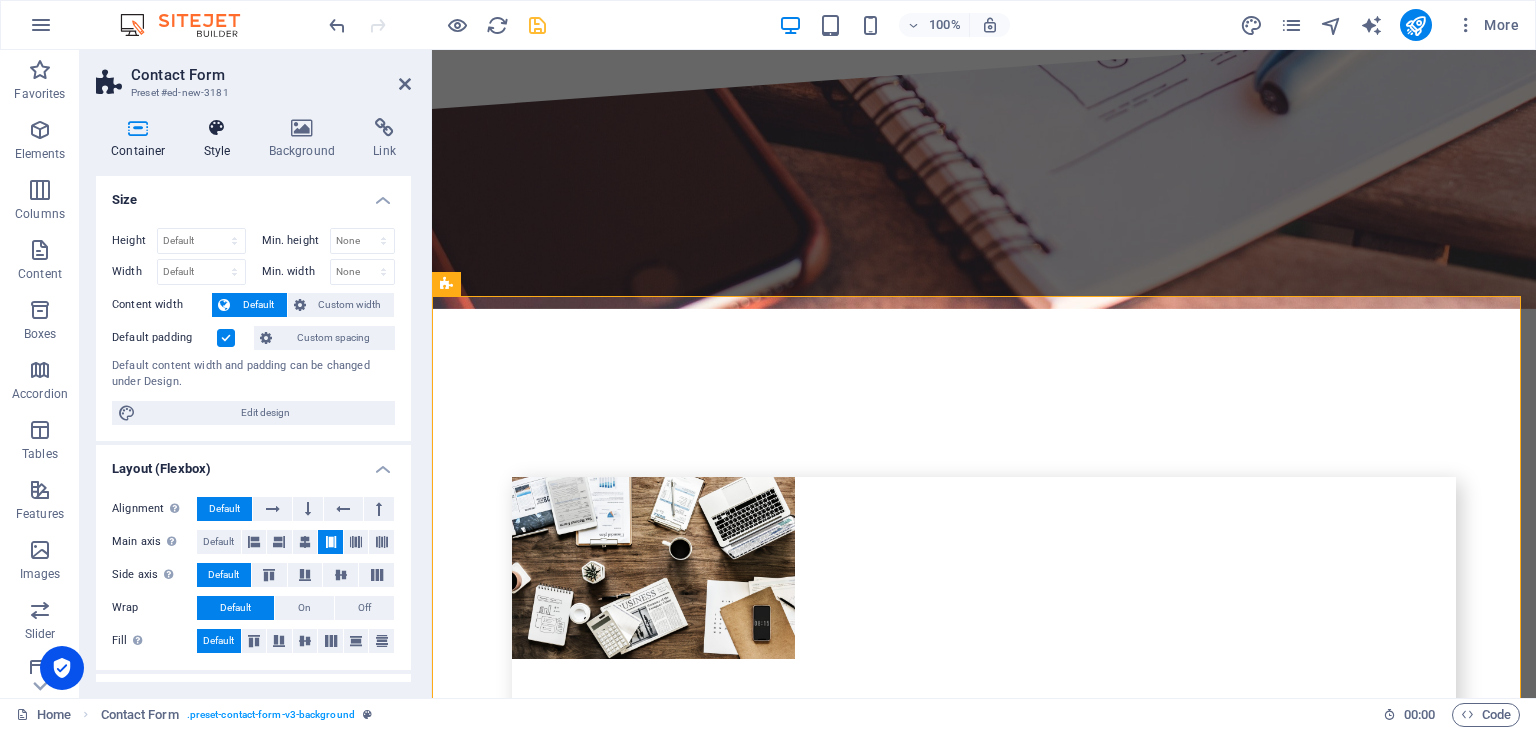 click on "Style" at bounding box center (221, 139) 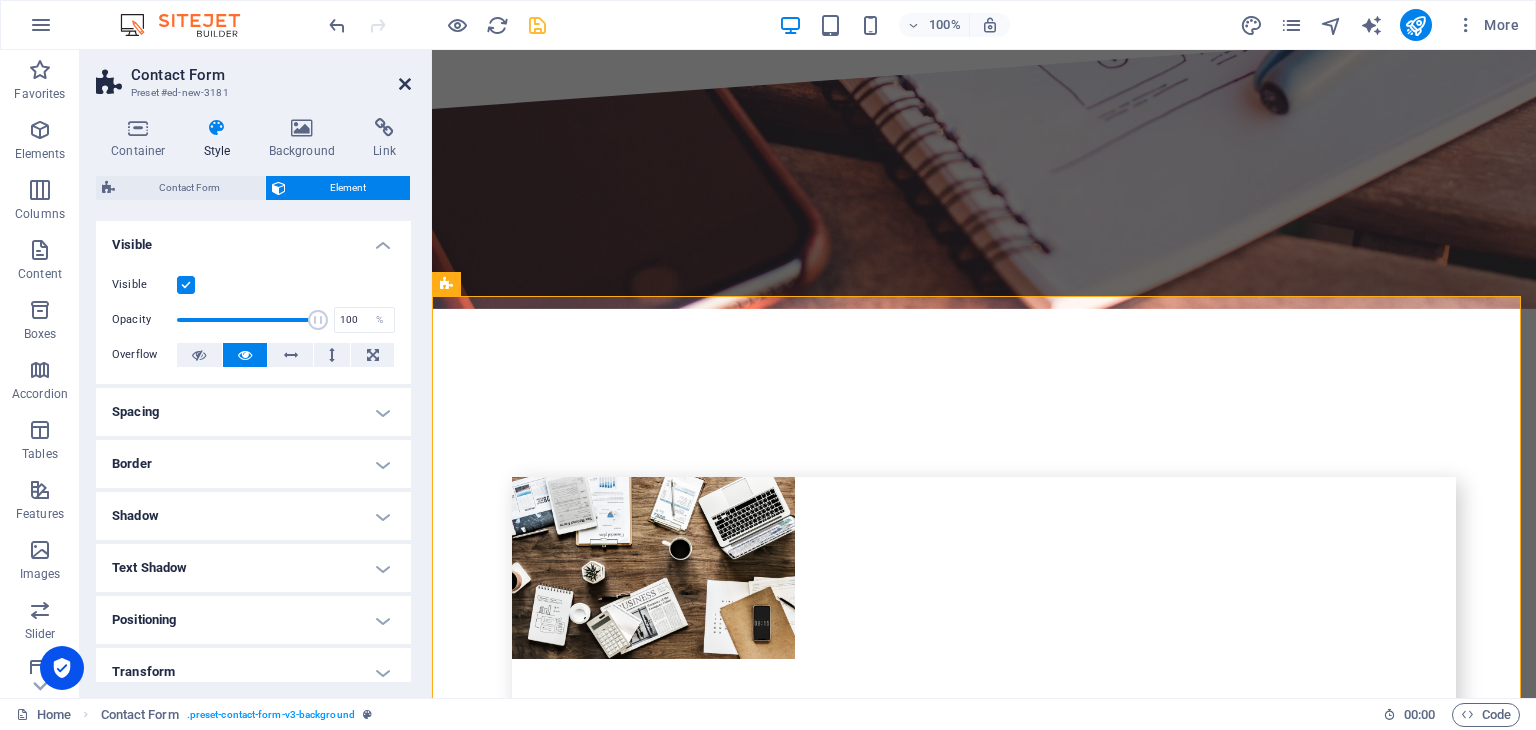 click at bounding box center (405, 84) 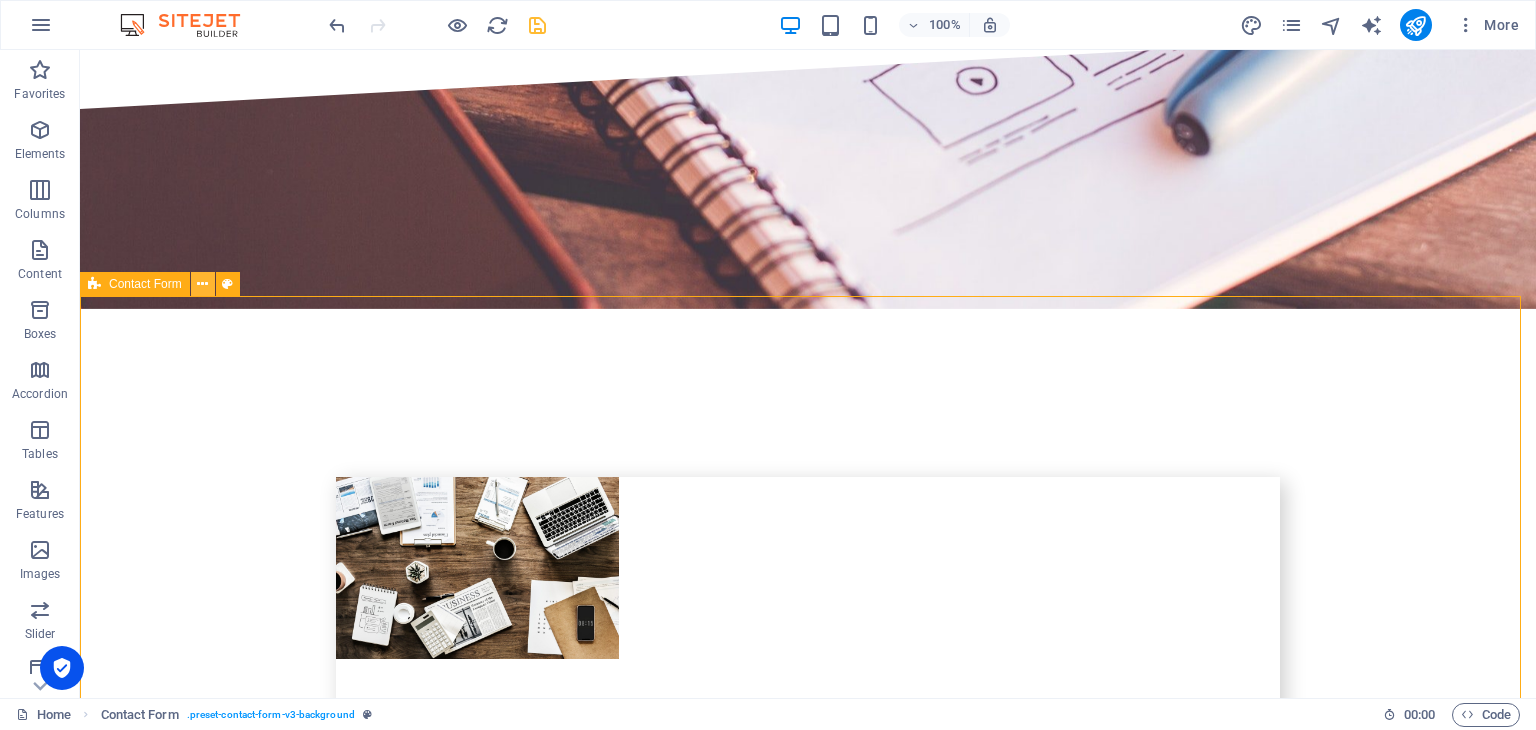 click at bounding box center (202, 284) 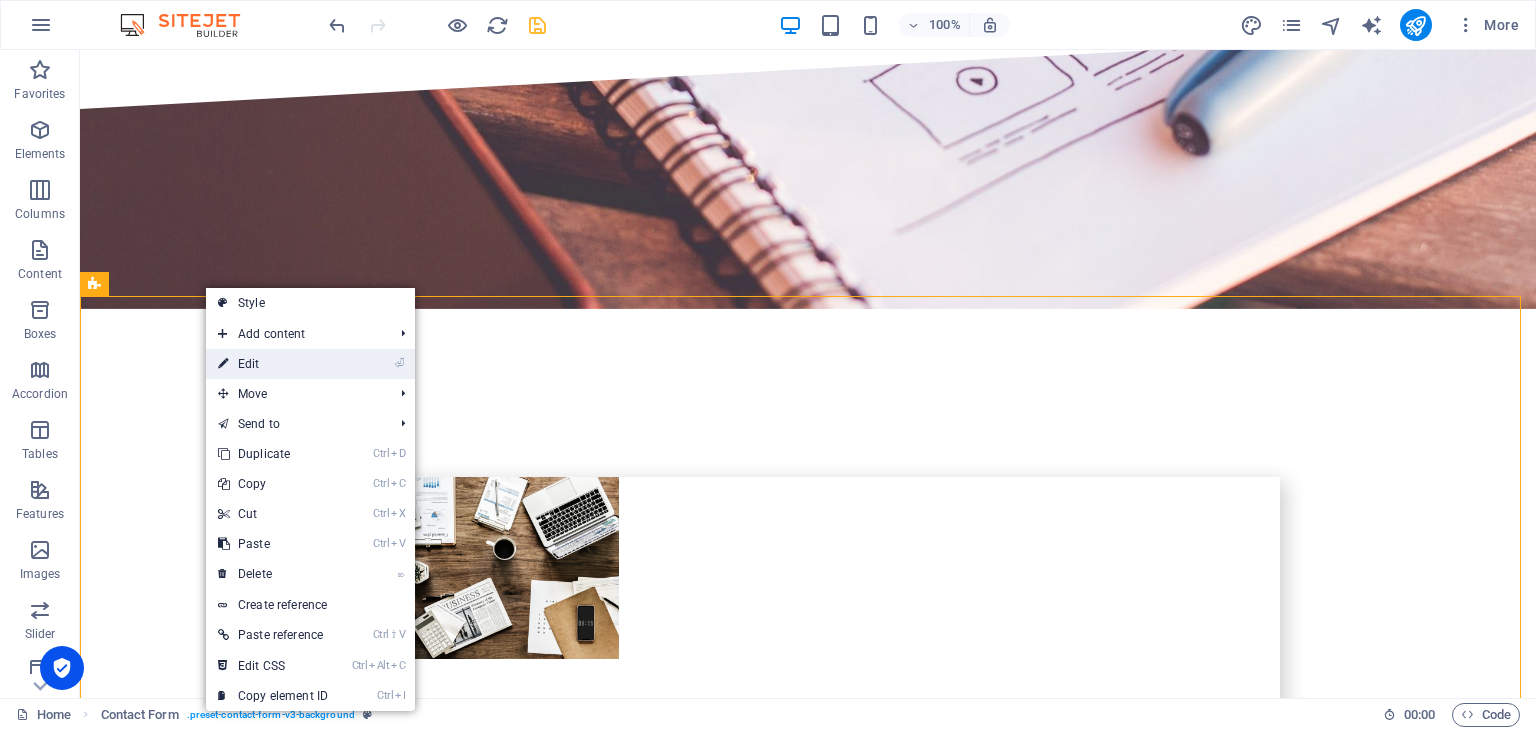 click on "⏎  Edit" at bounding box center [273, 364] 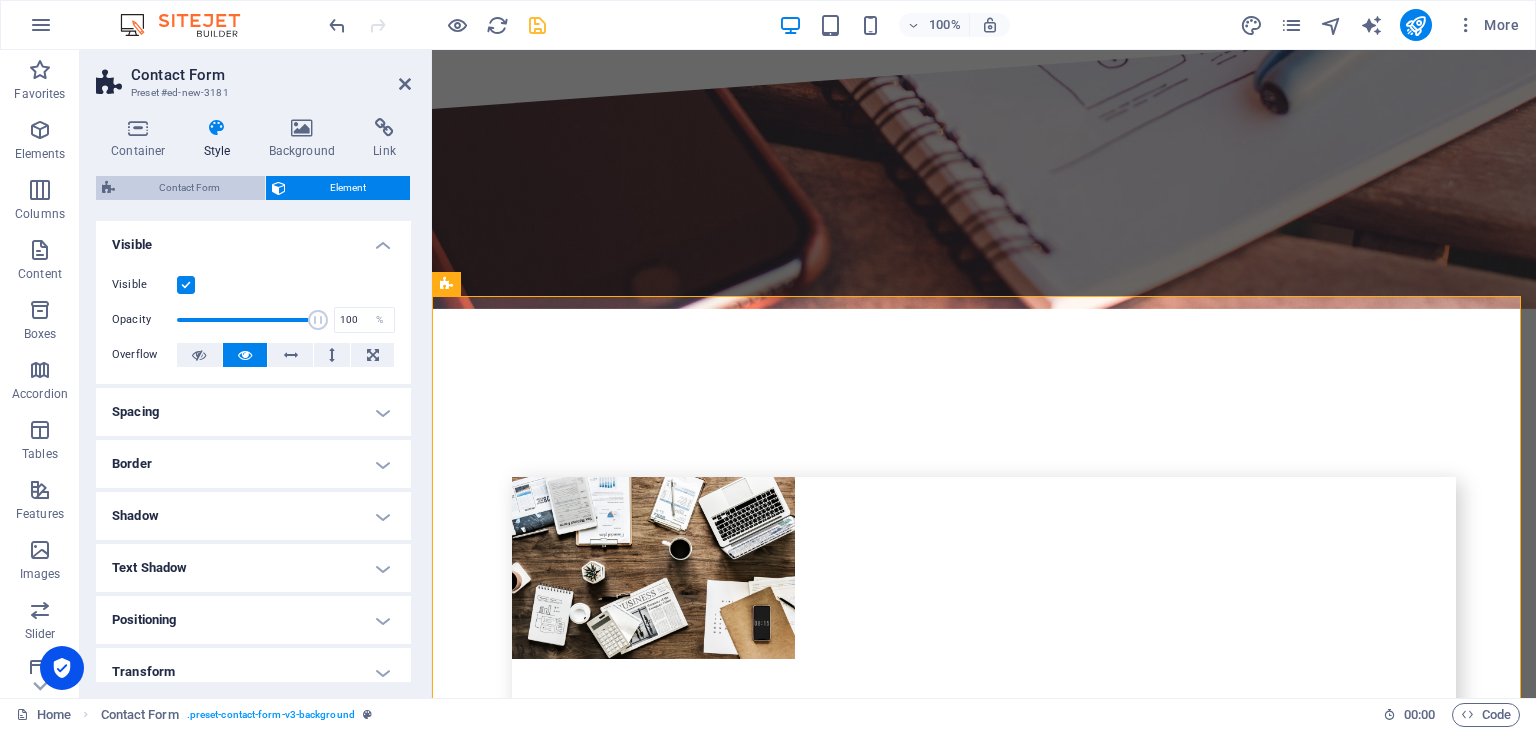 click on "Contact Form" at bounding box center (190, 188) 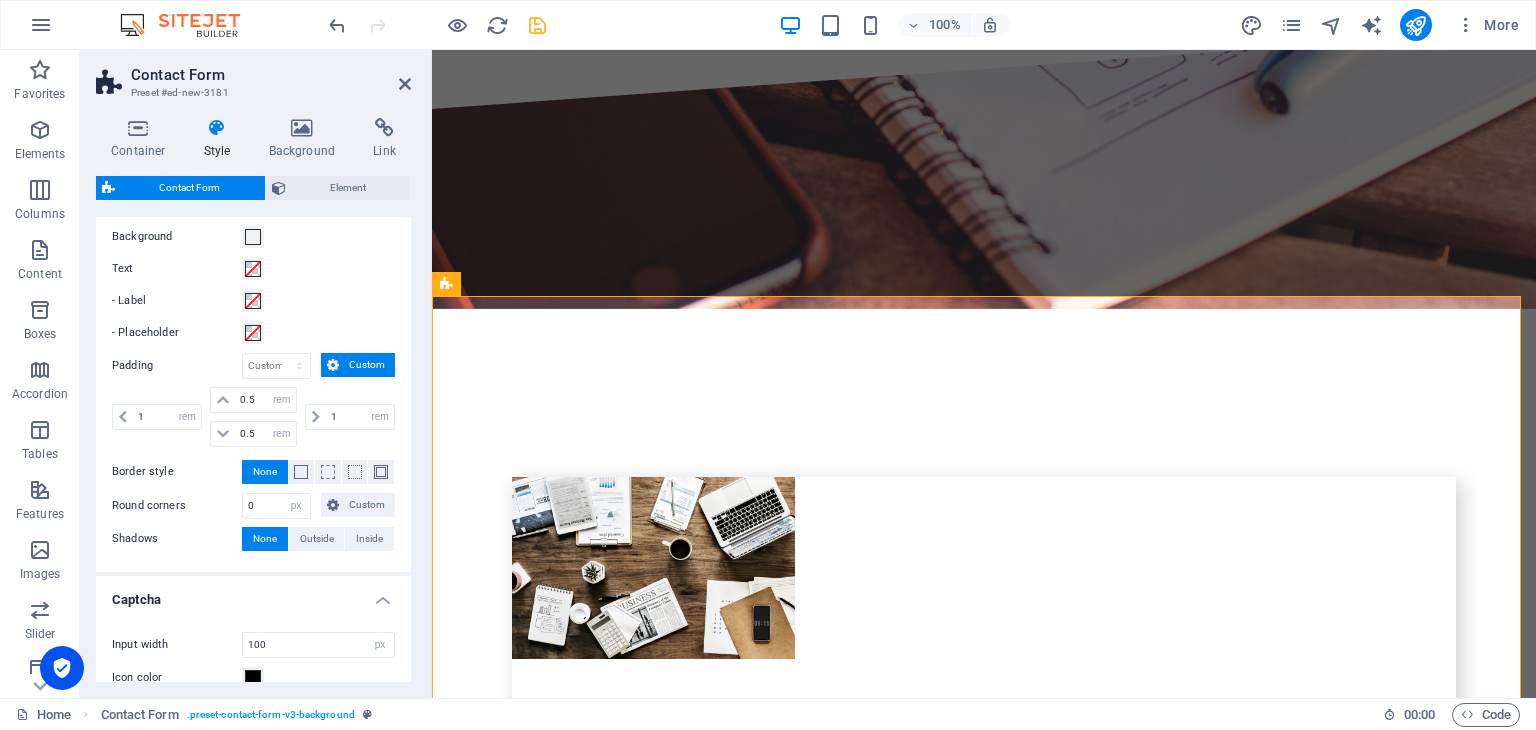 scroll, scrollTop: 840, scrollLeft: 0, axis: vertical 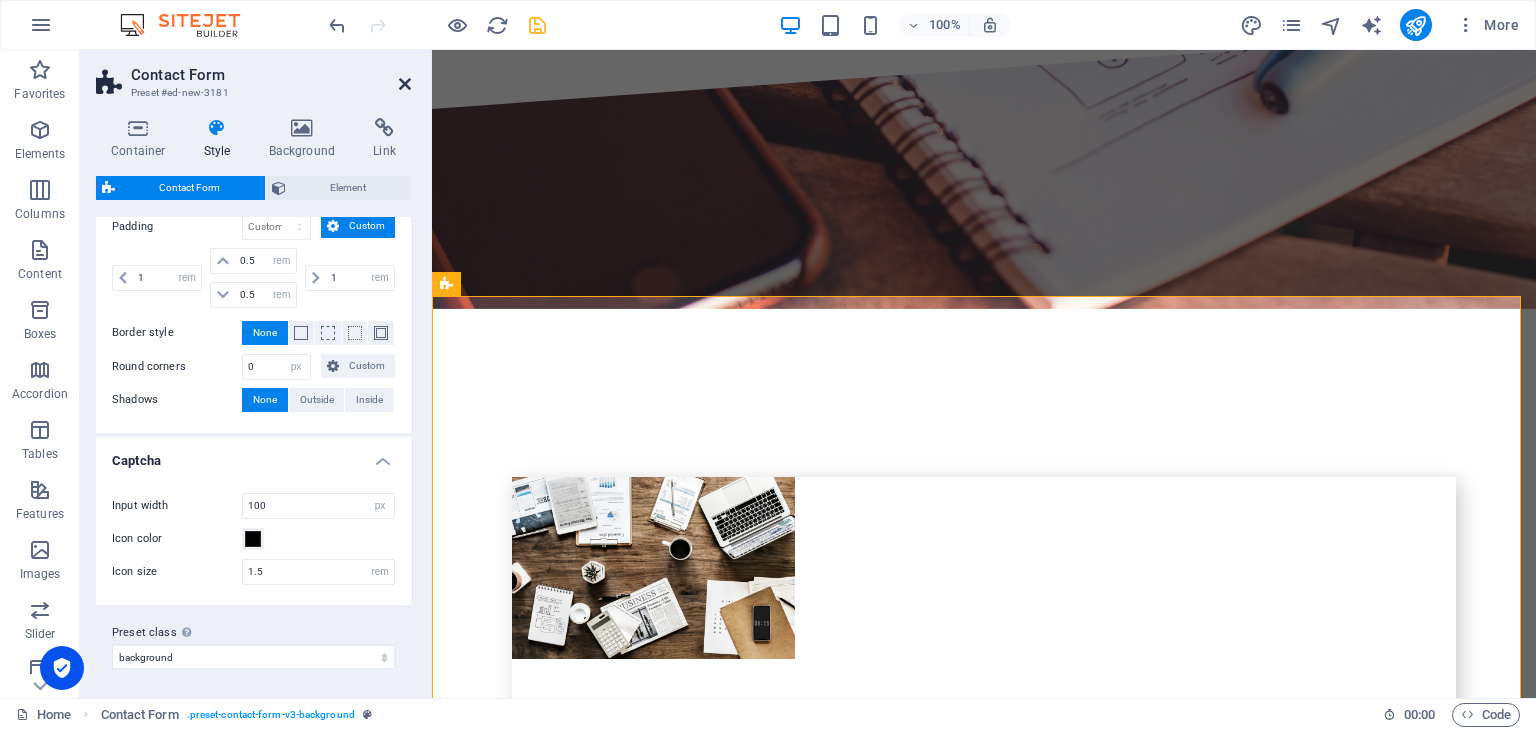 click at bounding box center (405, 84) 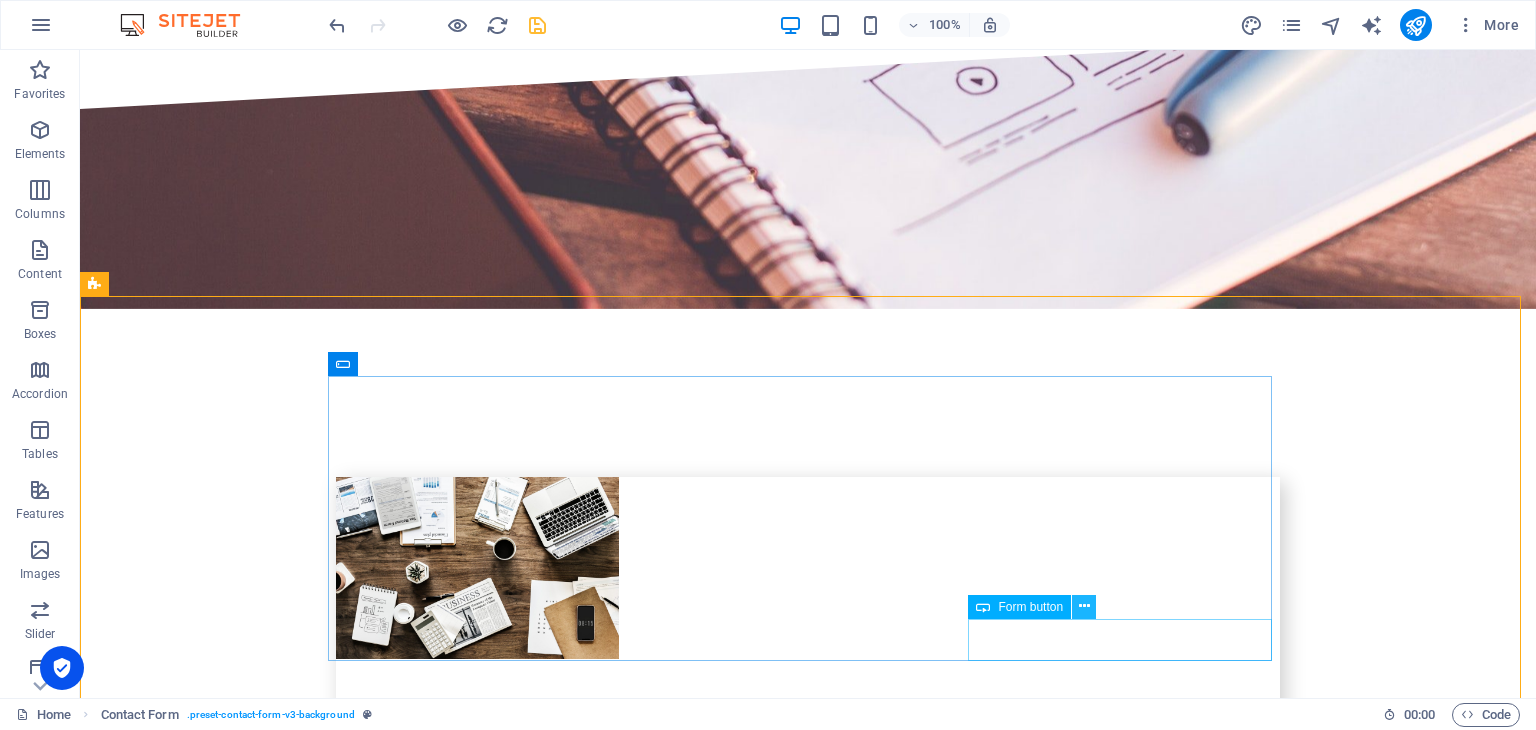 click at bounding box center [1084, 606] 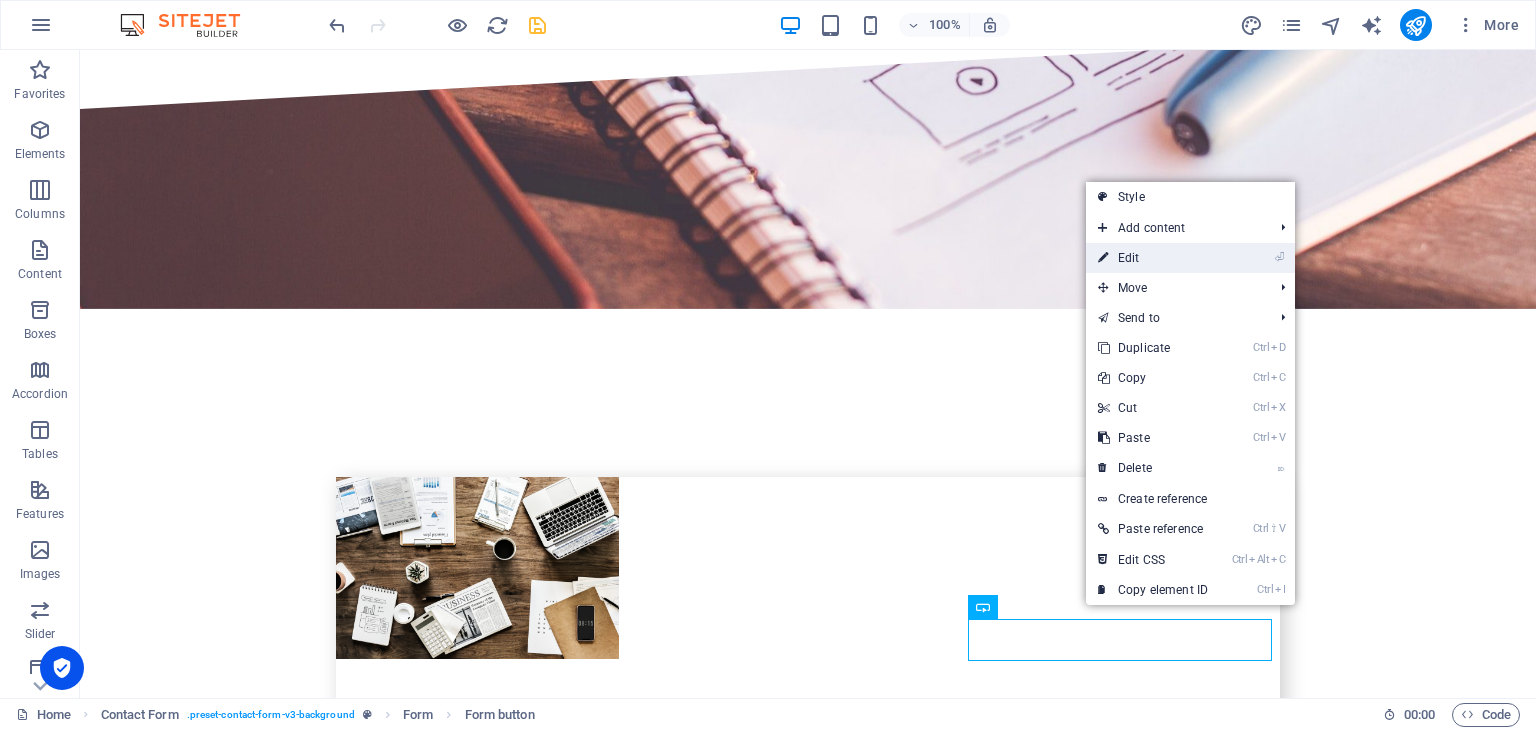 click on "⏎  Edit" at bounding box center (1153, 258) 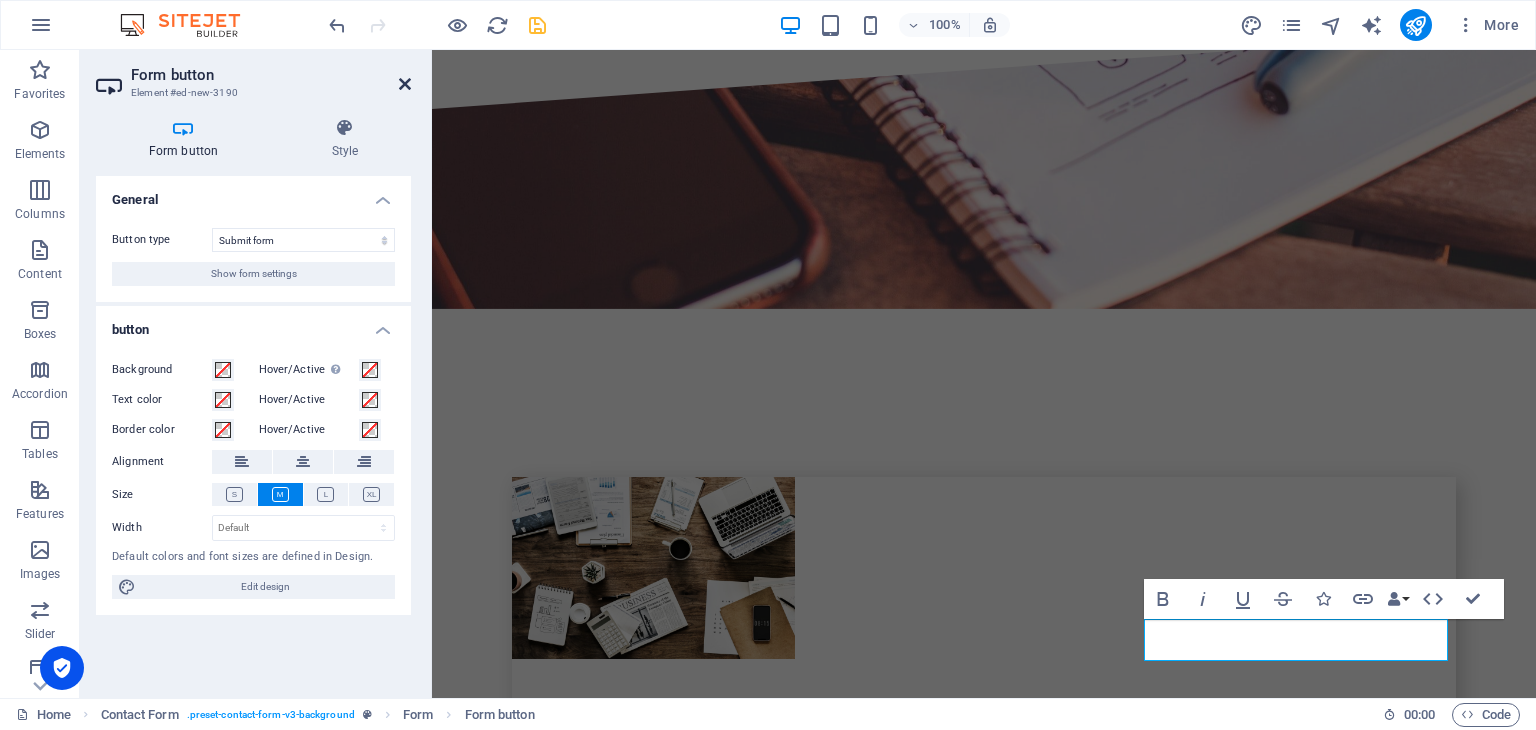 drag, startPoint x: 405, startPoint y: 83, endPoint x: 328, endPoint y: 30, distance: 93.47727 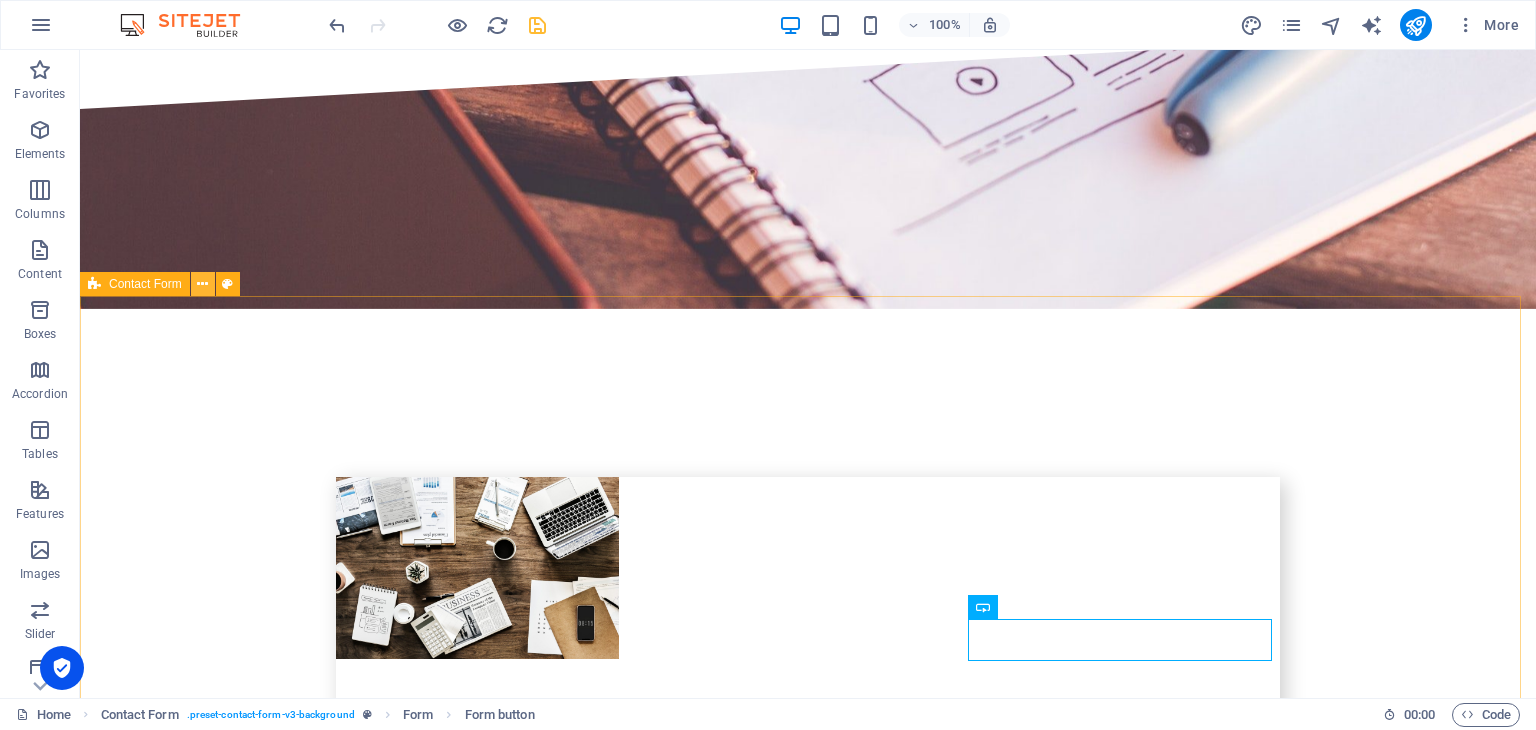 click at bounding box center [202, 284] 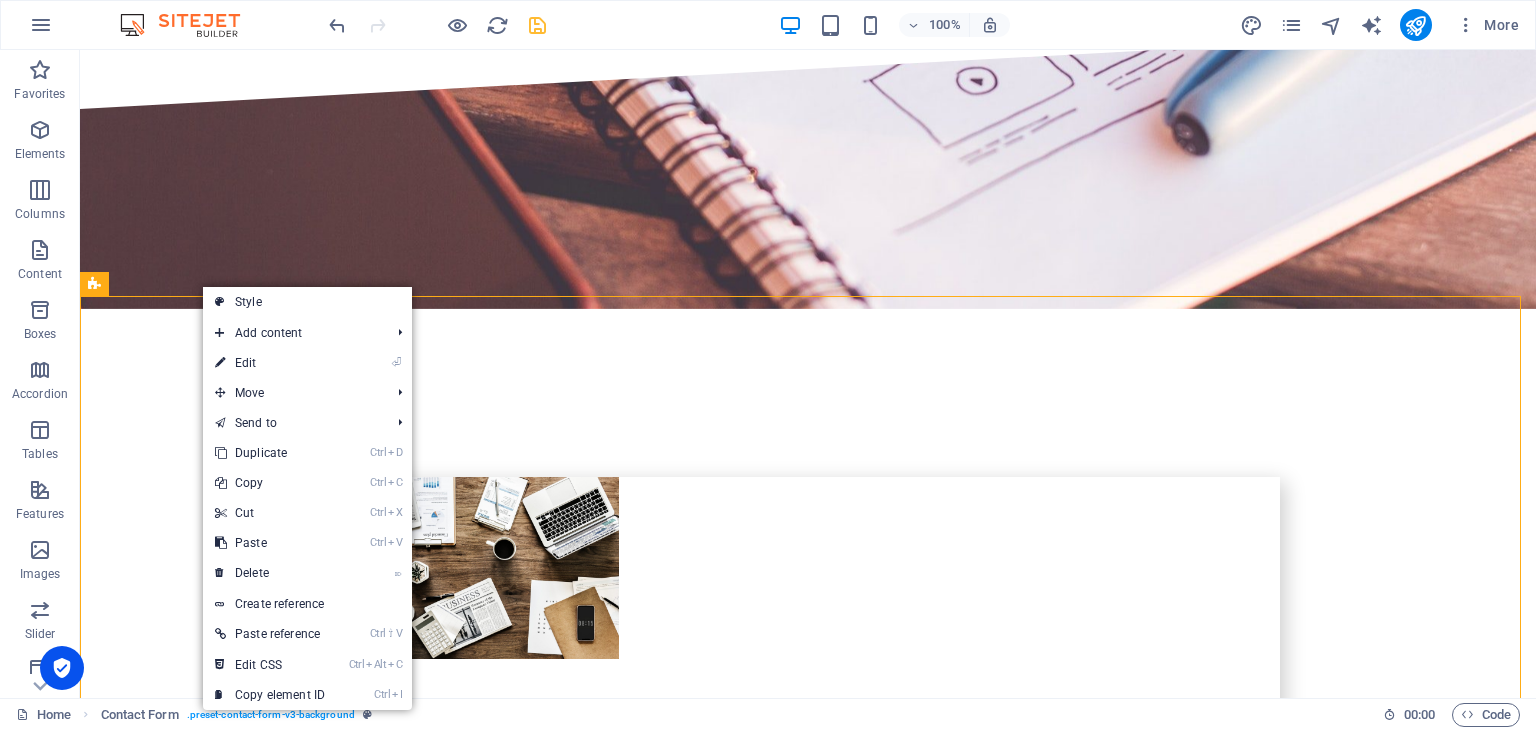 drag, startPoint x: 378, startPoint y: 707, endPoint x: 501, endPoint y: 330, distance: 396.55768 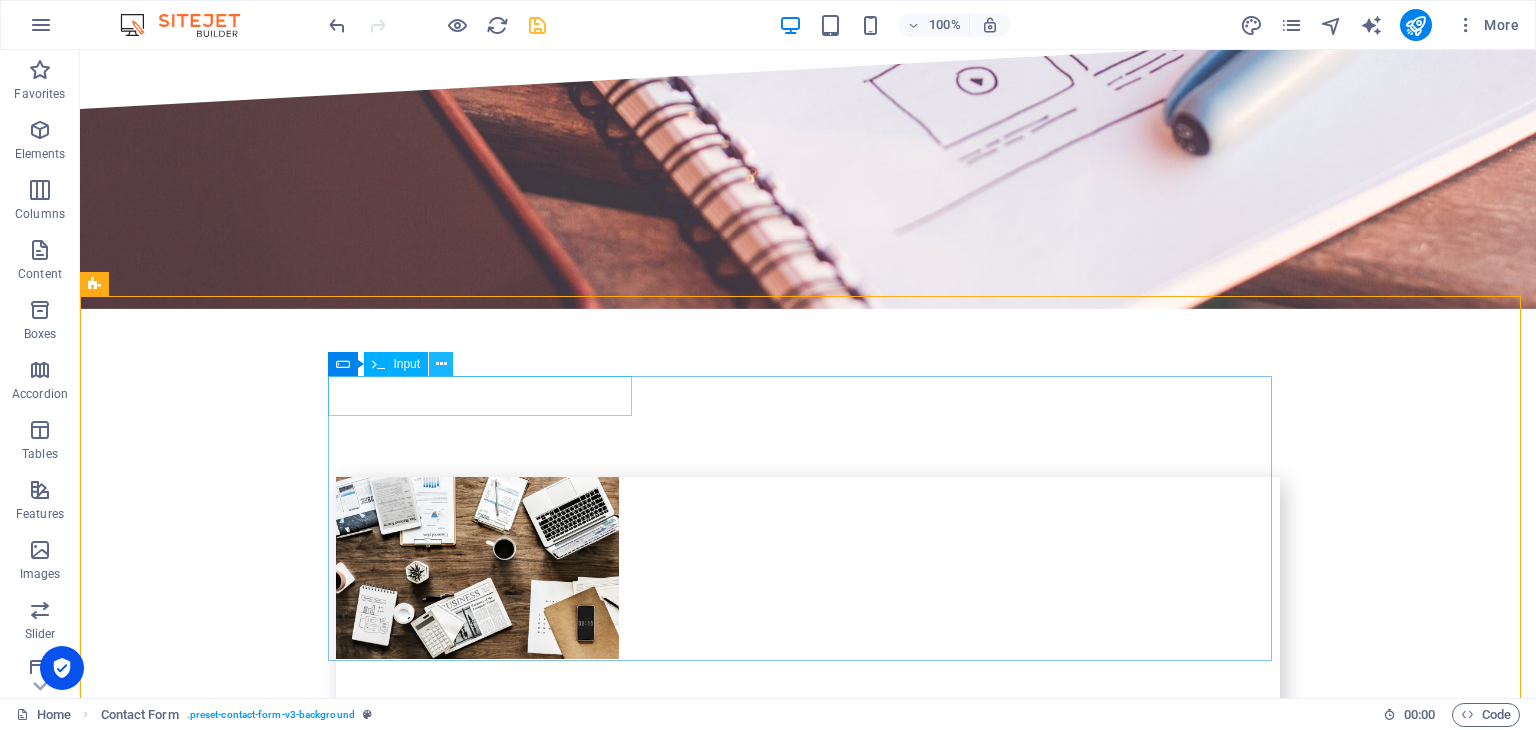 click at bounding box center (441, 364) 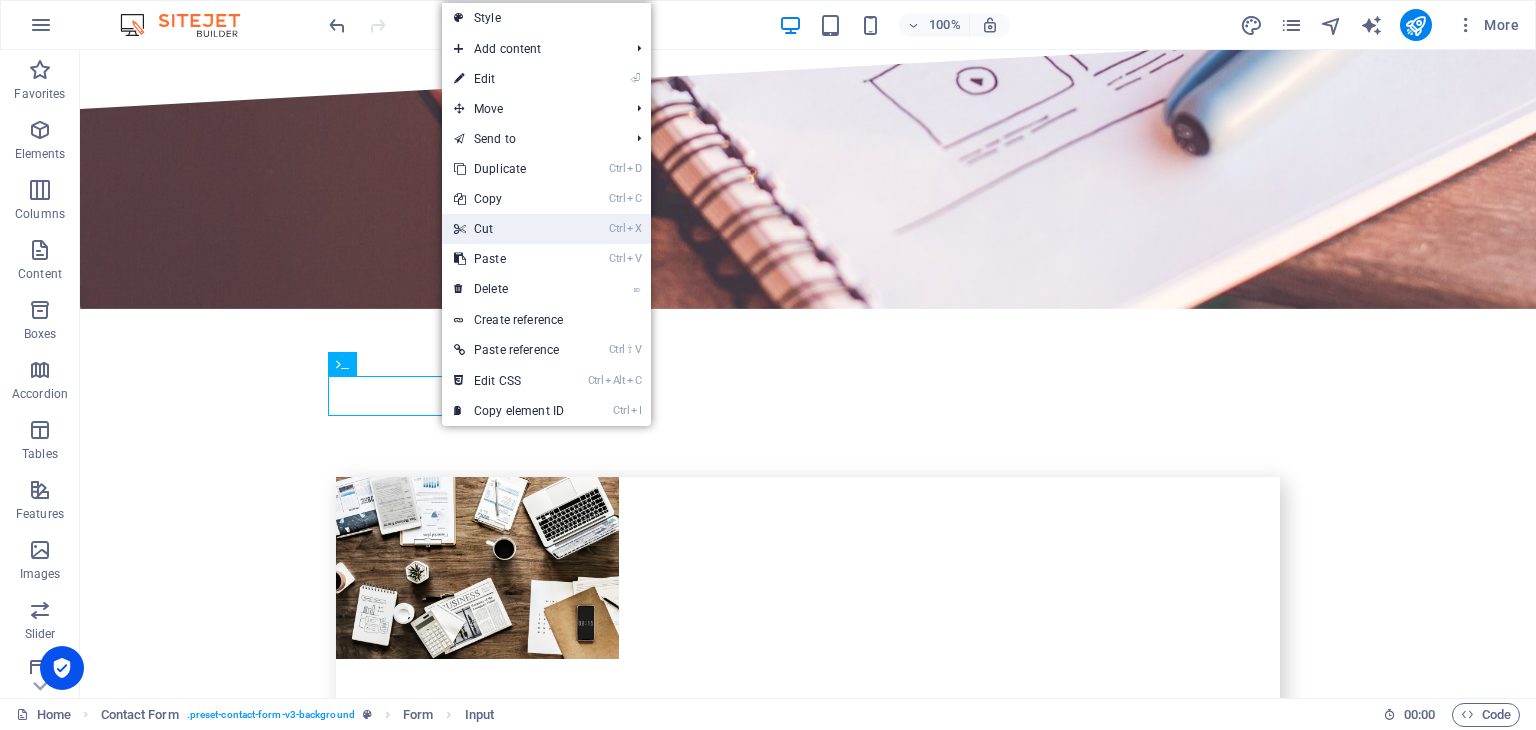 click on "Ctrl X  Cut" at bounding box center [509, 229] 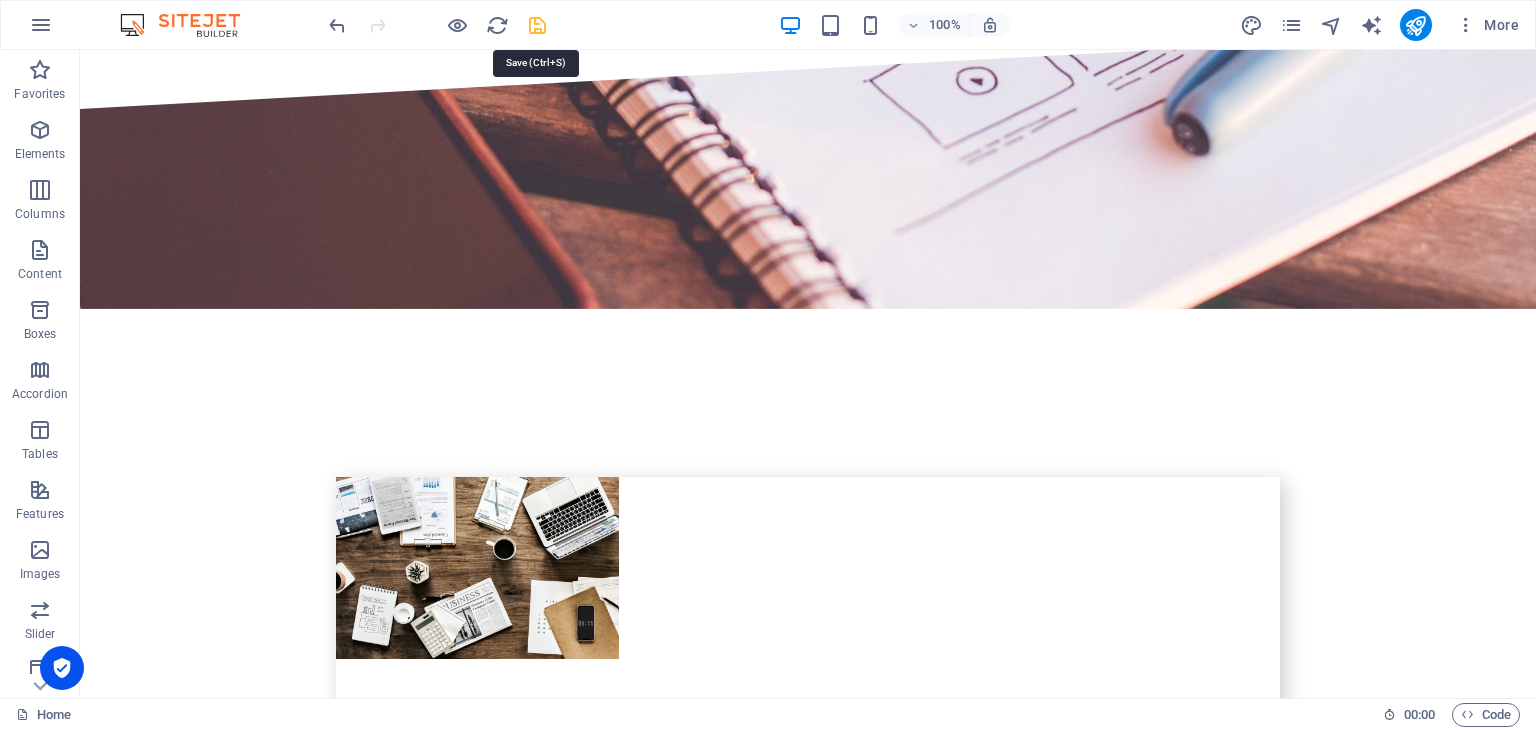 click at bounding box center [537, 25] 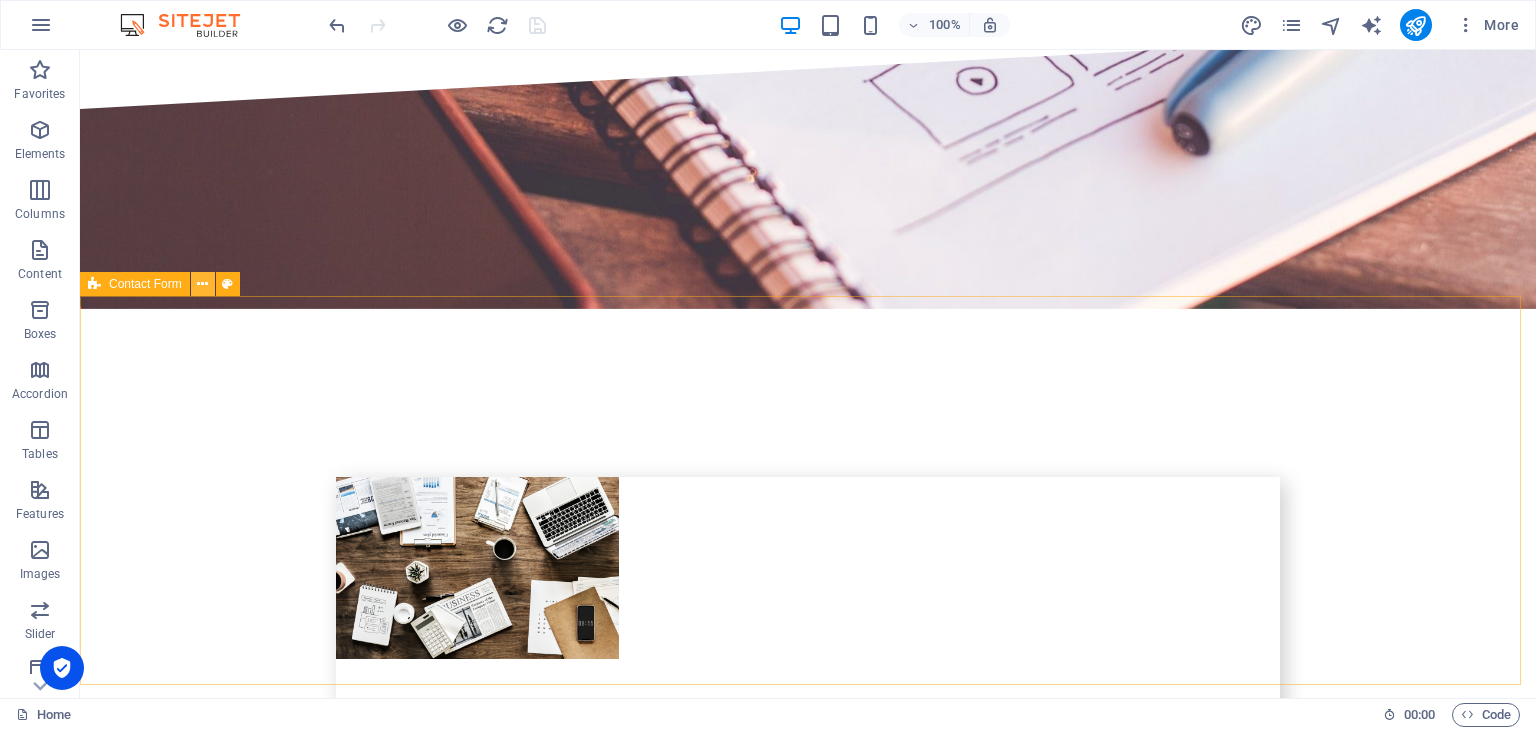 click at bounding box center (202, 284) 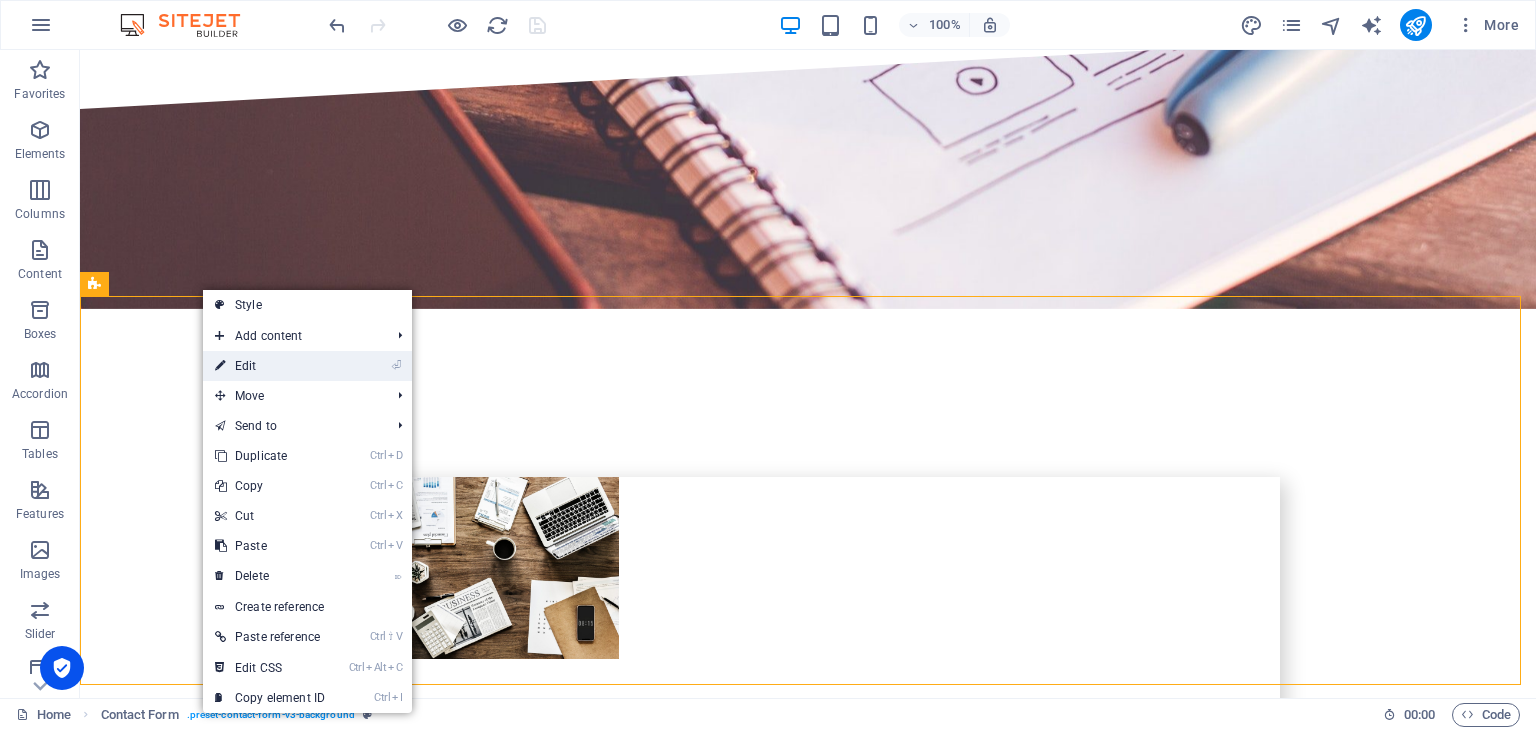click on "⏎  Edit" at bounding box center (270, 366) 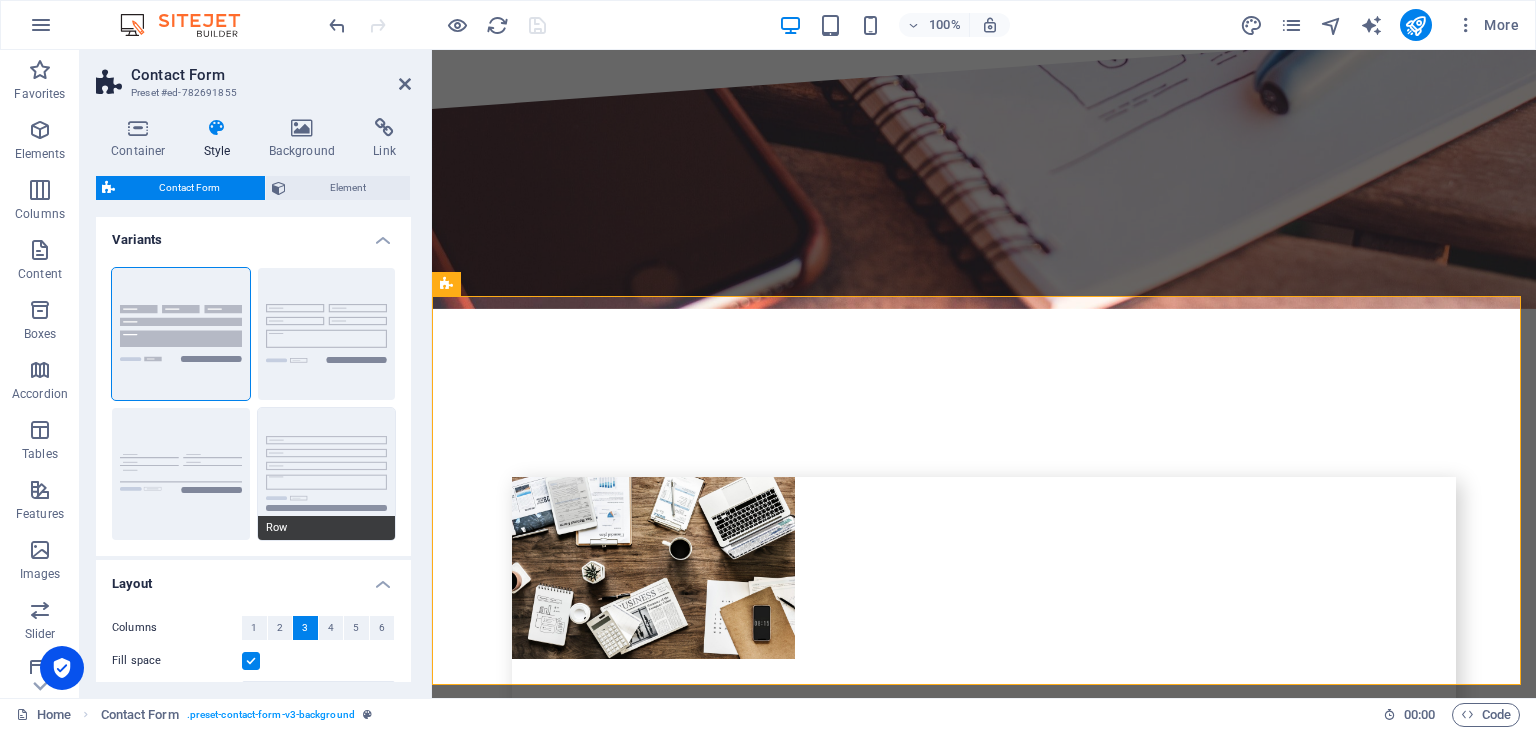 scroll, scrollTop: 0, scrollLeft: 0, axis: both 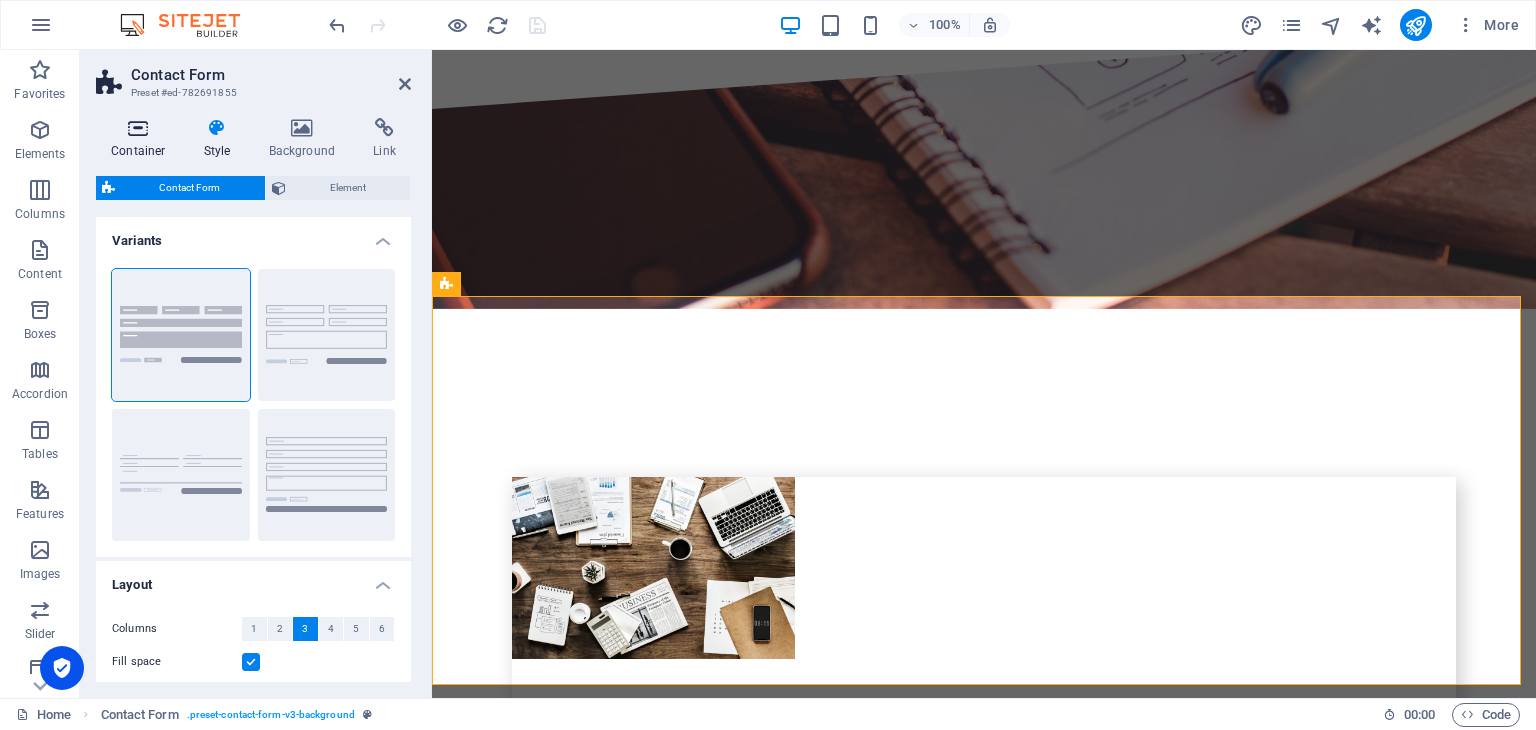 click at bounding box center [138, 128] 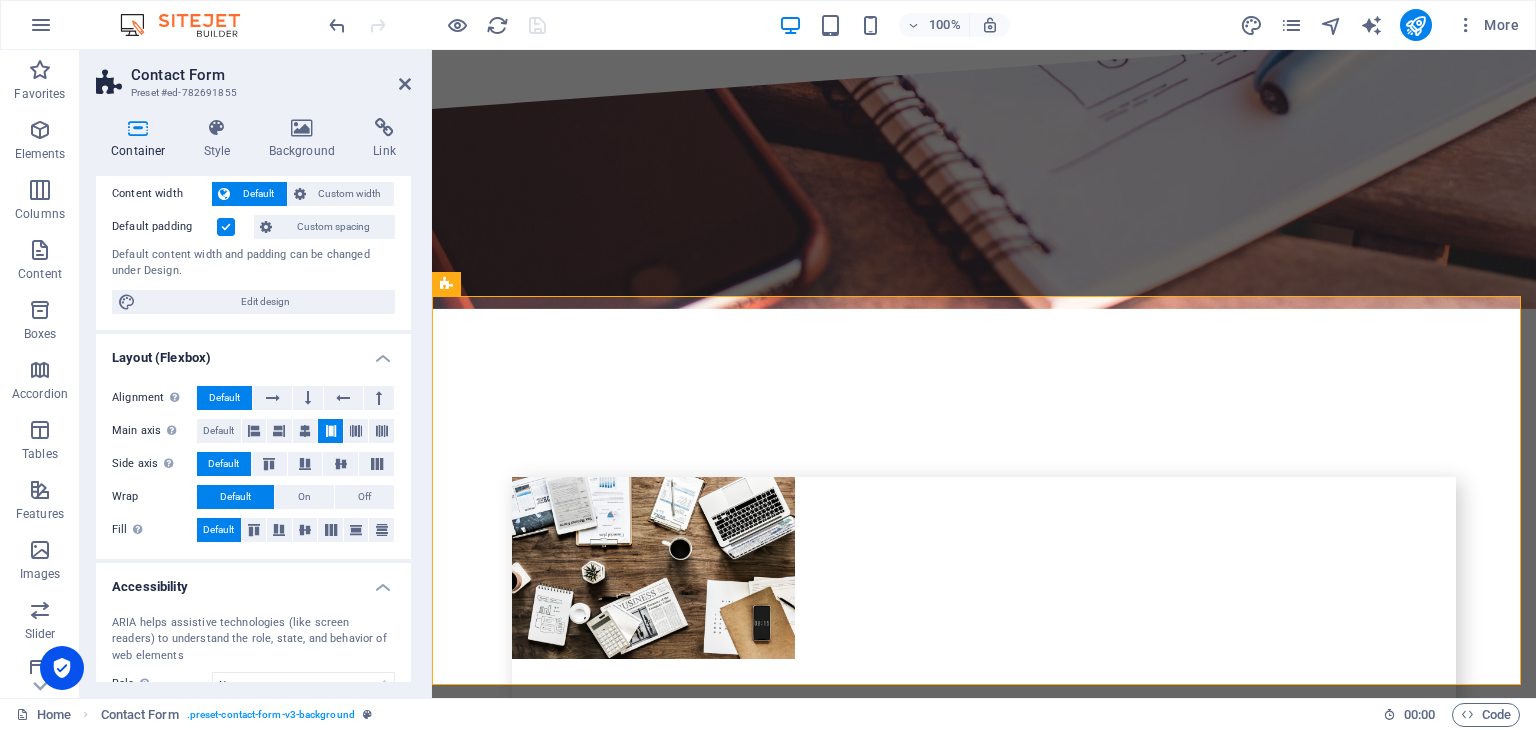 scroll, scrollTop: 0, scrollLeft: 0, axis: both 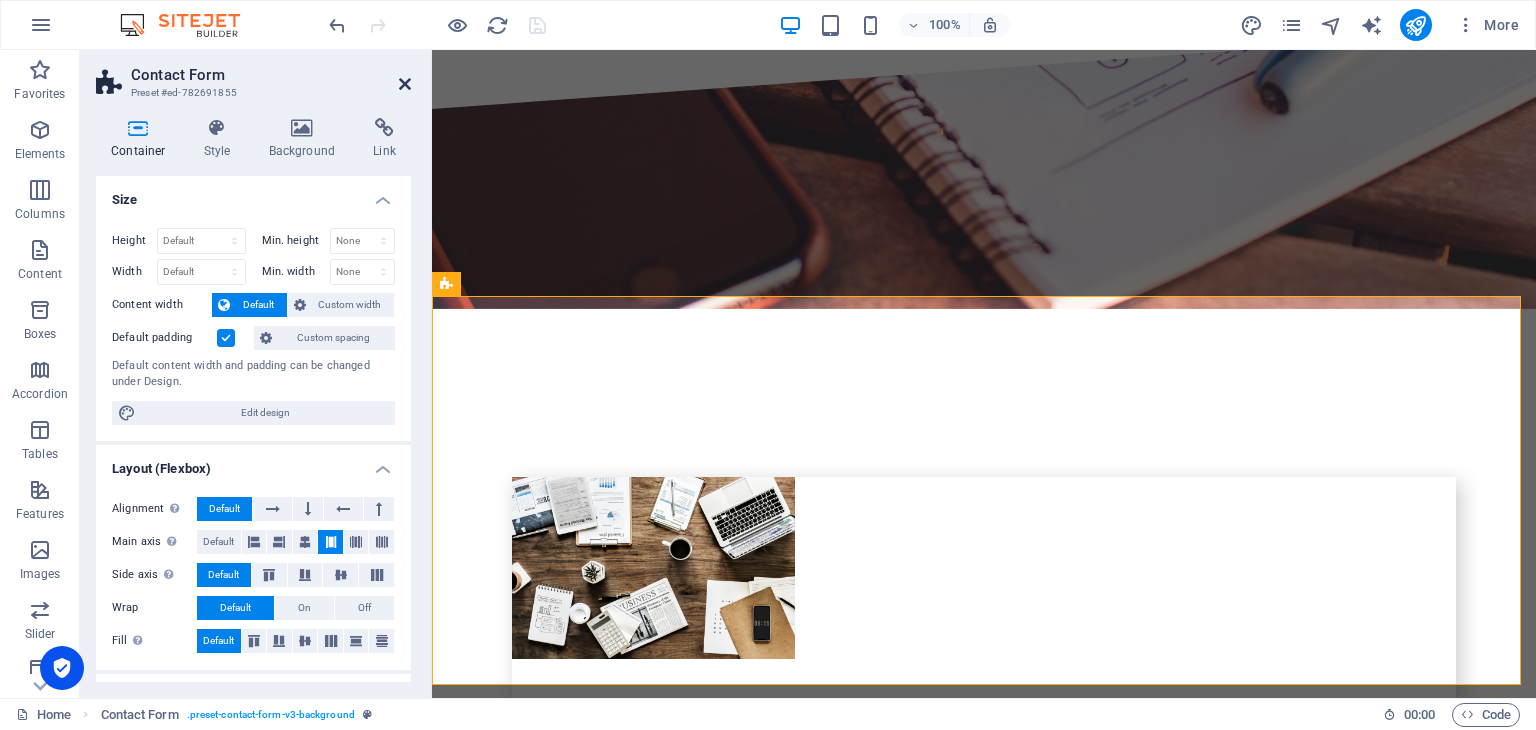 drag, startPoint x: 404, startPoint y: 81, endPoint x: 324, endPoint y: 29, distance: 95.41489 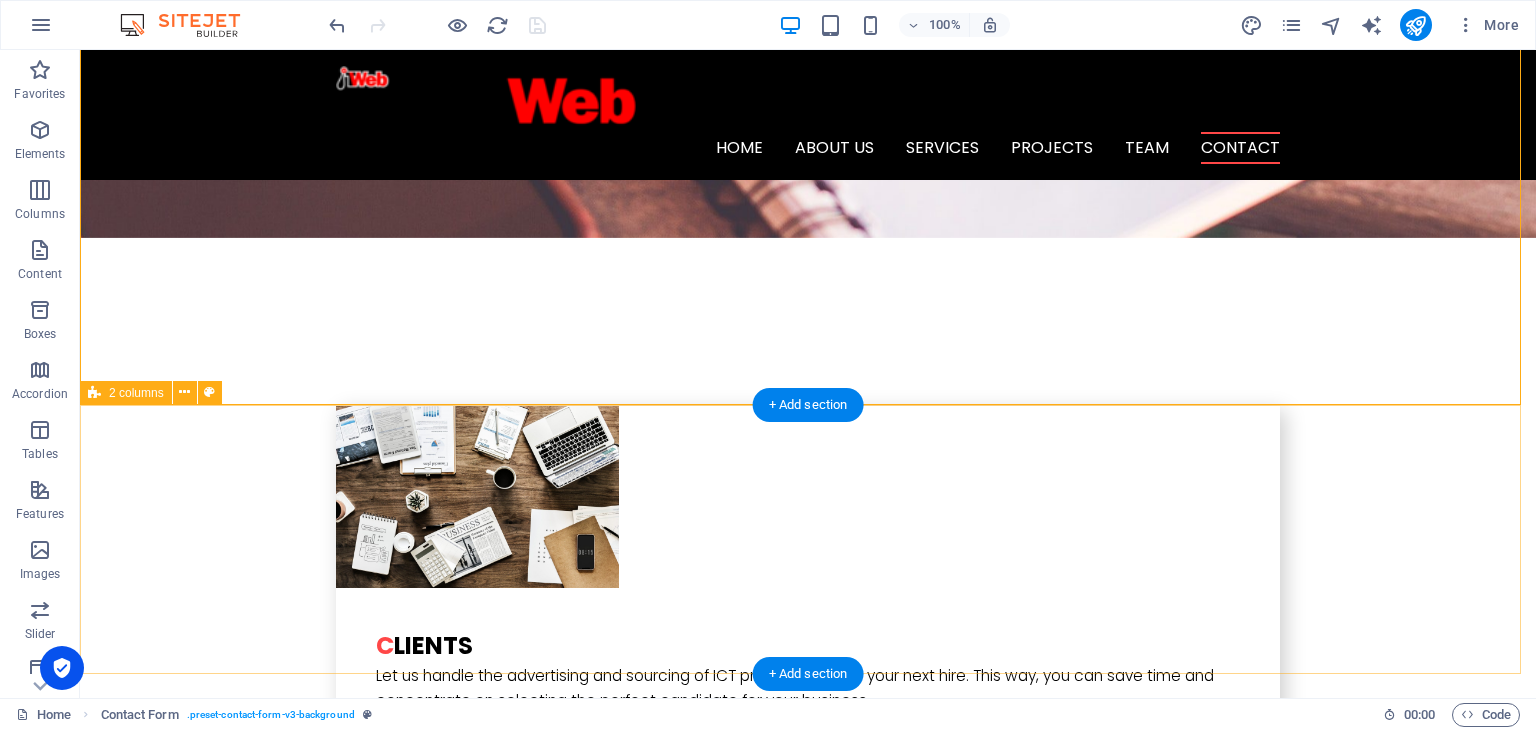 scroll, scrollTop: 4100, scrollLeft: 0, axis: vertical 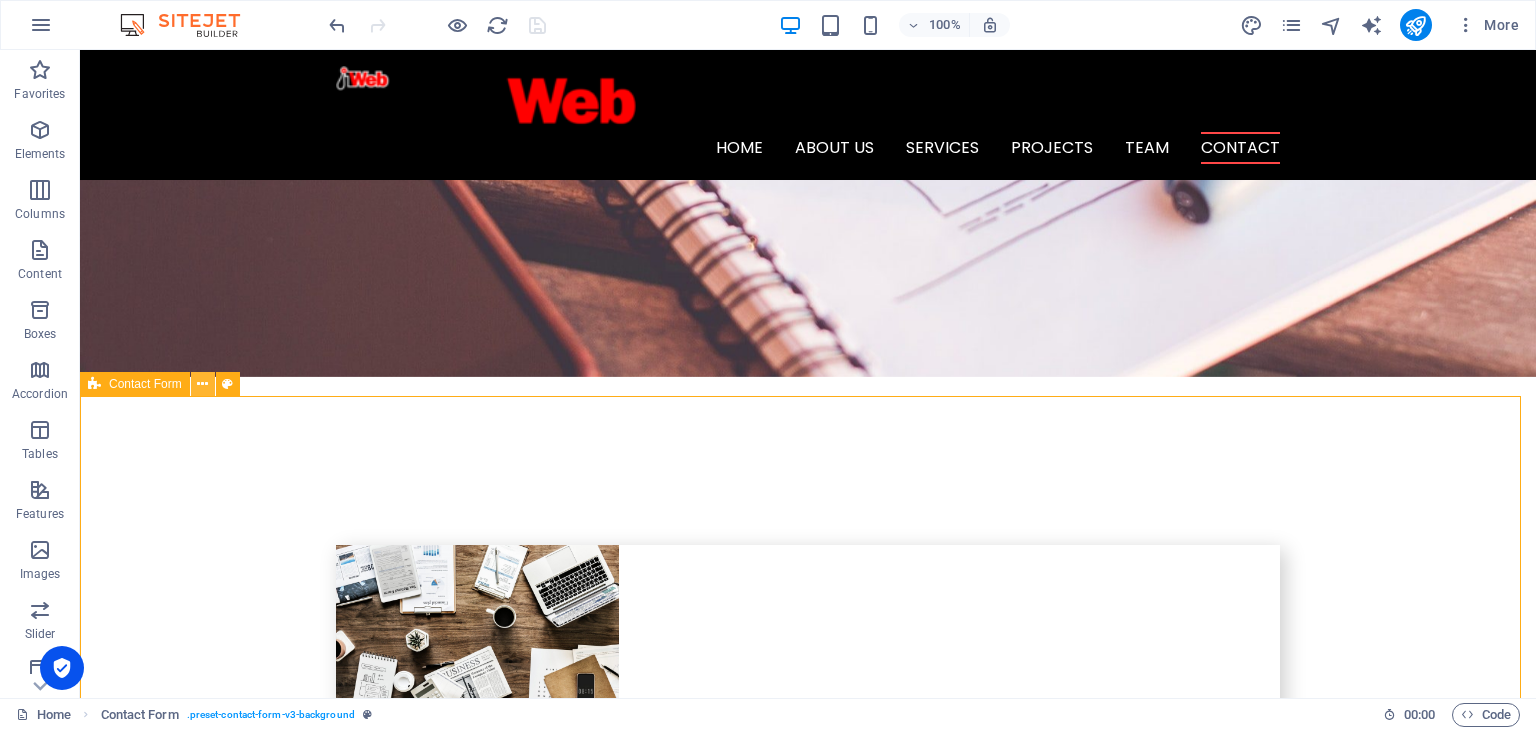 click at bounding box center [202, 384] 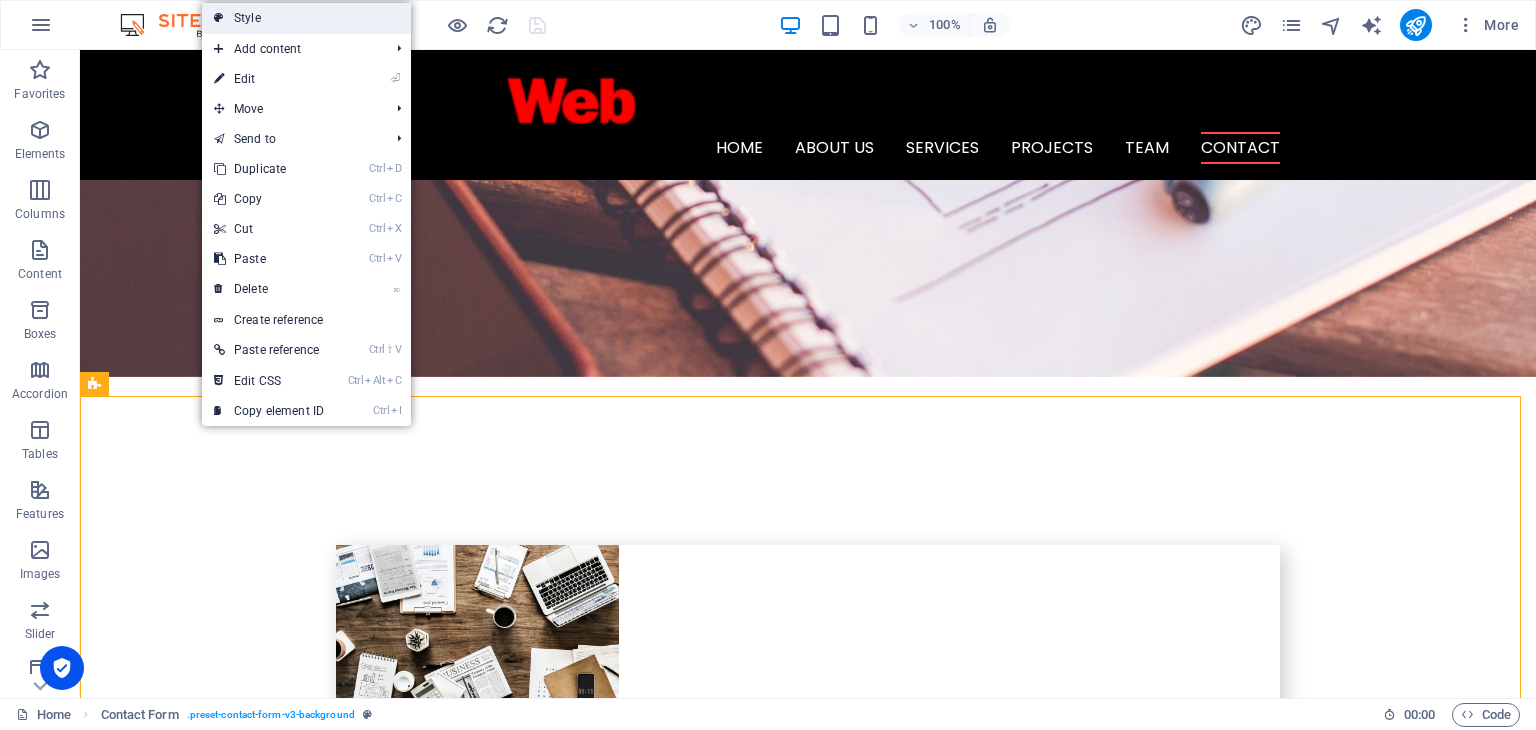 click on "Style" at bounding box center [306, 18] 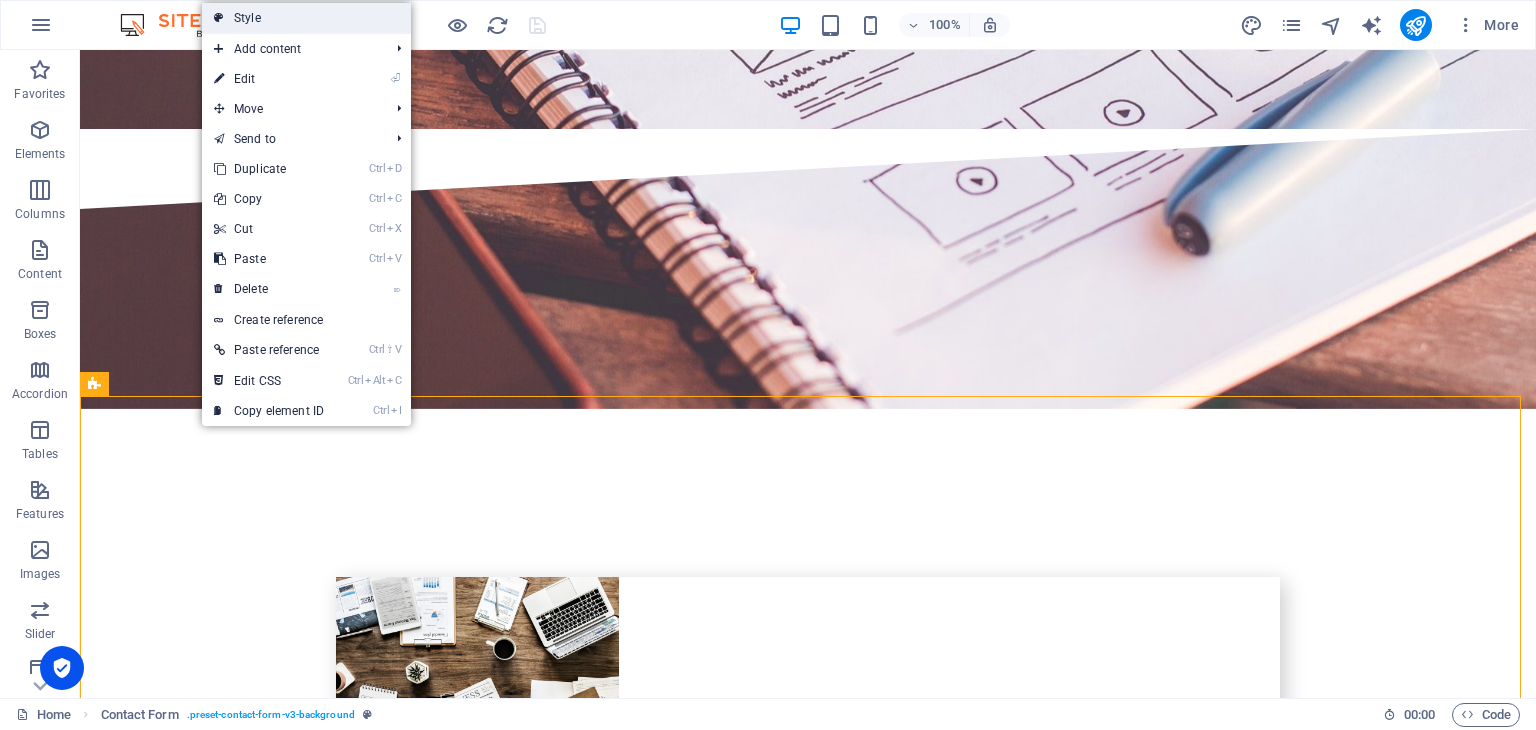 select on "rem" 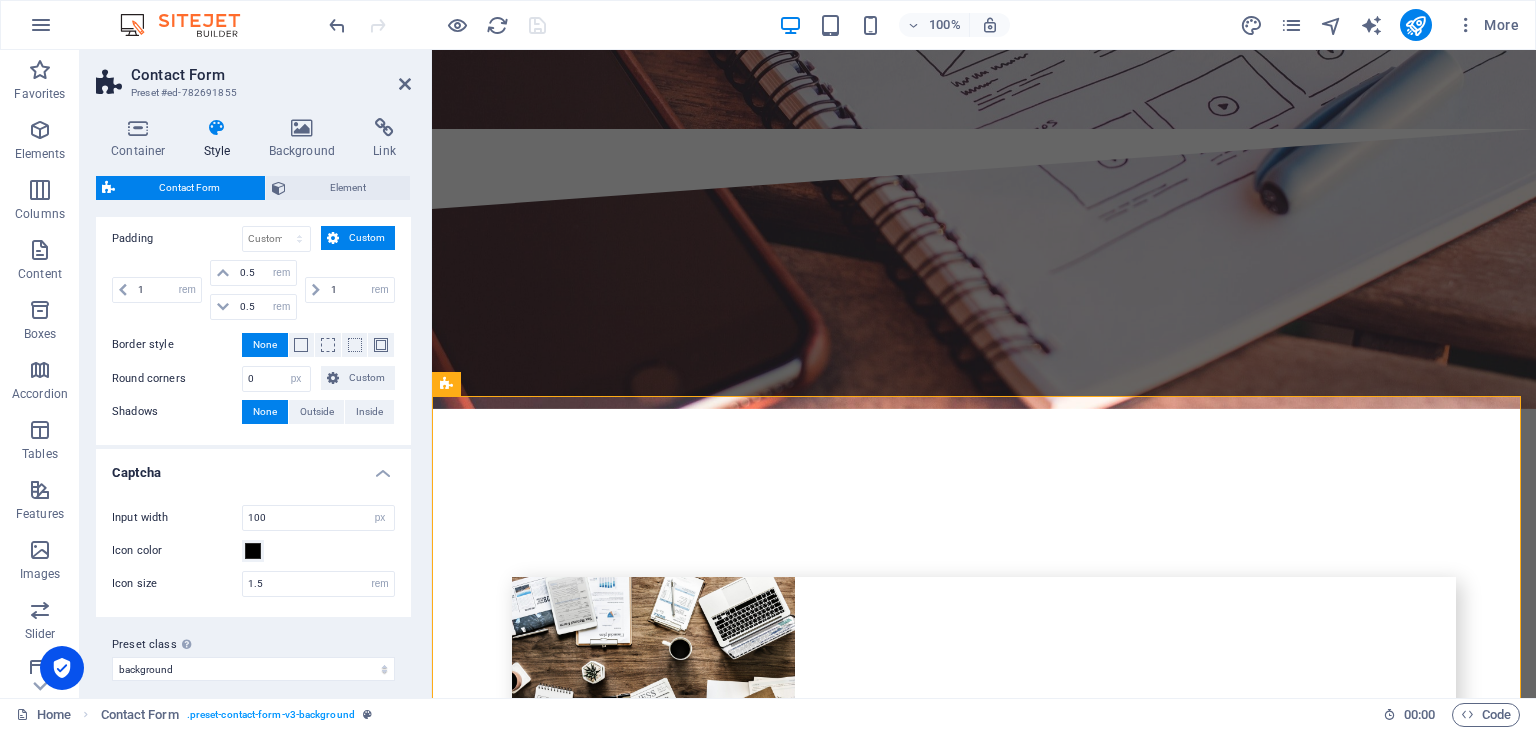scroll, scrollTop: 840, scrollLeft: 0, axis: vertical 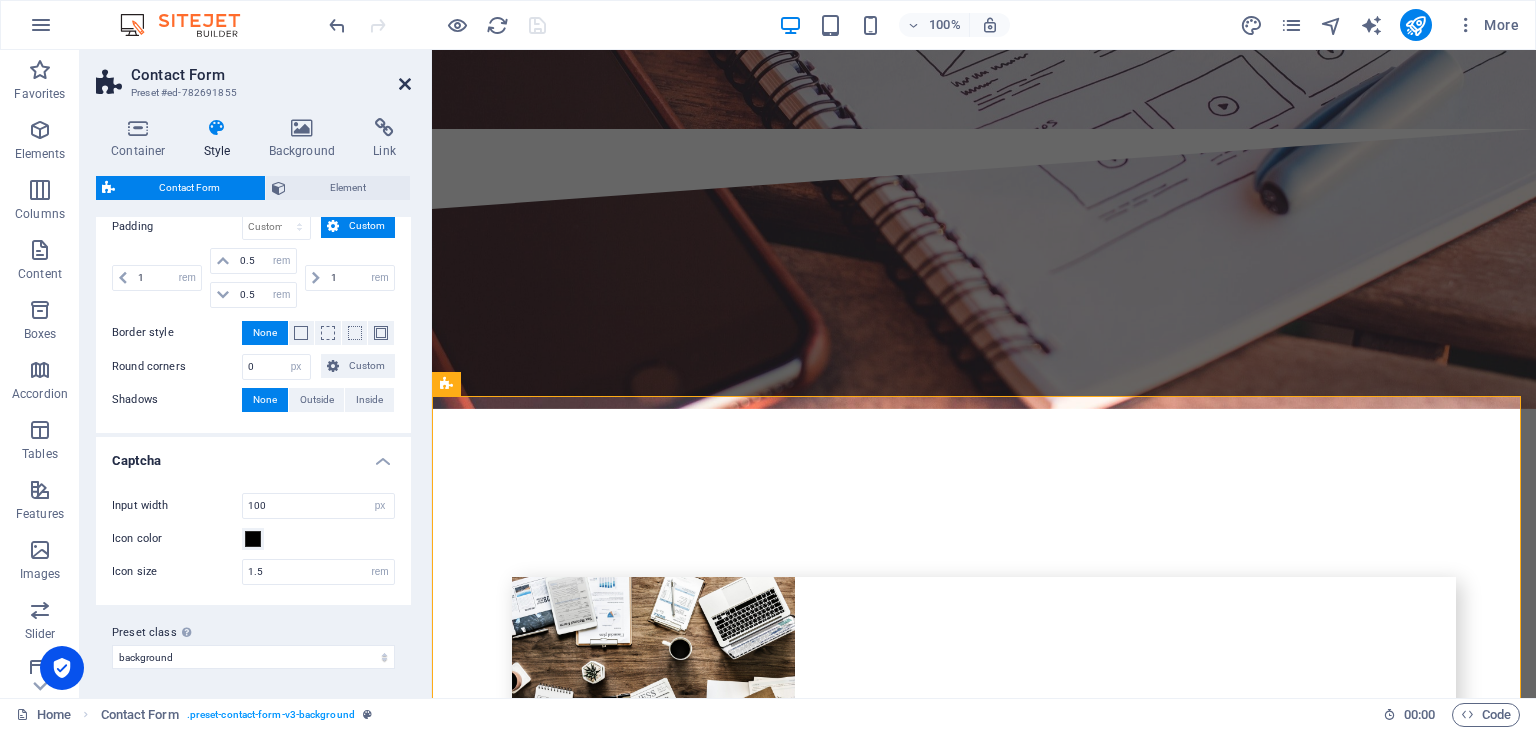 click at bounding box center (405, 84) 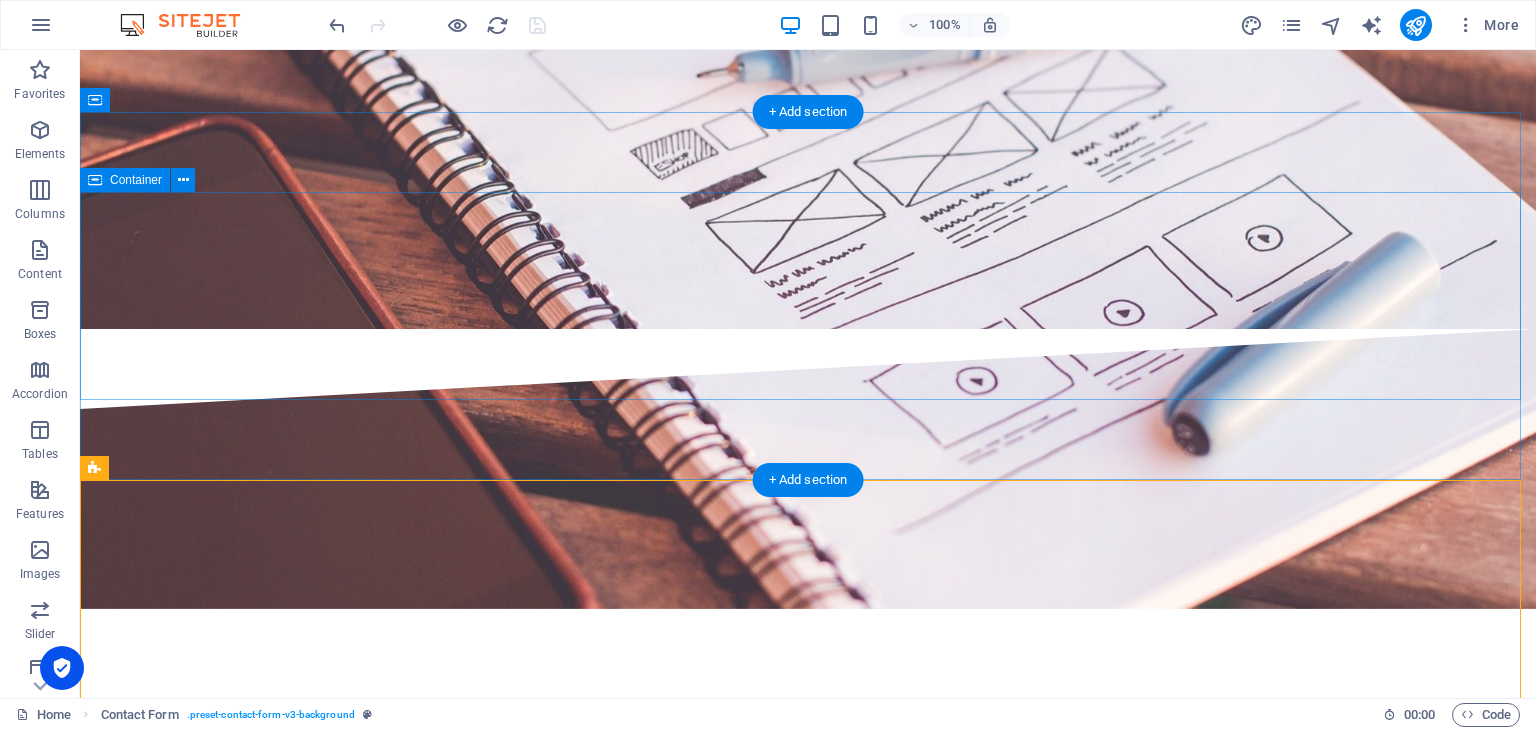scroll, scrollTop: 4200, scrollLeft: 0, axis: vertical 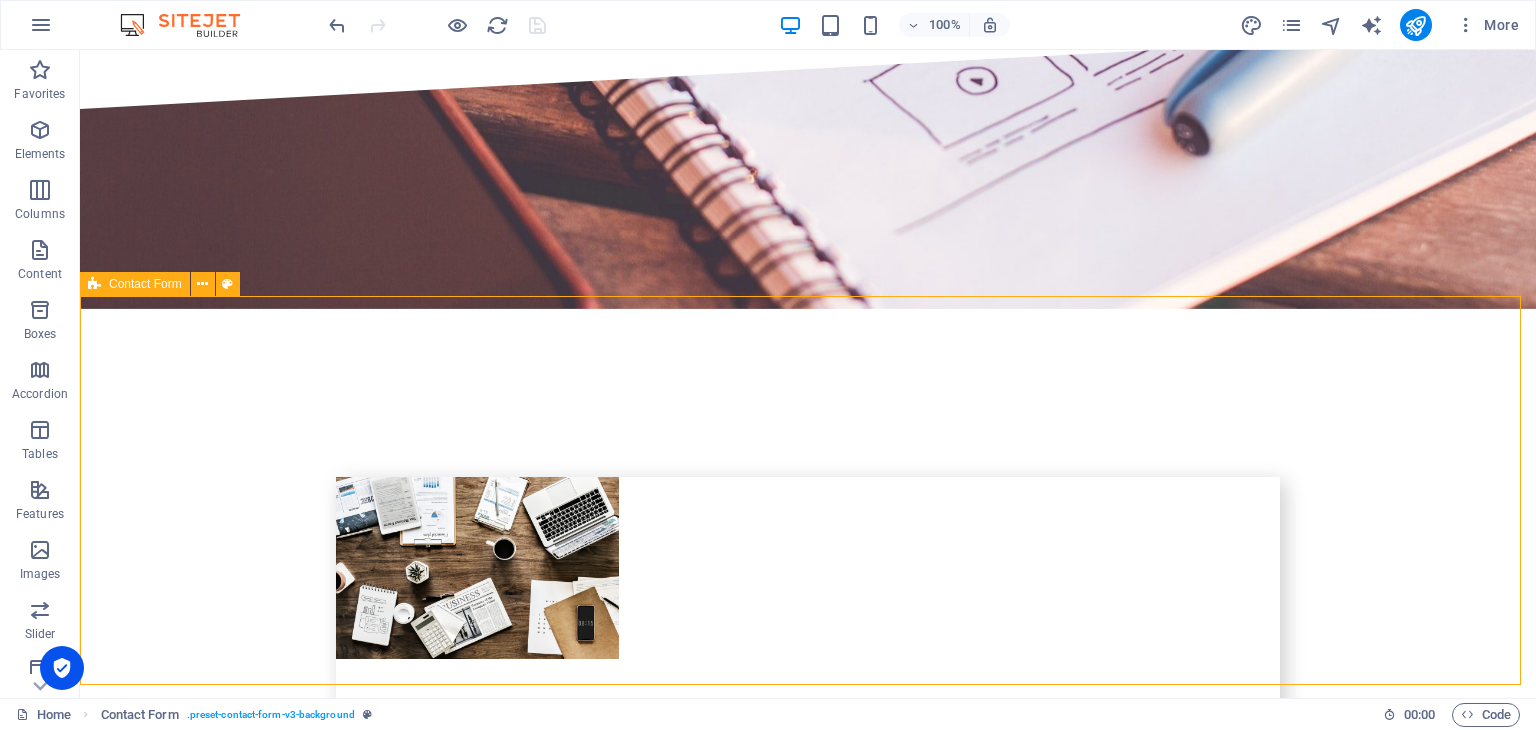 click on "Contact Form" at bounding box center (145, 284) 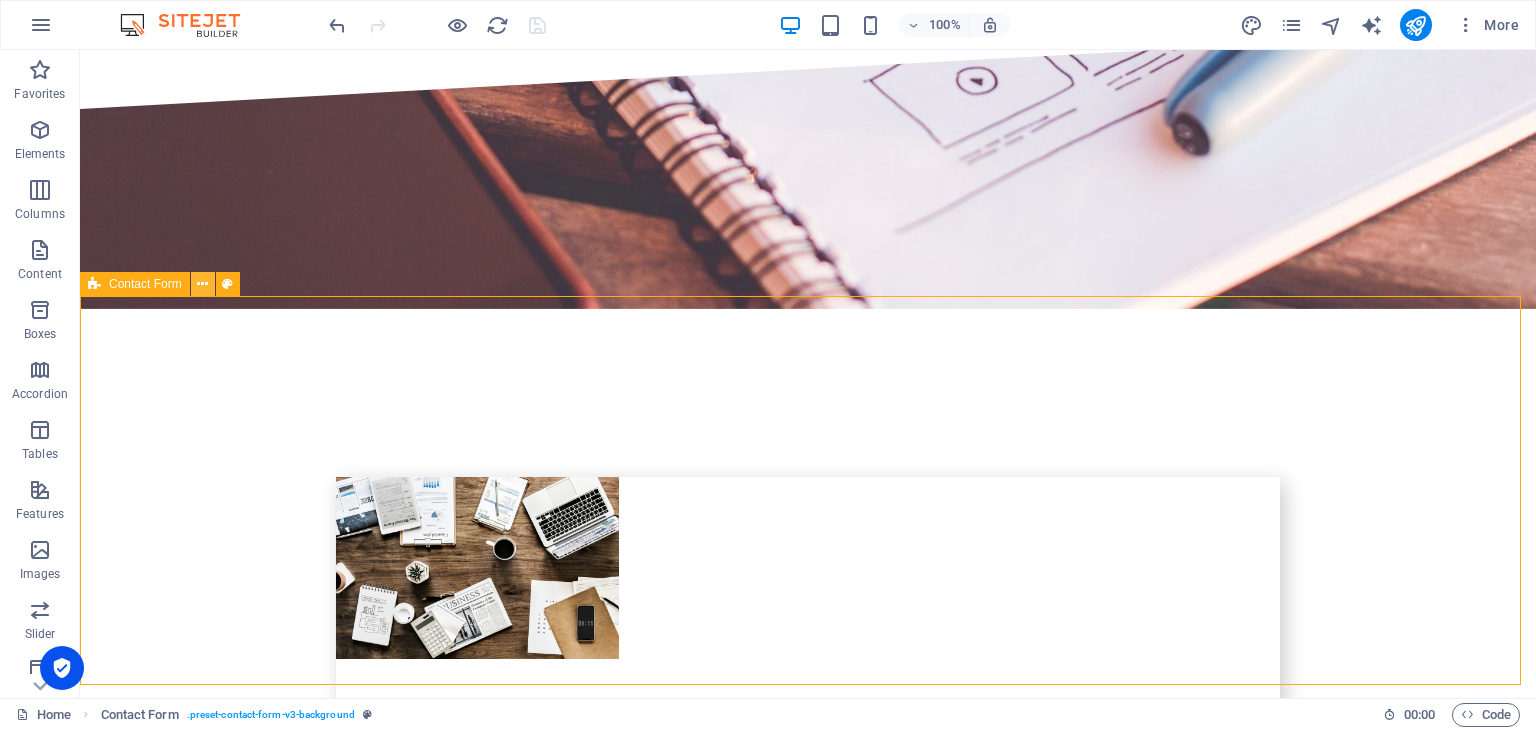 click at bounding box center [202, 284] 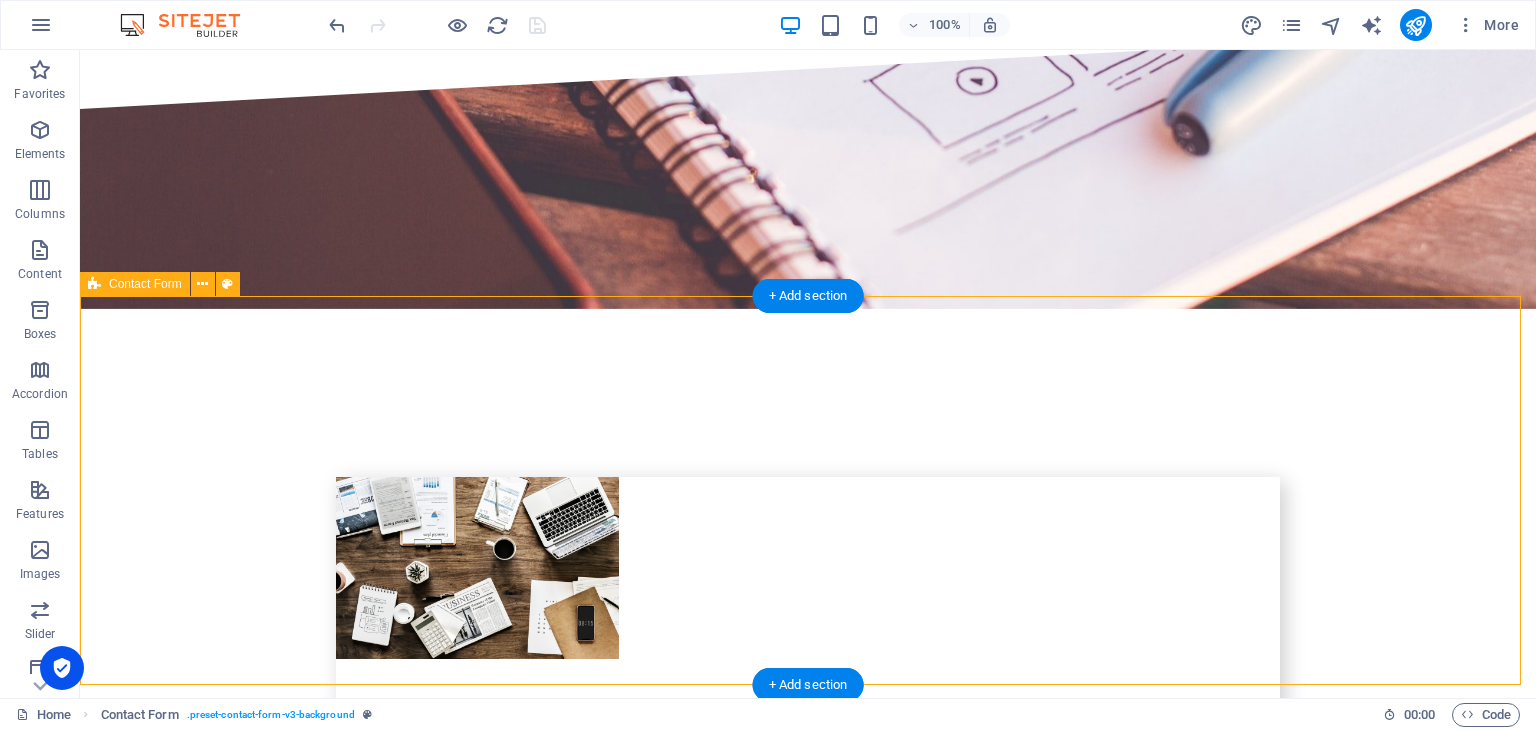 click on "{{ 'content.forms.privacy'|trans }} Unreadable? Regenerate Submit" at bounding box center (808, 4542) 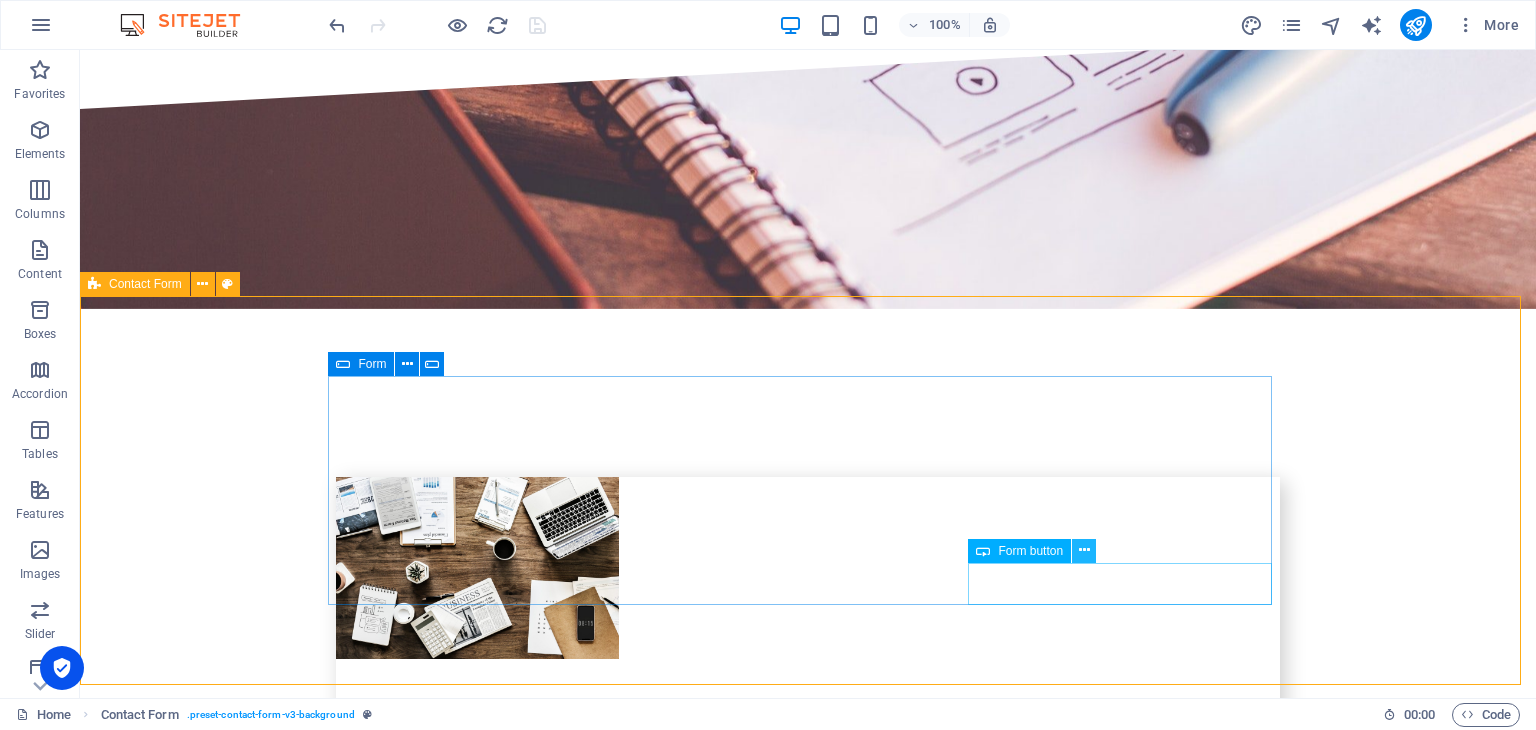 click at bounding box center [1084, 550] 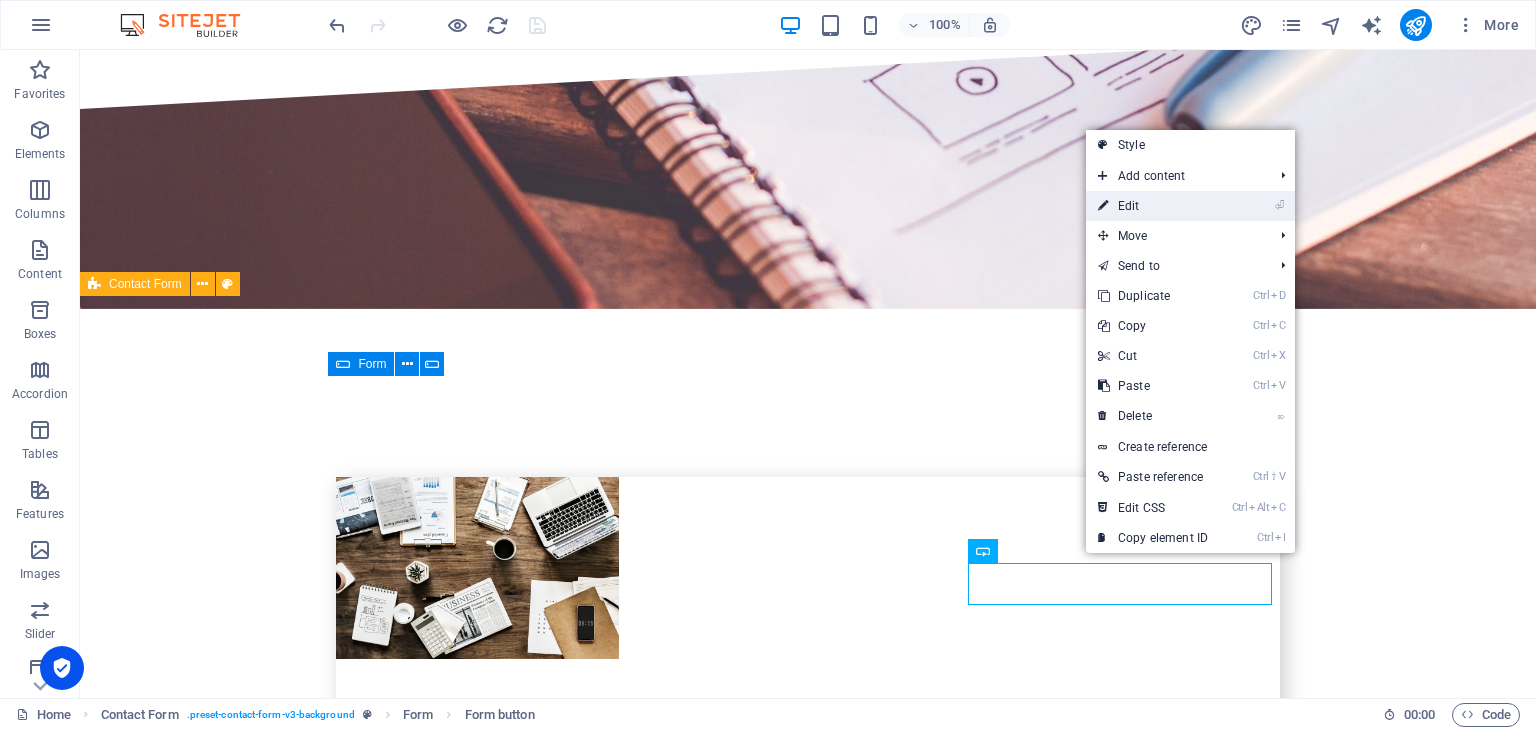 click on "⏎  Edit" at bounding box center [1153, 206] 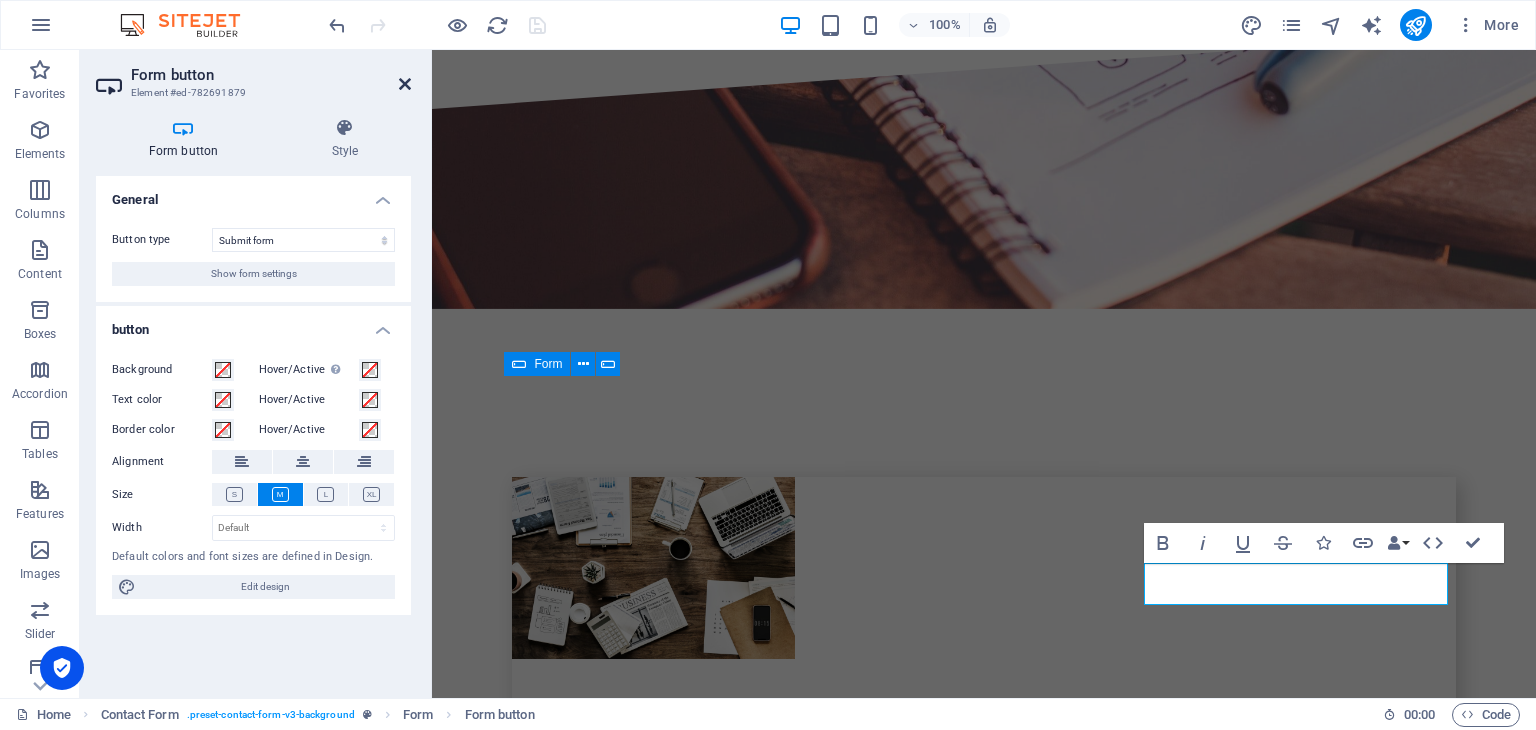 click at bounding box center (405, 84) 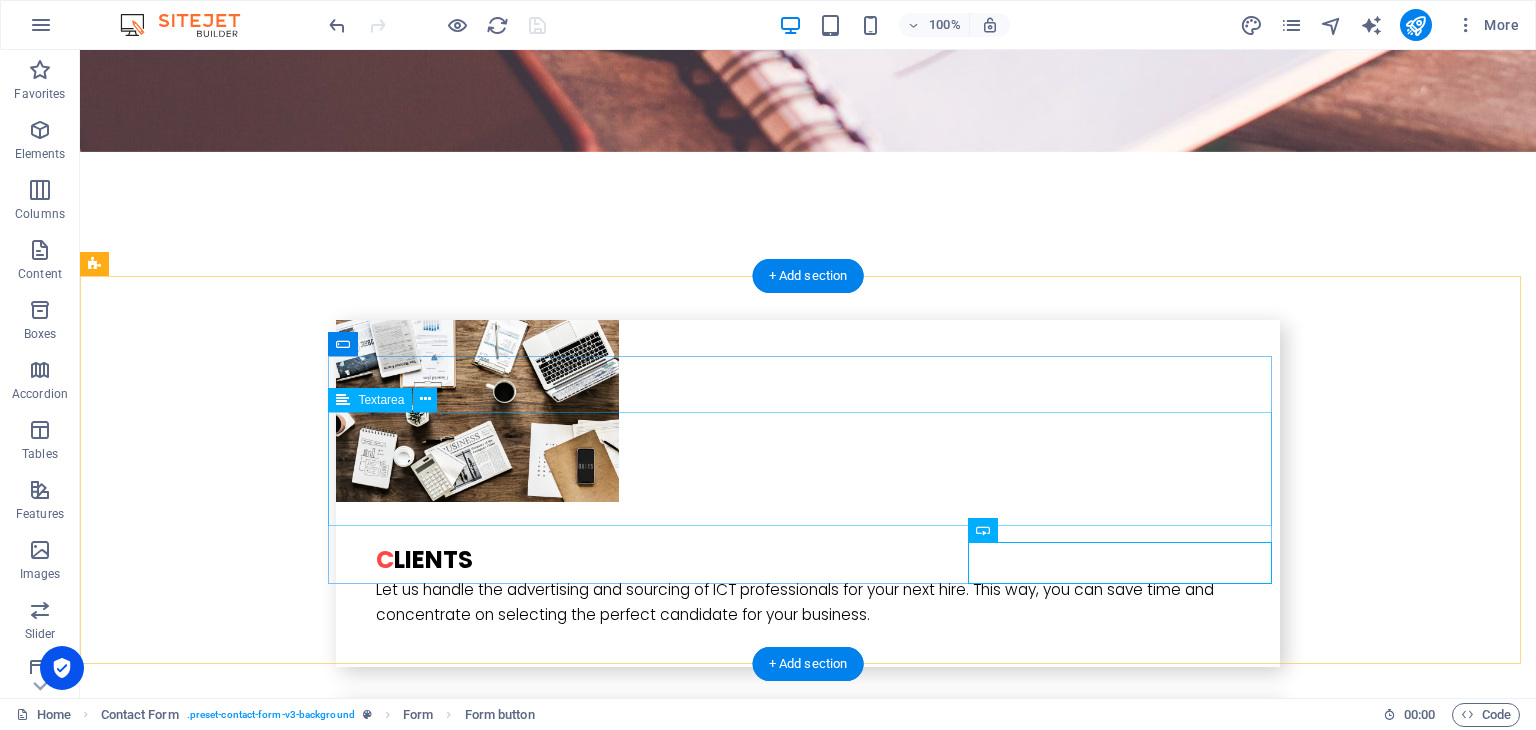 scroll, scrollTop: 4400, scrollLeft: 0, axis: vertical 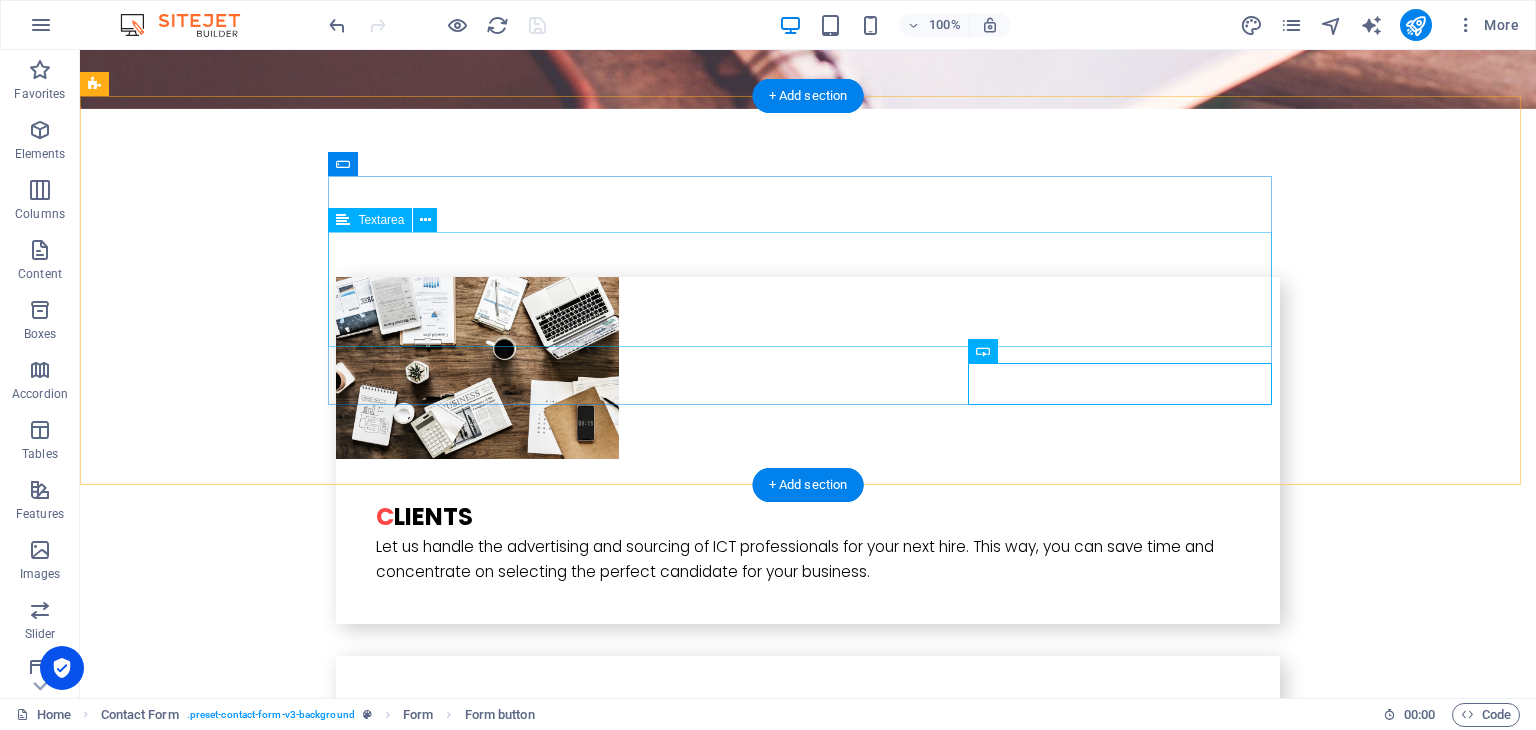 click at bounding box center (808, 4369) 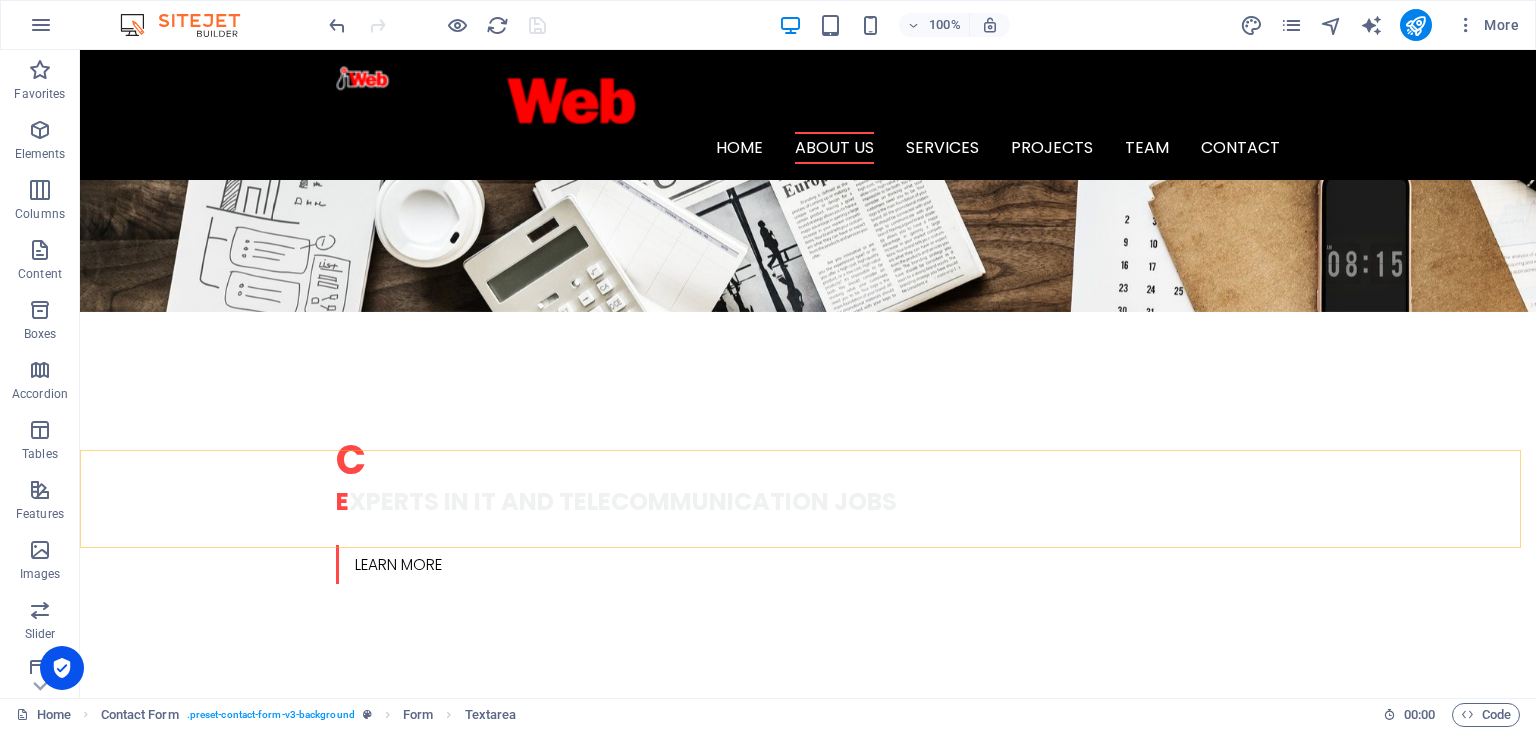 scroll, scrollTop: 500, scrollLeft: 0, axis: vertical 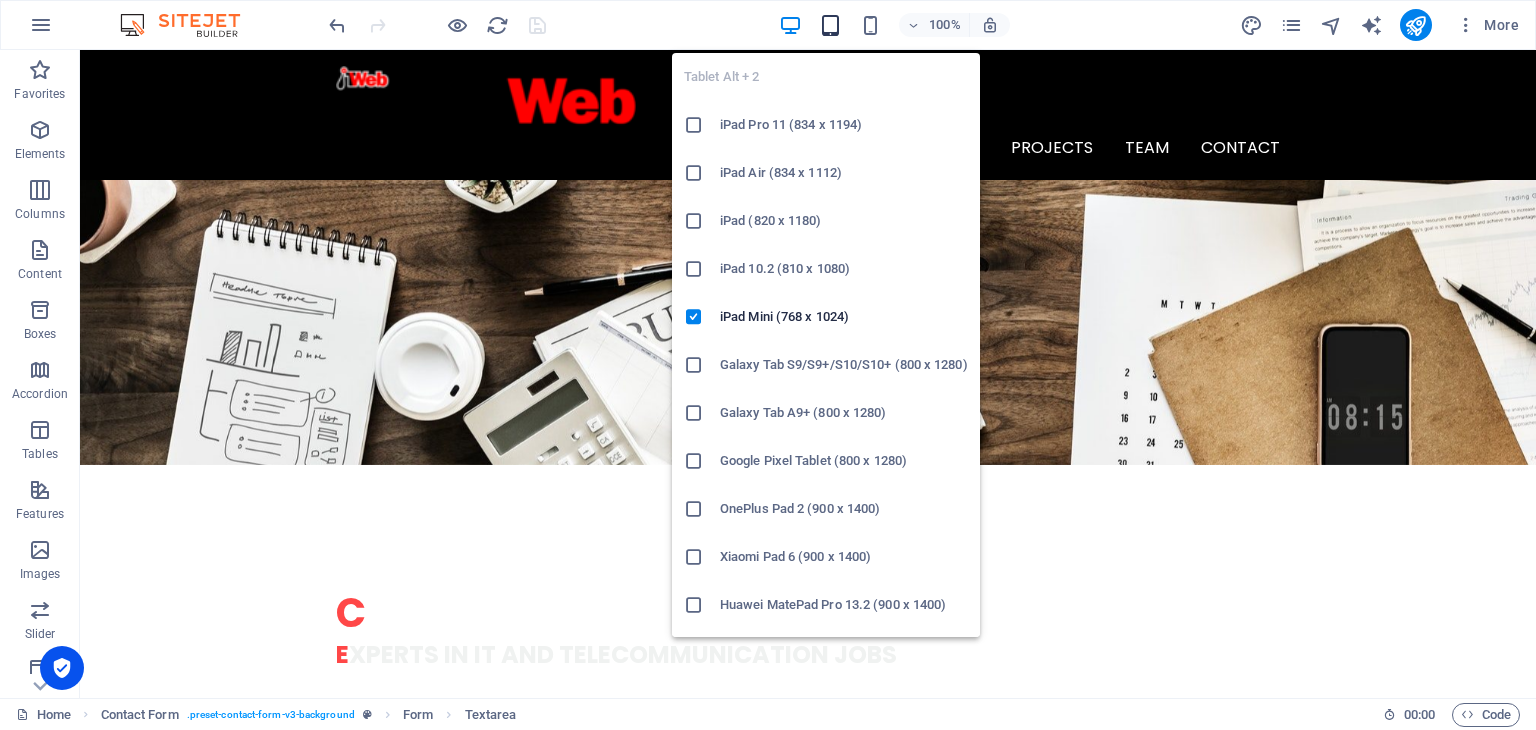 click at bounding box center (830, 25) 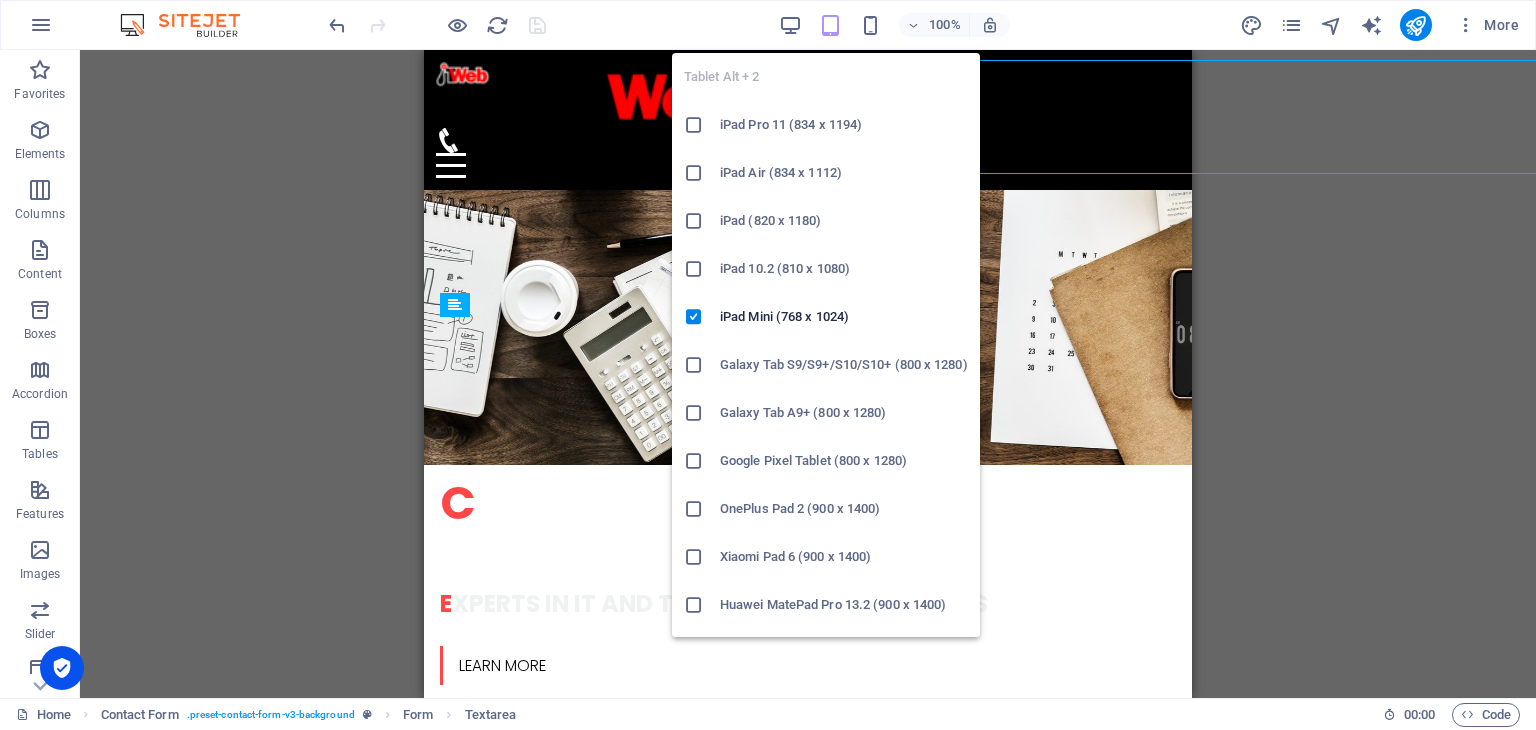 scroll, scrollTop: 4572, scrollLeft: 0, axis: vertical 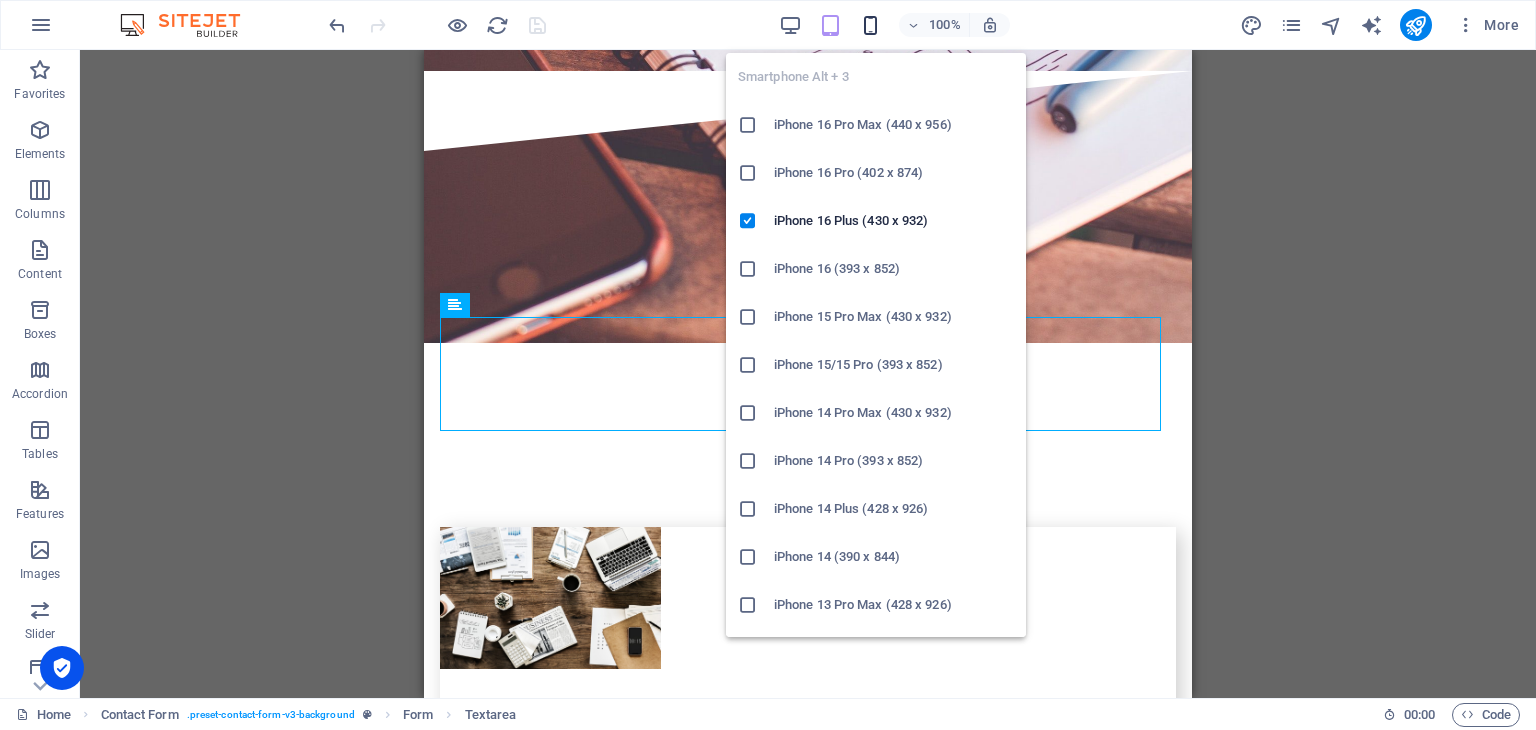 drag, startPoint x: 865, startPoint y: 24, endPoint x: 875, endPoint y: 21, distance: 10.440307 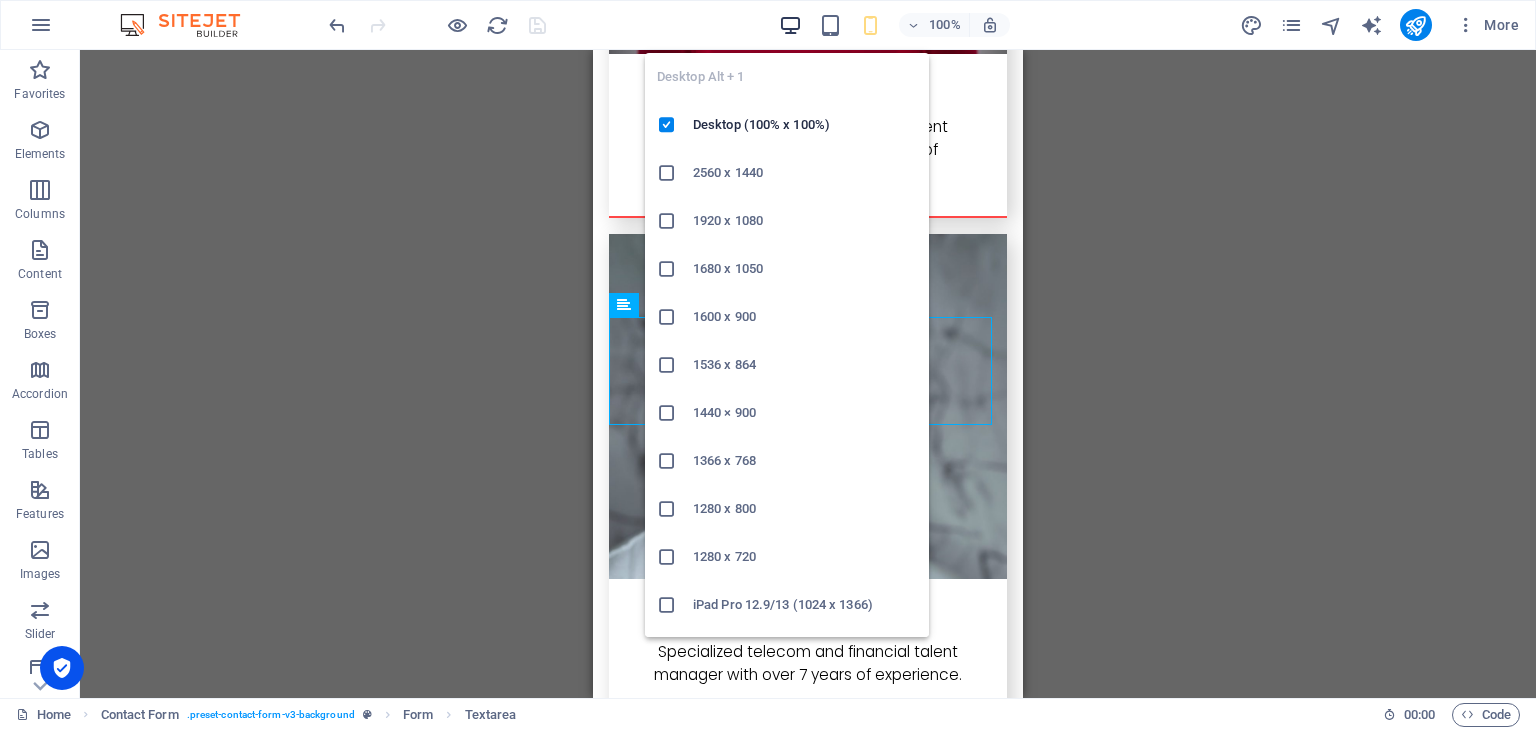 click at bounding box center (790, 25) 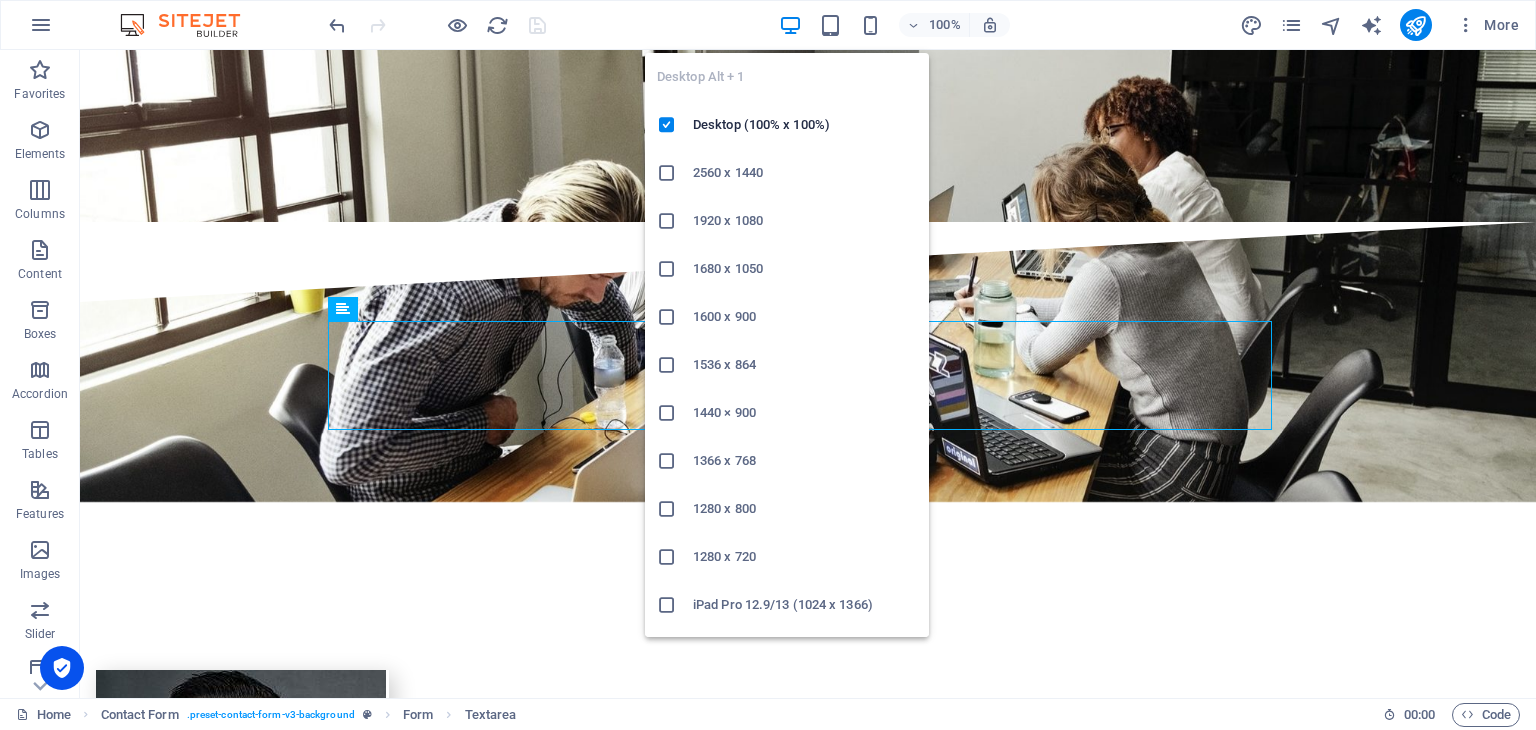 scroll, scrollTop: 4288, scrollLeft: 0, axis: vertical 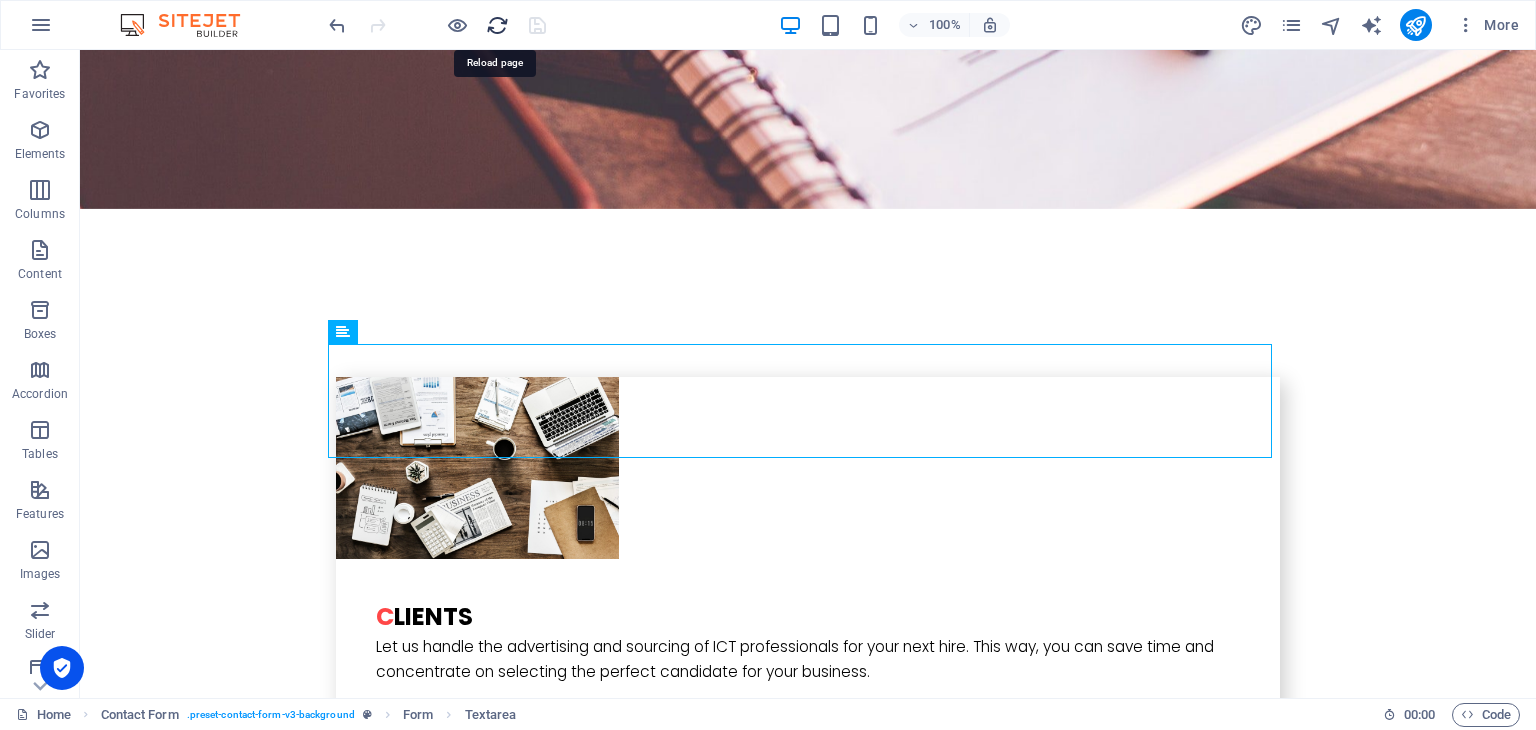 click at bounding box center [497, 25] 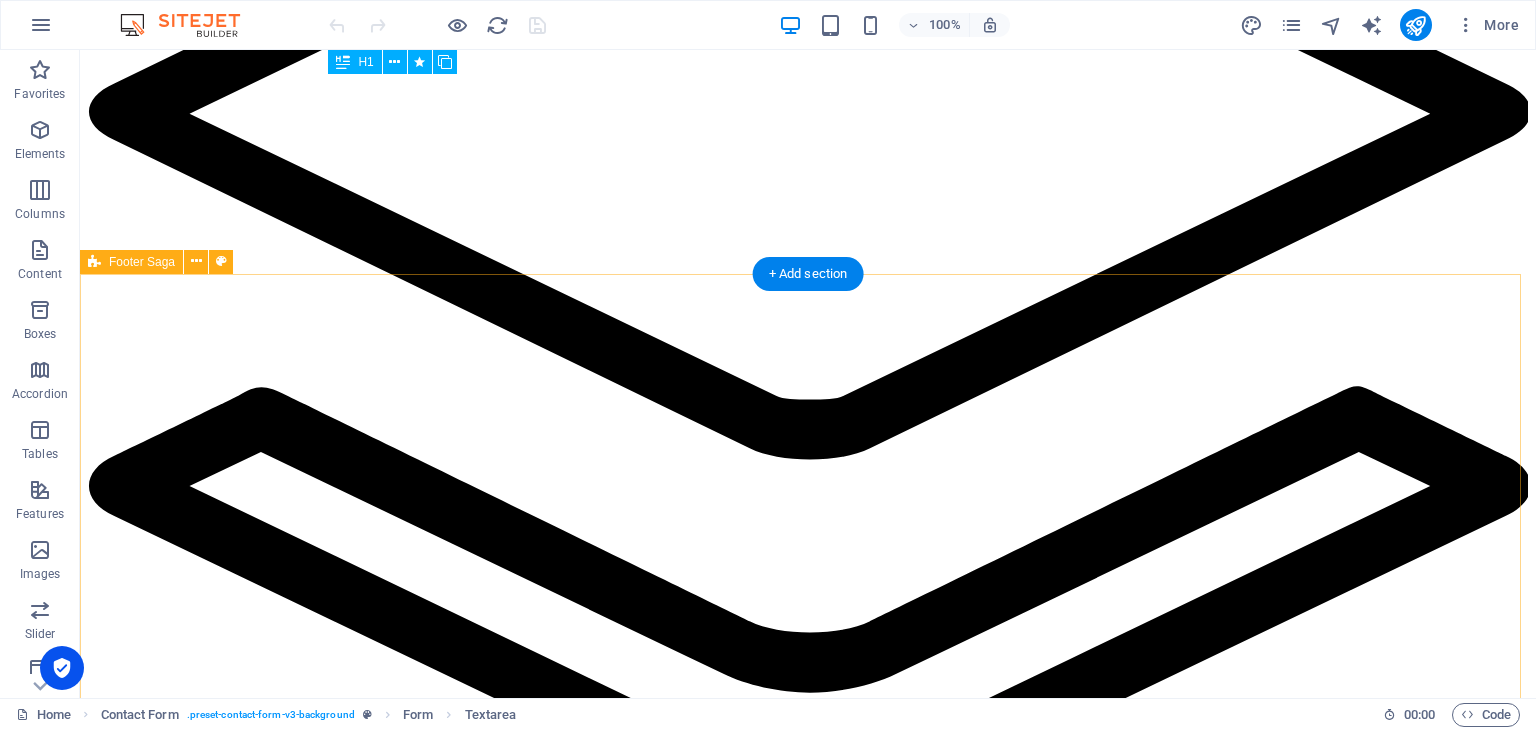 scroll, scrollTop: 4984, scrollLeft: 0, axis: vertical 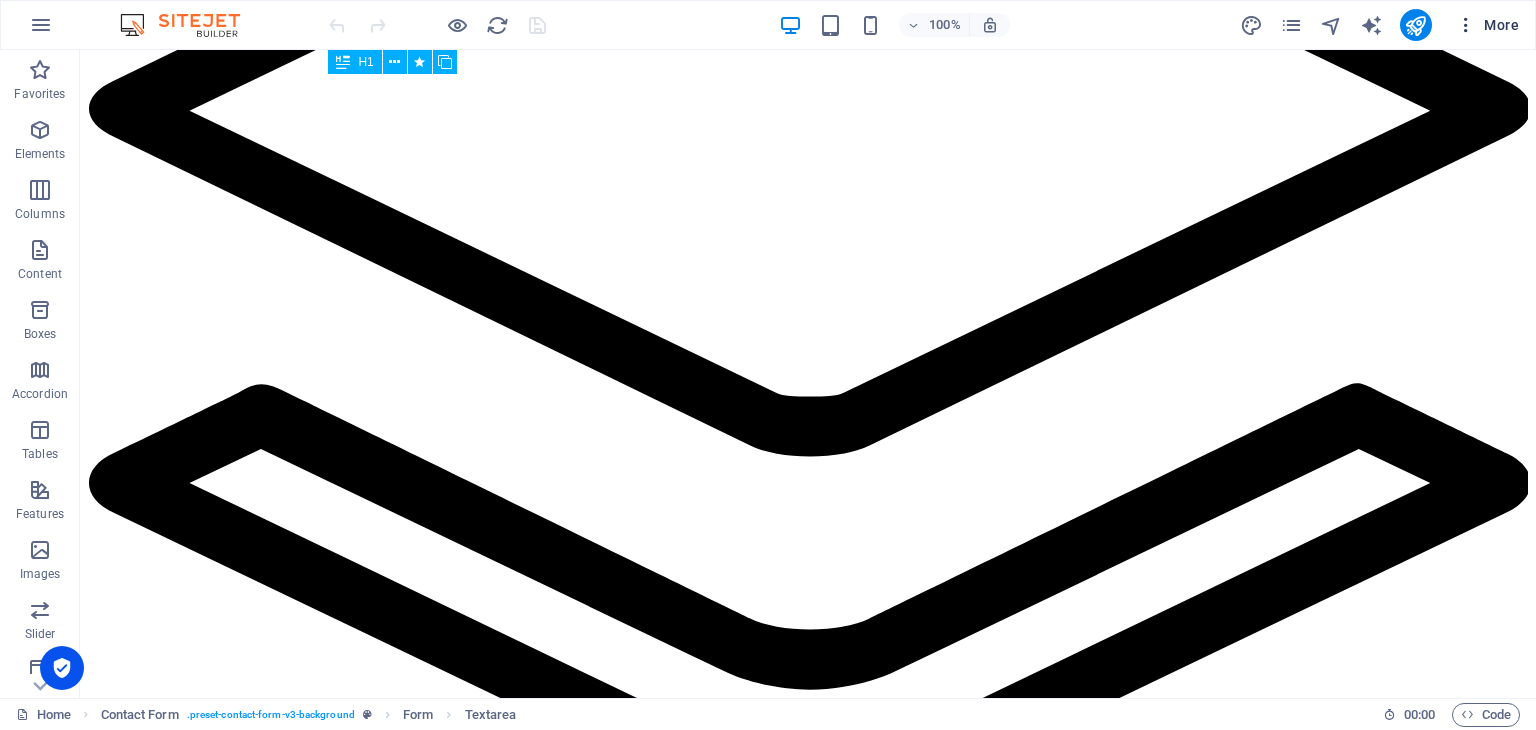 click on "More" at bounding box center [1487, 25] 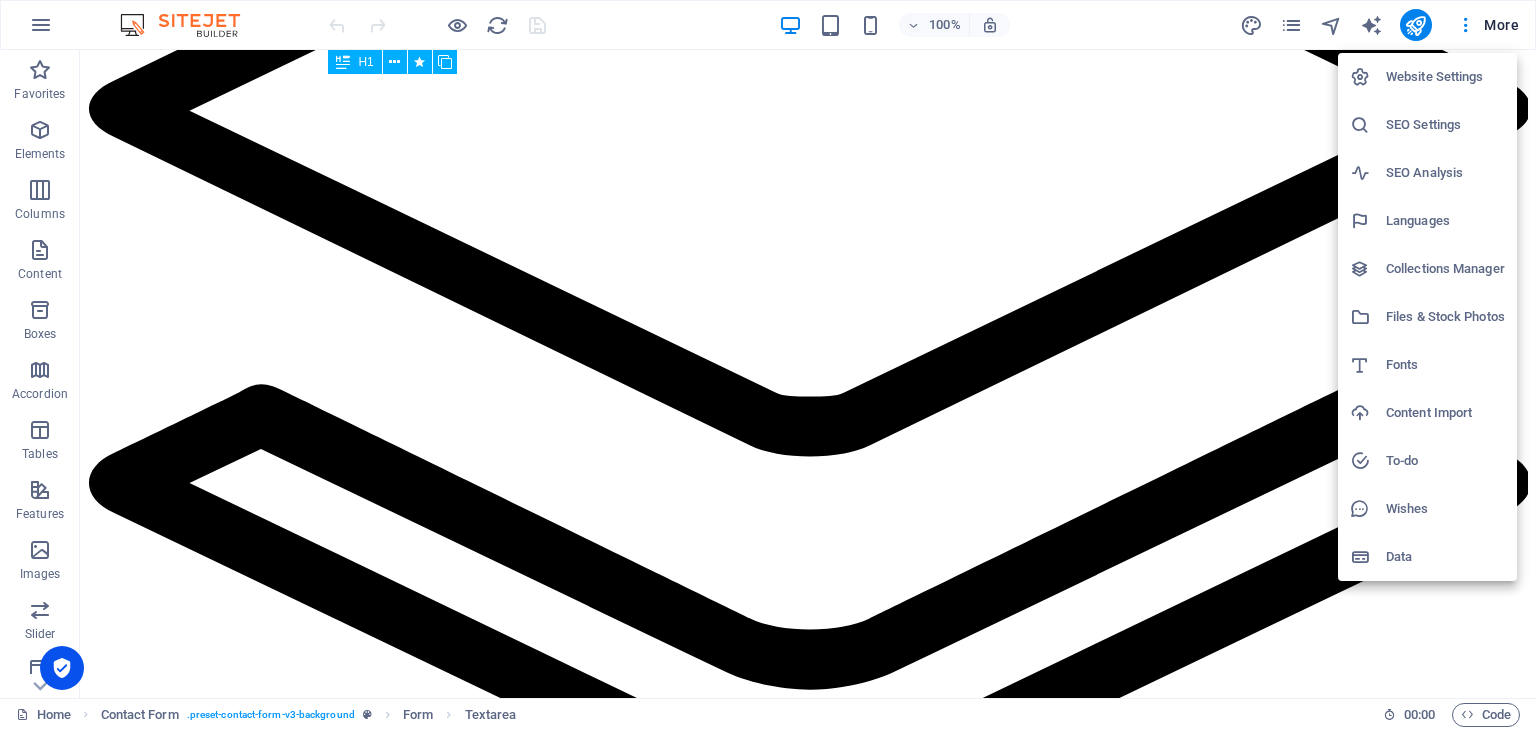 drag, startPoint x: 1410, startPoint y: 557, endPoint x: 1442, endPoint y: 552, distance: 32.38827 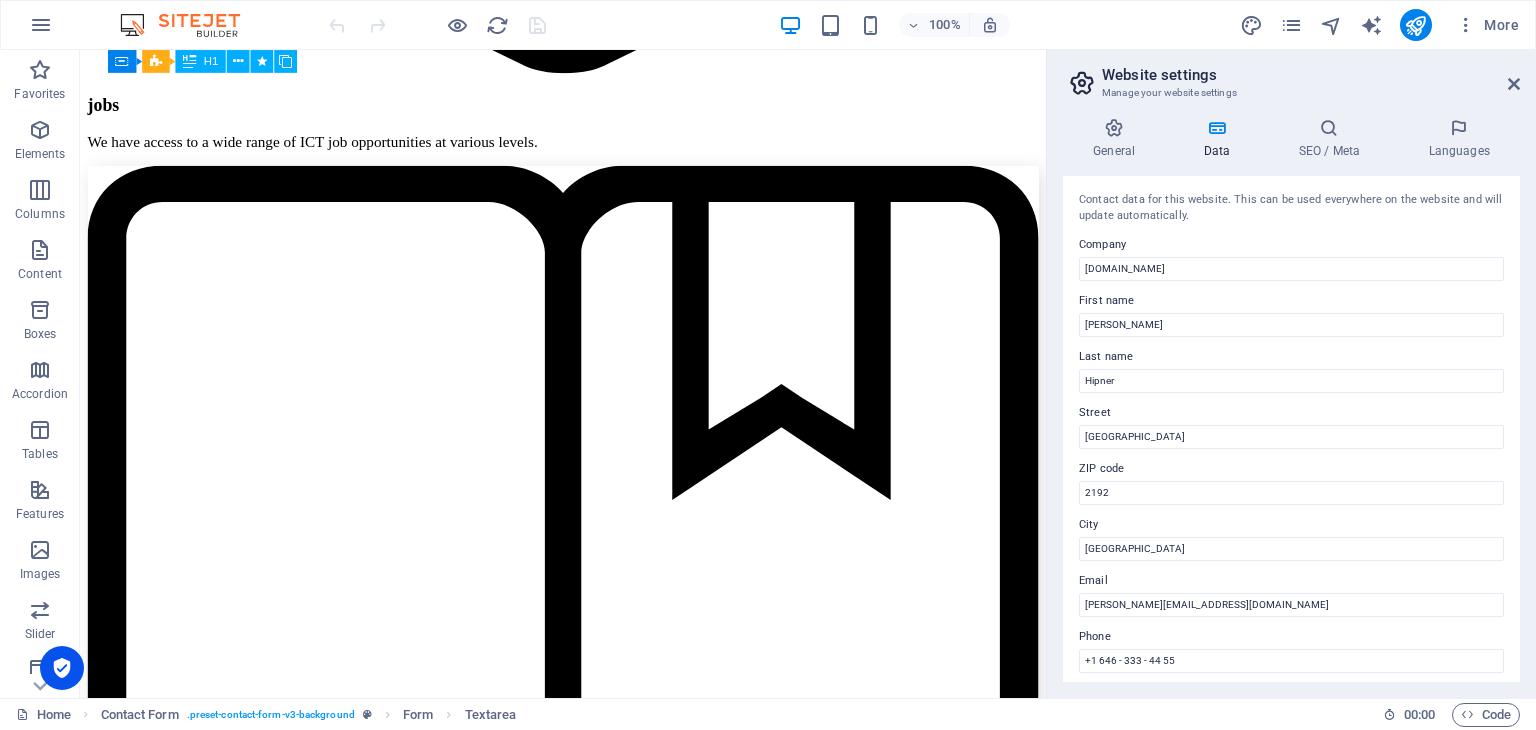 scroll, scrollTop: 4950, scrollLeft: 0, axis: vertical 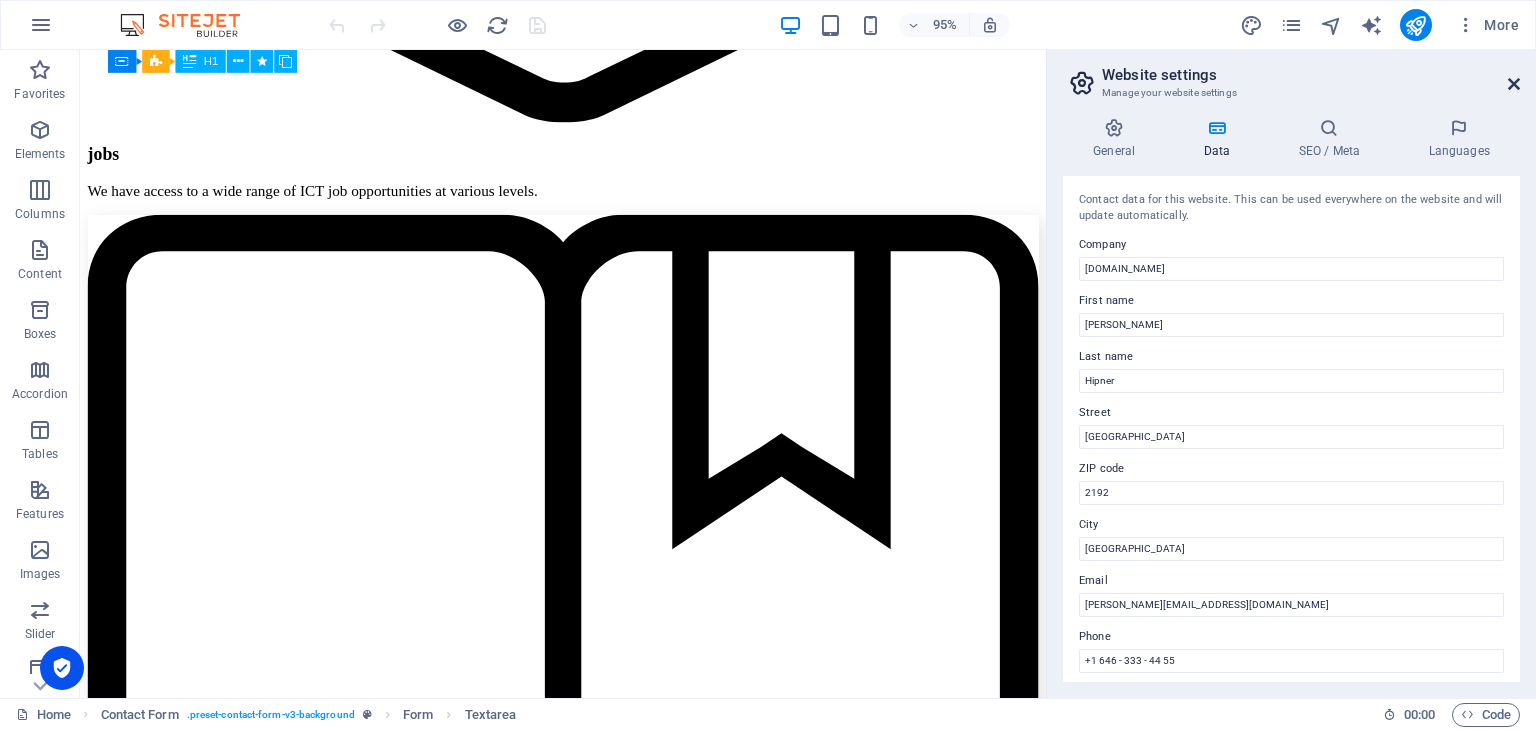 click at bounding box center [1514, 84] 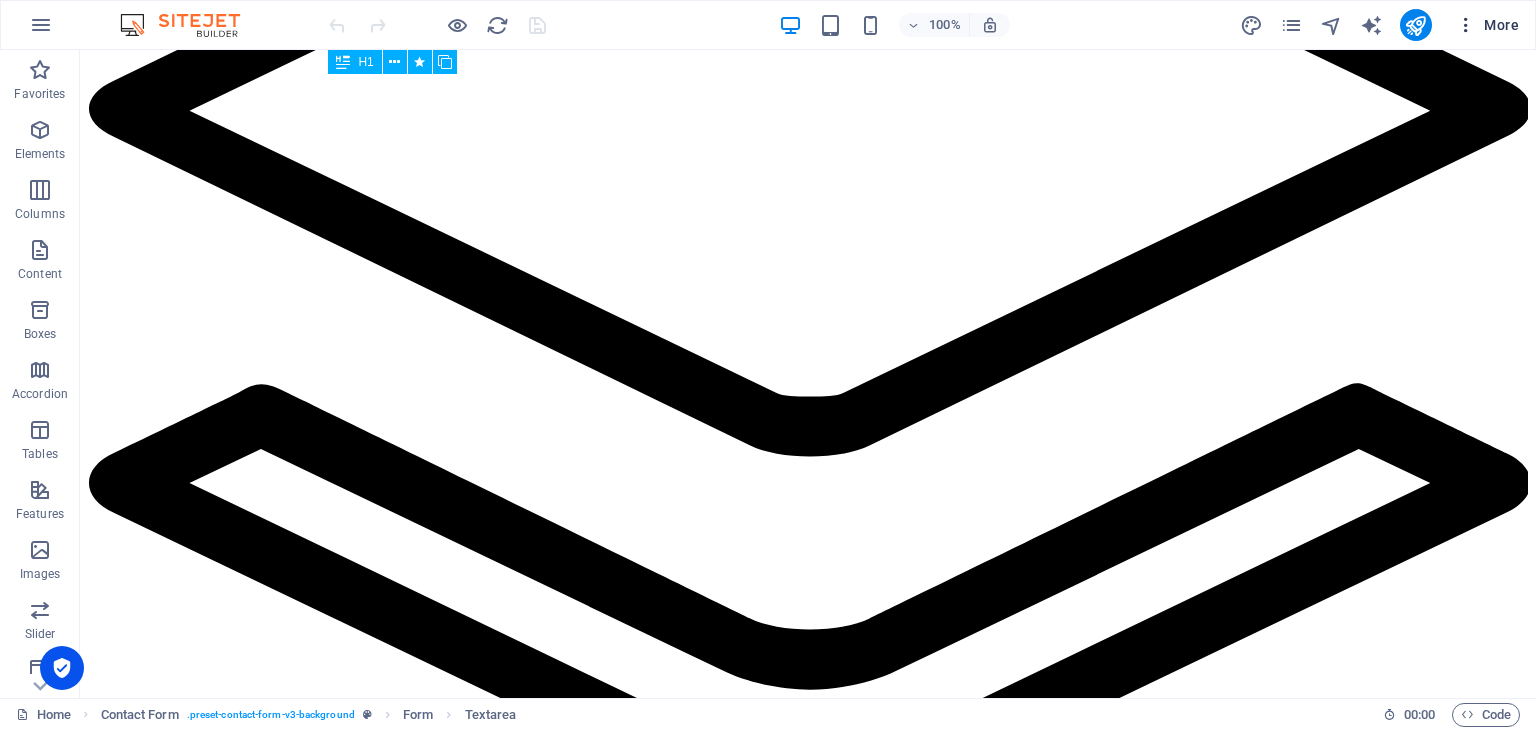 click on "More" at bounding box center (1487, 25) 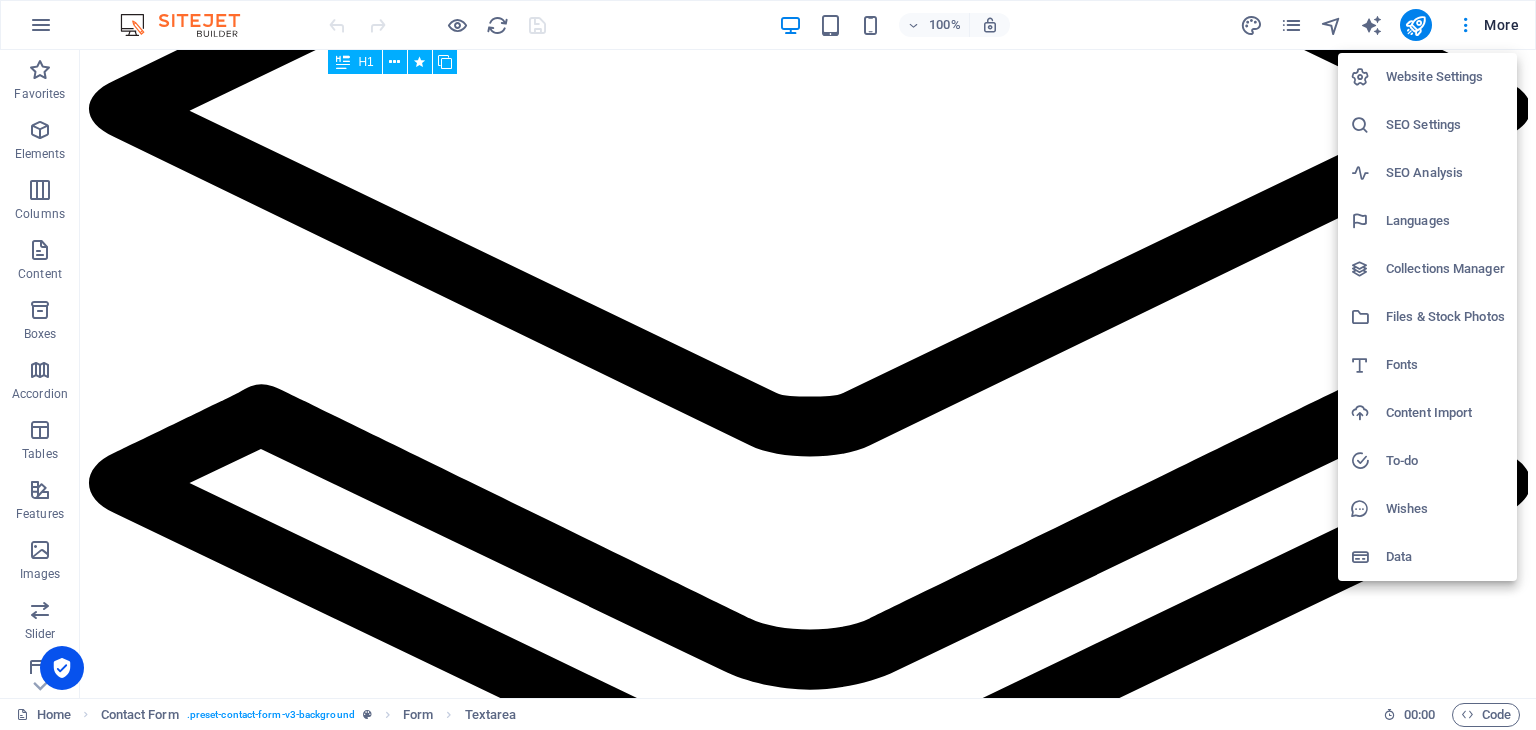 click on "Website Settings" at bounding box center [1445, 77] 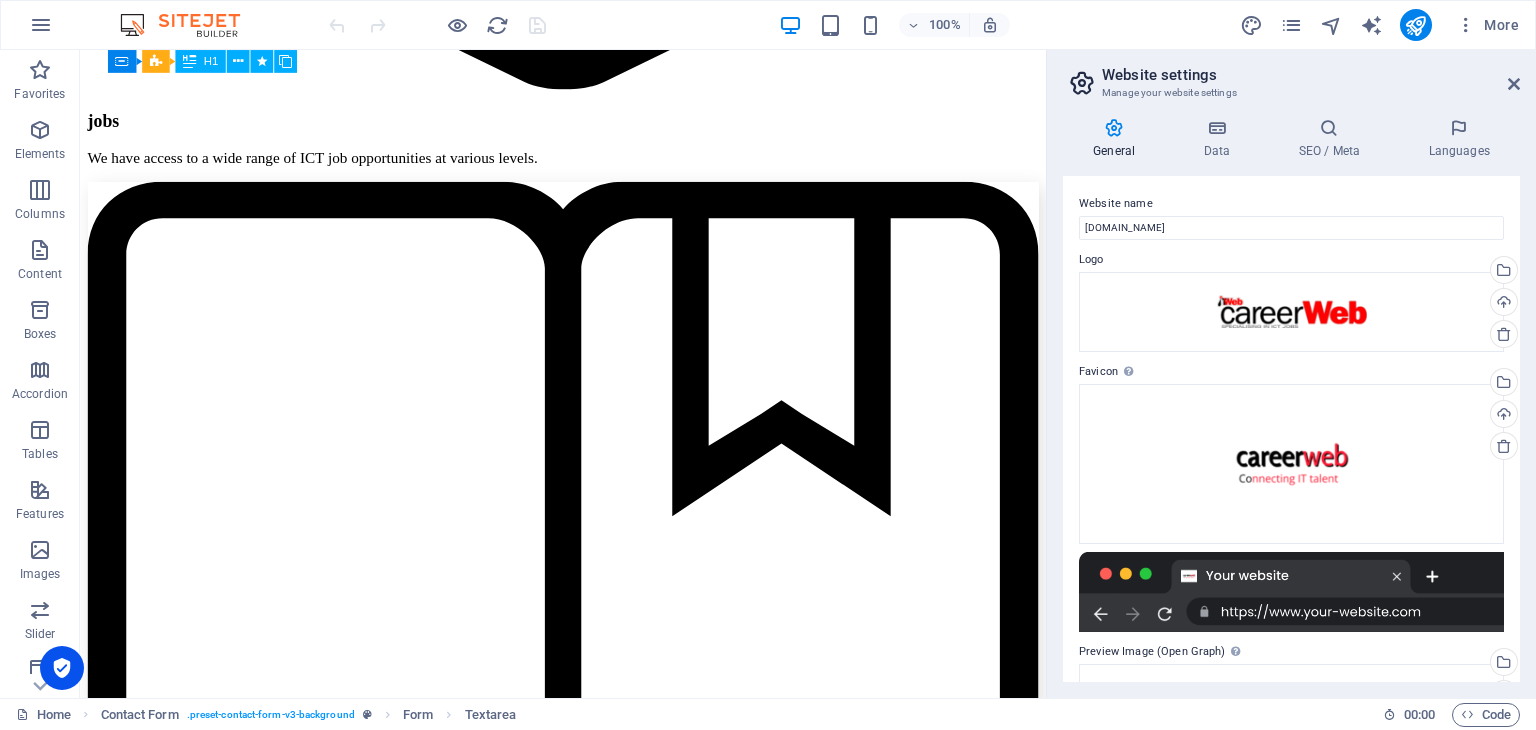 scroll, scrollTop: 4950, scrollLeft: 0, axis: vertical 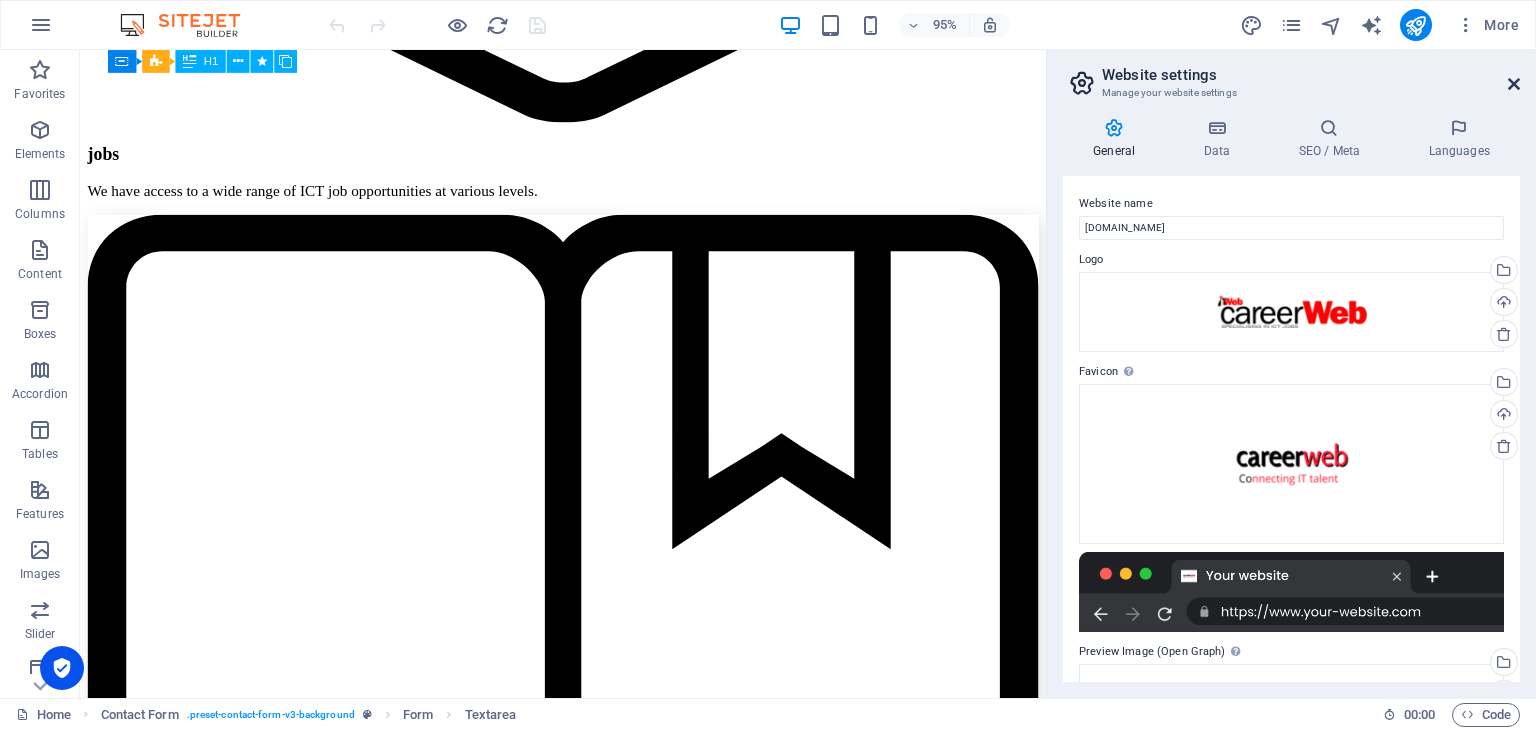 click at bounding box center [1514, 84] 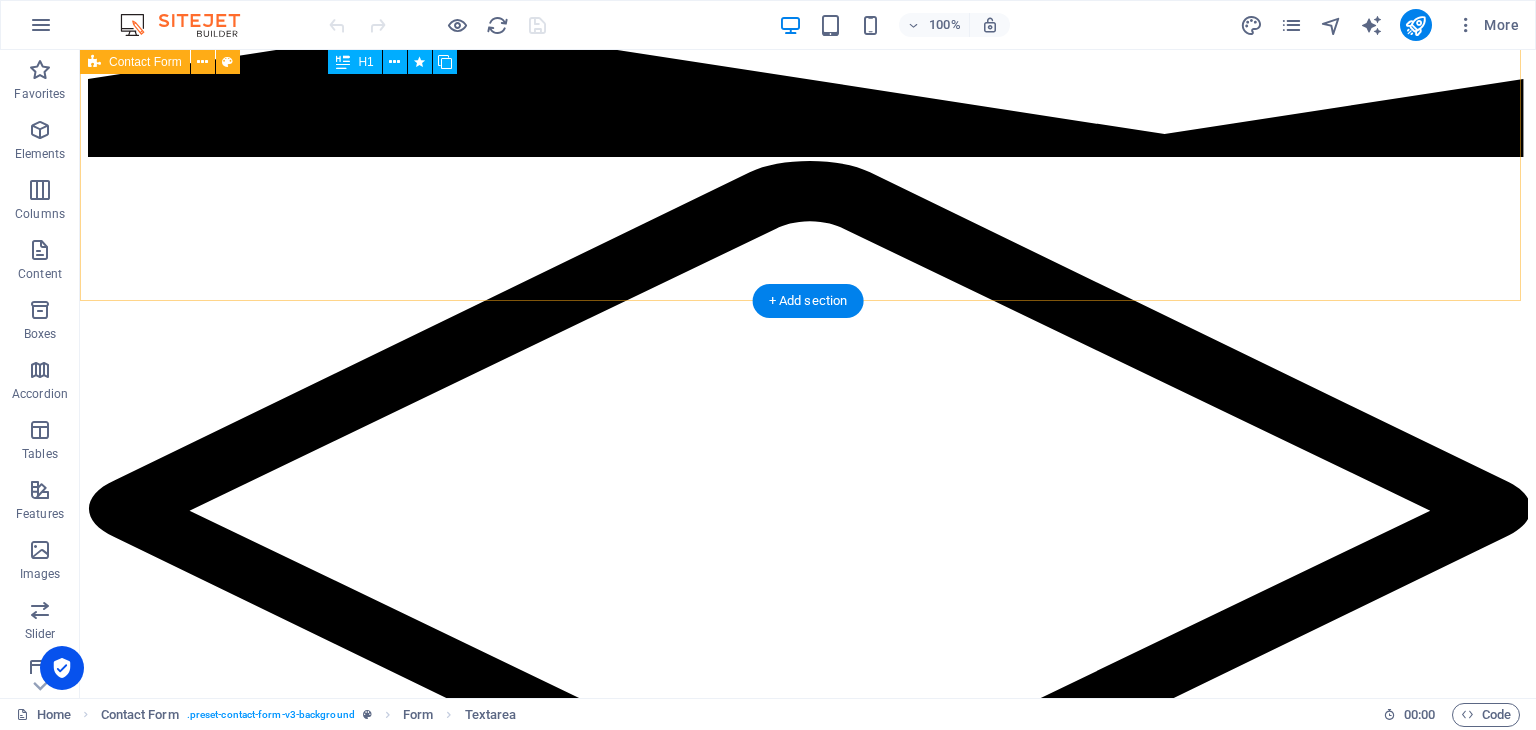 scroll, scrollTop: 4184, scrollLeft: 0, axis: vertical 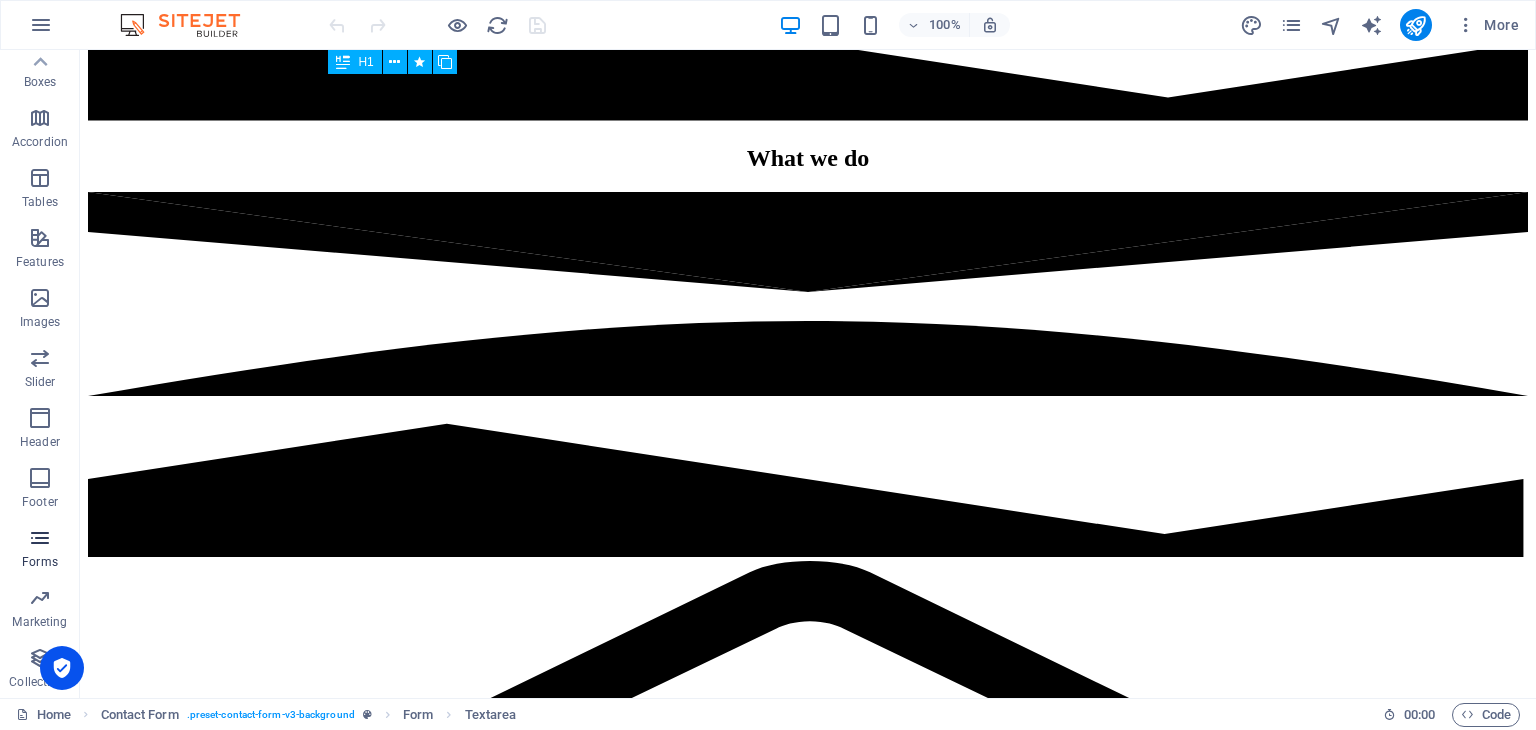 click at bounding box center [40, 538] 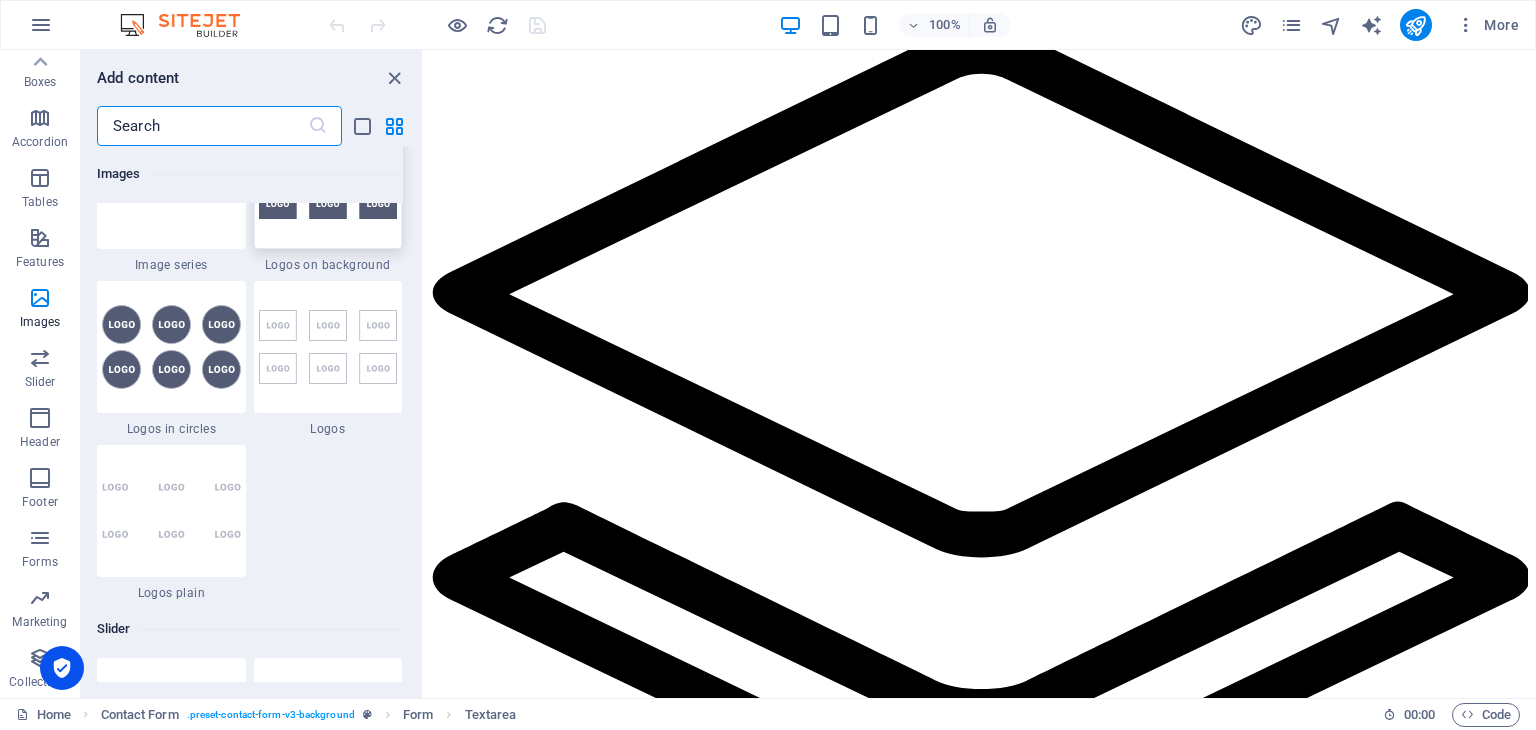 scroll, scrollTop: 10636, scrollLeft: 0, axis: vertical 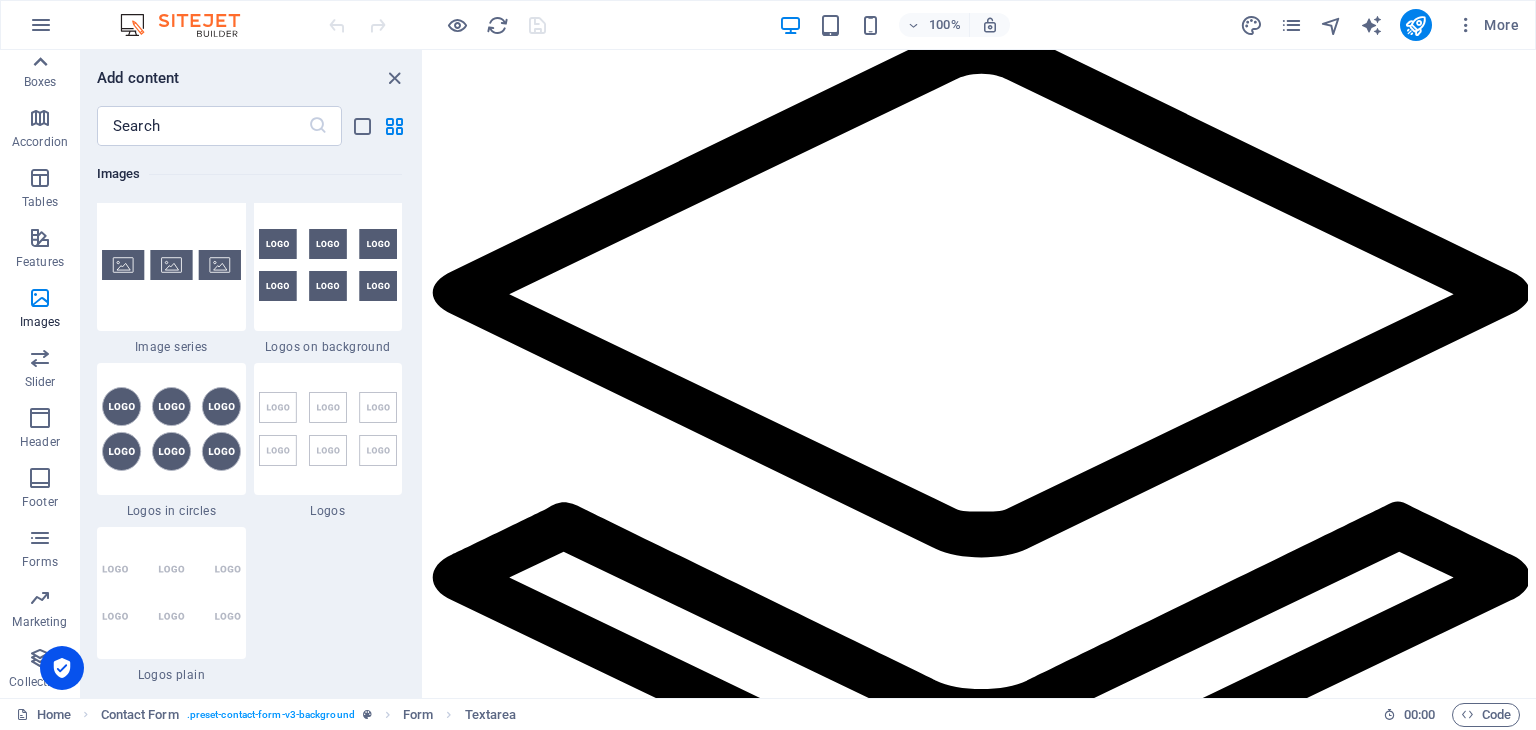 click 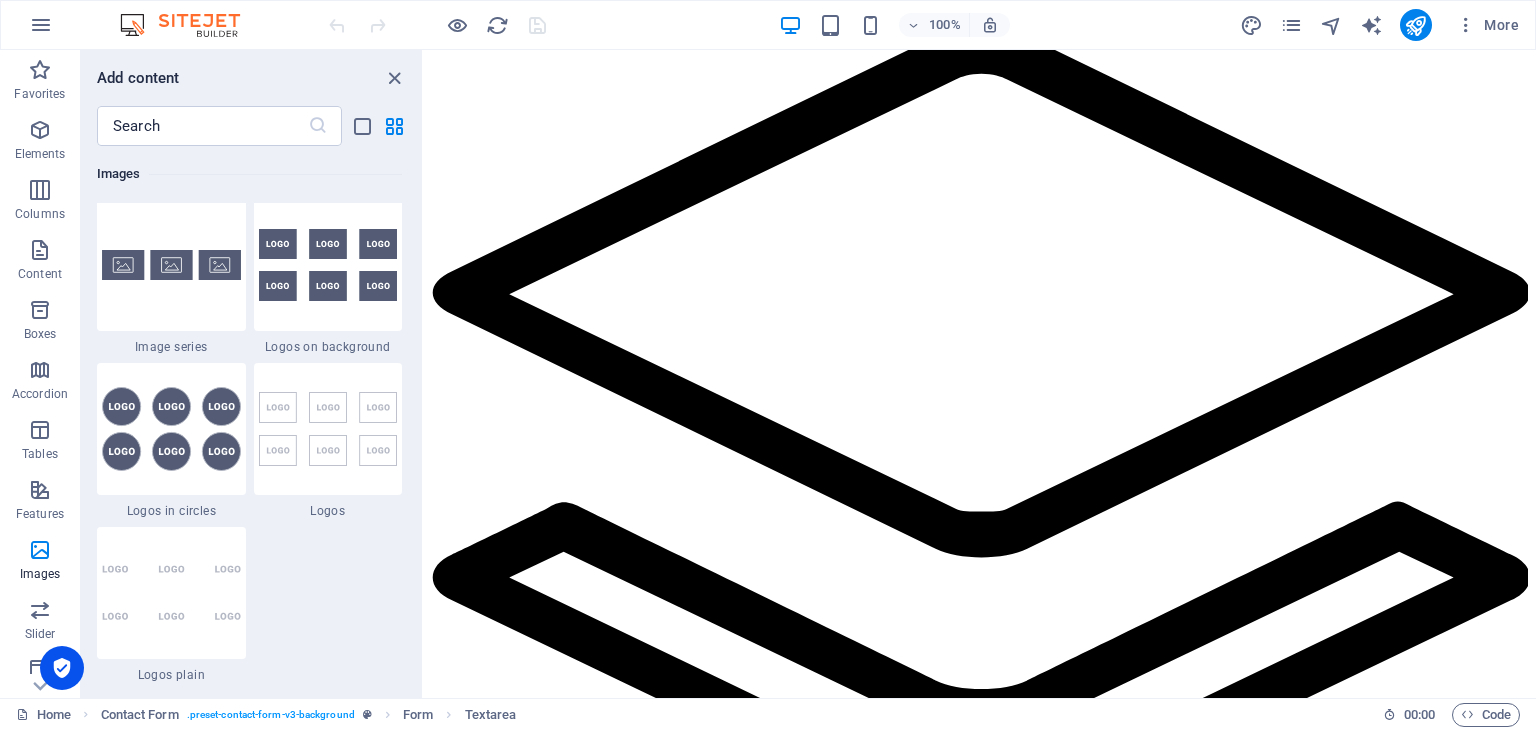 click at bounding box center [40, 70] 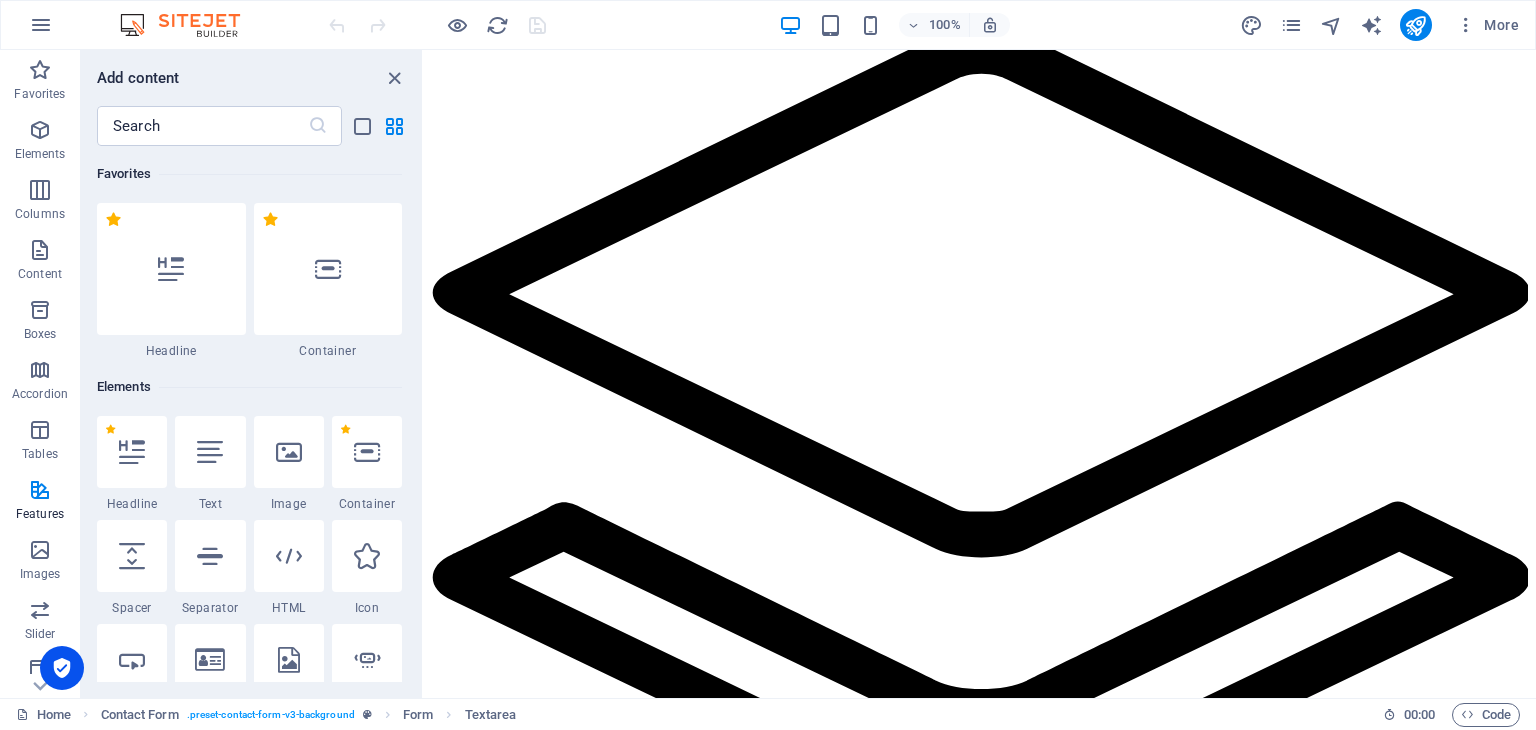 scroll, scrollTop: 0, scrollLeft: 0, axis: both 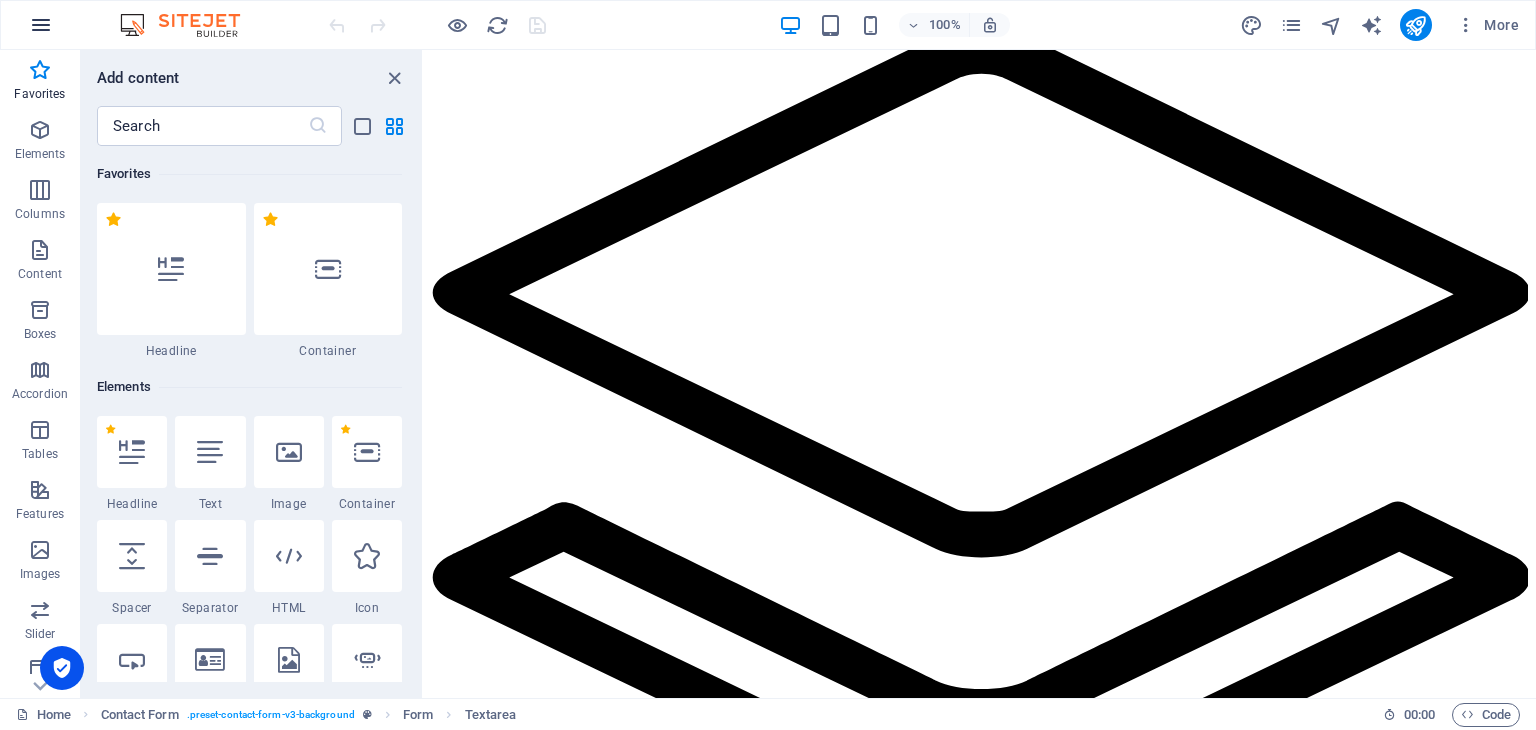 click at bounding box center (41, 25) 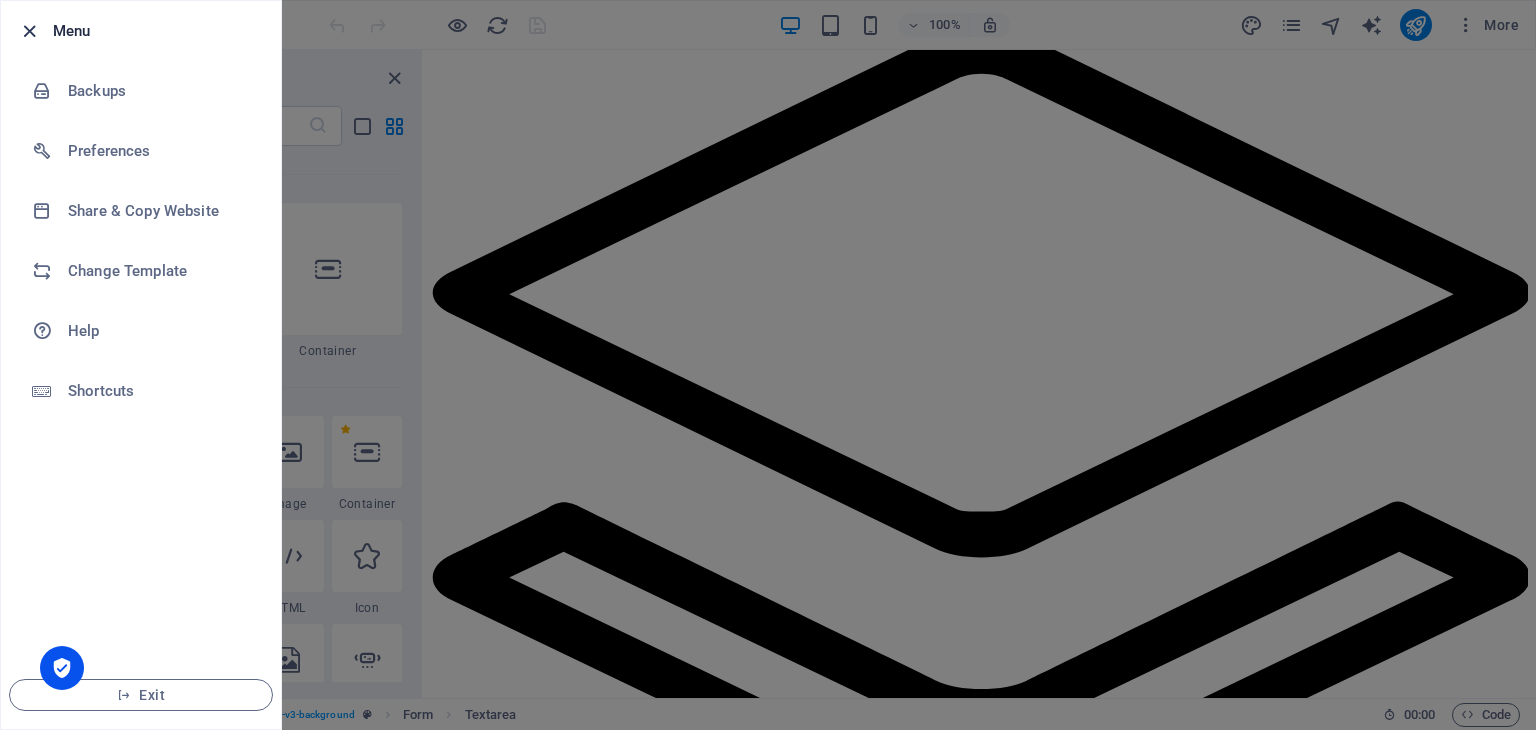 click at bounding box center (29, 31) 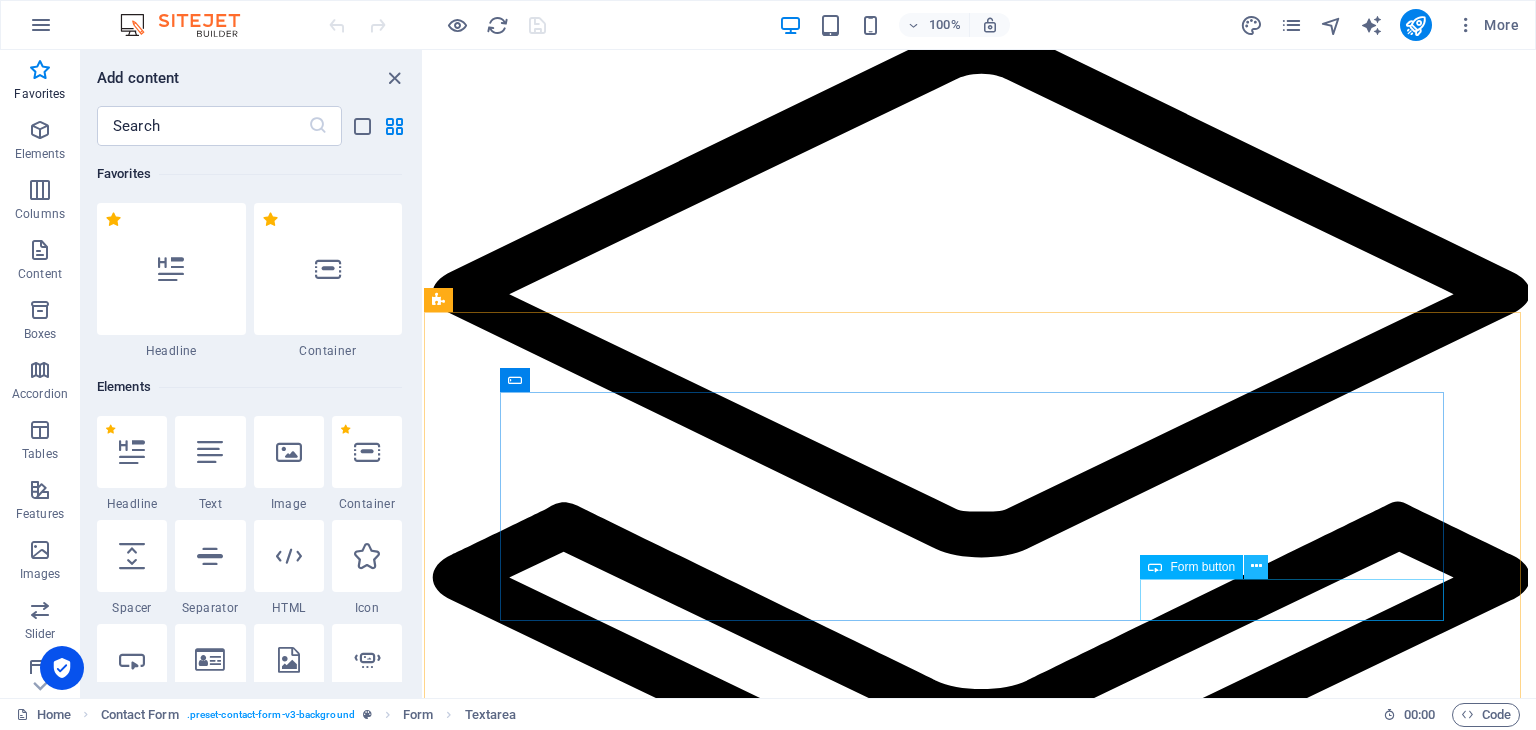 click at bounding box center (1256, 566) 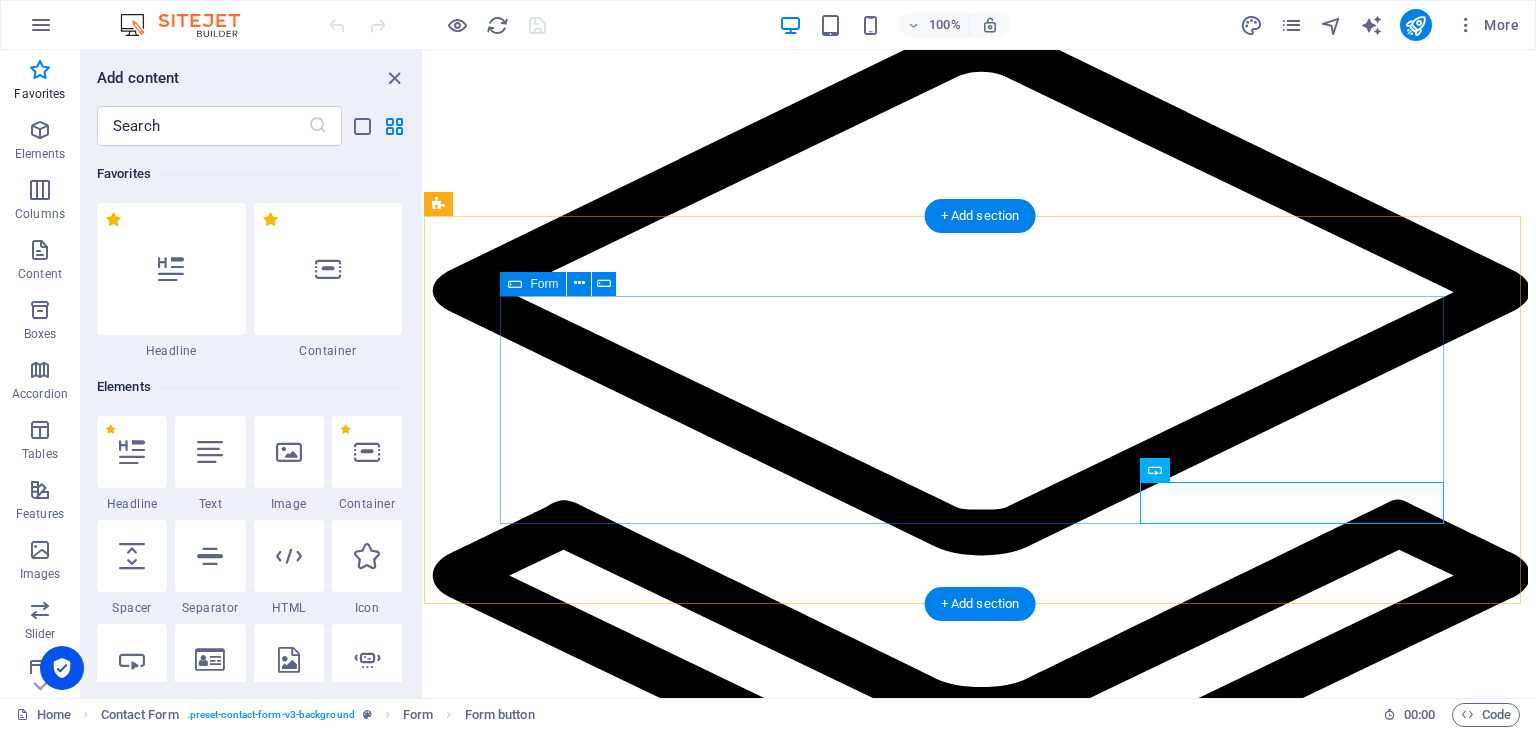scroll, scrollTop: 4184, scrollLeft: 0, axis: vertical 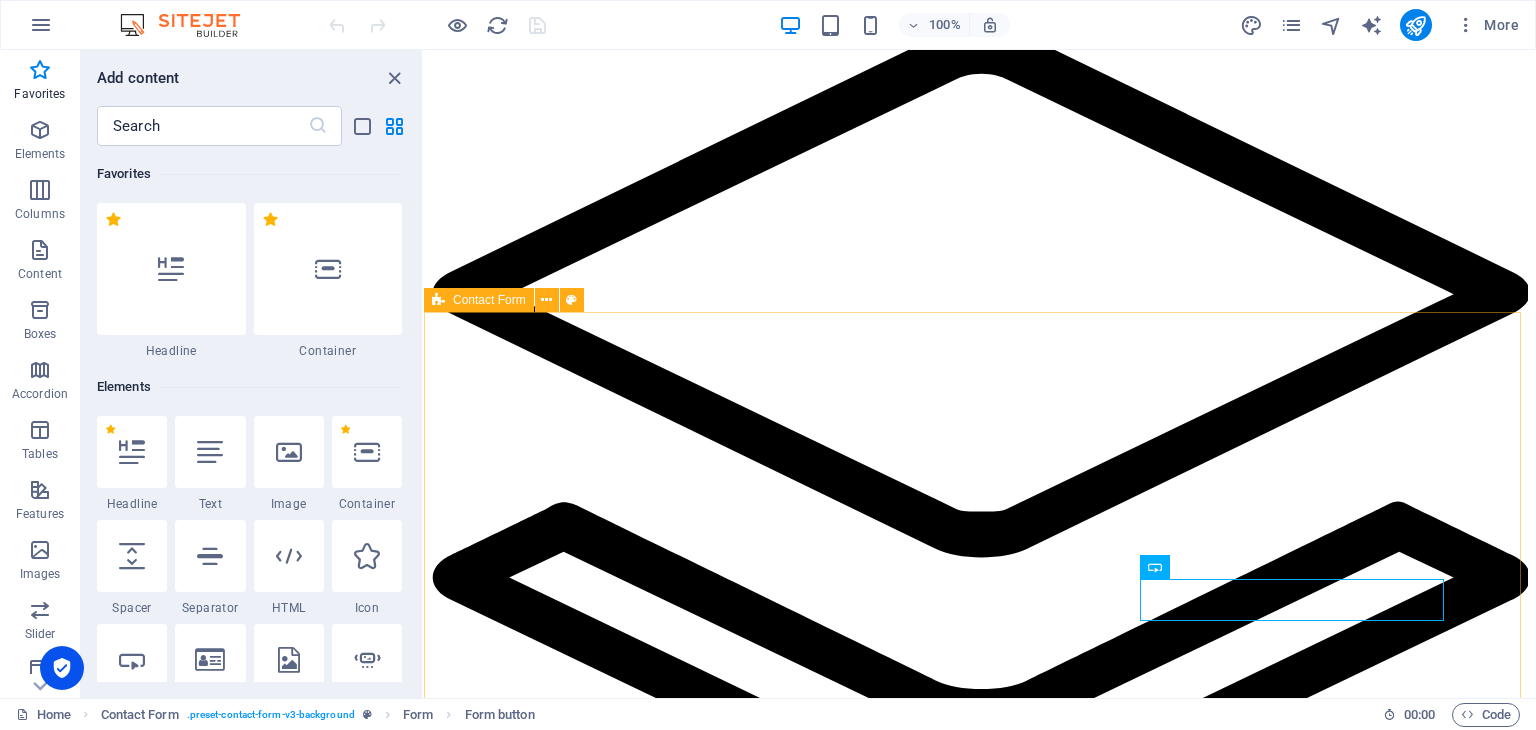 click on "Contact Form" at bounding box center (489, 300) 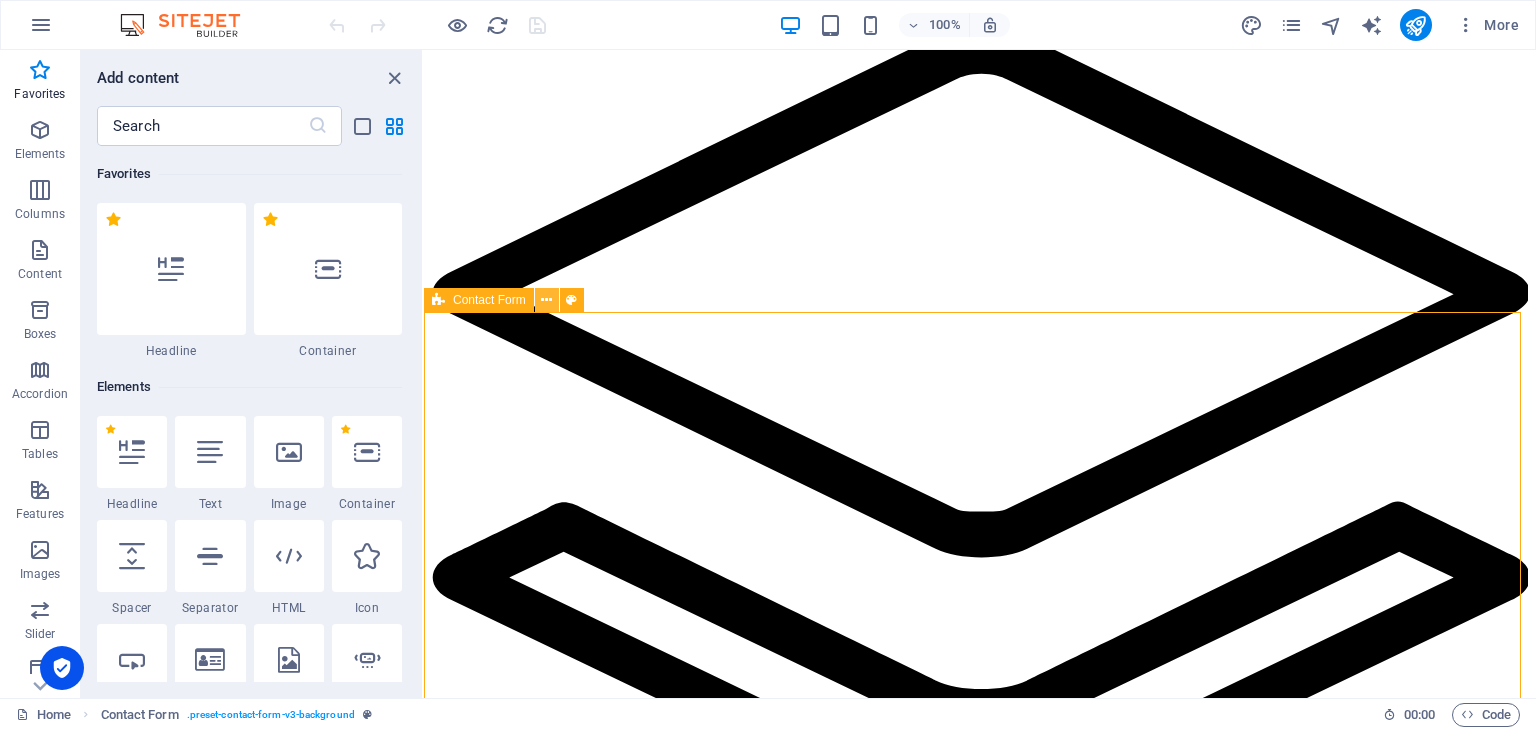 click at bounding box center [546, 300] 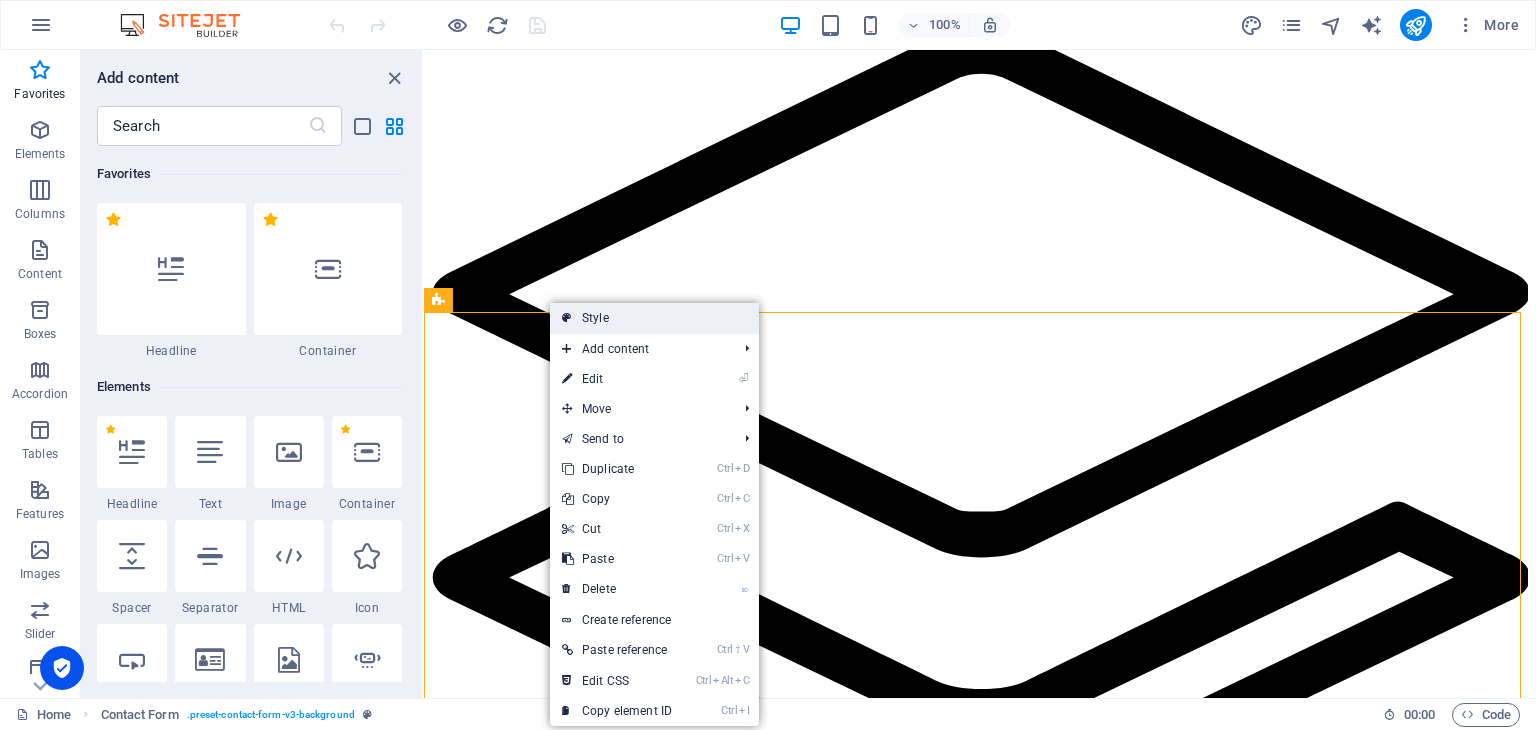 click on "Style" at bounding box center (654, 318) 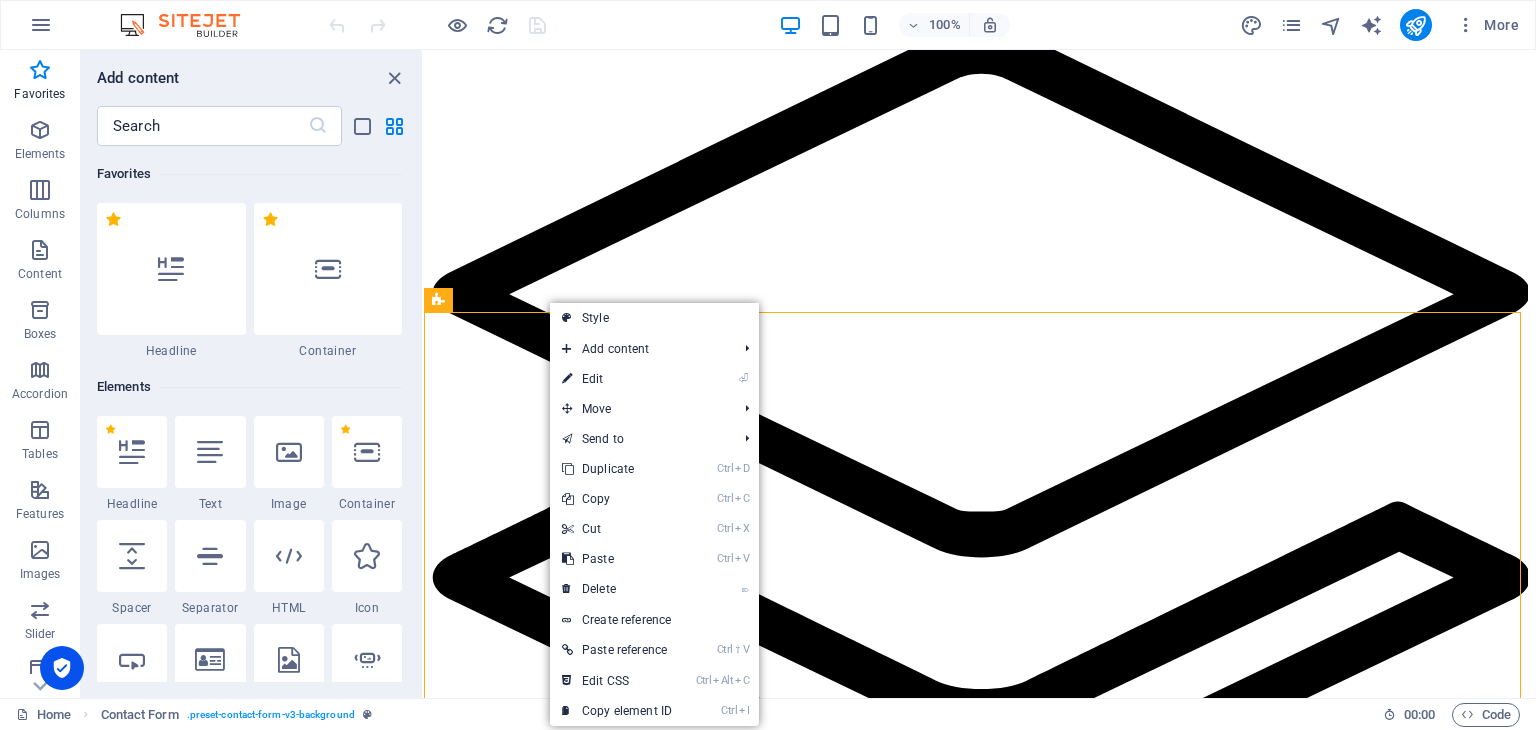 select on "rem" 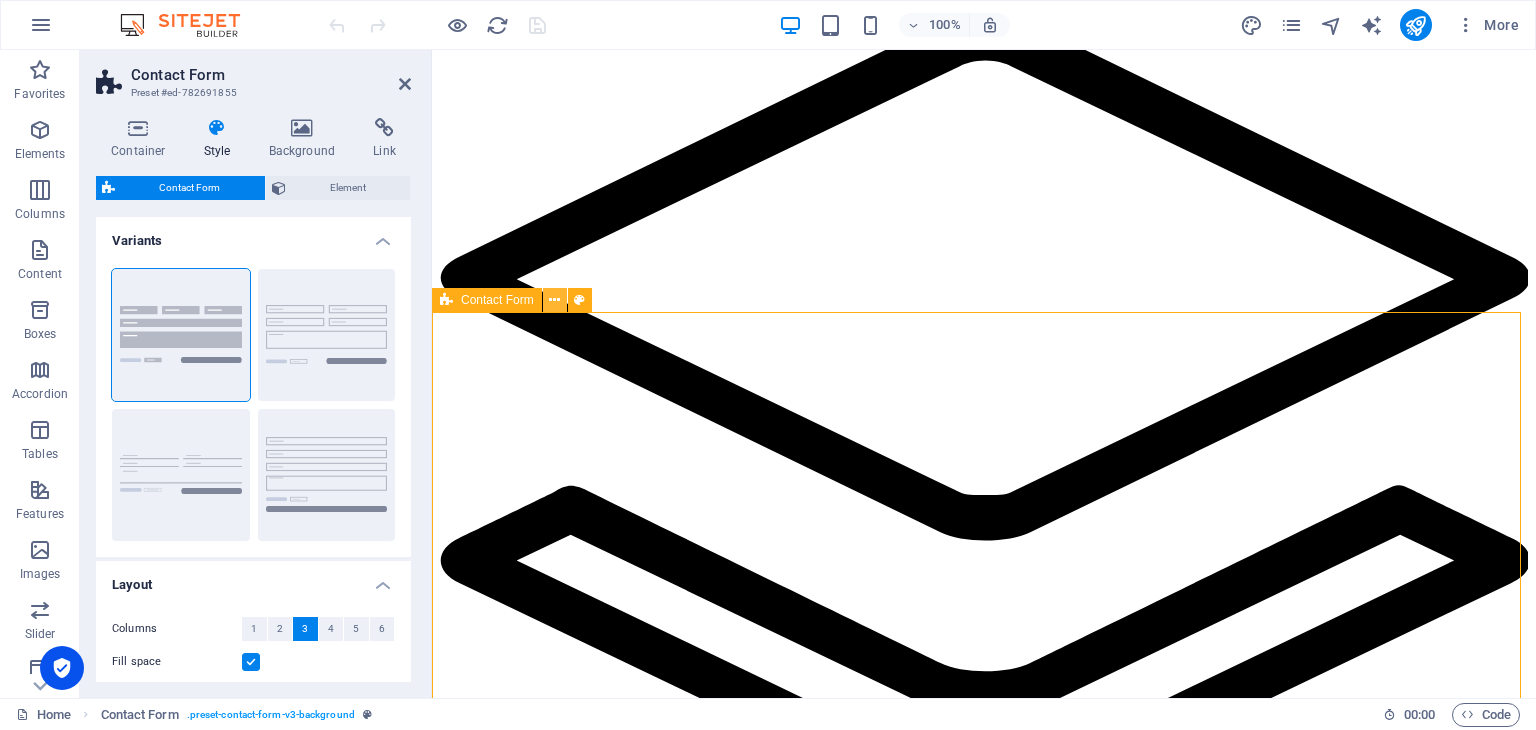 click at bounding box center (554, 300) 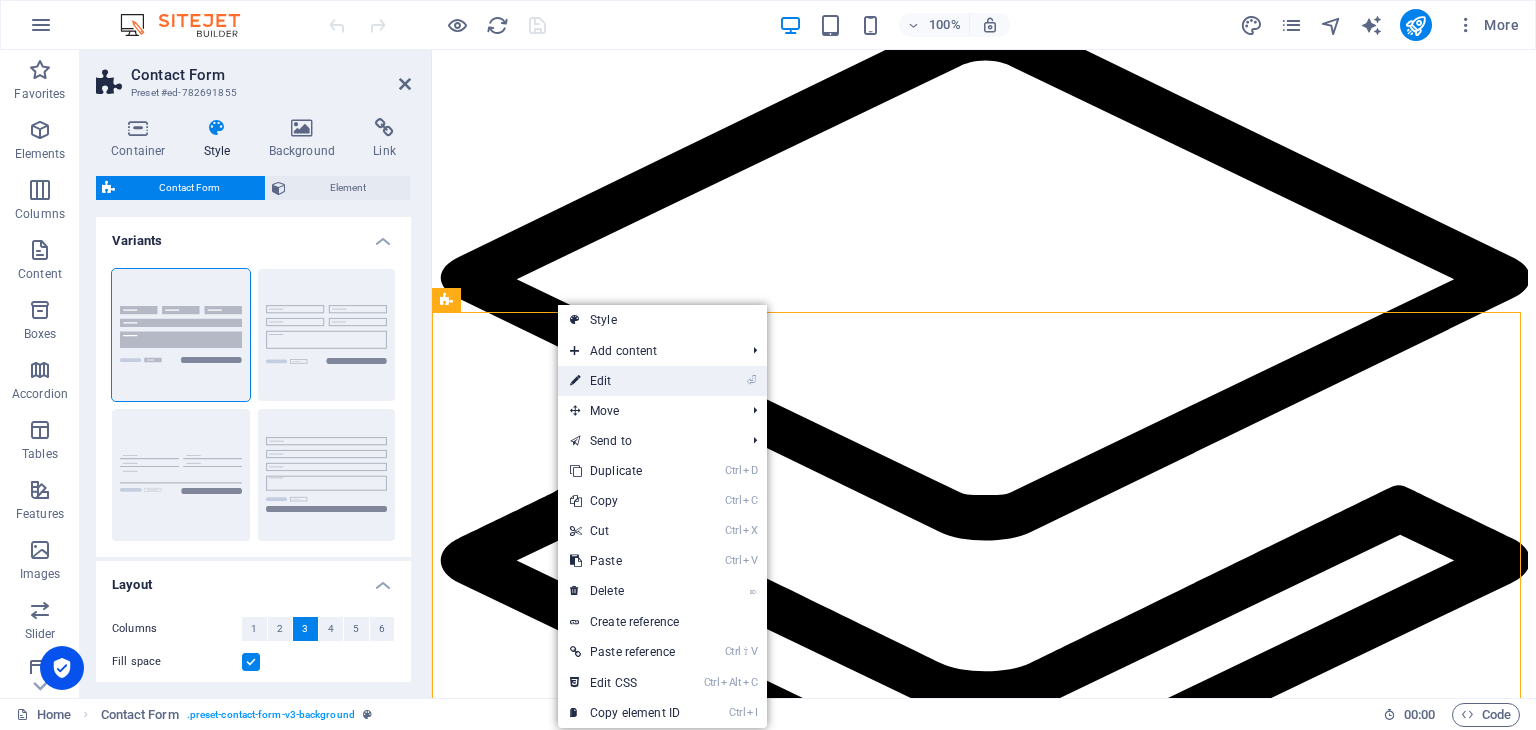 click on "⏎  Edit" at bounding box center [625, 381] 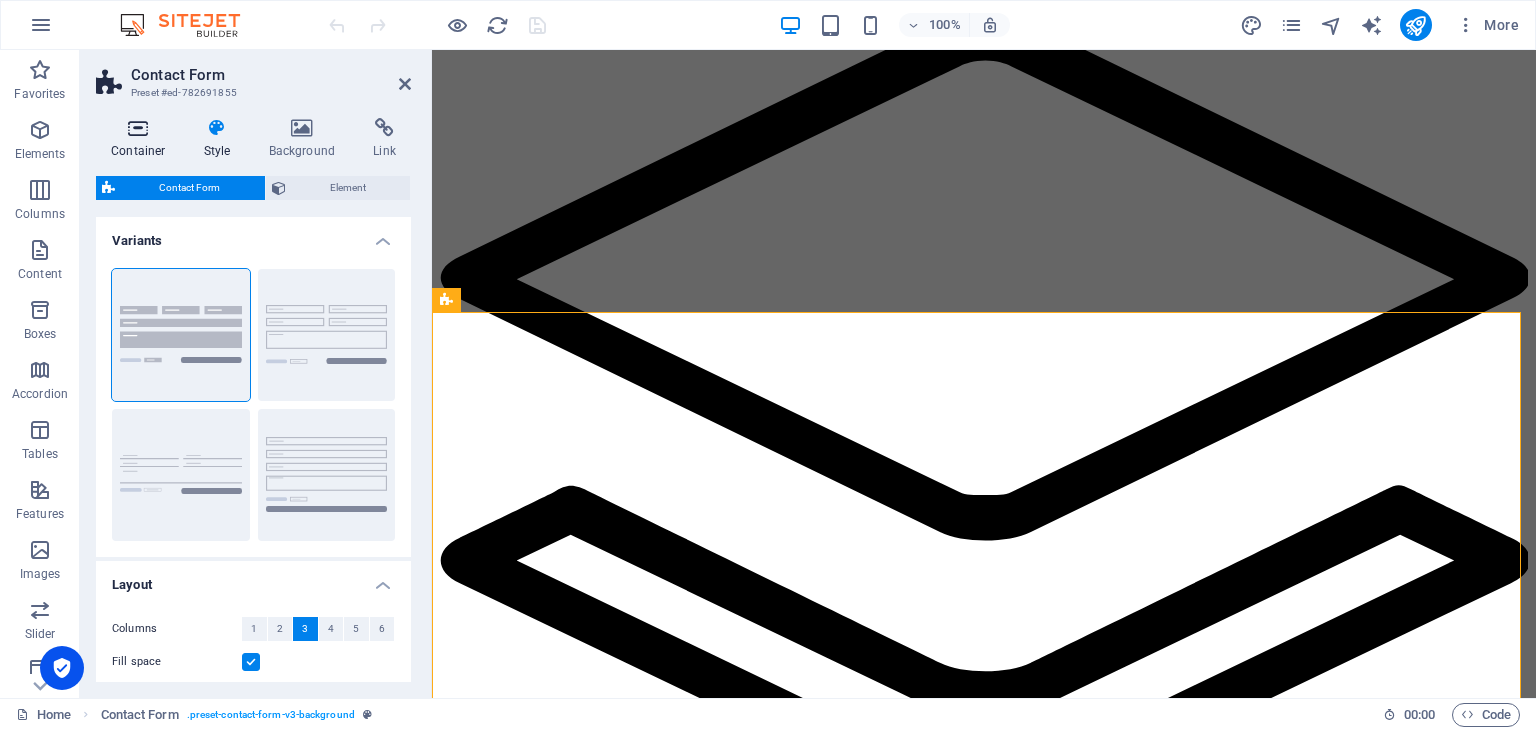 click at bounding box center (138, 128) 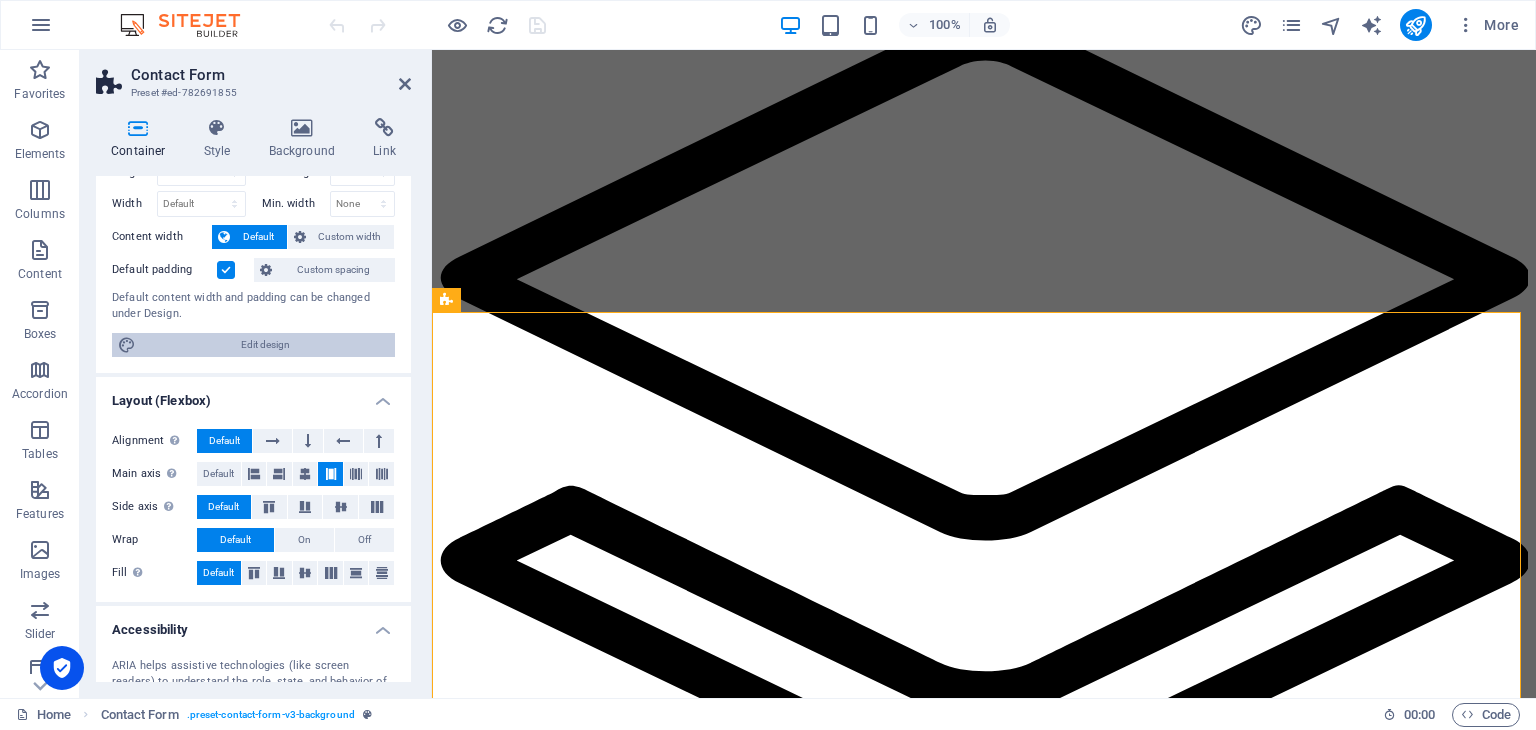 scroll, scrollTop: 0, scrollLeft: 0, axis: both 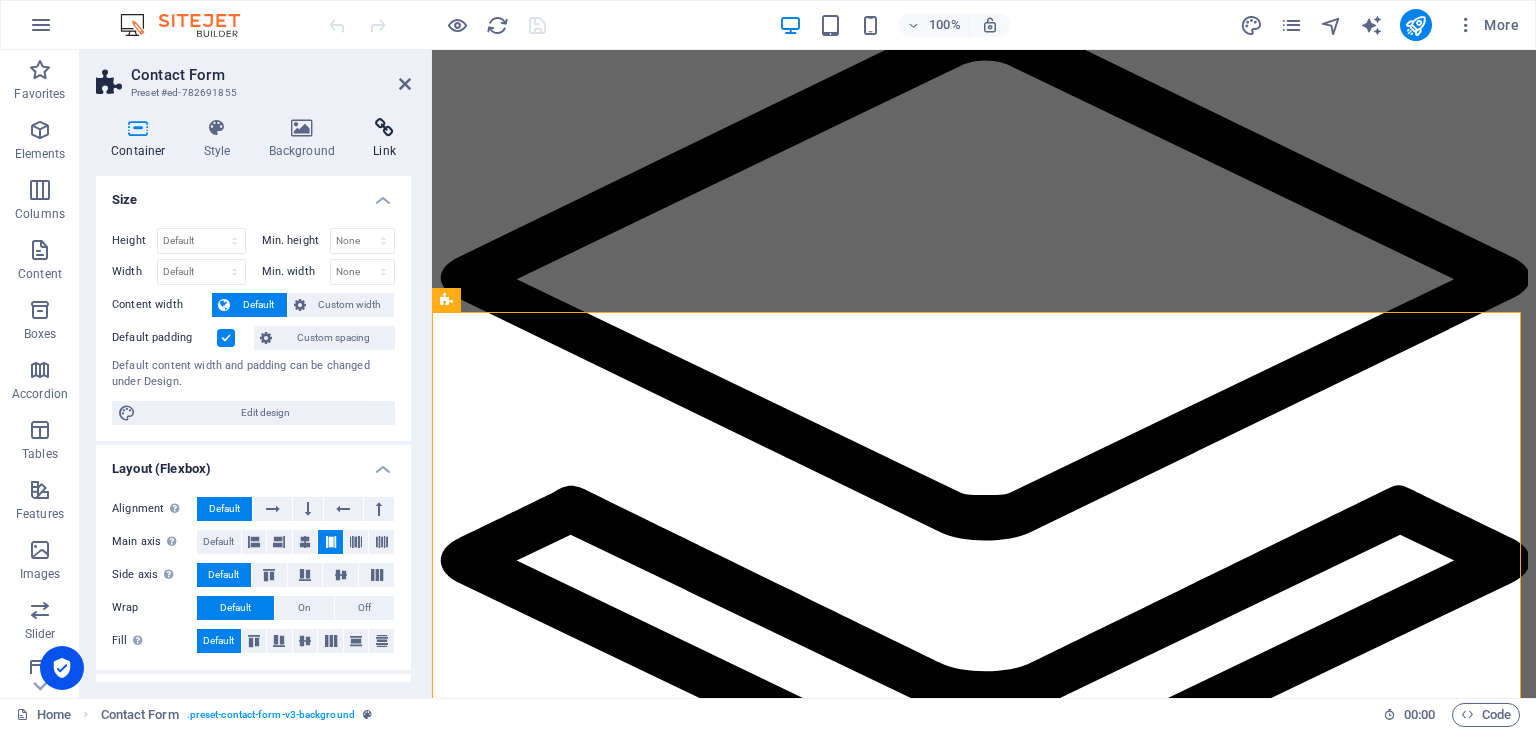 click at bounding box center (384, 128) 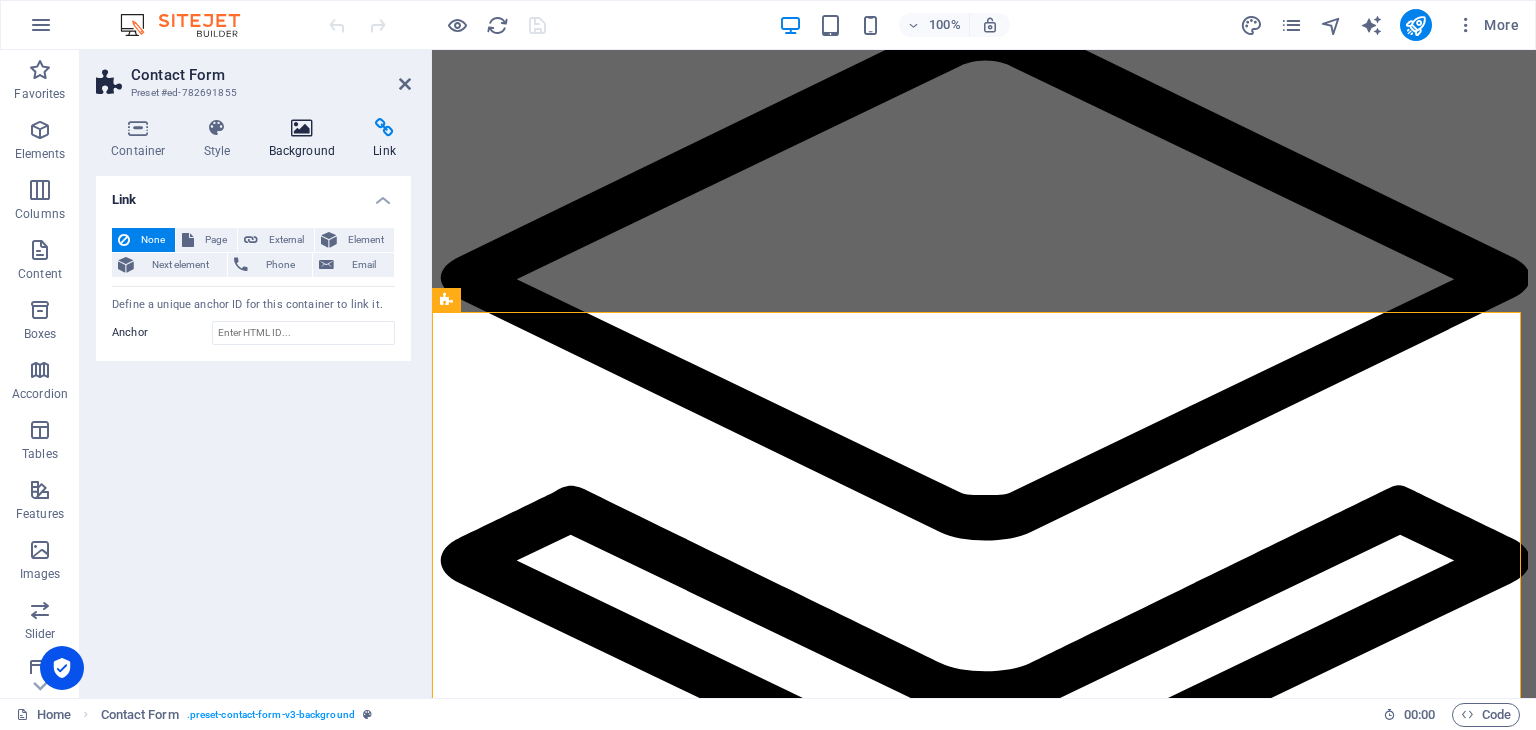 click on "Background" at bounding box center [306, 139] 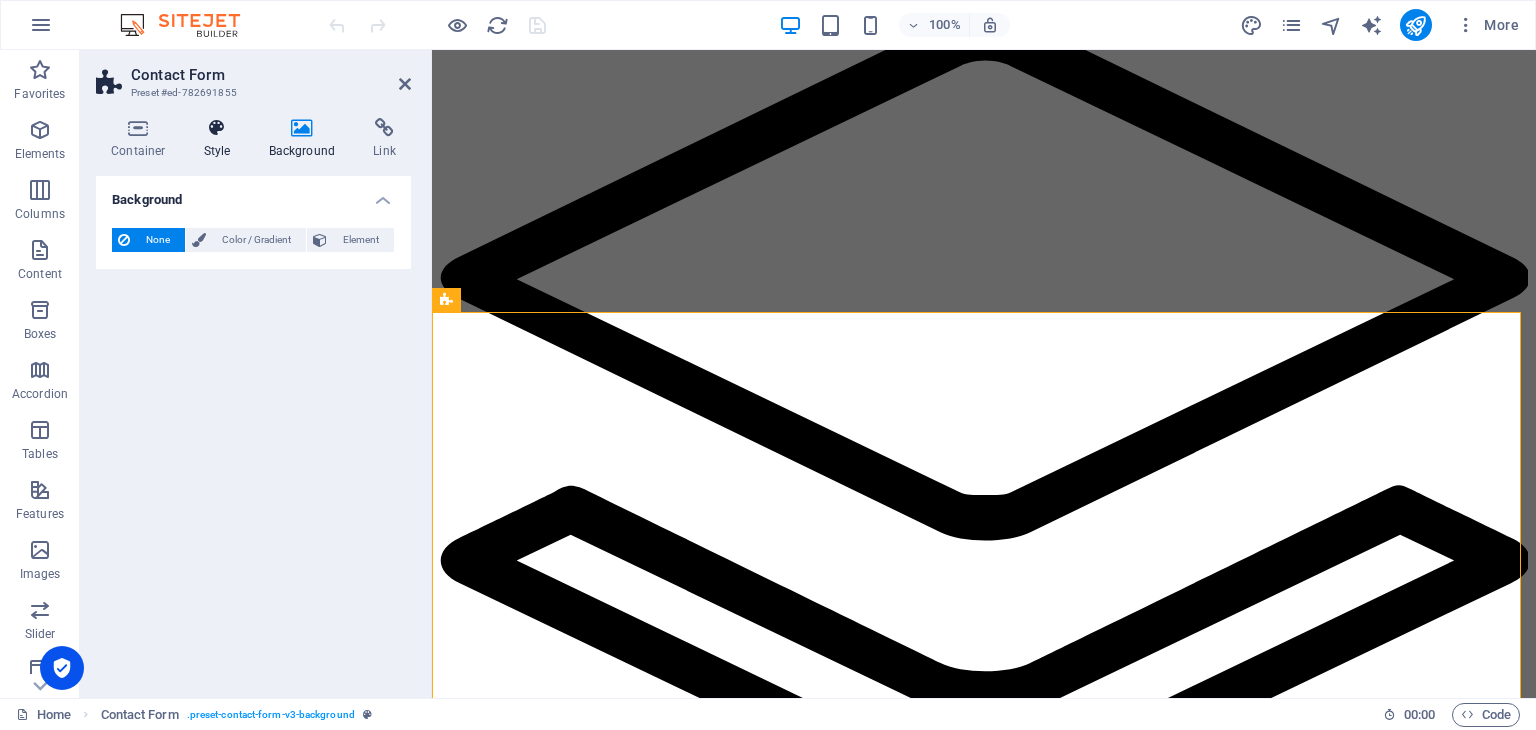click on "Style" at bounding box center [221, 139] 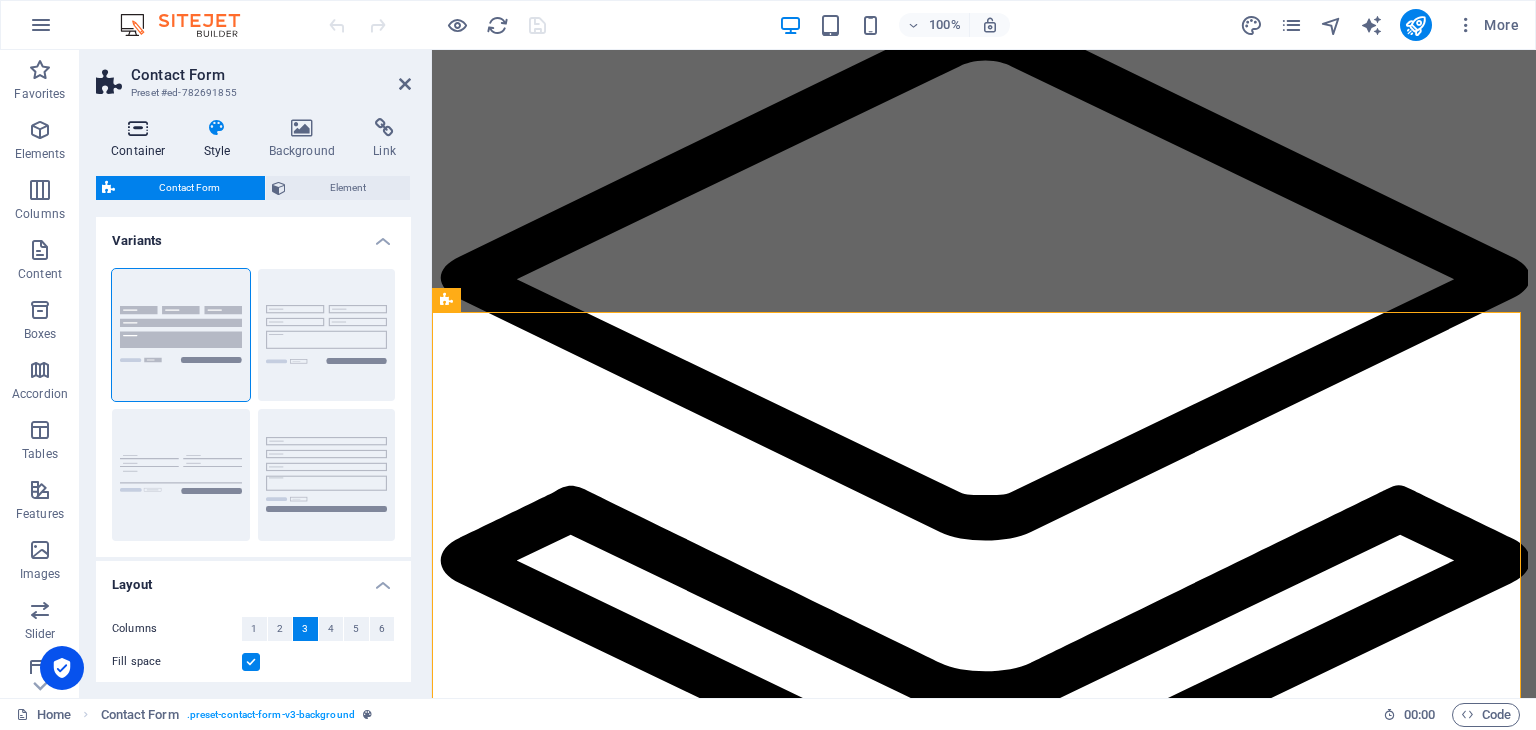 click on "Container" at bounding box center [142, 139] 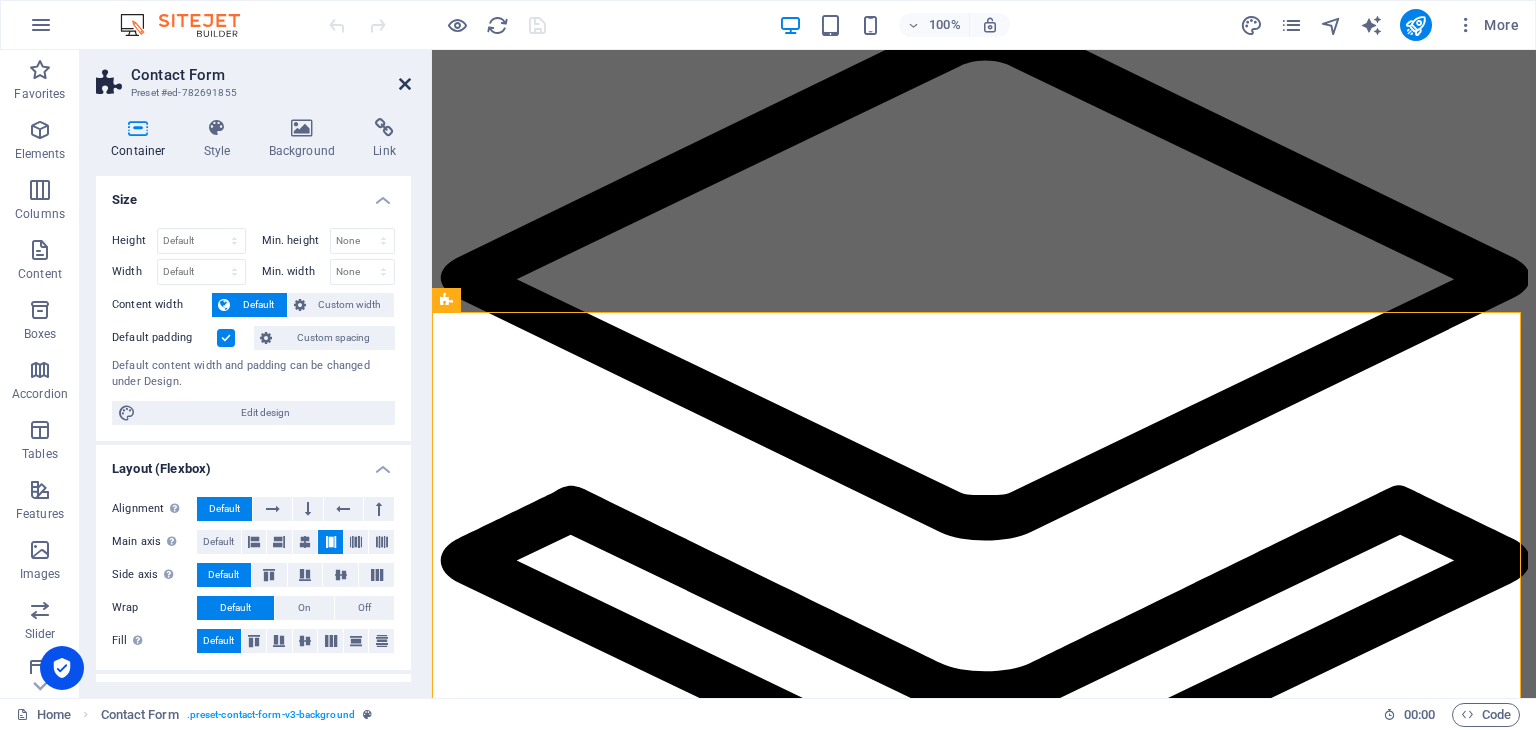 click at bounding box center (405, 84) 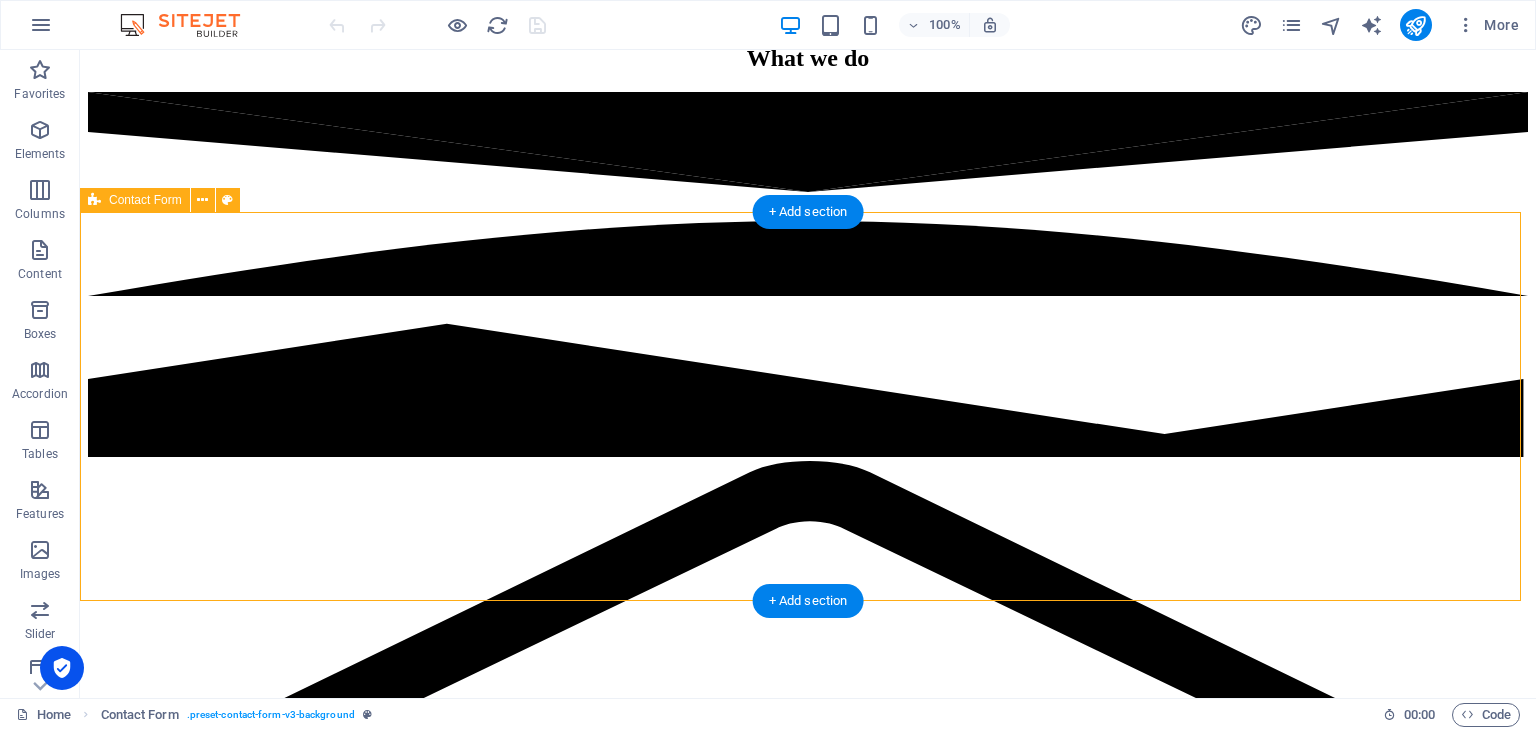 scroll, scrollTop: 4484, scrollLeft: 0, axis: vertical 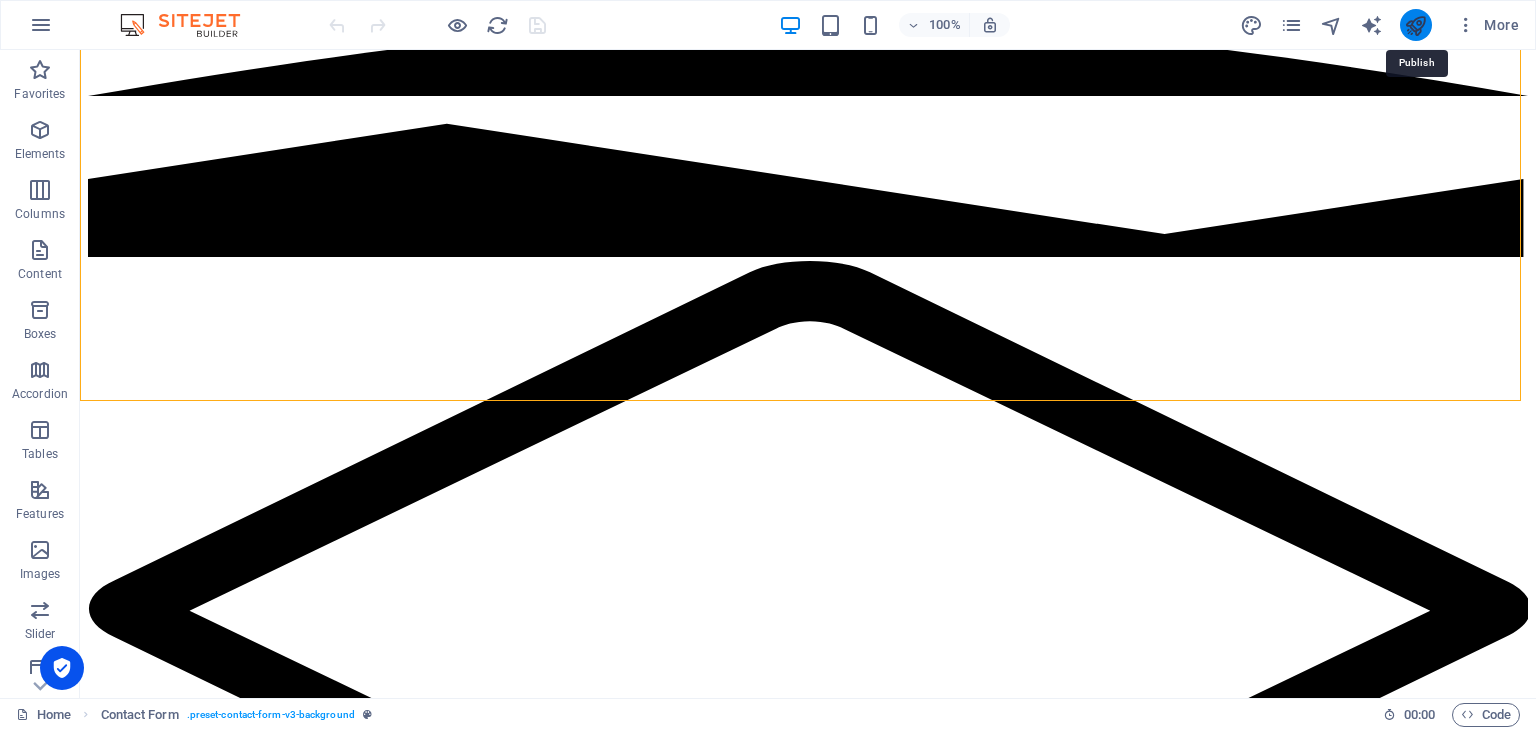 click at bounding box center (1415, 25) 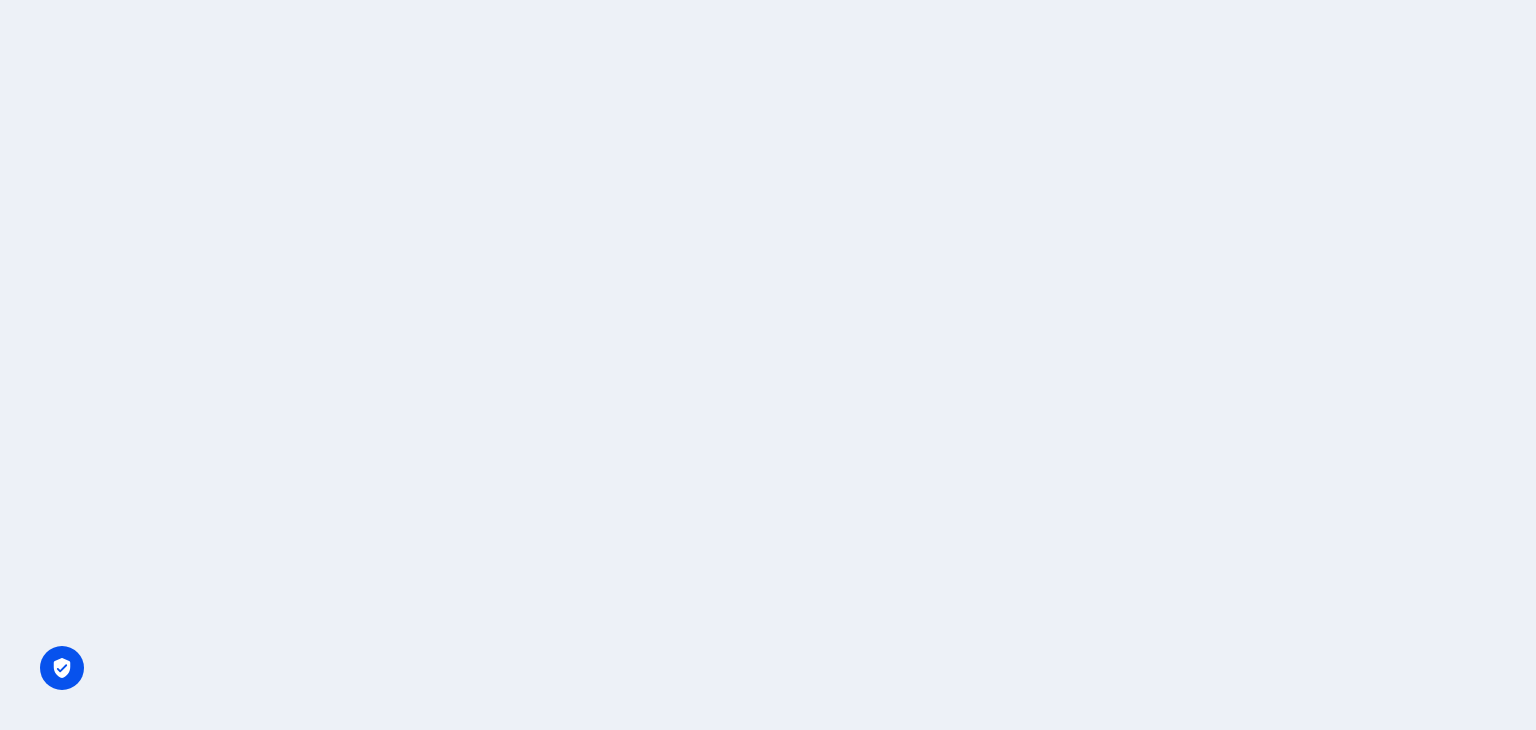 scroll, scrollTop: 0, scrollLeft: 0, axis: both 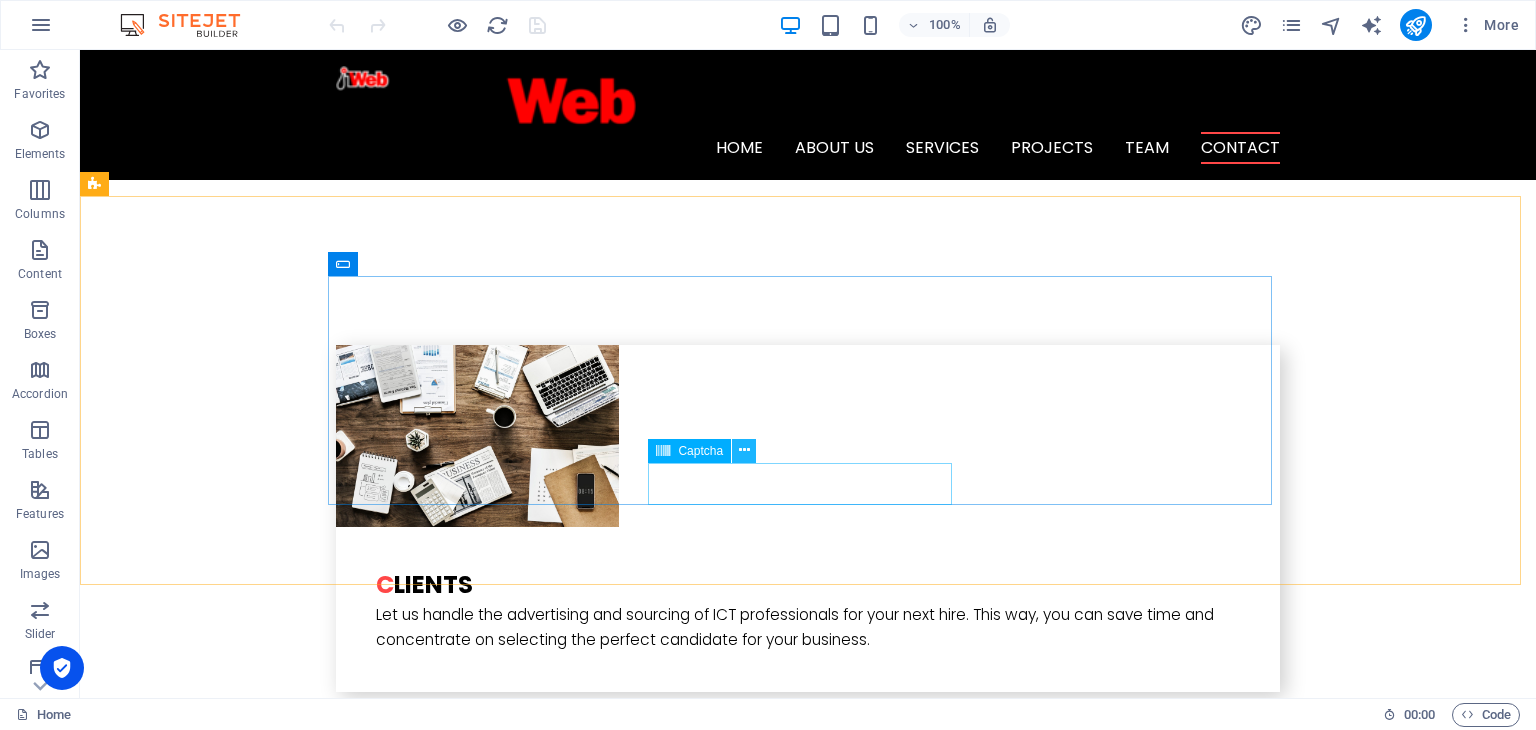 click at bounding box center [744, 450] 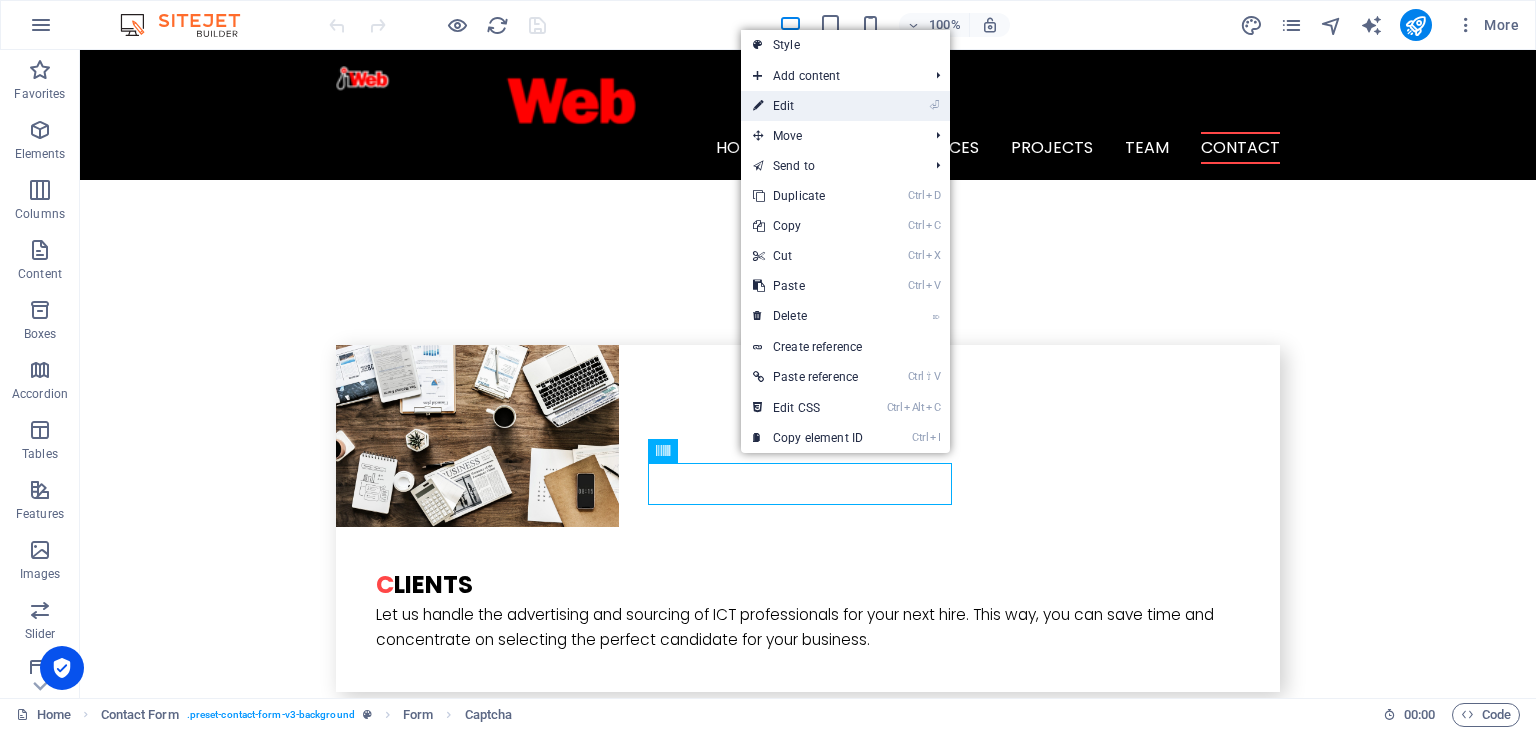drag, startPoint x: 788, startPoint y: 105, endPoint x: 372, endPoint y: 51, distance: 419.49017 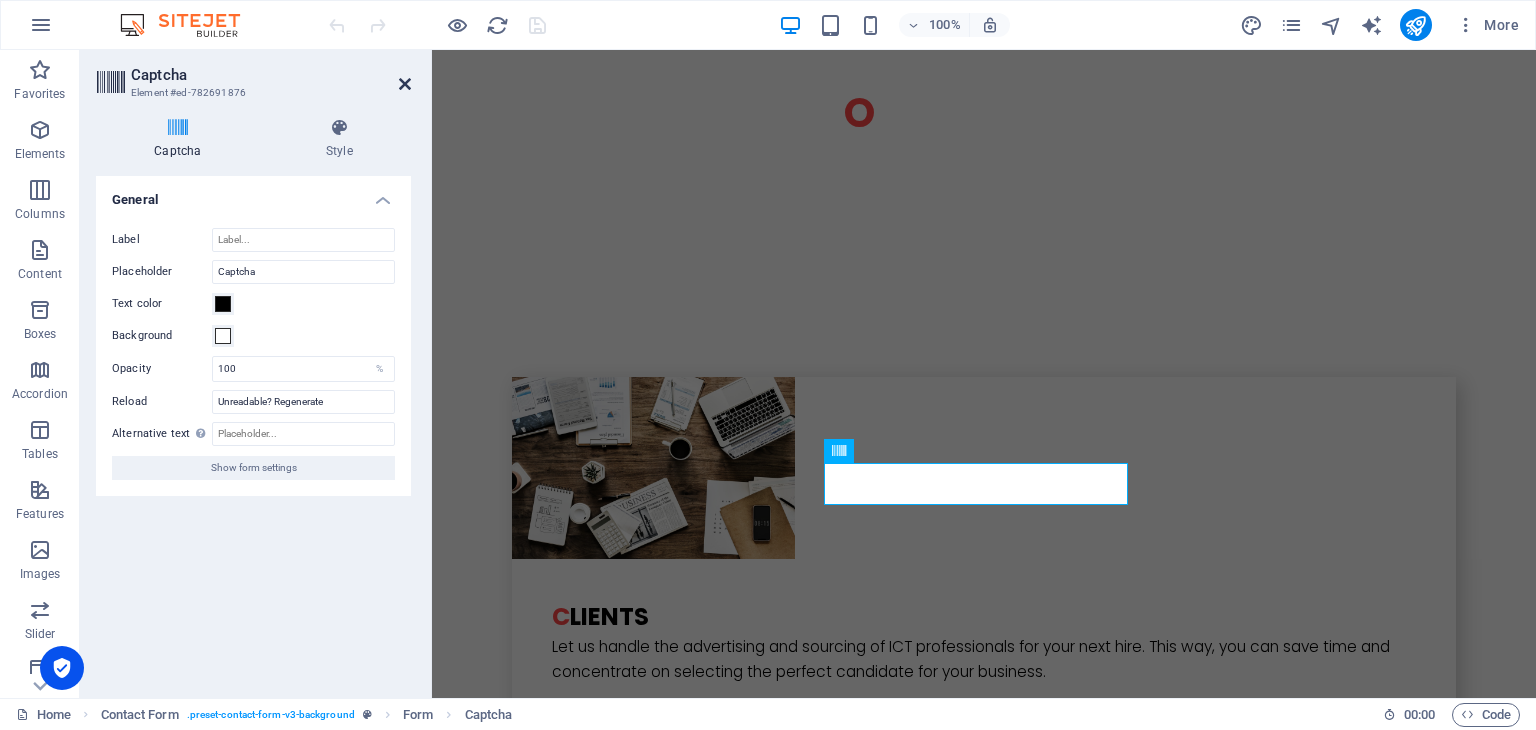 click at bounding box center (405, 84) 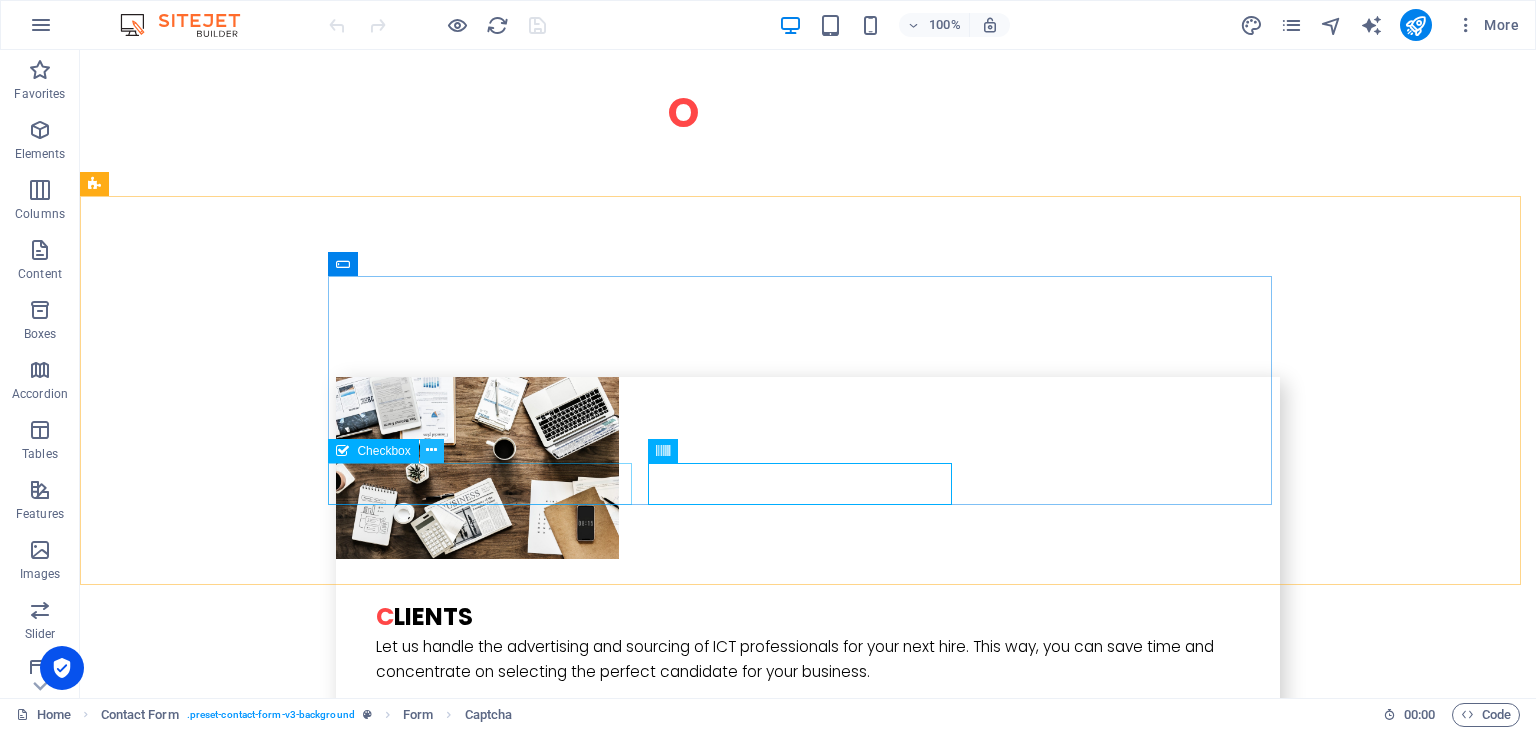 click at bounding box center [431, 450] 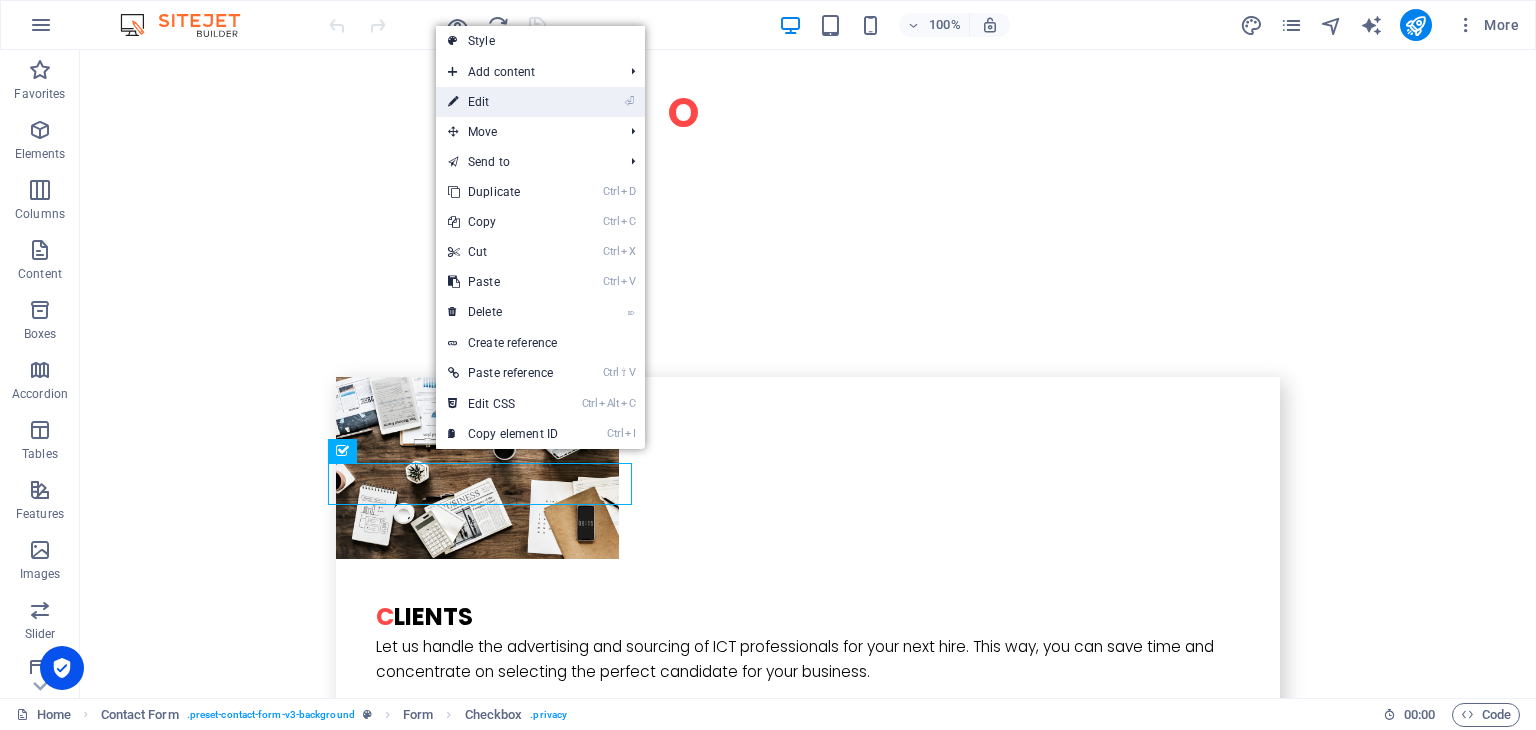 click on "⏎  Edit" at bounding box center (503, 102) 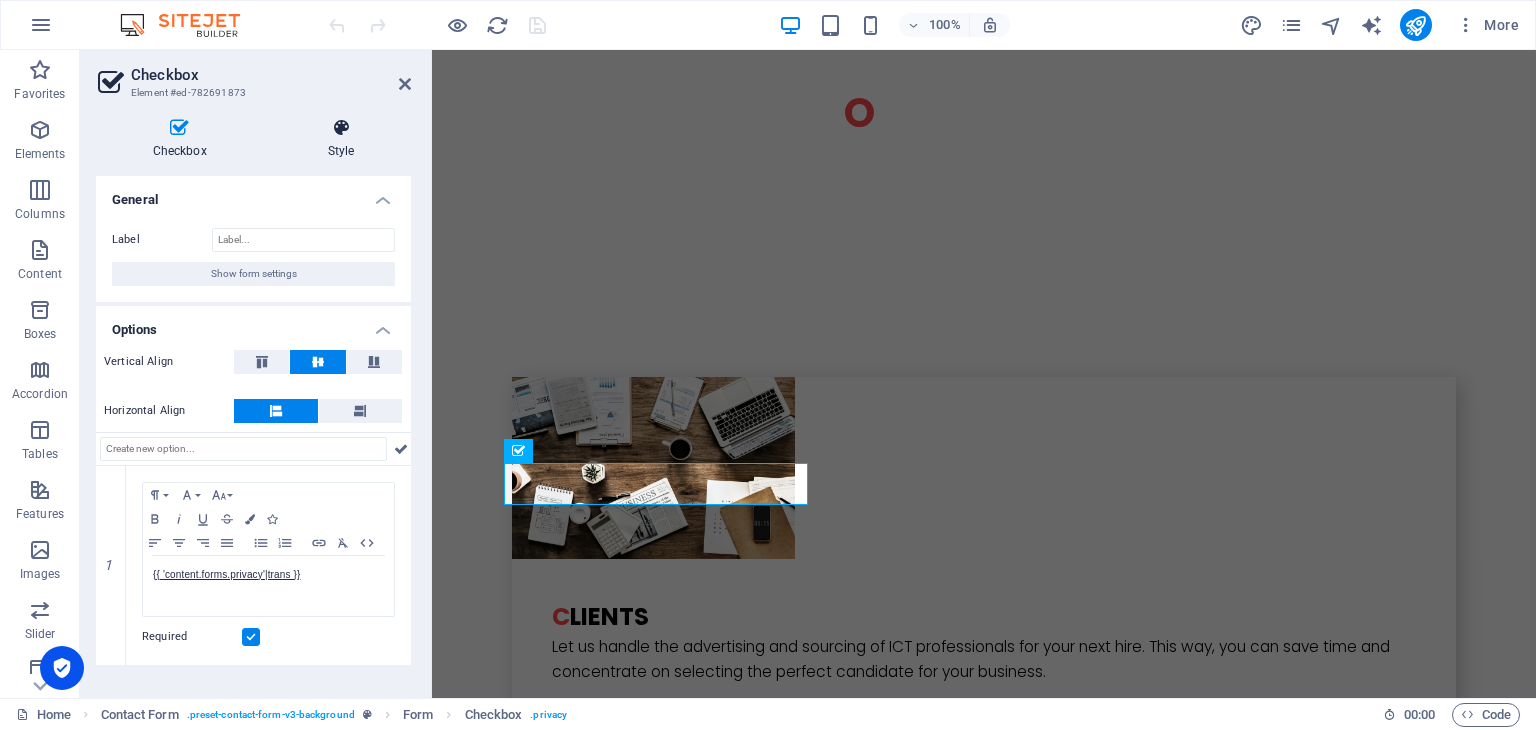 click on "Style" at bounding box center (341, 139) 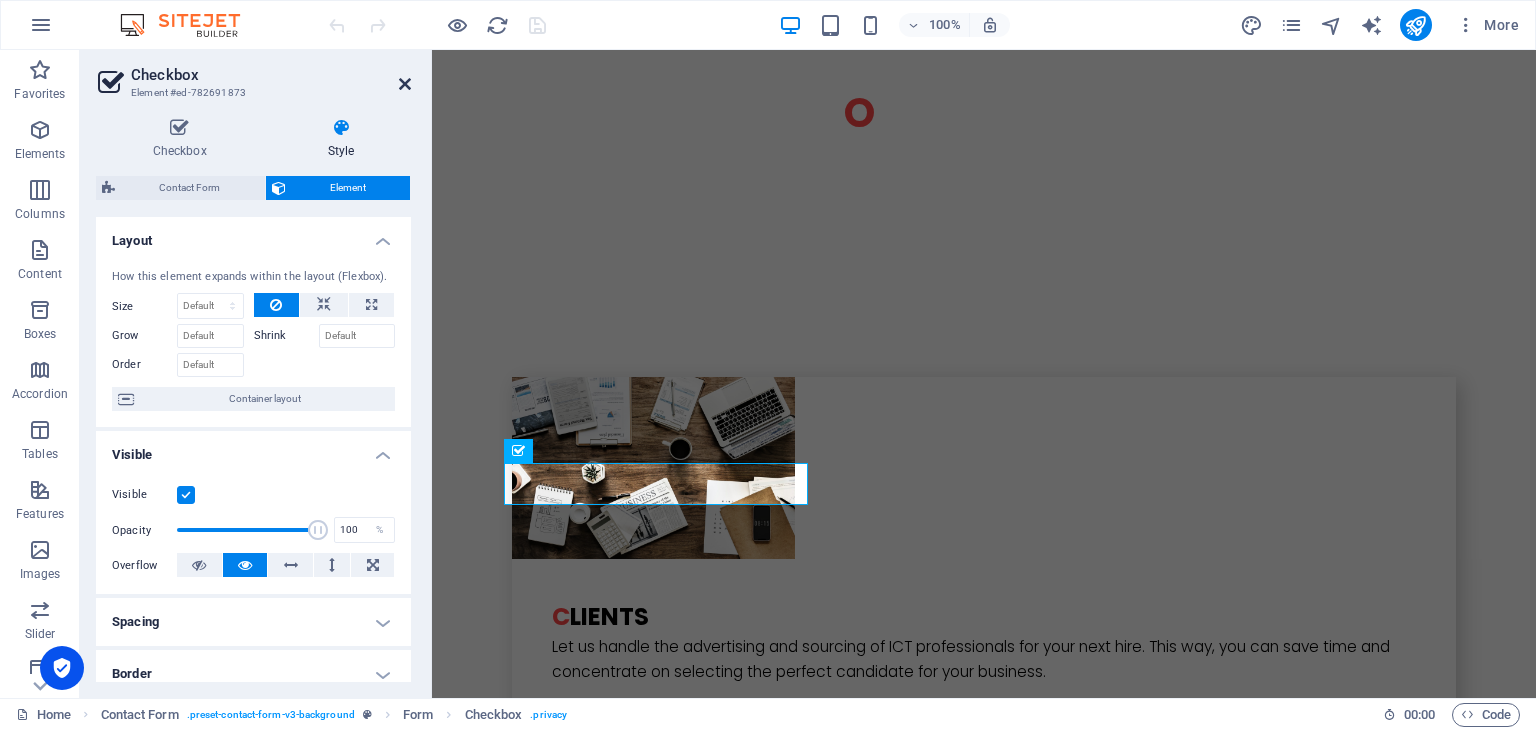 click at bounding box center (405, 84) 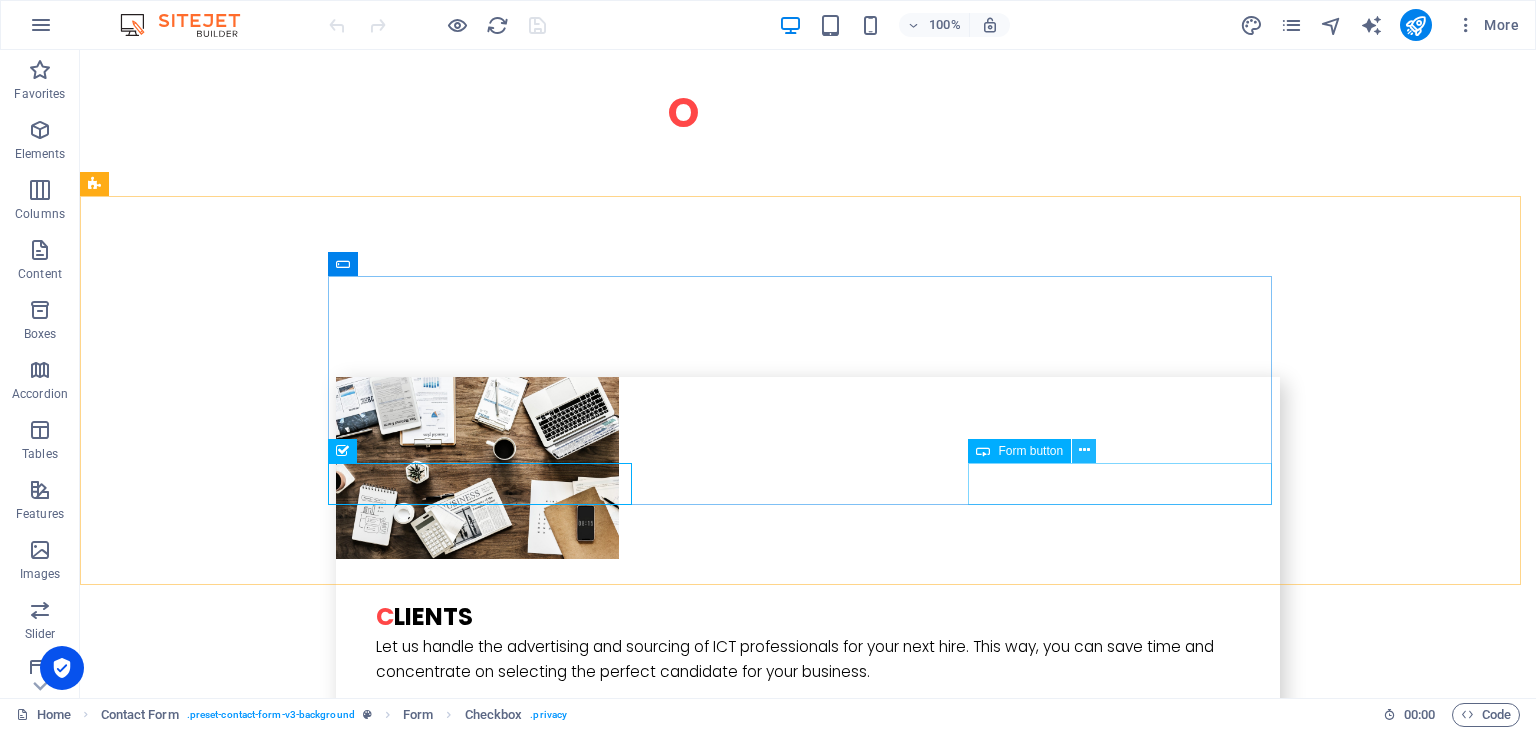 click at bounding box center [1084, 450] 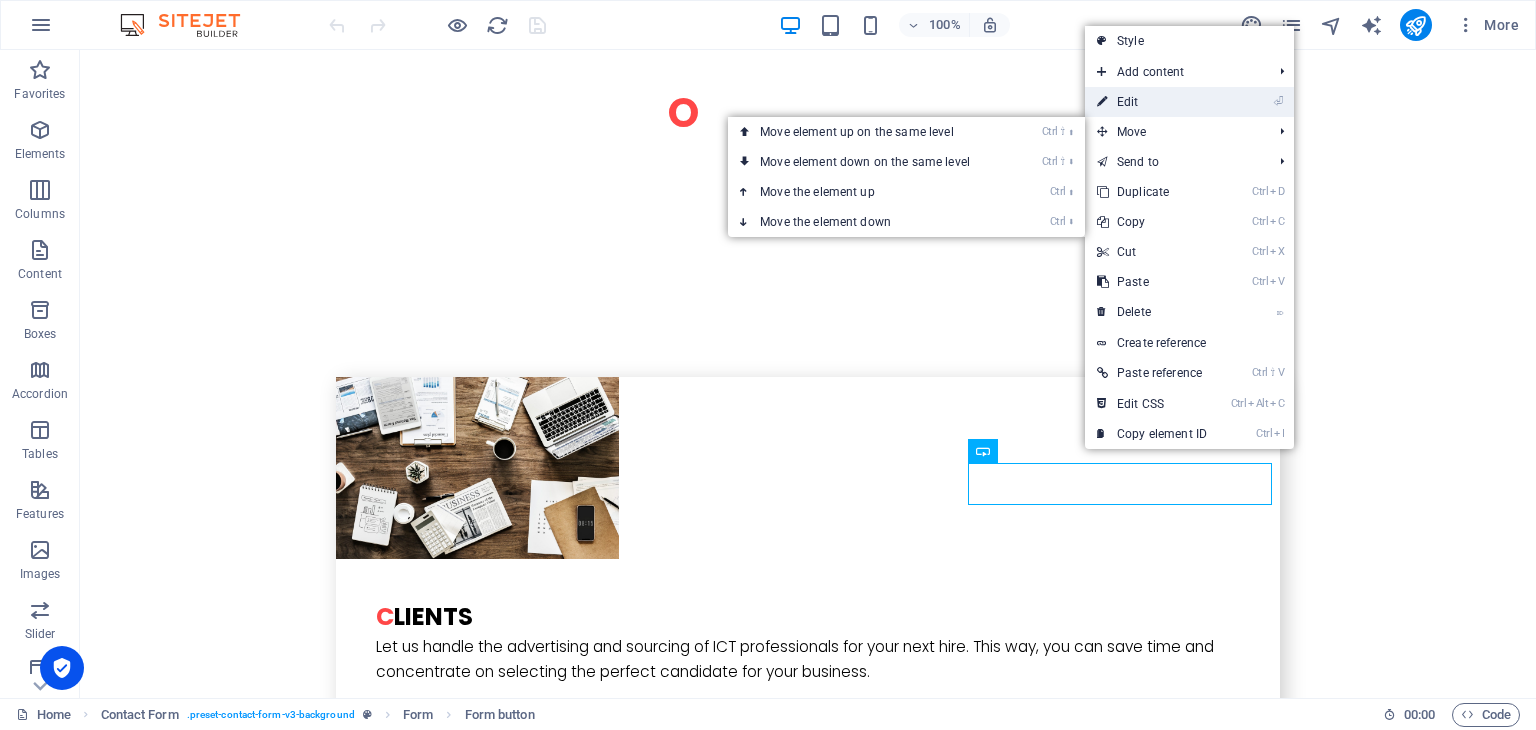 click on "⏎  Edit" at bounding box center (1152, 102) 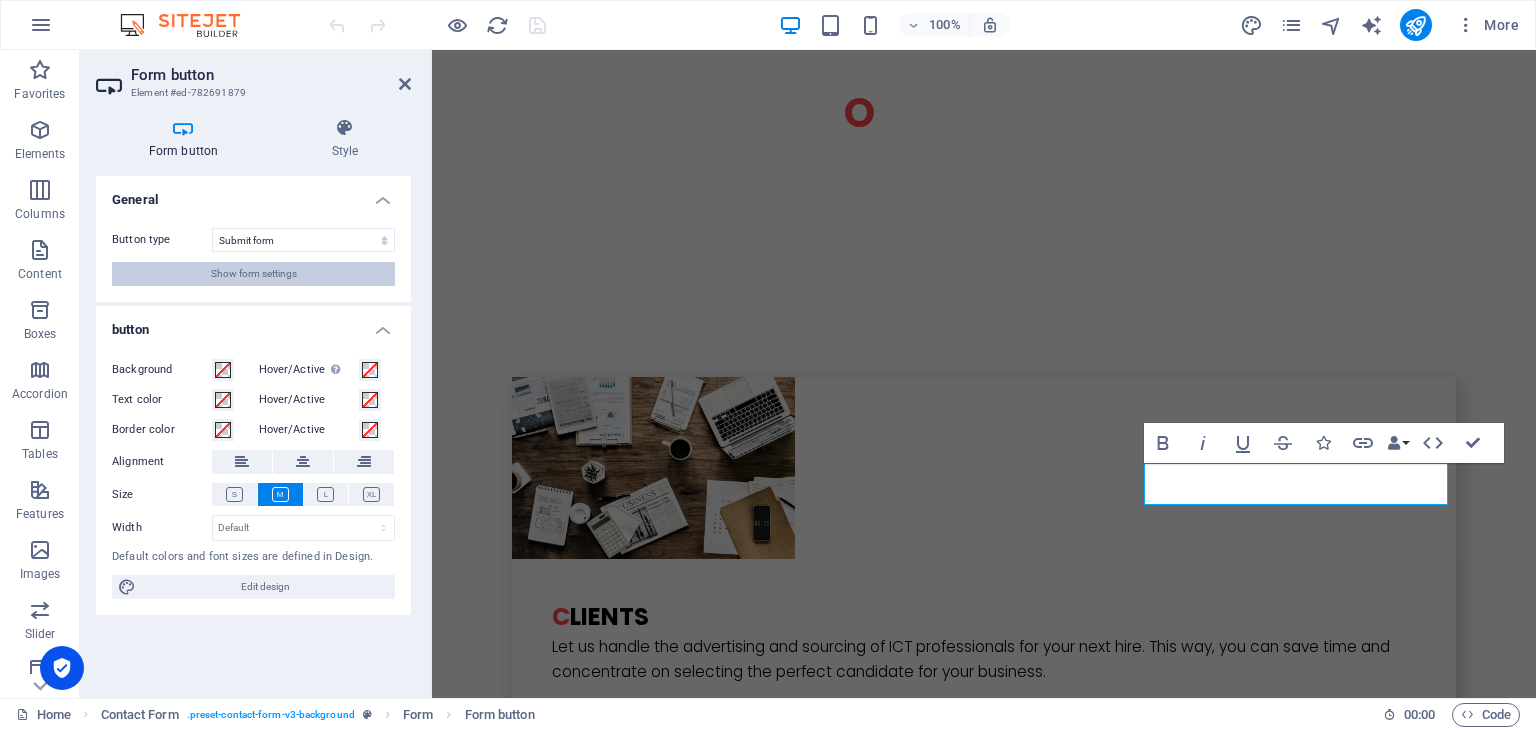 click on "Show form settings" at bounding box center [254, 274] 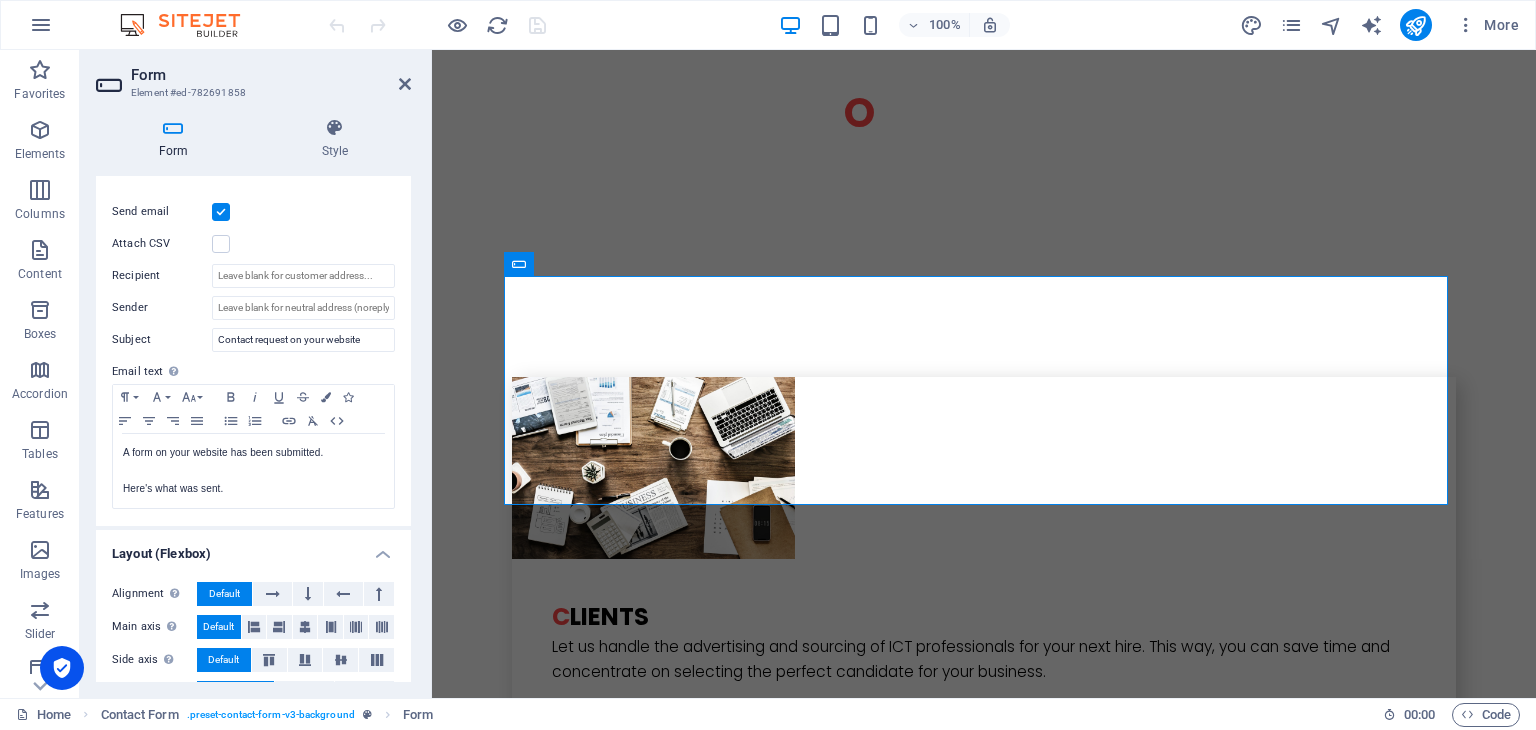 scroll, scrollTop: 600, scrollLeft: 0, axis: vertical 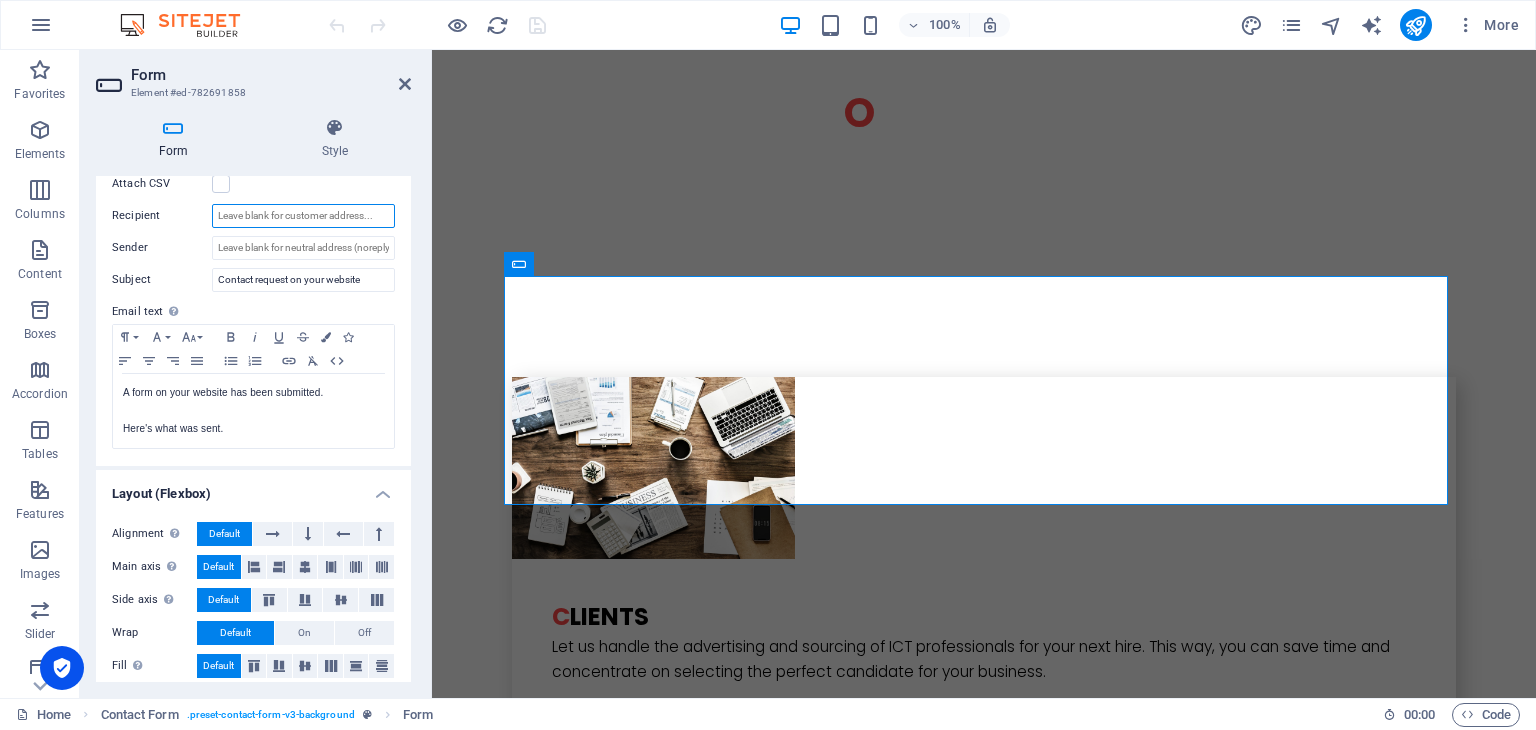 click on "Recipient" at bounding box center [303, 216] 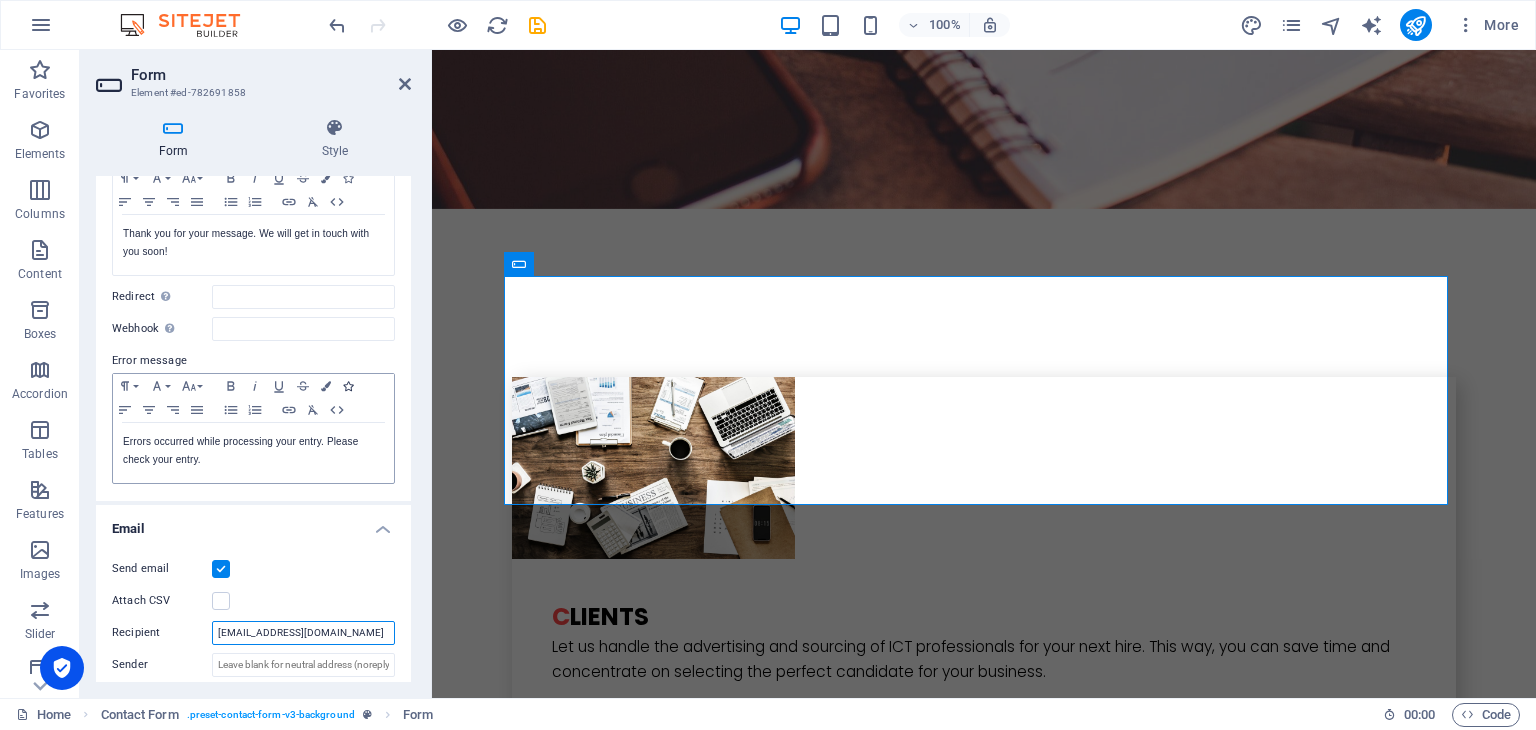 scroll, scrollTop: 112, scrollLeft: 0, axis: vertical 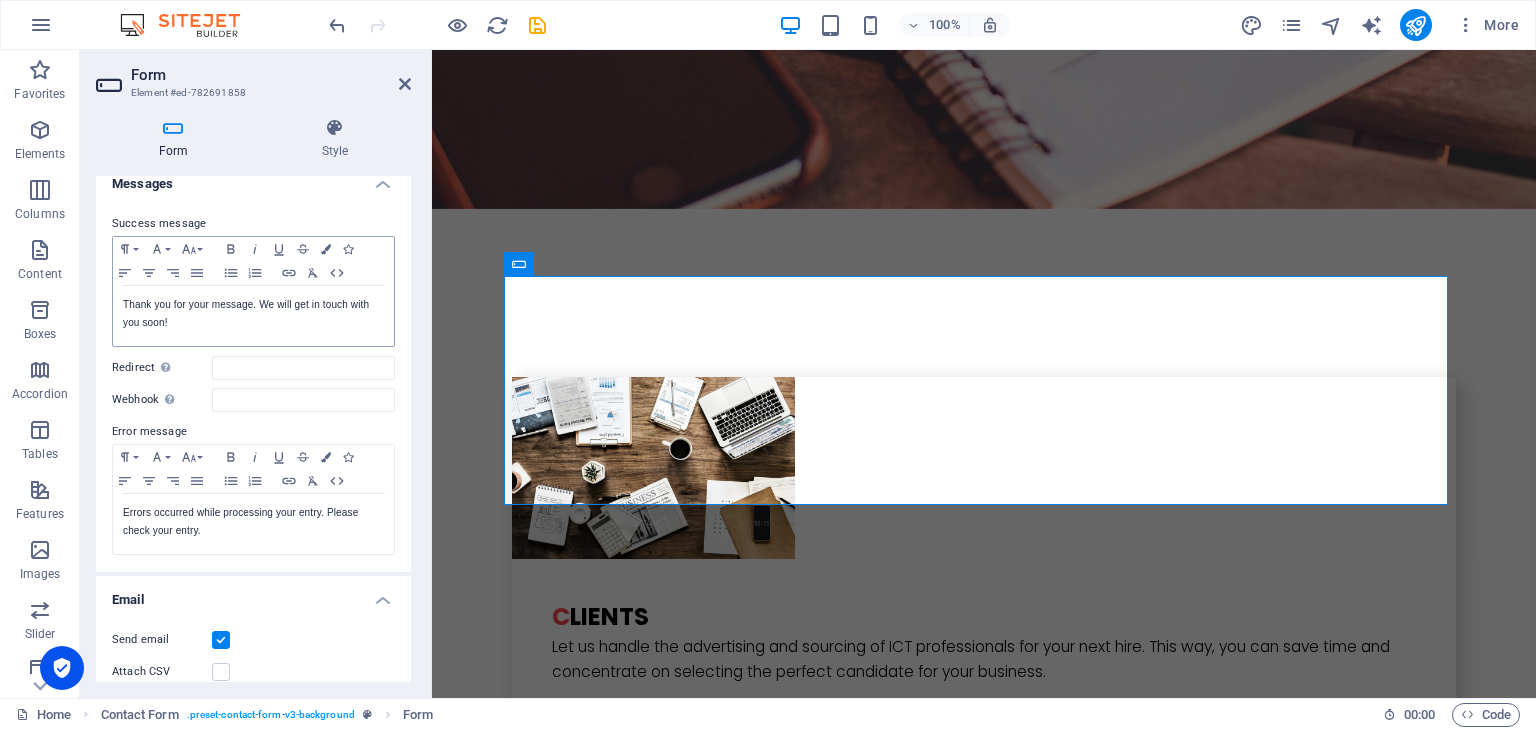 type on "[EMAIL_ADDRESS][DOMAIN_NAME]" 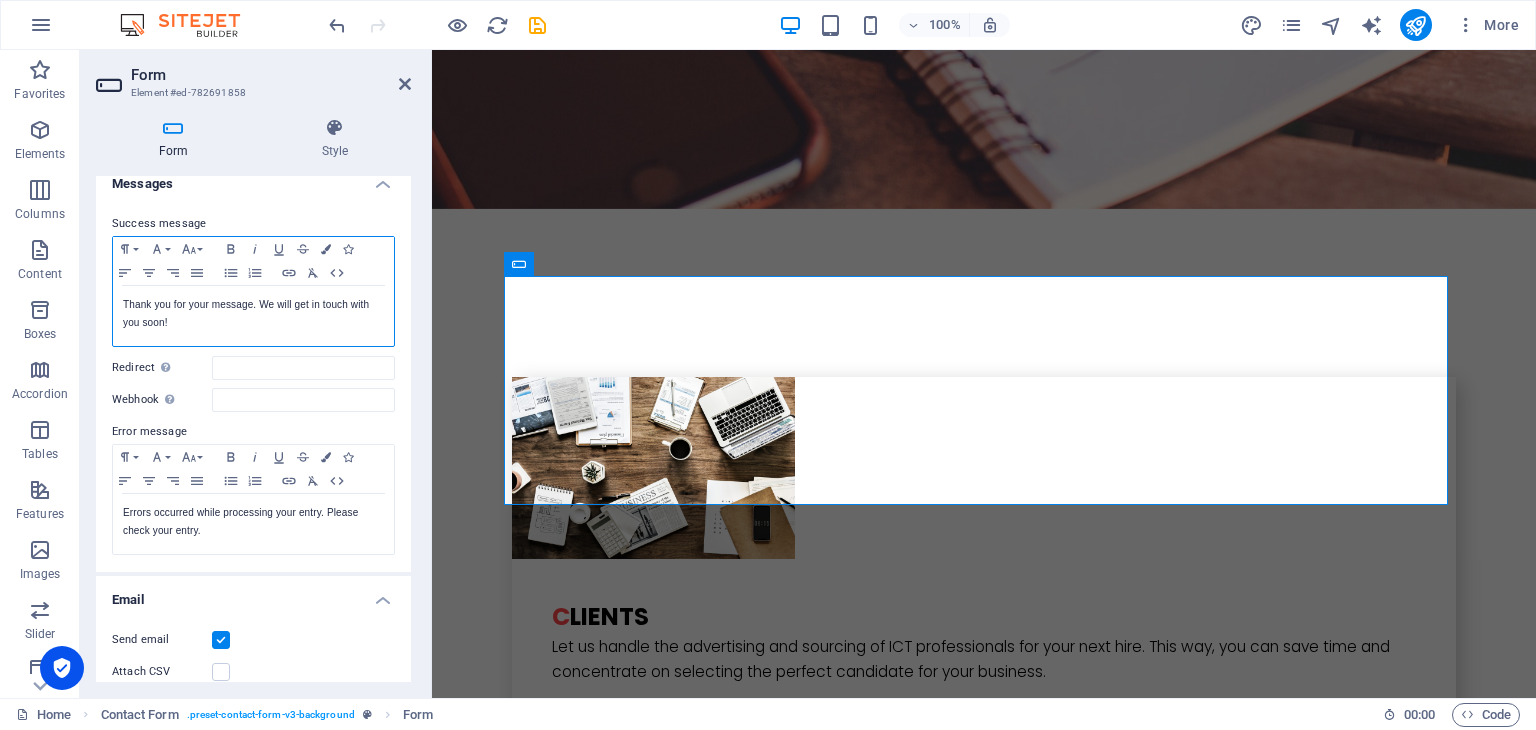 click on "Thank you for your message. We will get in touch with you soon!" at bounding box center (253, 314) 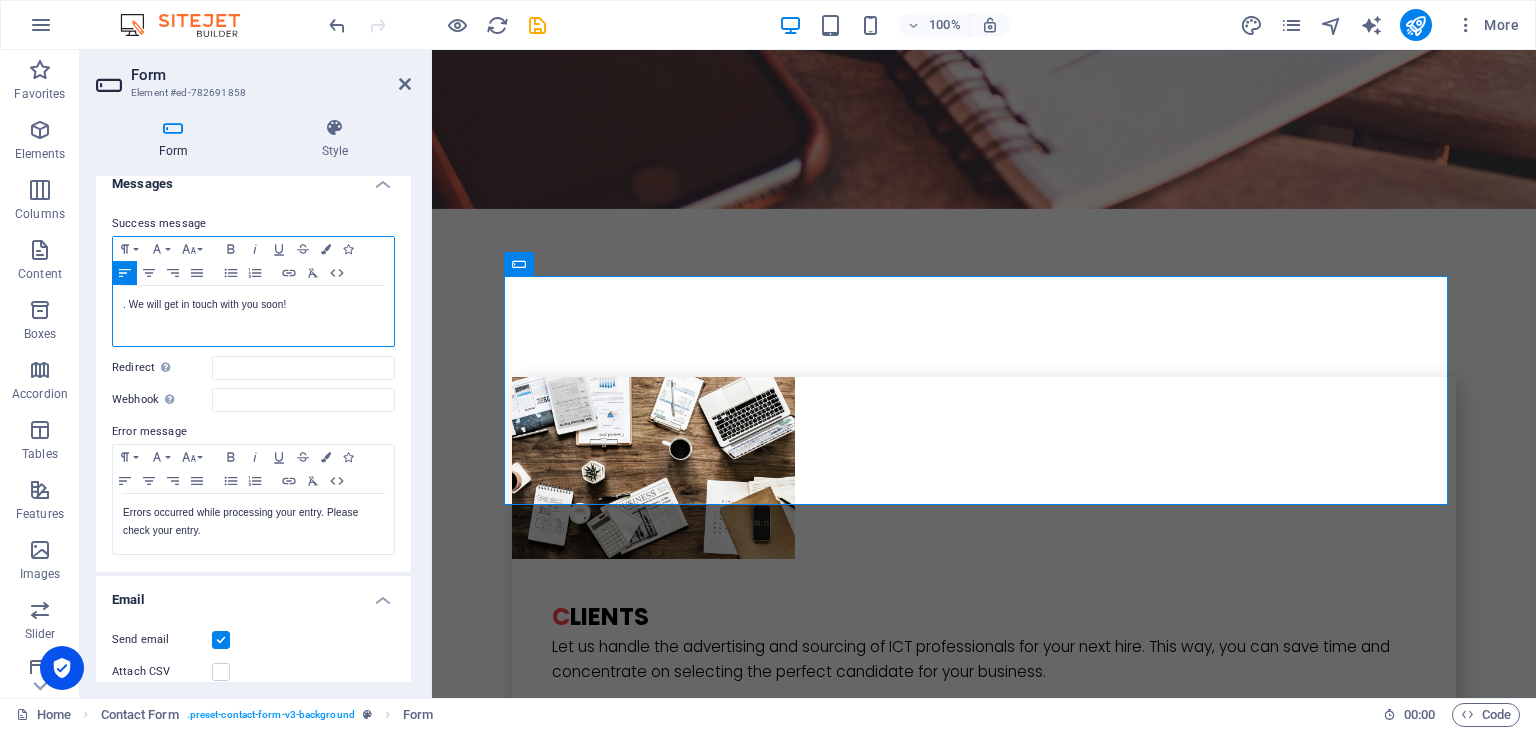 type 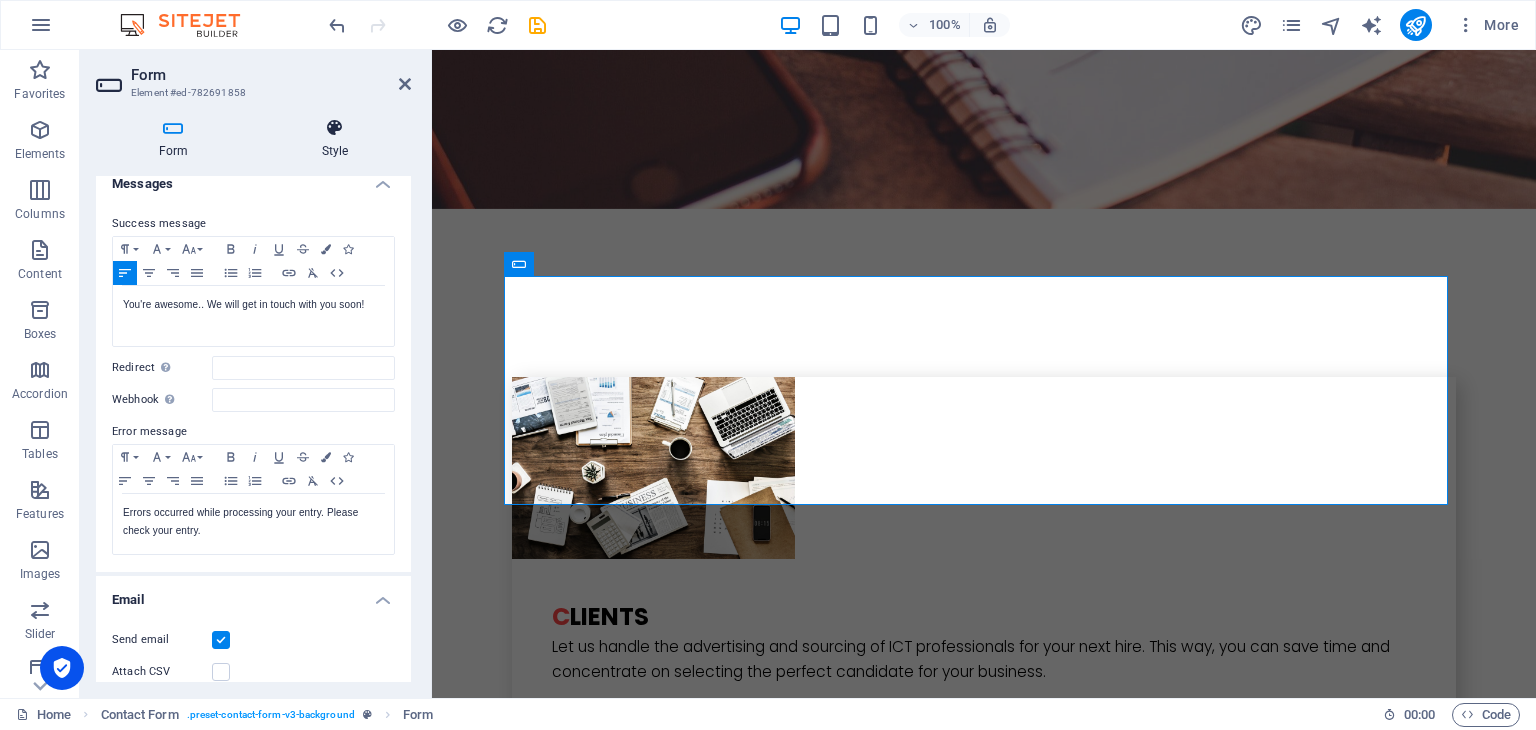 click on "Style" at bounding box center [335, 139] 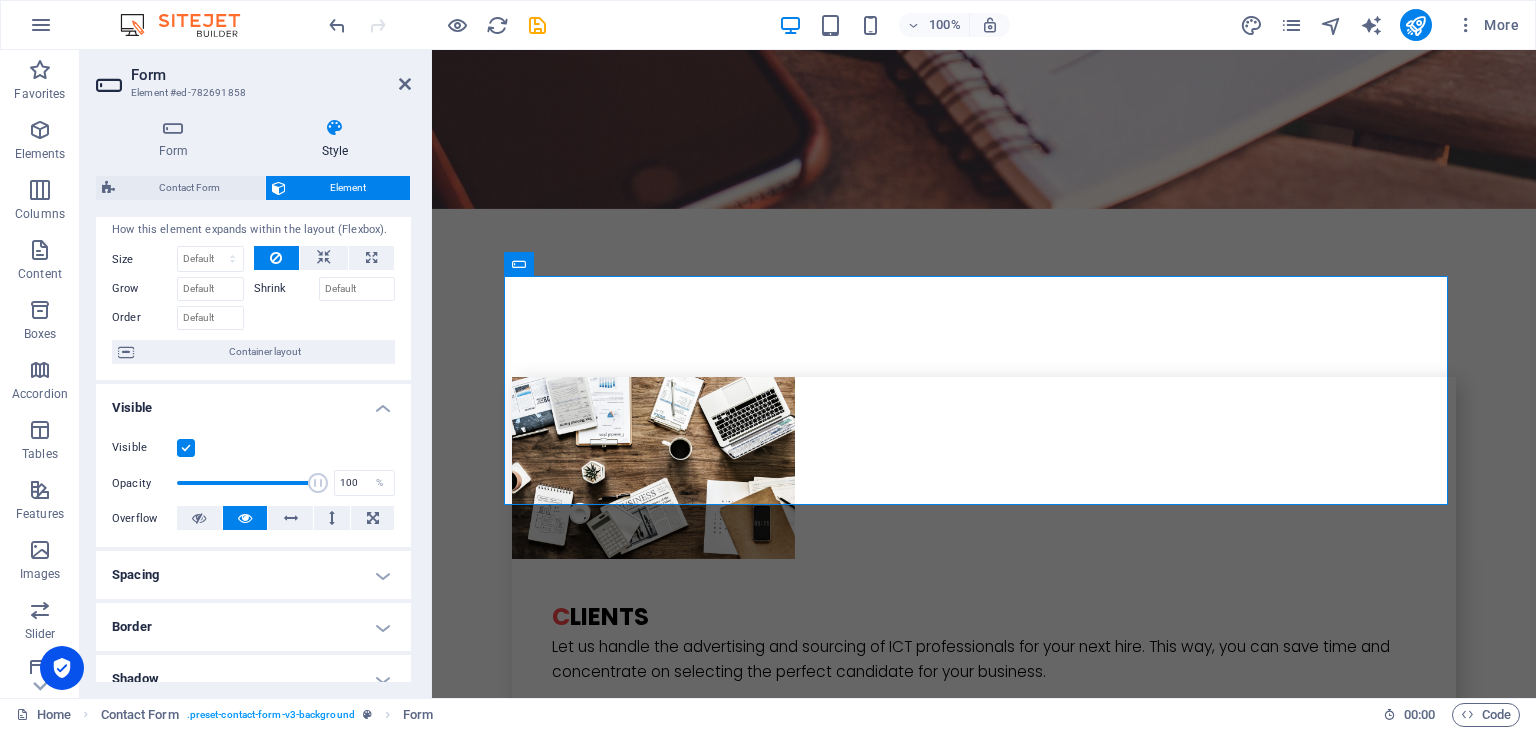 scroll, scrollTop: 0, scrollLeft: 0, axis: both 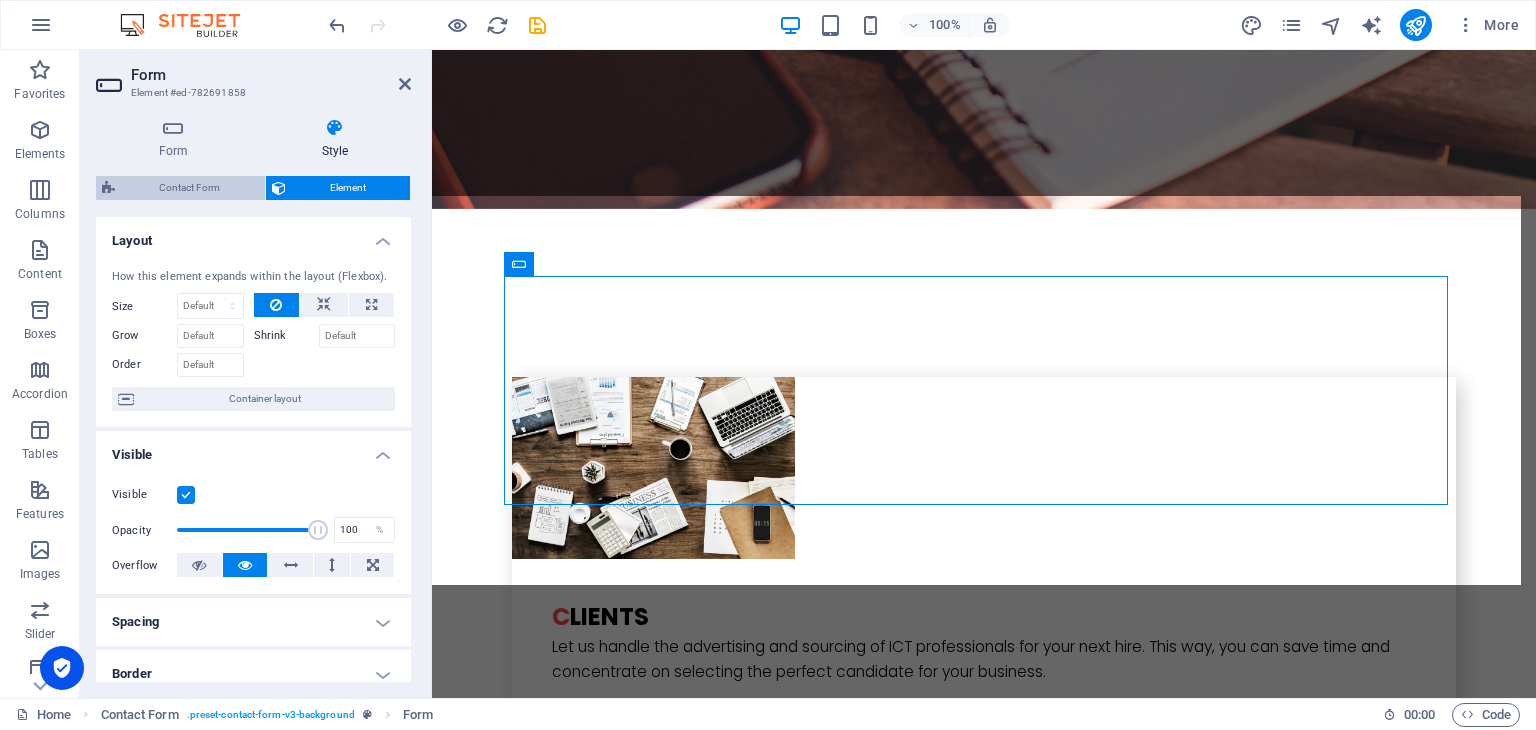 click on "Contact Form" at bounding box center [190, 188] 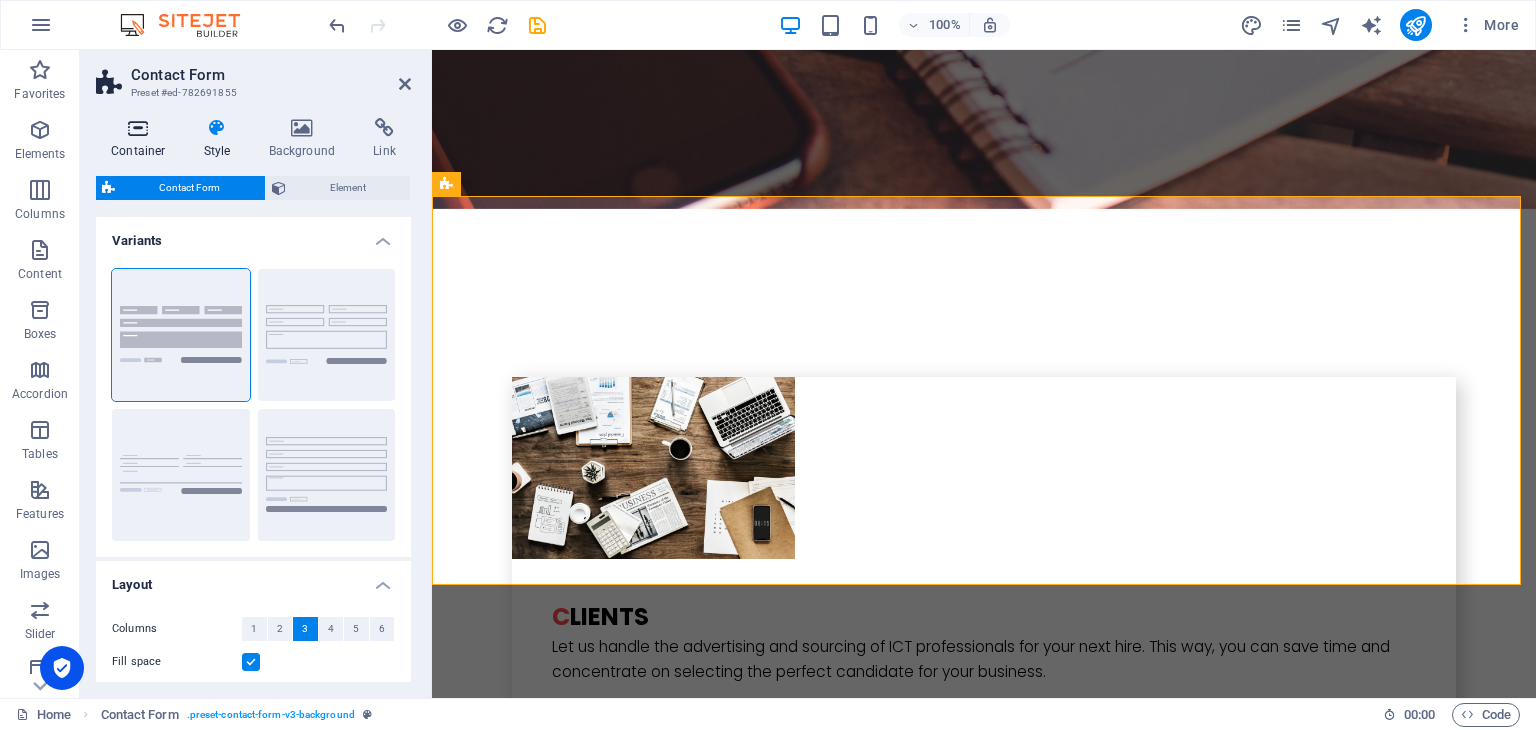 click on "Container" at bounding box center [142, 139] 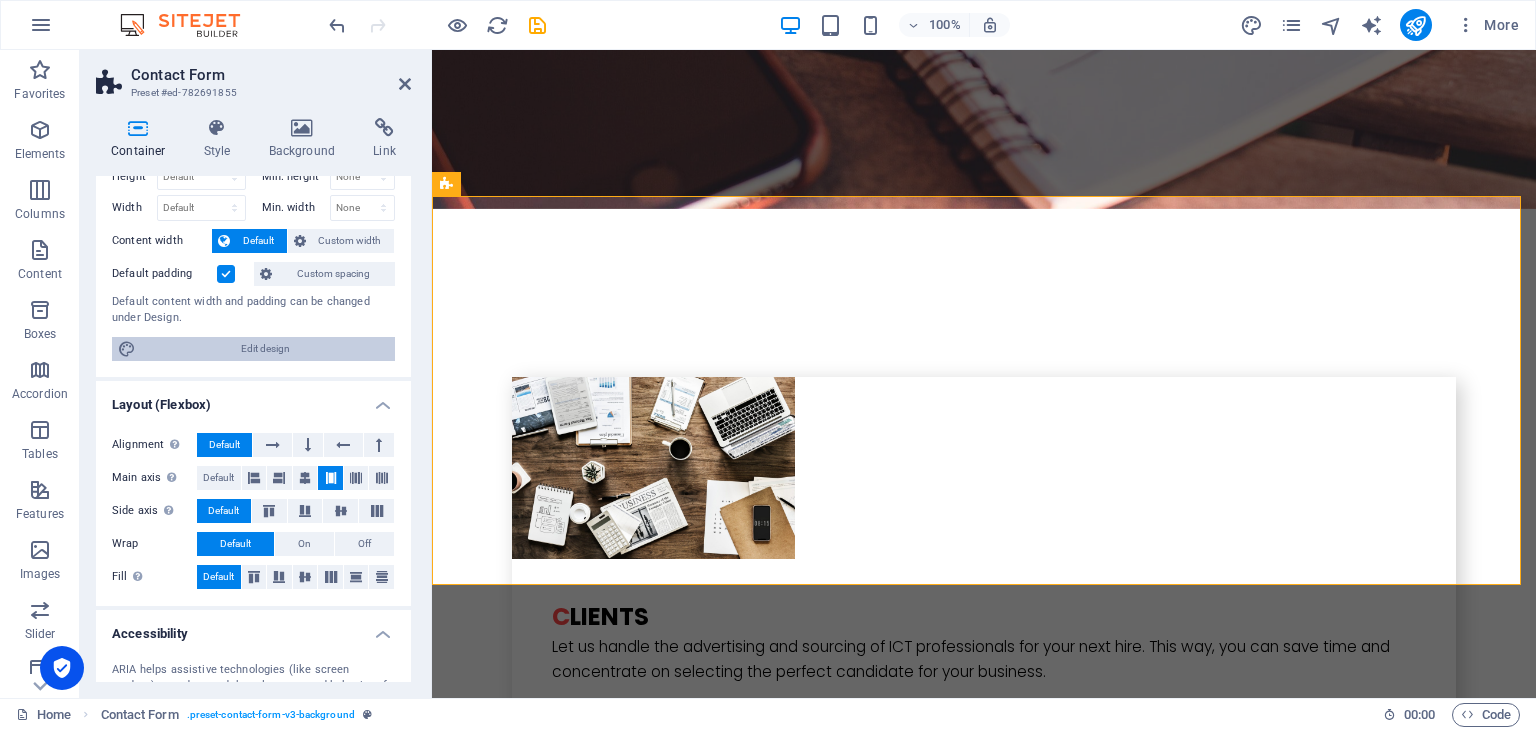 scroll, scrollTop: 0, scrollLeft: 0, axis: both 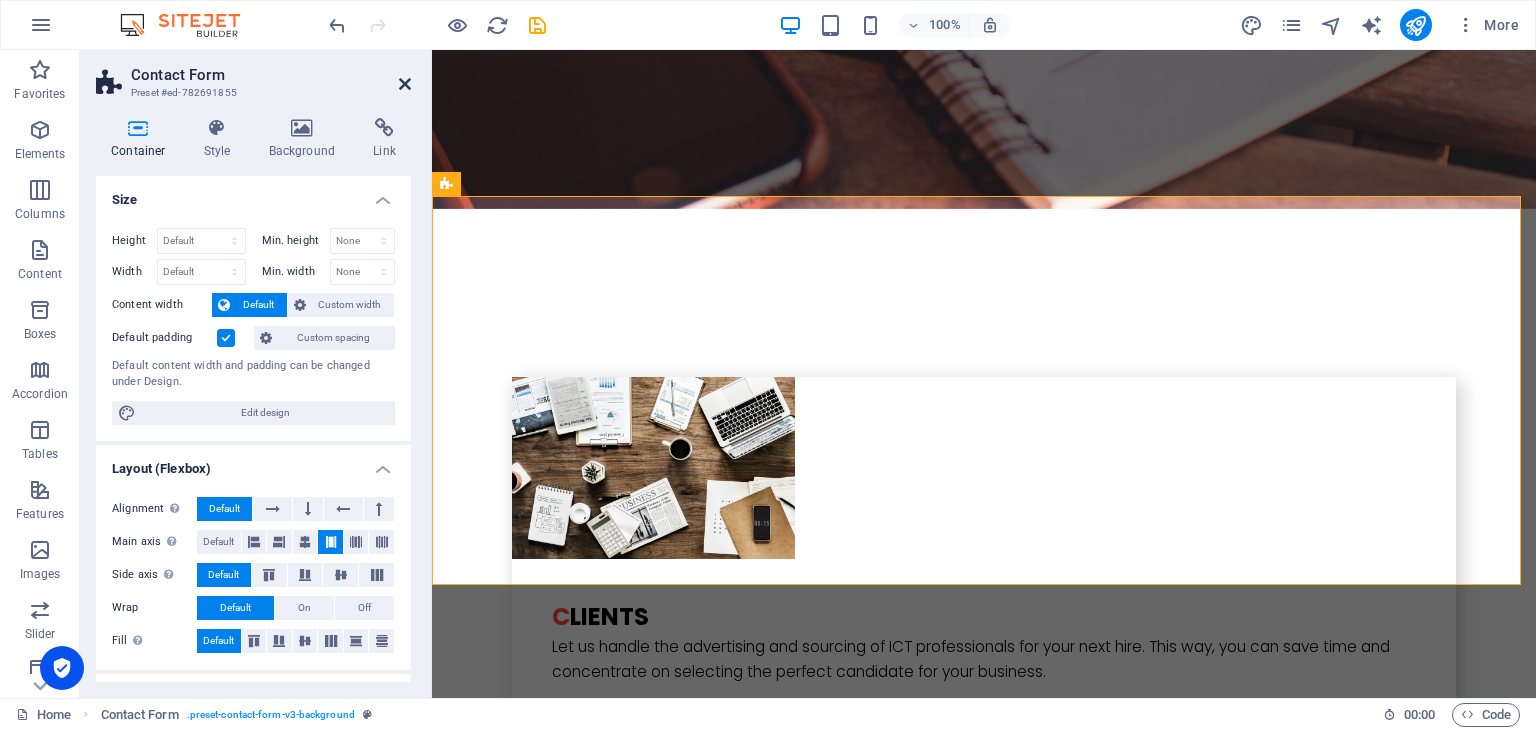 click at bounding box center (405, 84) 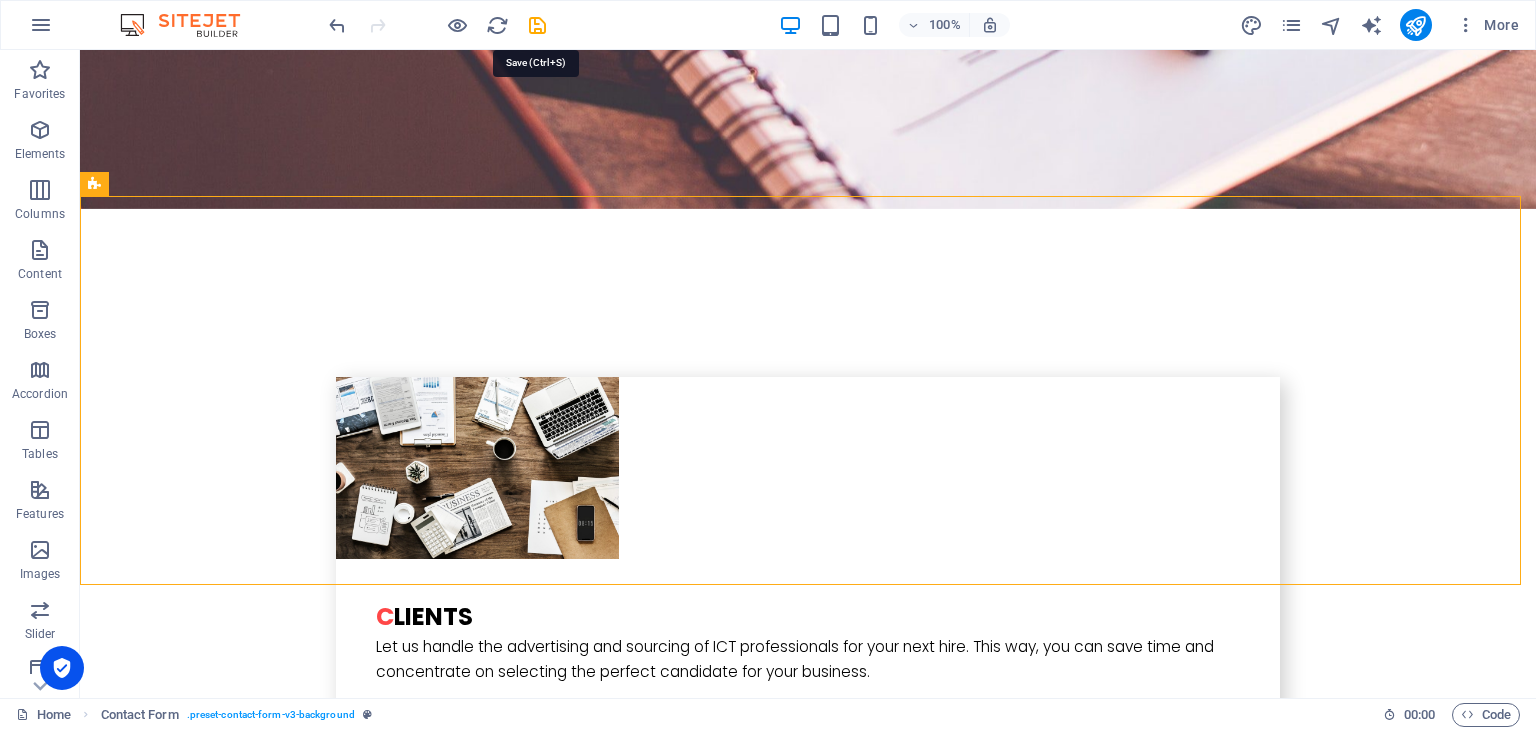 click at bounding box center (537, 25) 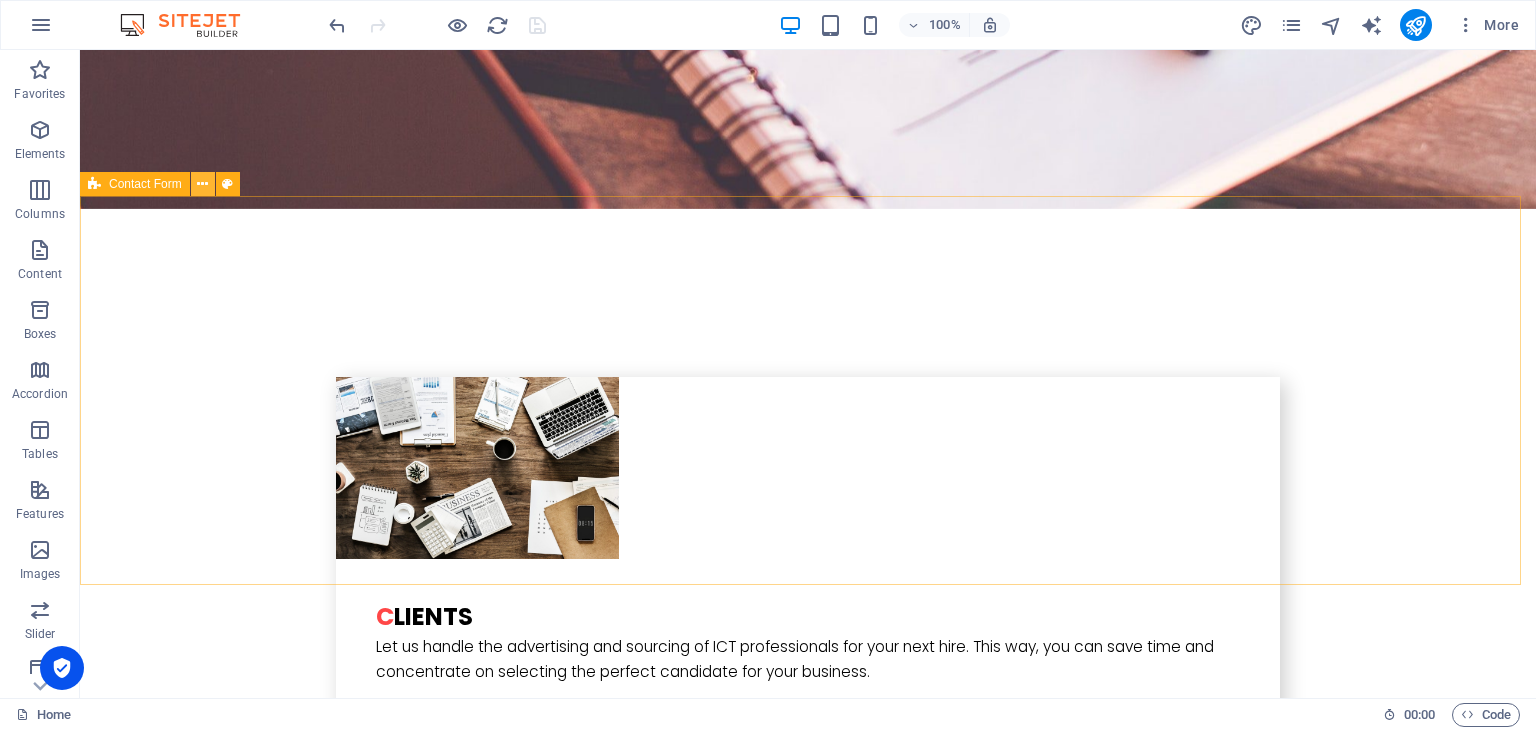 click at bounding box center (202, 184) 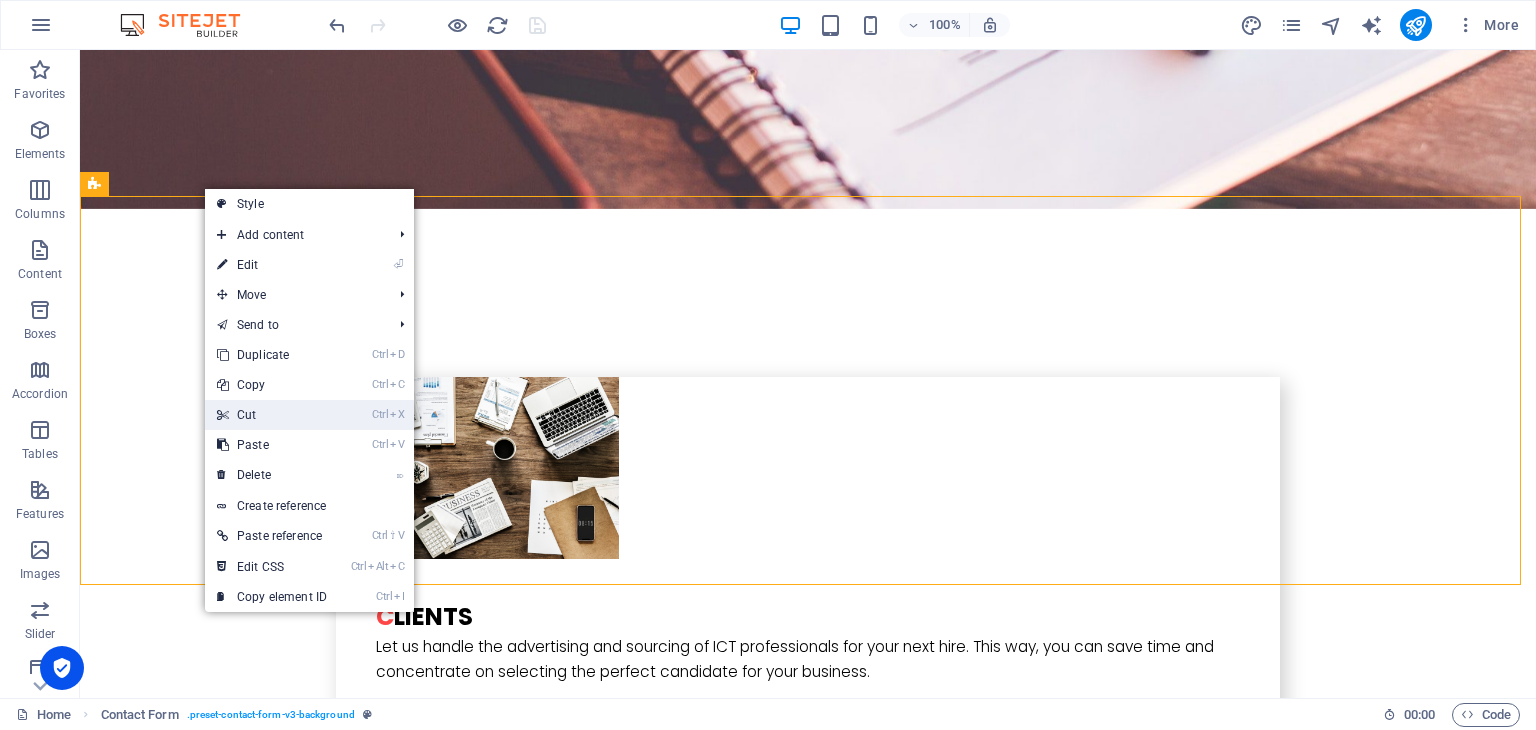 click on "Ctrl X  Cut" at bounding box center [272, 415] 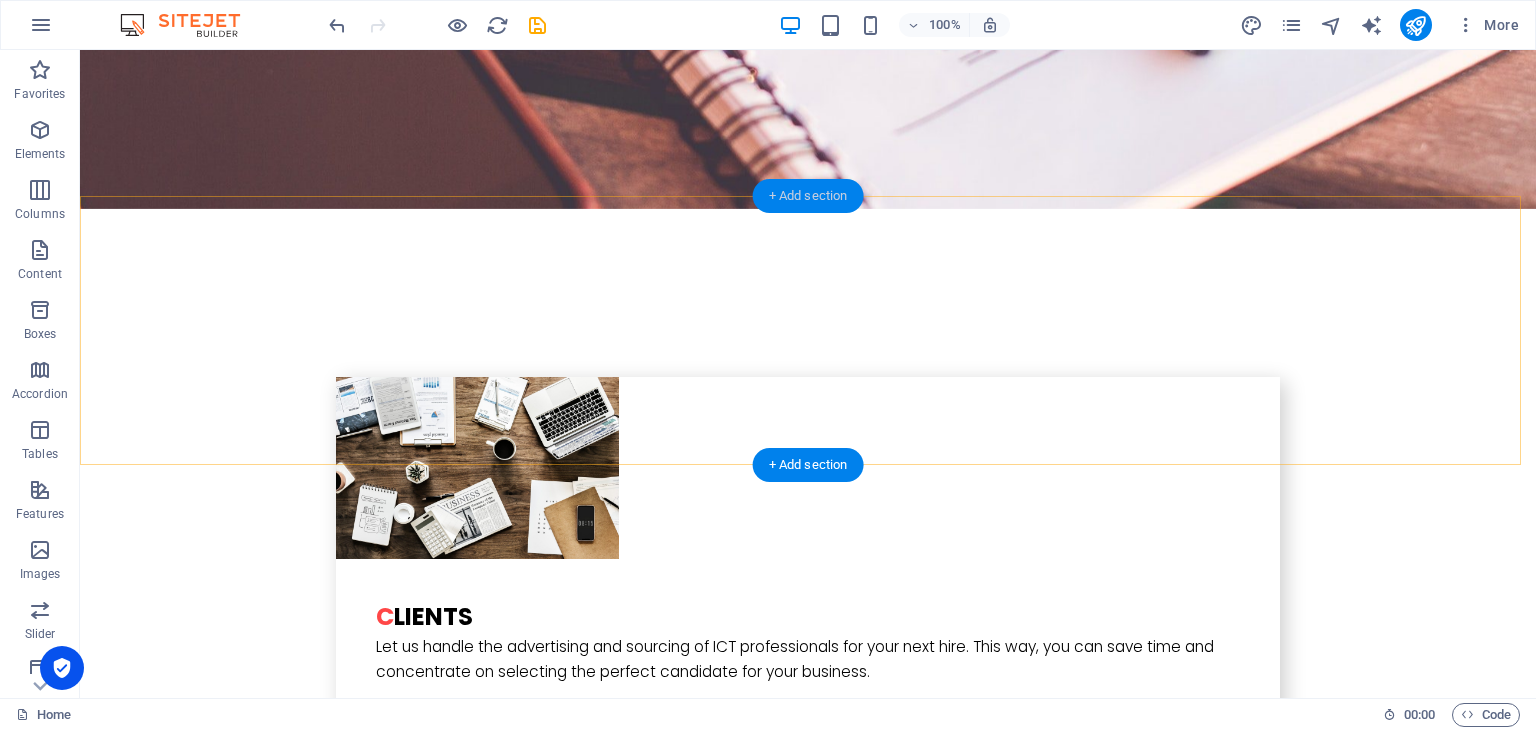 click on "+ Add section" at bounding box center [808, 196] 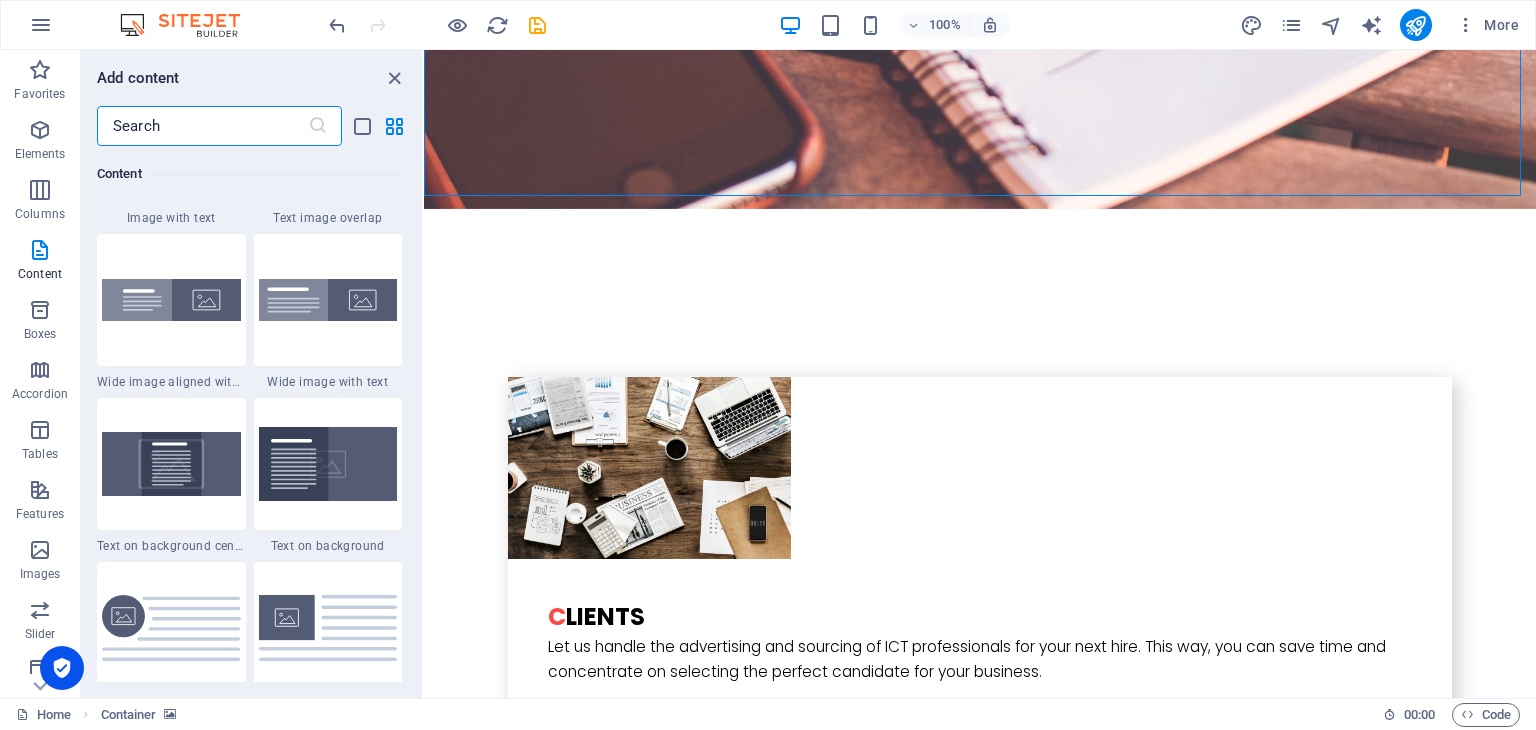 scroll, scrollTop: 4199, scrollLeft: 0, axis: vertical 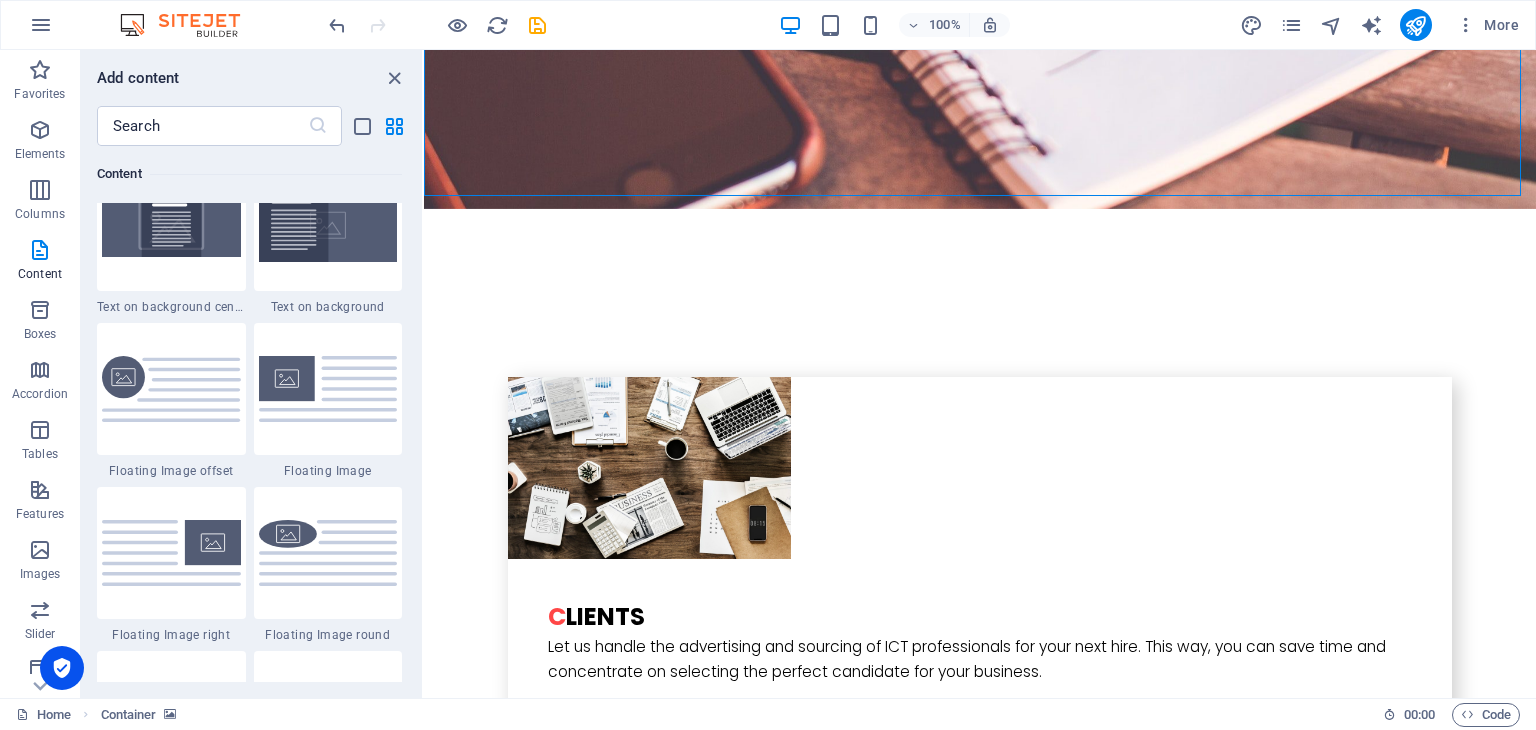 drag, startPoint x: 416, startPoint y: 270, endPoint x: 405, endPoint y: 299, distance: 31.016125 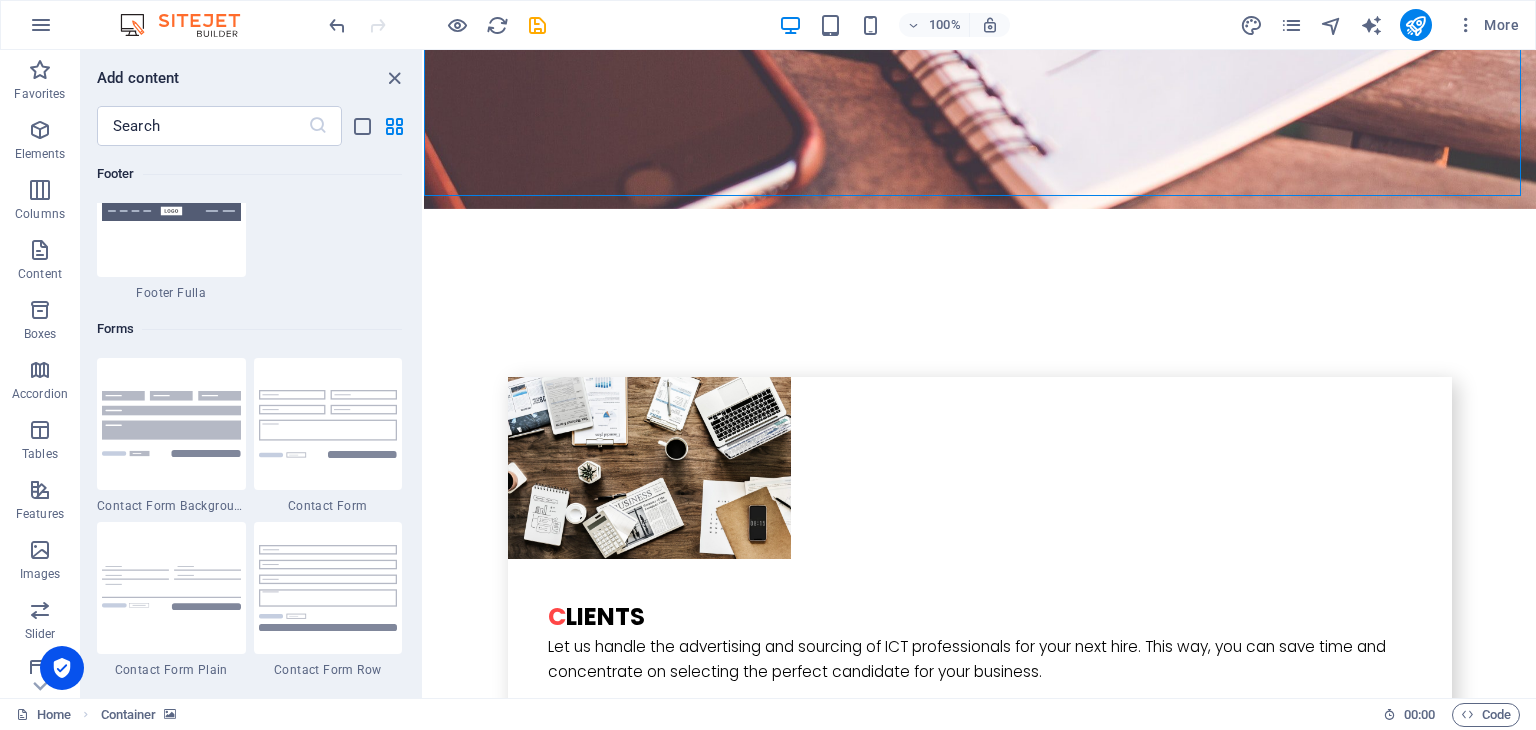 scroll, scrollTop: 14381, scrollLeft: 0, axis: vertical 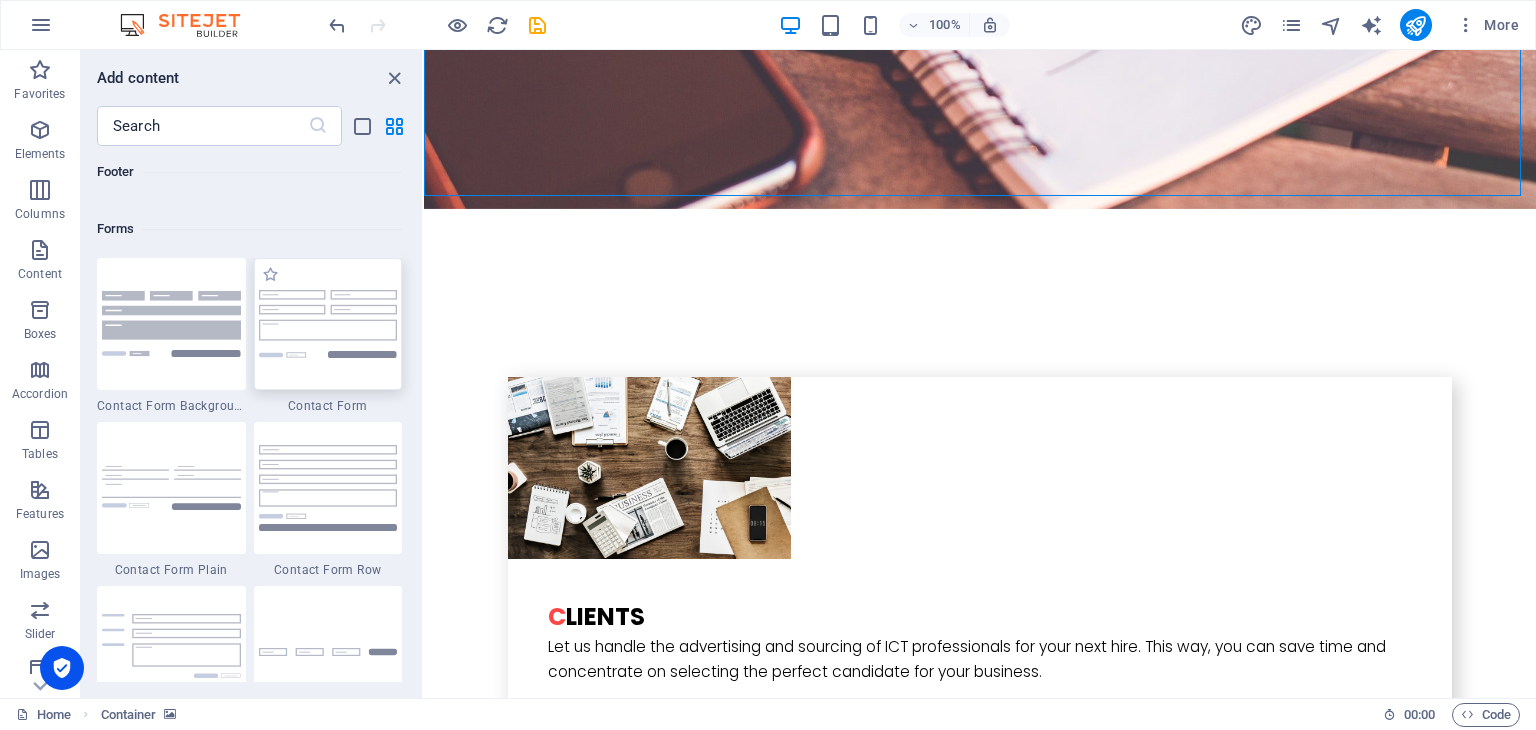 click at bounding box center (328, 323) 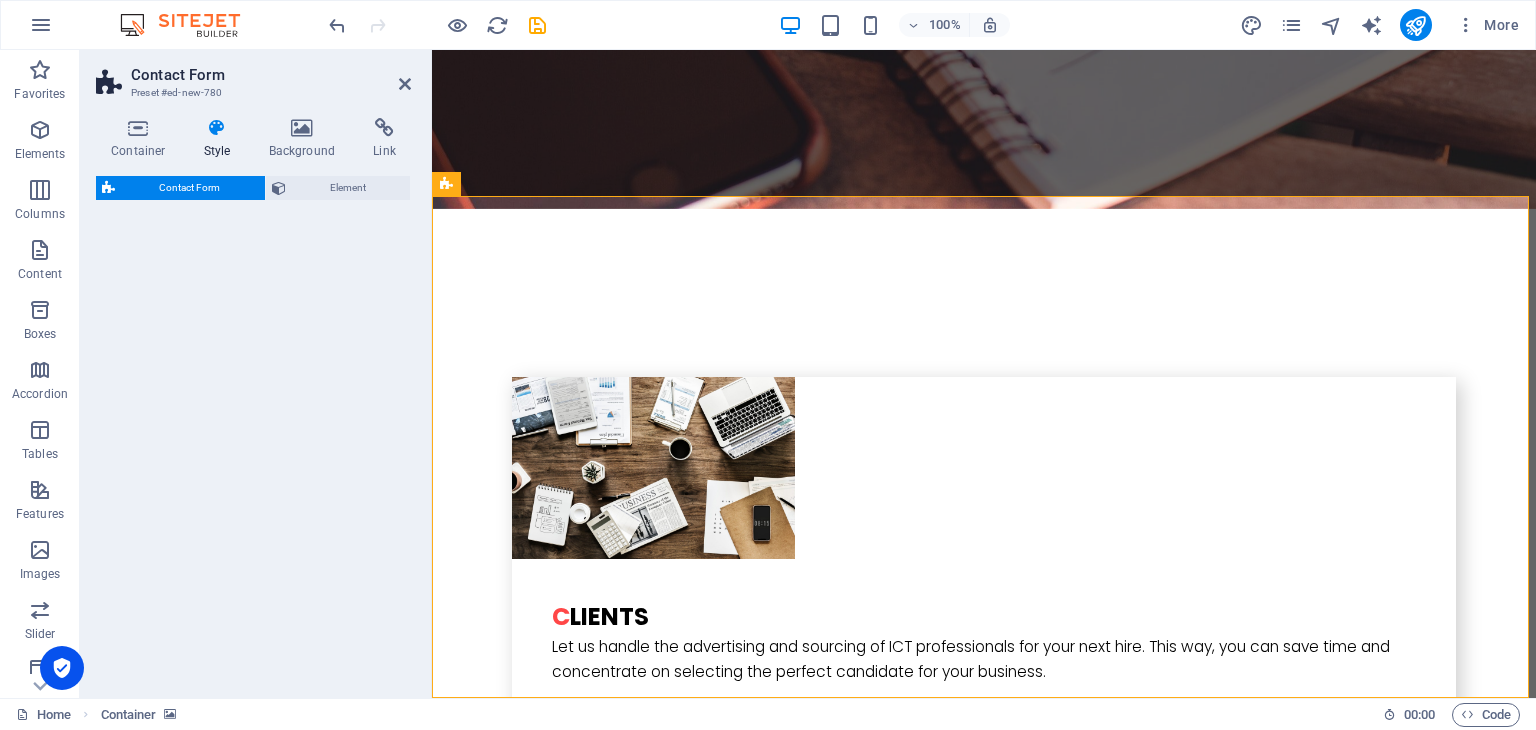 select on "rem" 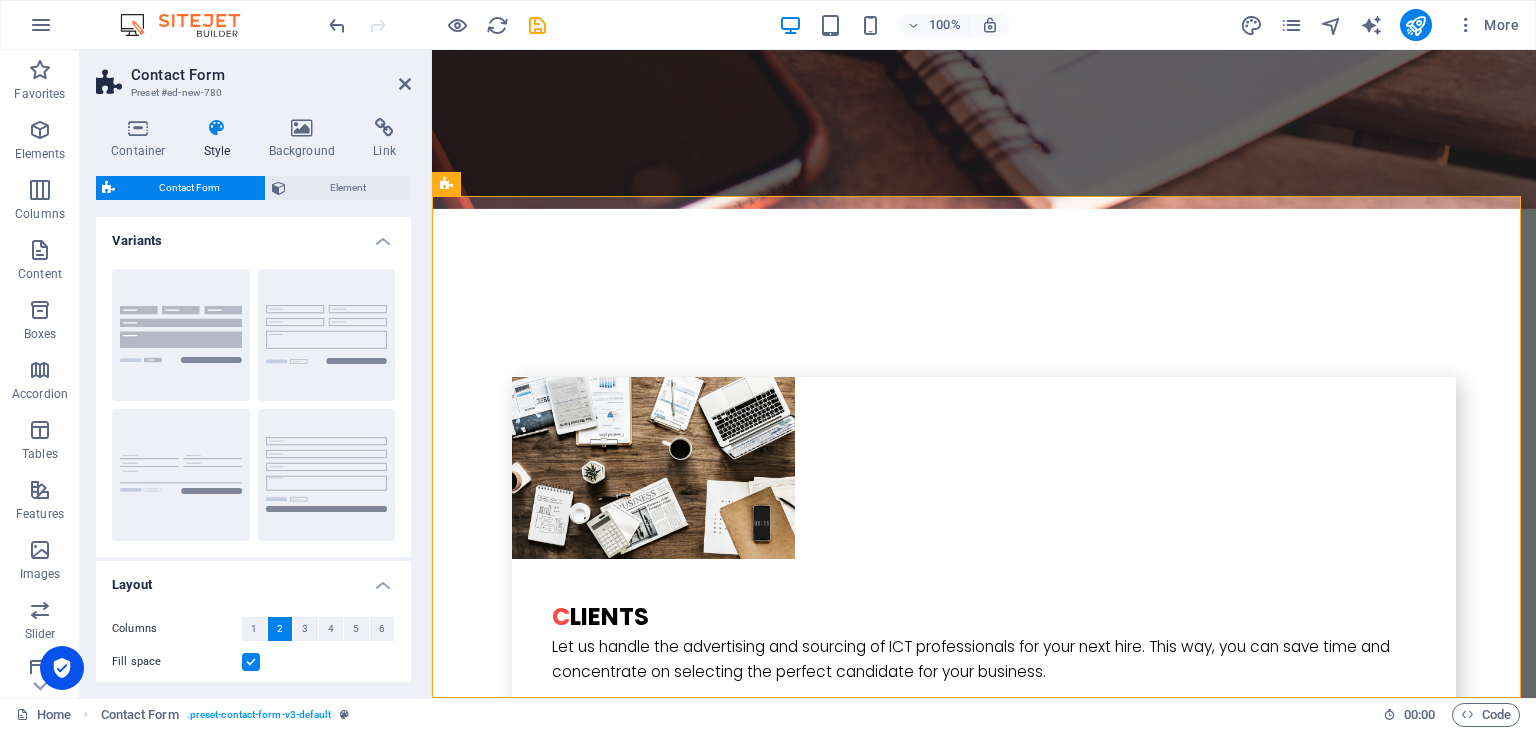 drag, startPoint x: 300, startPoint y: 341, endPoint x: 289, endPoint y: 238, distance: 103.58572 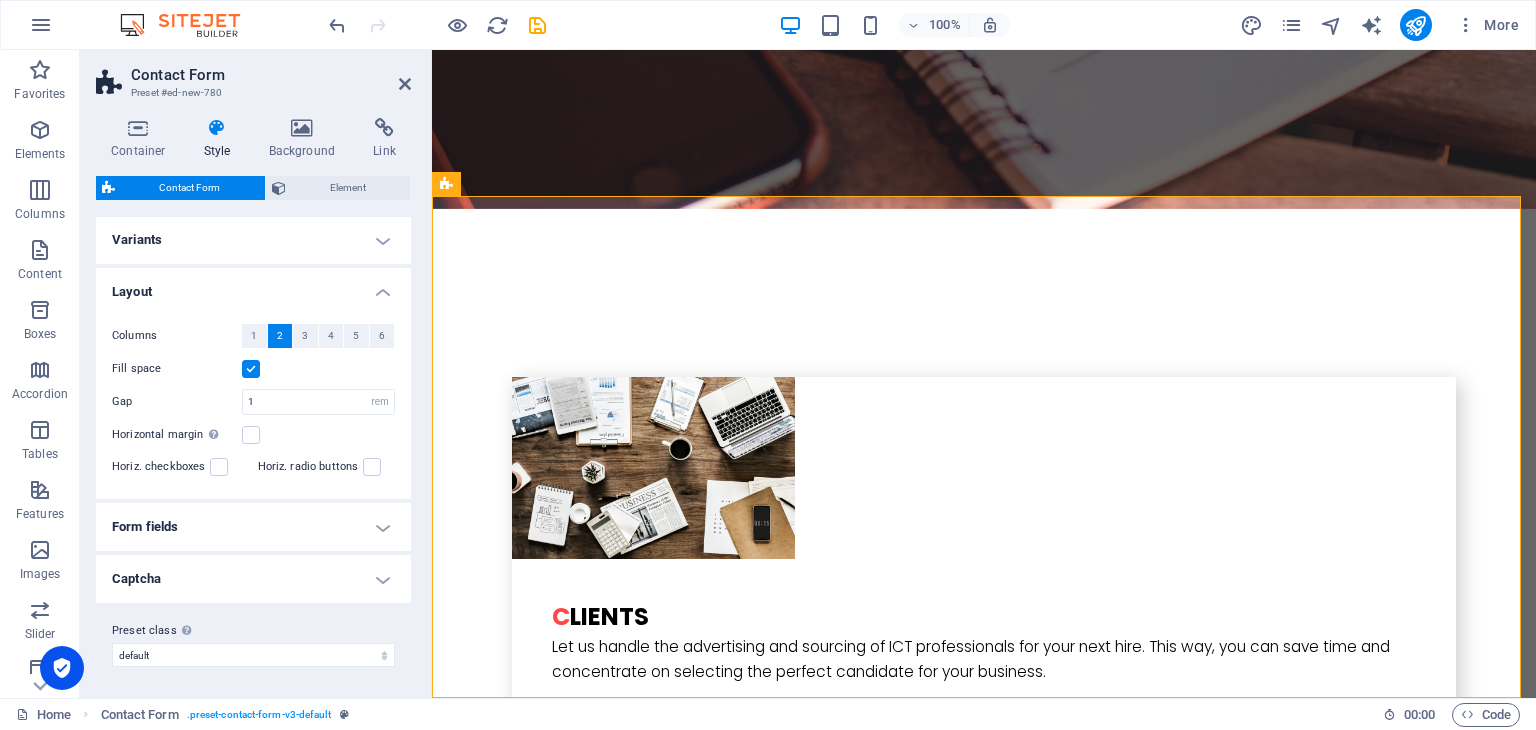 scroll, scrollTop: 0, scrollLeft: 0, axis: both 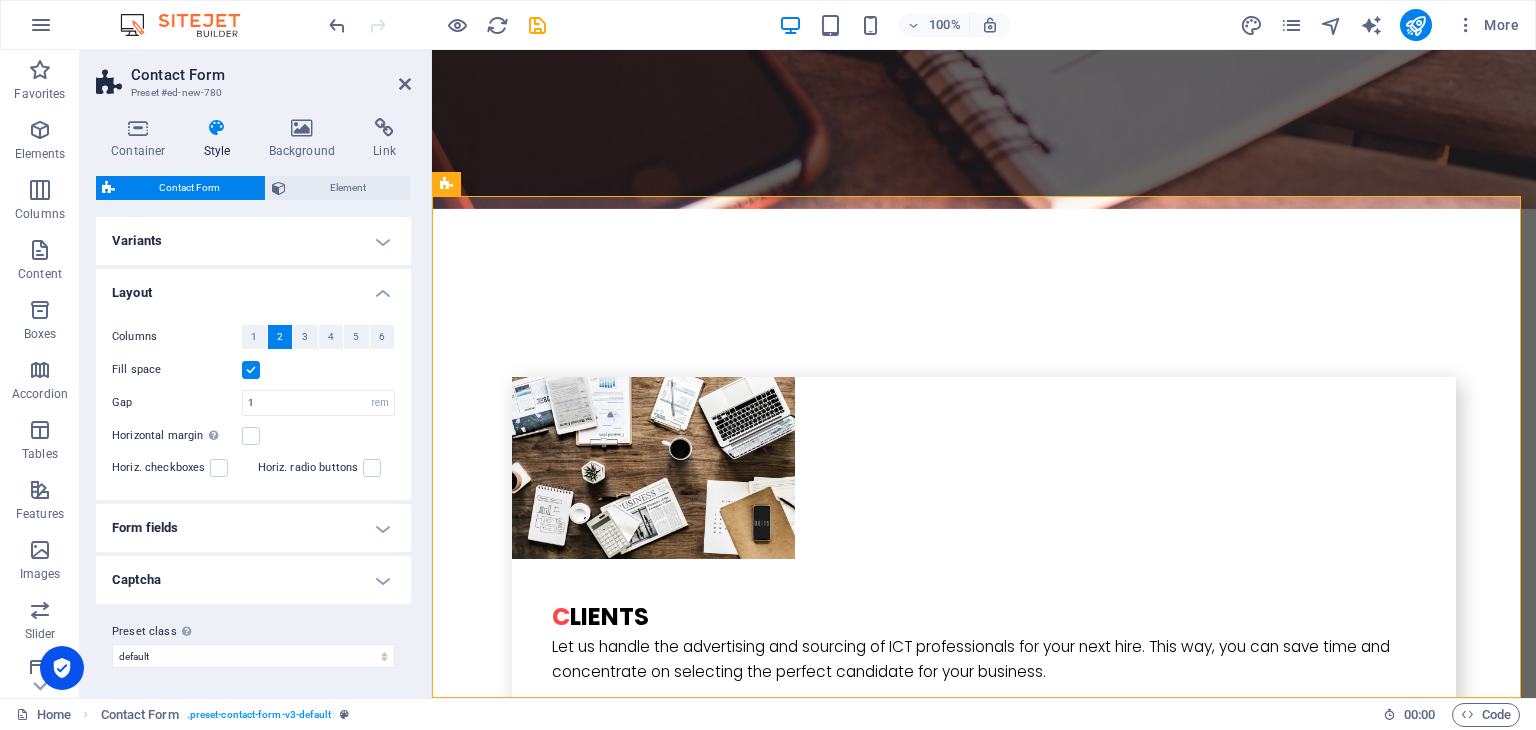 click on "Variants" at bounding box center (253, 241) 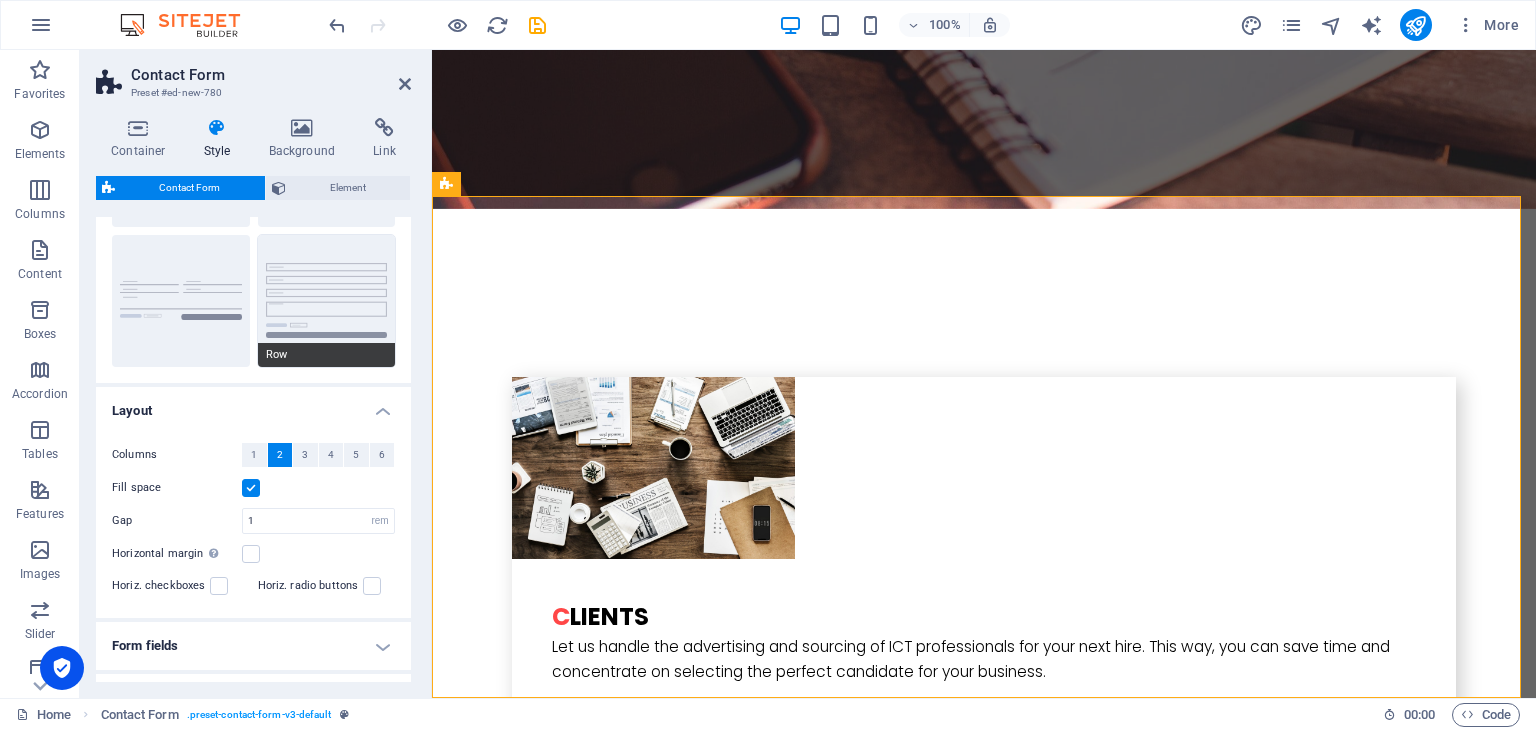 scroll, scrollTop: 293, scrollLeft: 0, axis: vertical 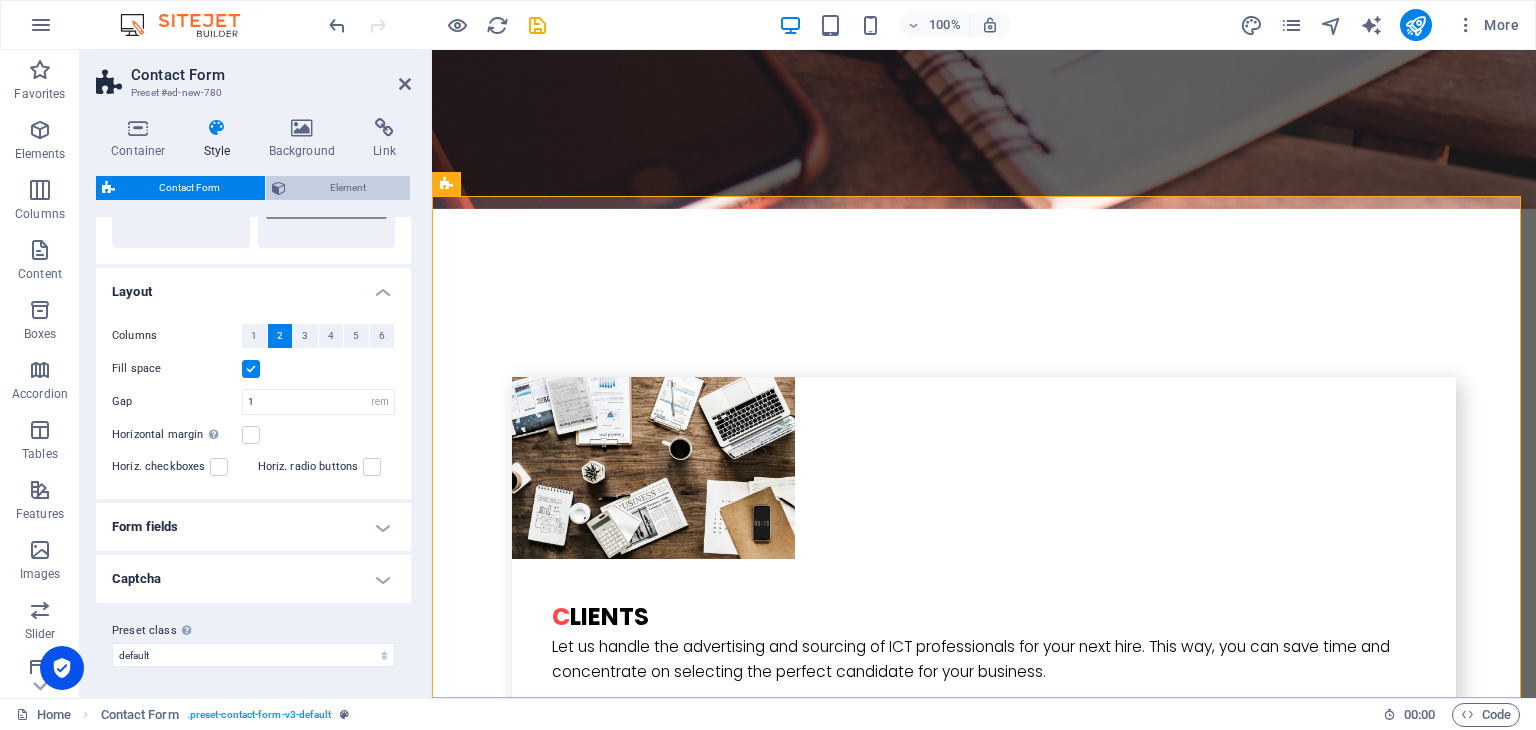 click on "Element" at bounding box center (348, 188) 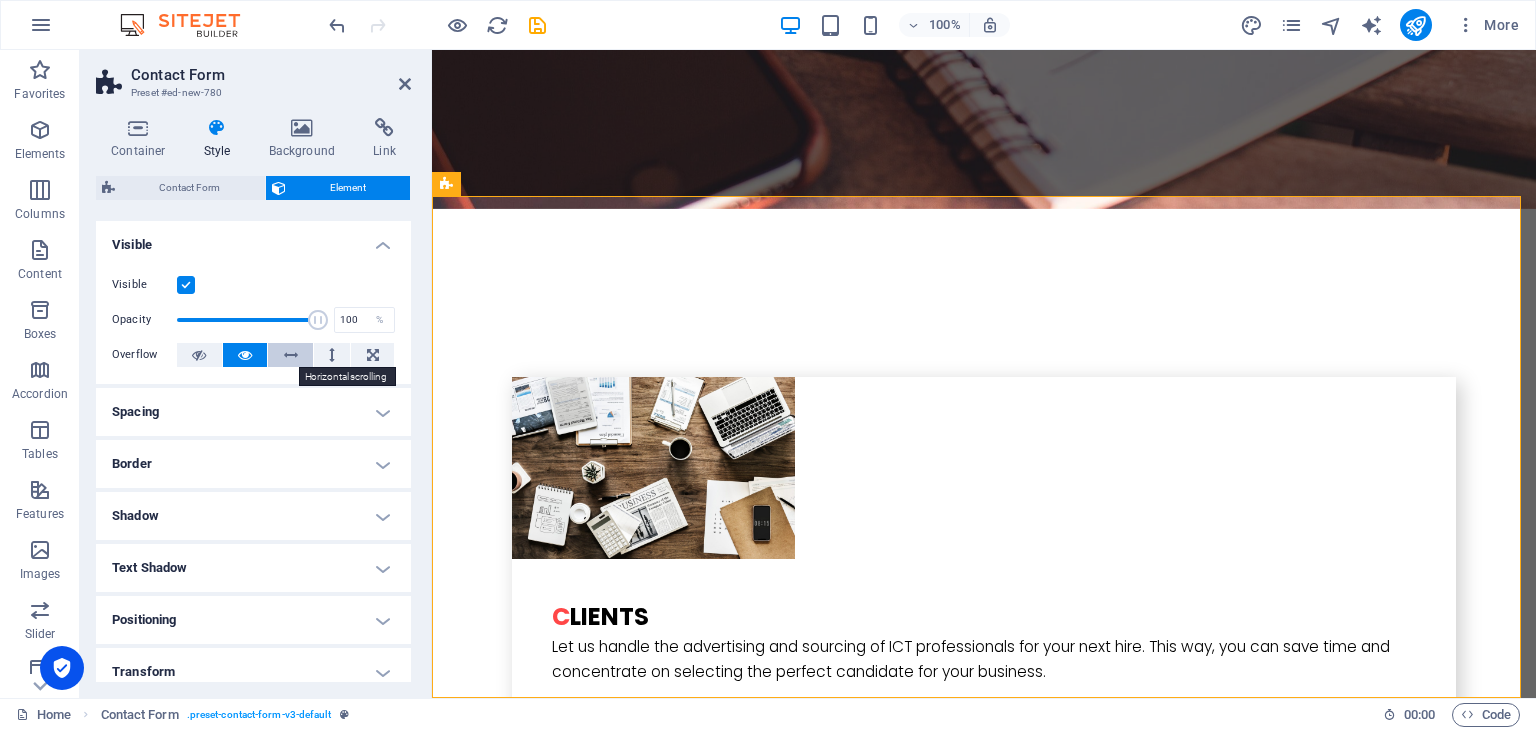 scroll, scrollTop: 170, scrollLeft: 0, axis: vertical 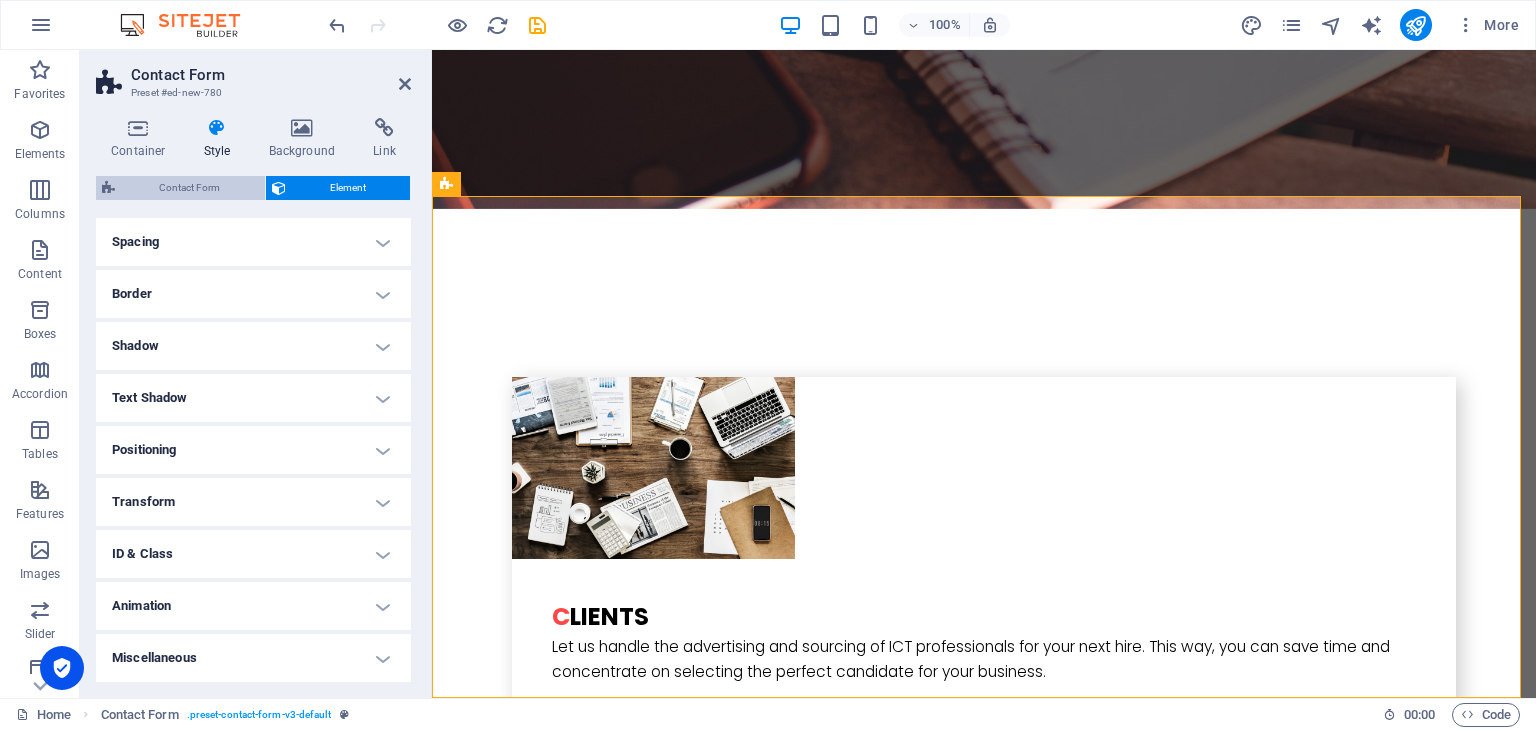 click on "Contact Form" at bounding box center (190, 188) 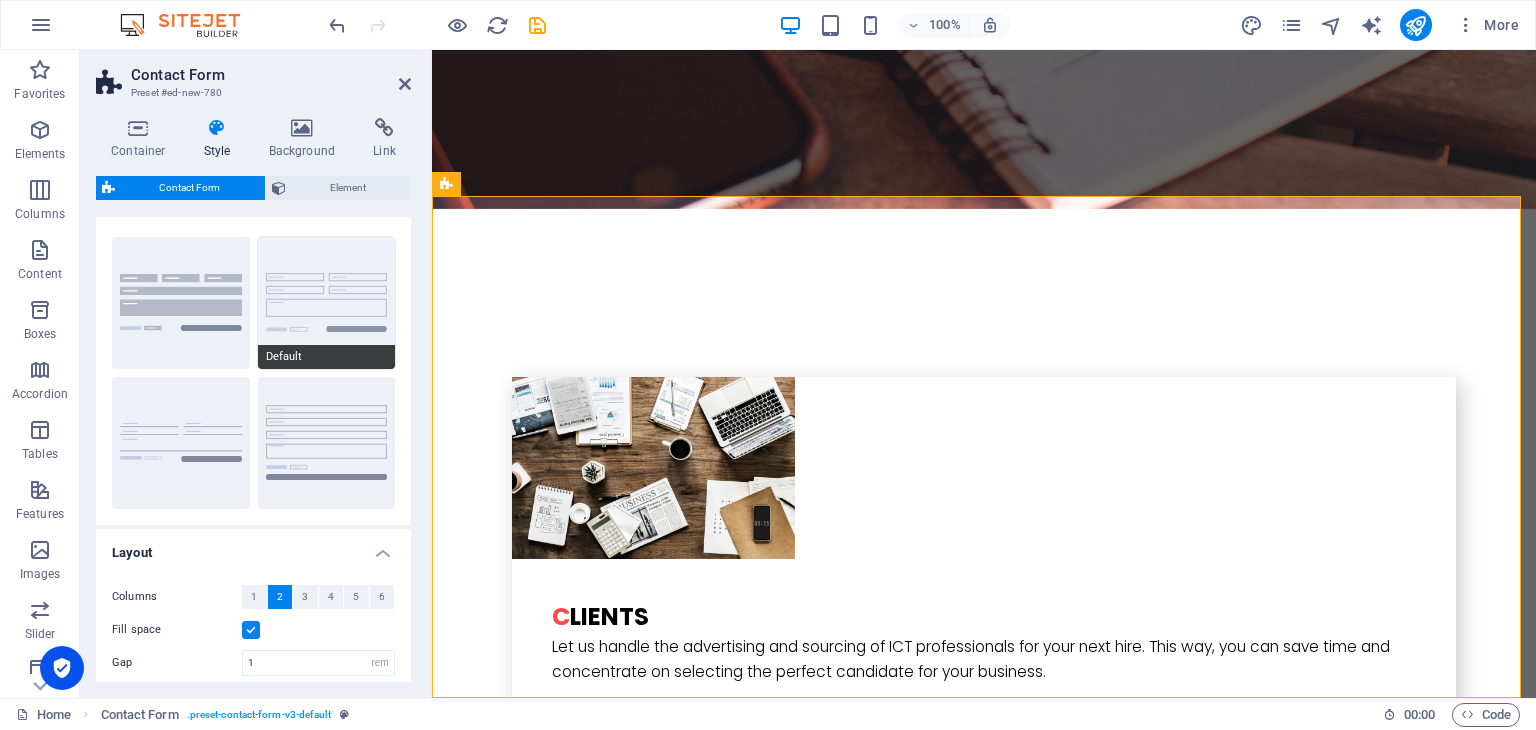 scroll, scrollTop: 0, scrollLeft: 0, axis: both 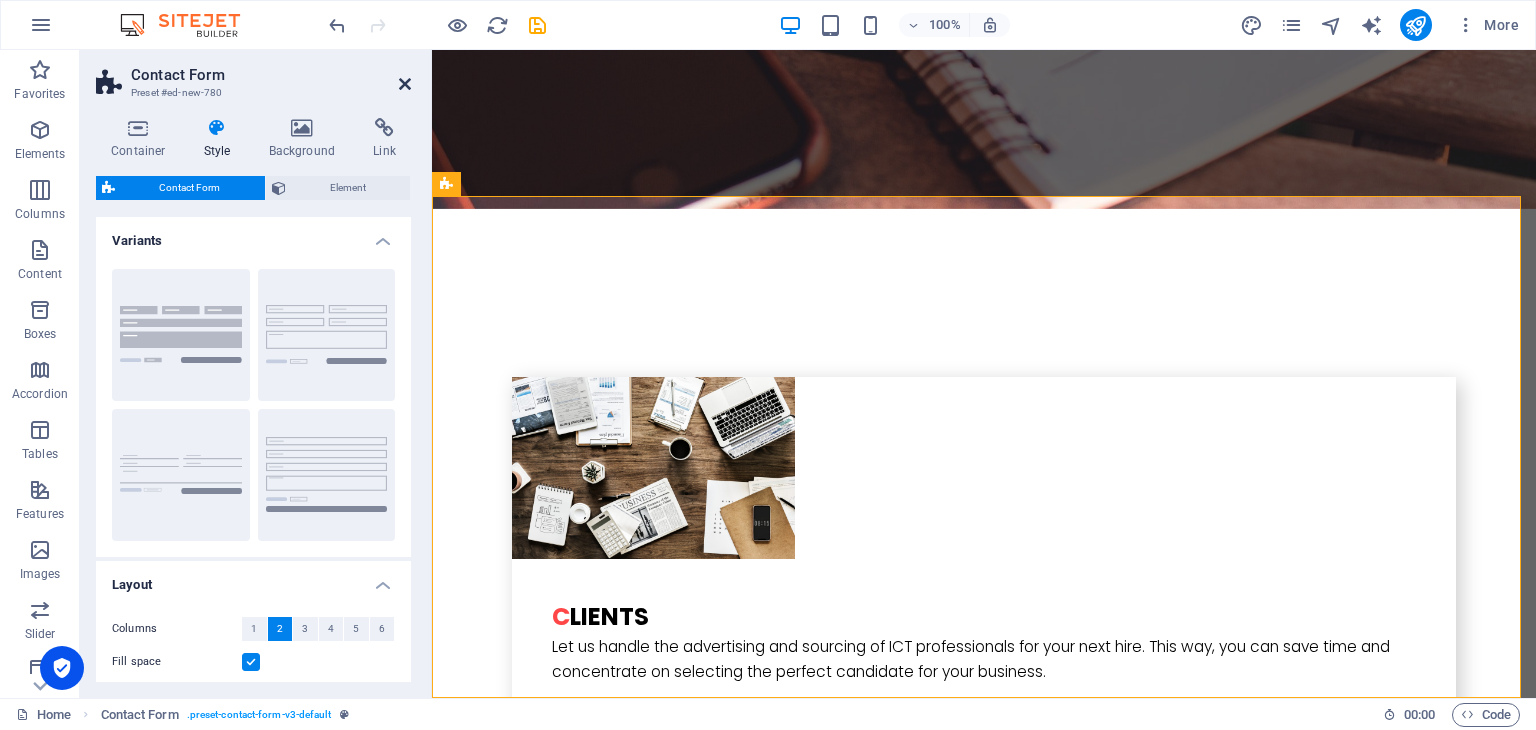 click at bounding box center [405, 84] 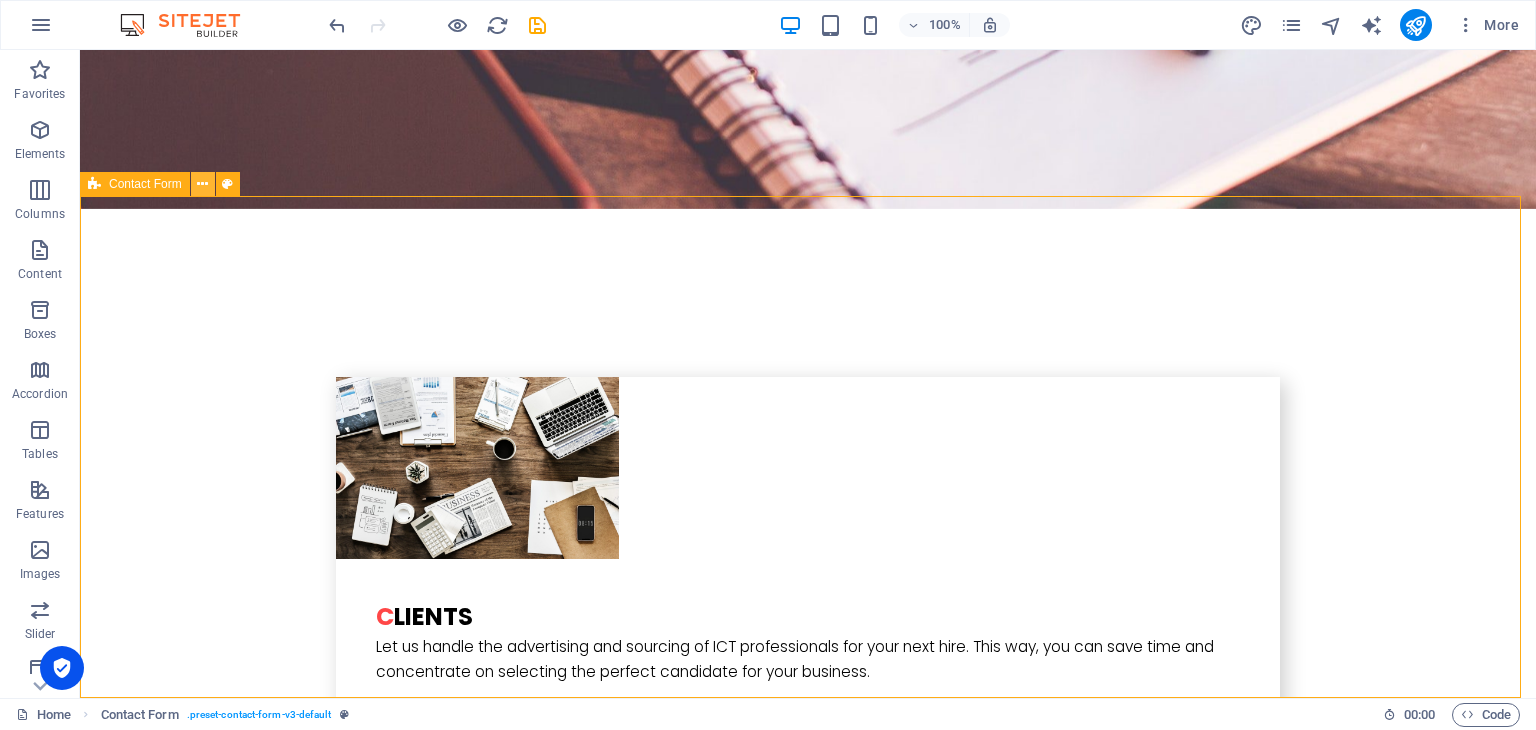 click at bounding box center (202, 184) 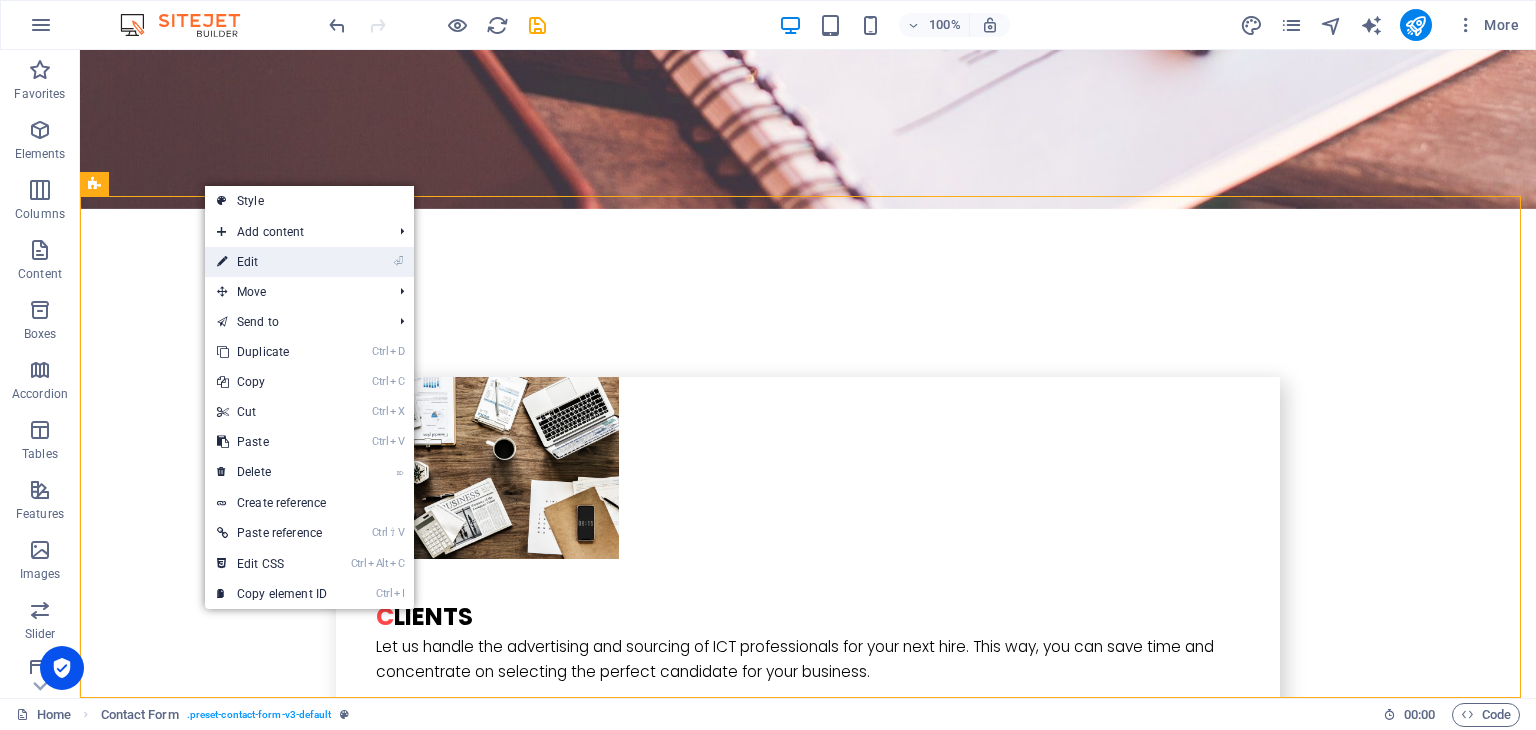 click on "⏎  Edit" at bounding box center (272, 262) 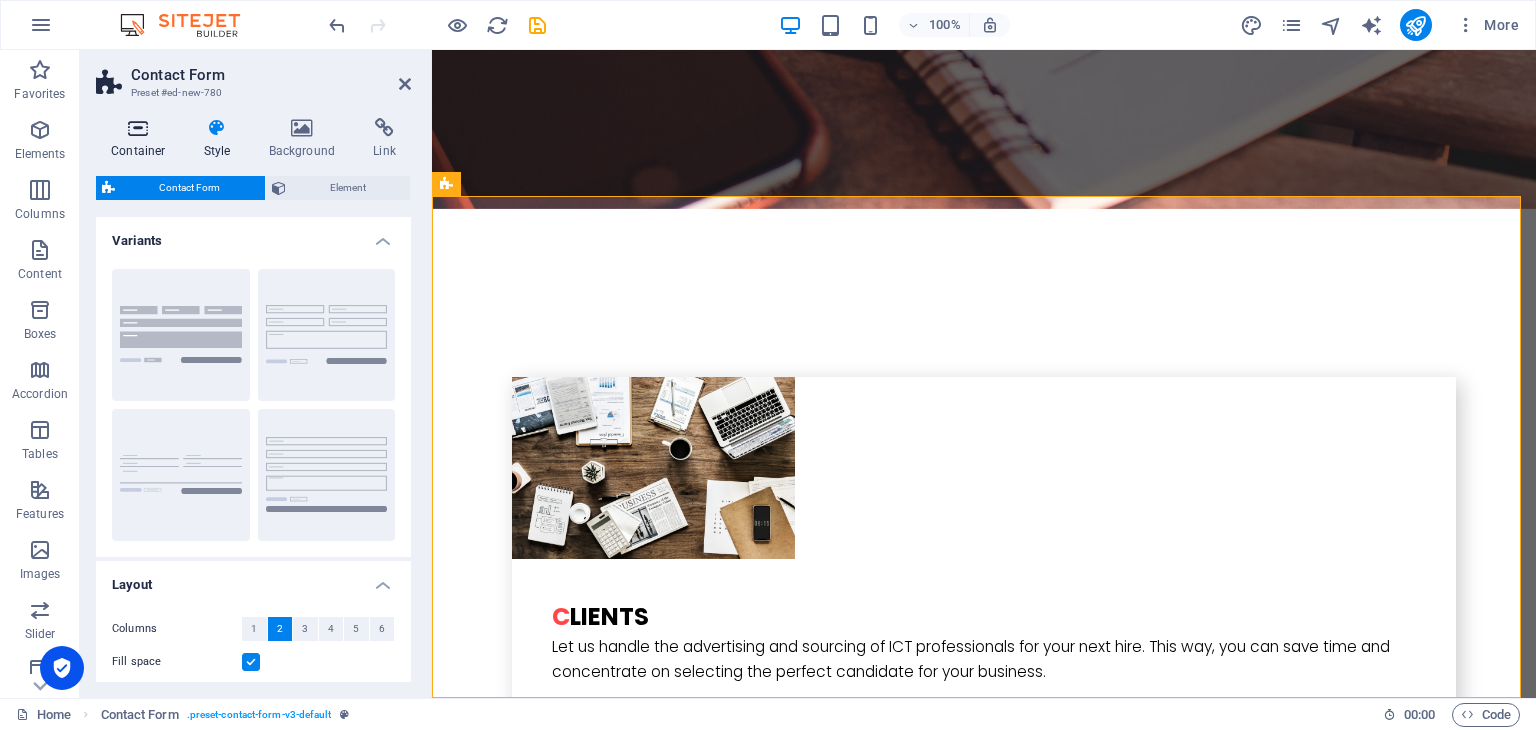 click at bounding box center (138, 128) 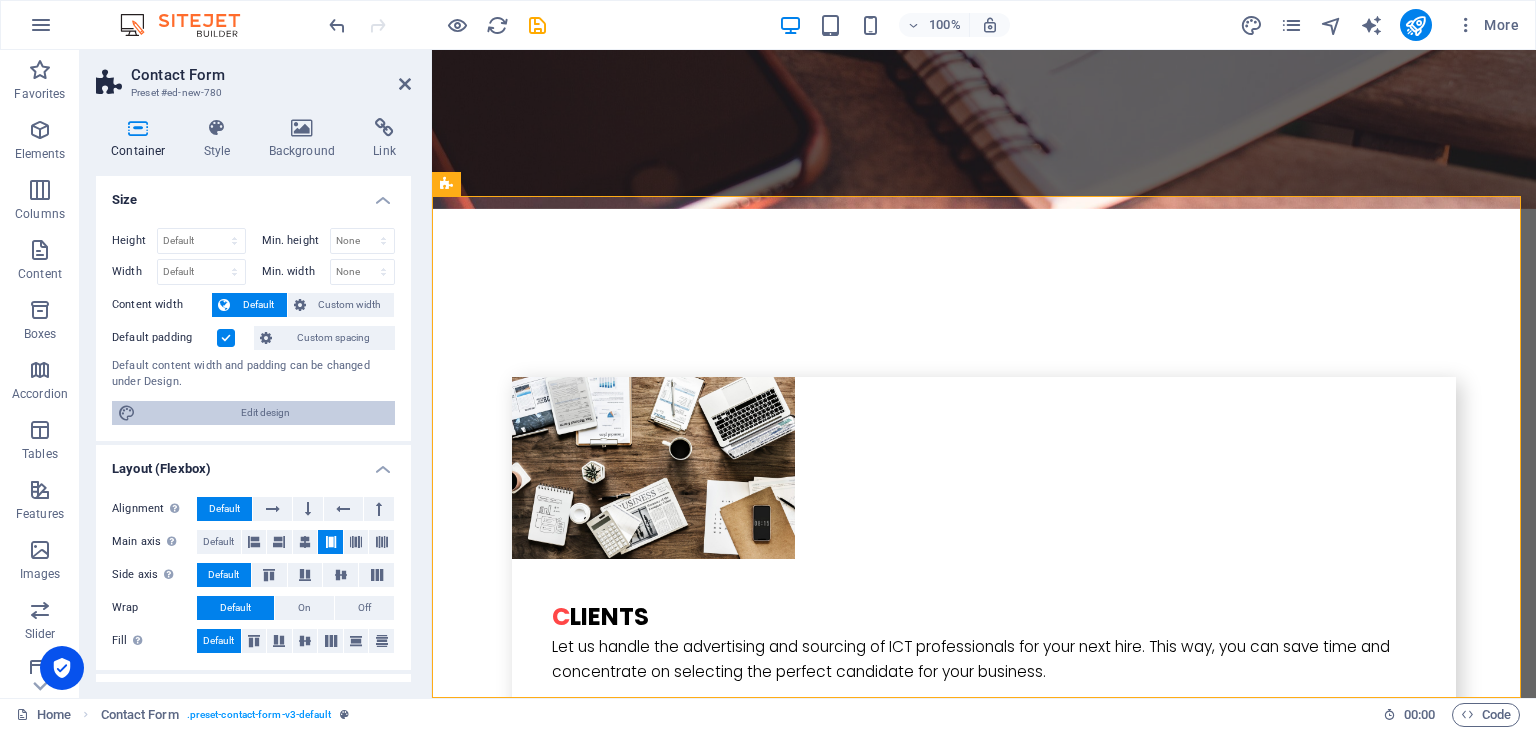click on "Edit design" at bounding box center [265, 413] 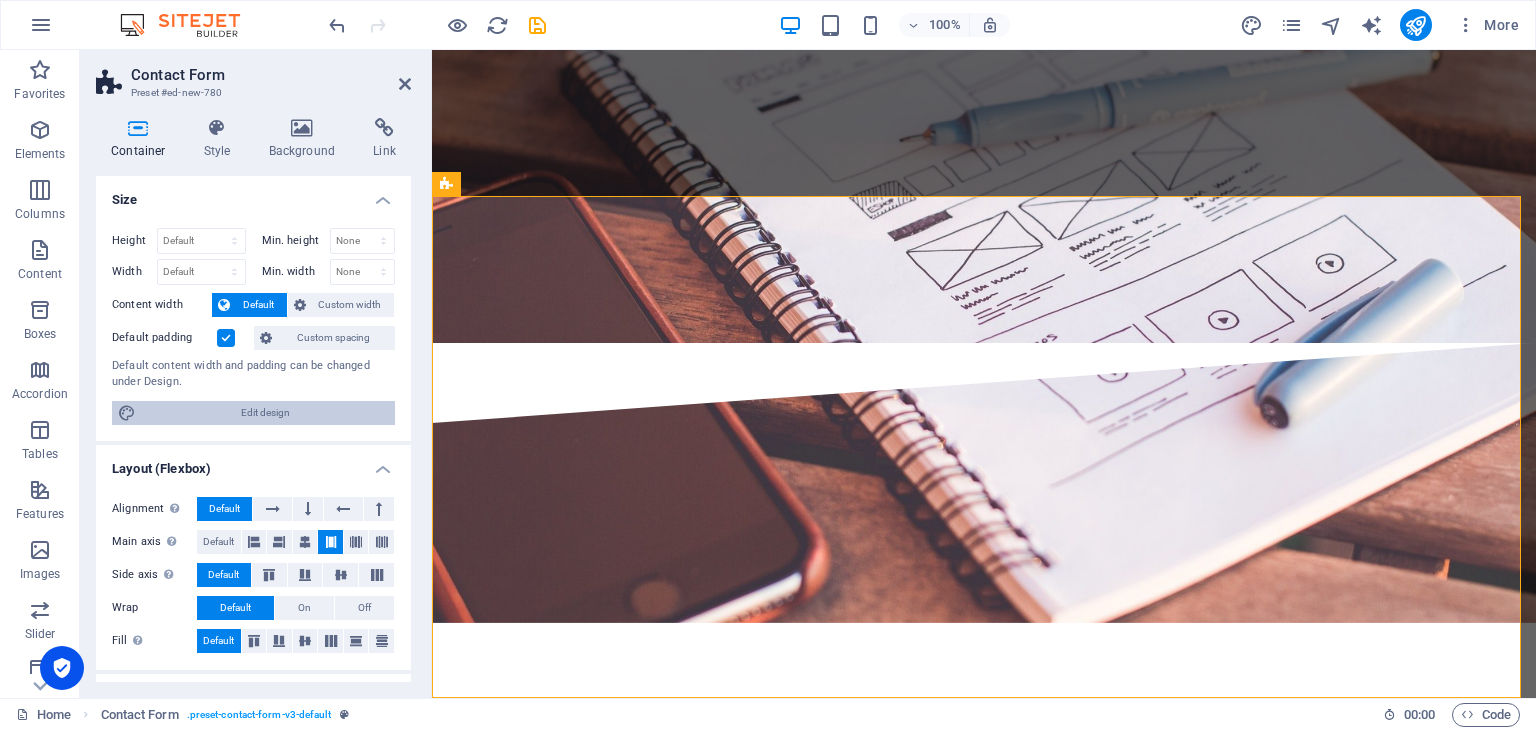 select on "rem" 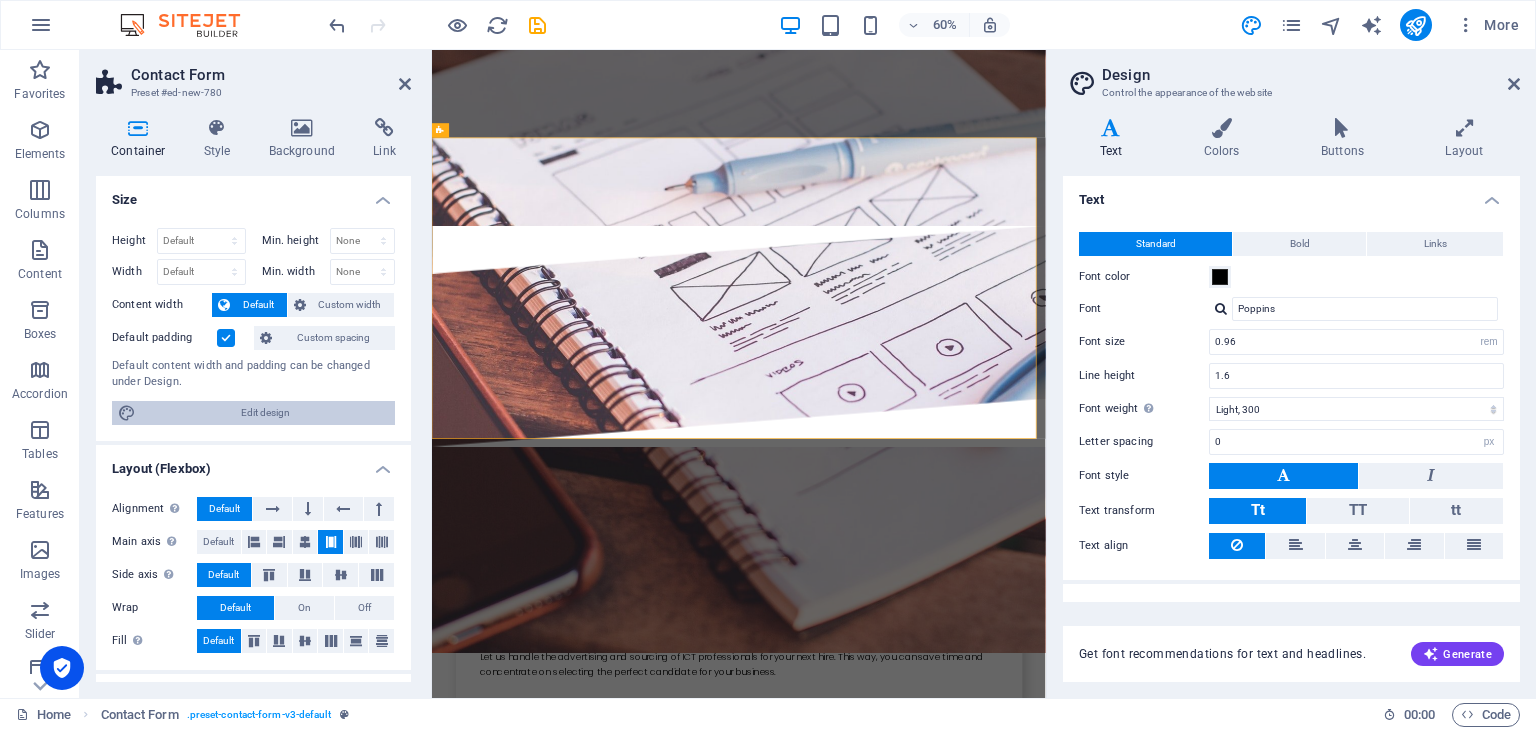 click on "Edit design" at bounding box center [265, 413] 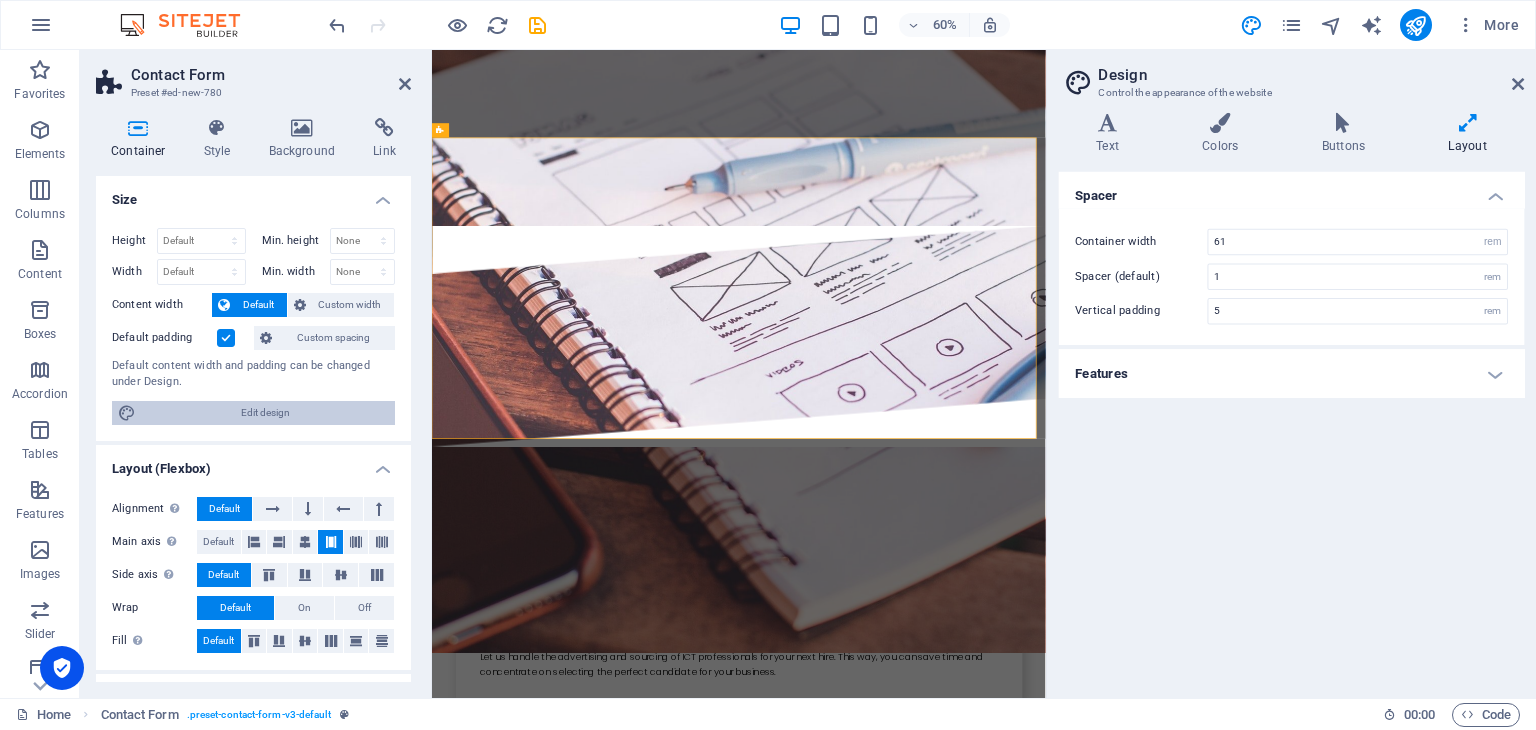 scroll, scrollTop: 4697, scrollLeft: 0, axis: vertical 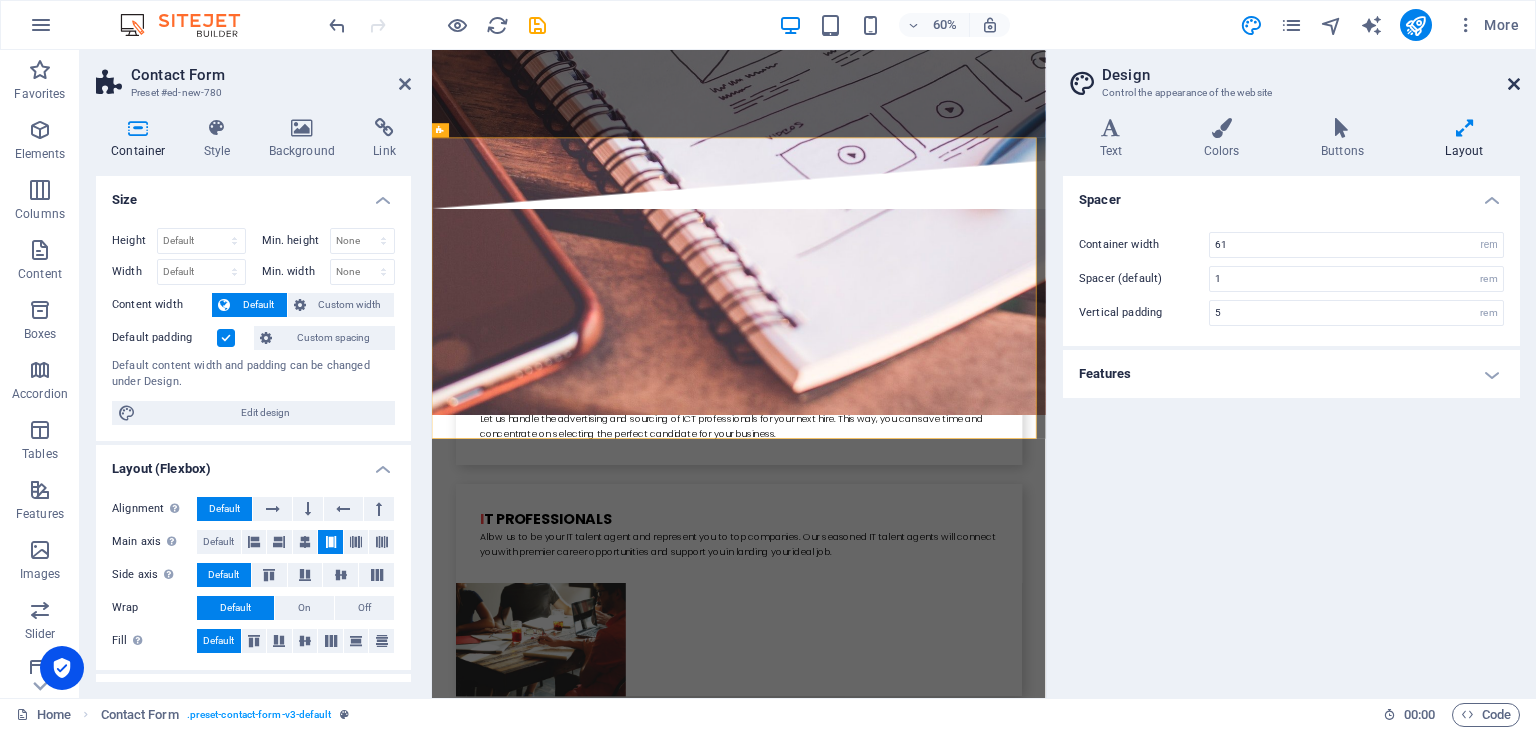 click at bounding box center [1514, 84] 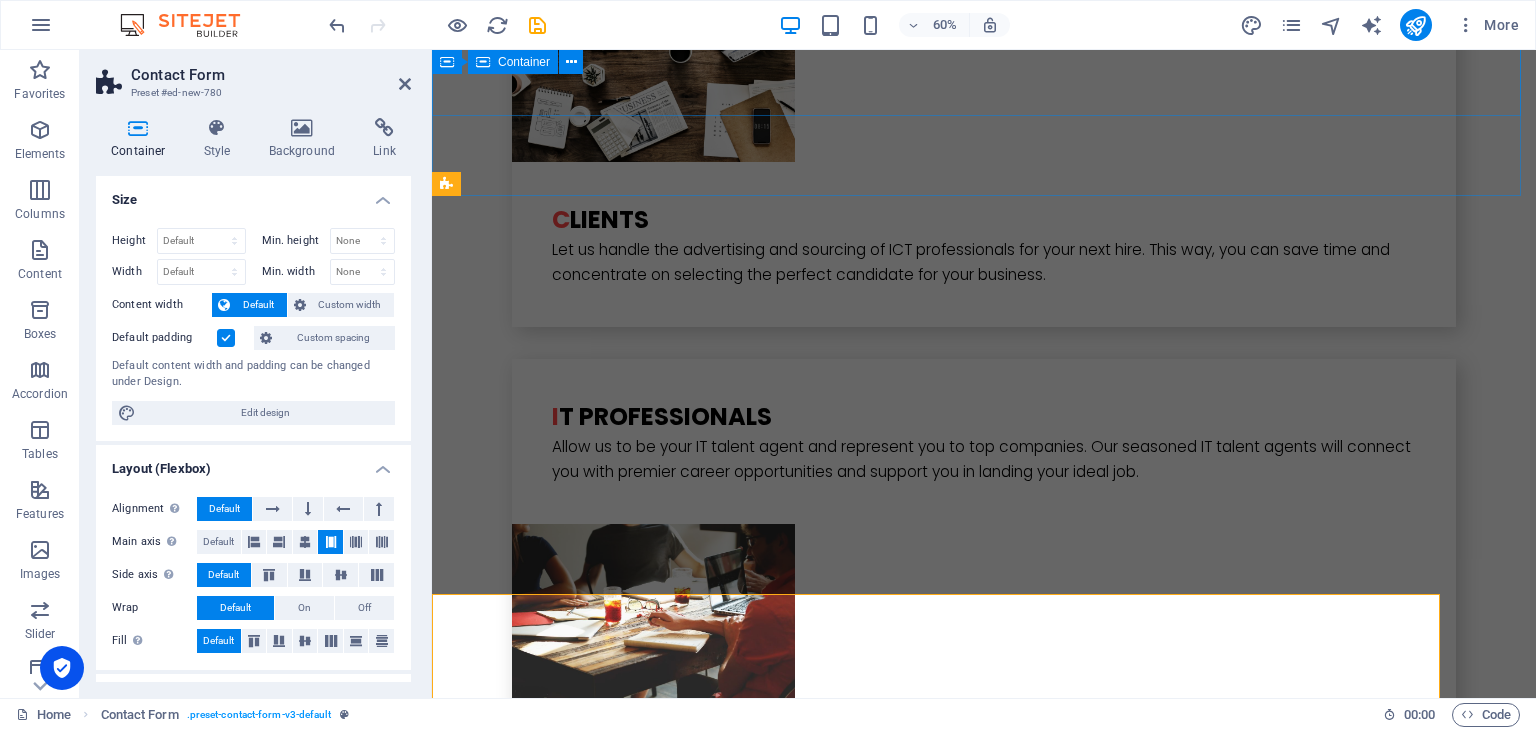 scroll, scrollTop: 4300, scrollLeft: 0, axis: vertical 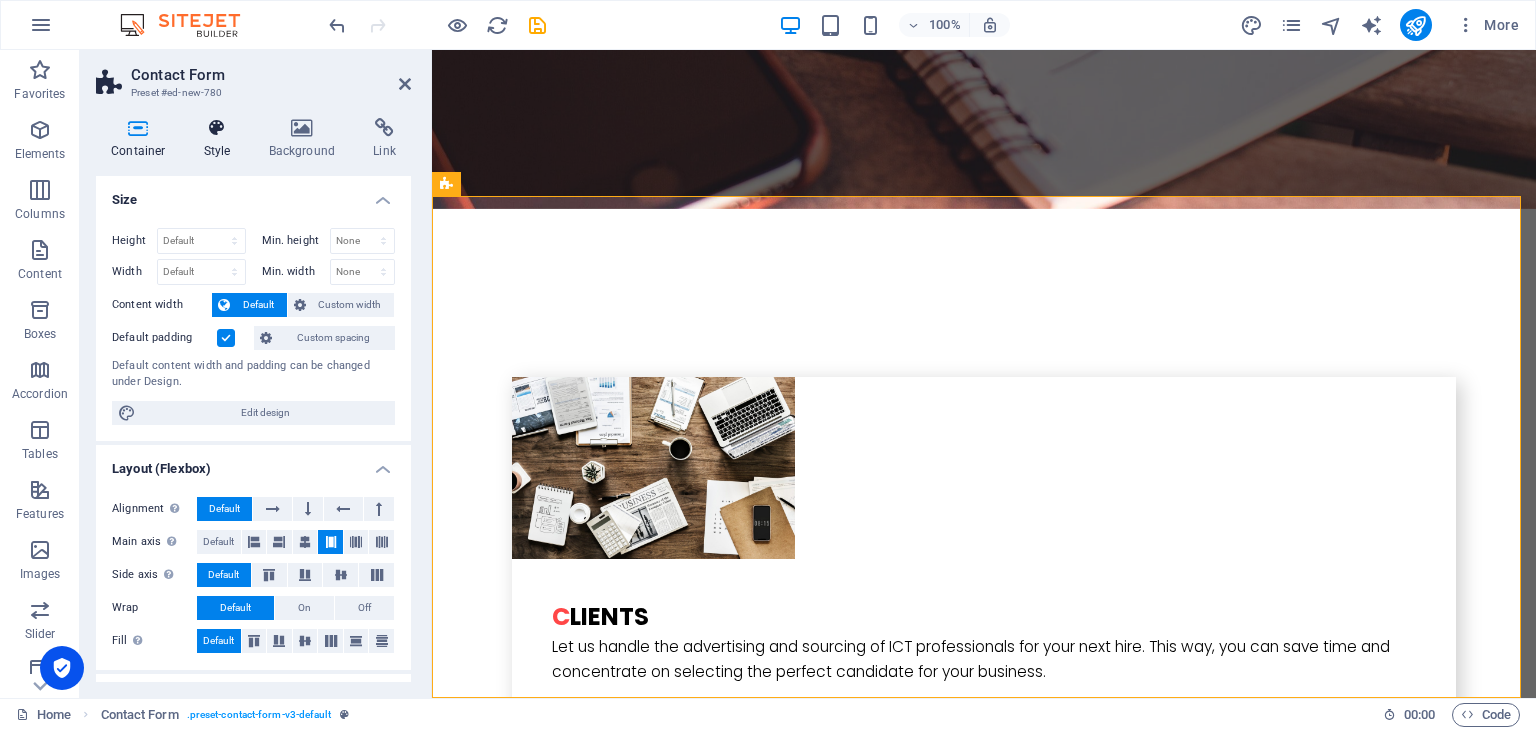 click at bounding box center (217, 128) 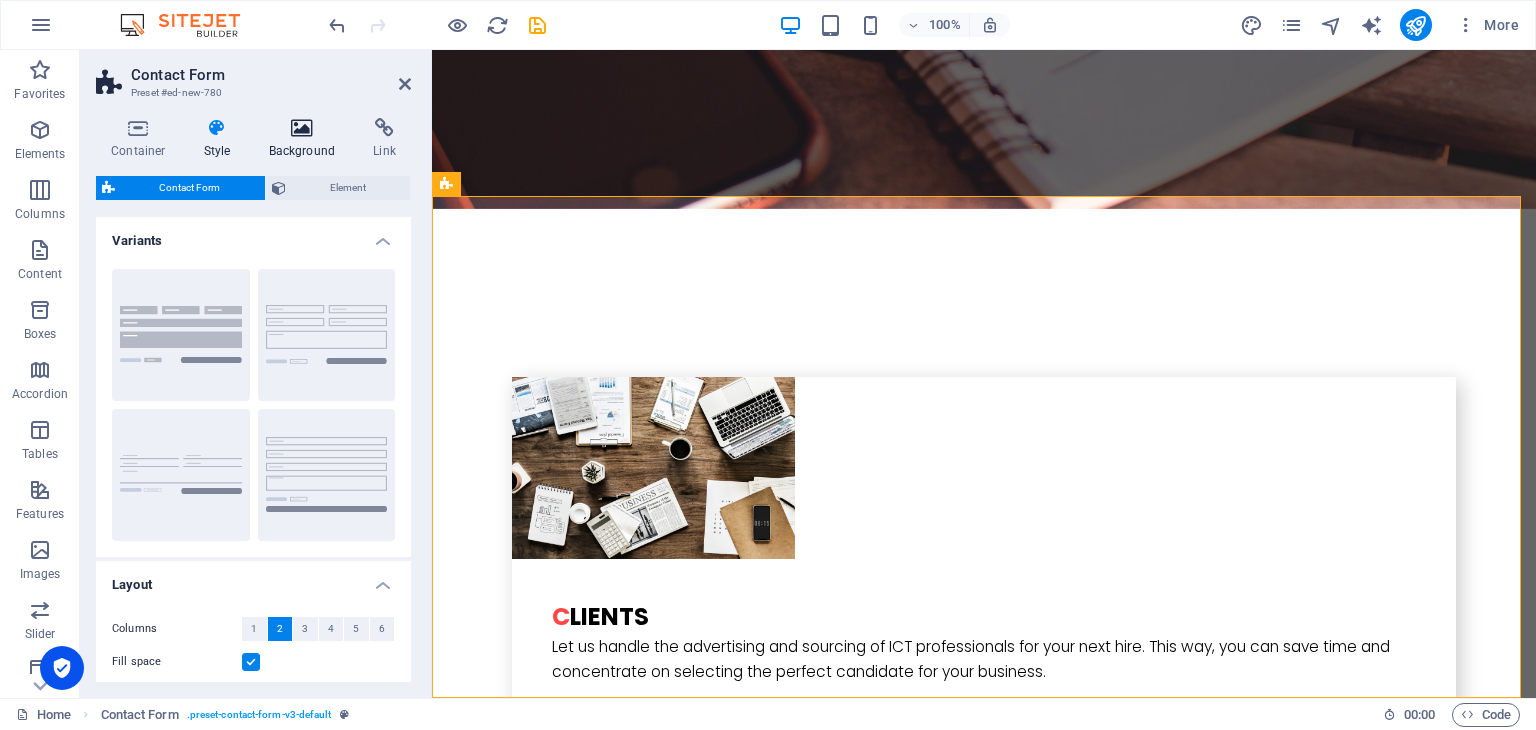 click on "Background" at bounding box center (306, 139) 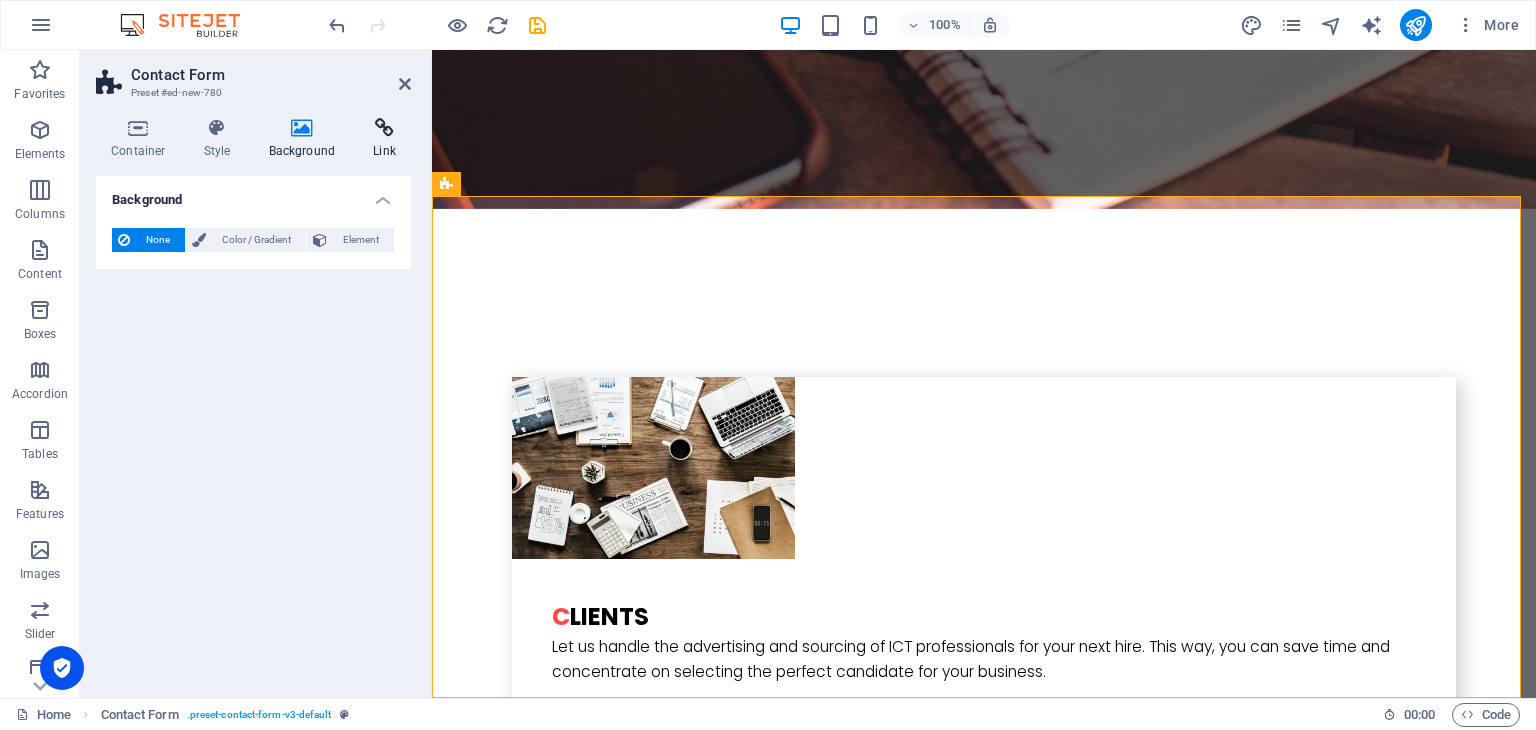 click at bounding box center [384, 128] 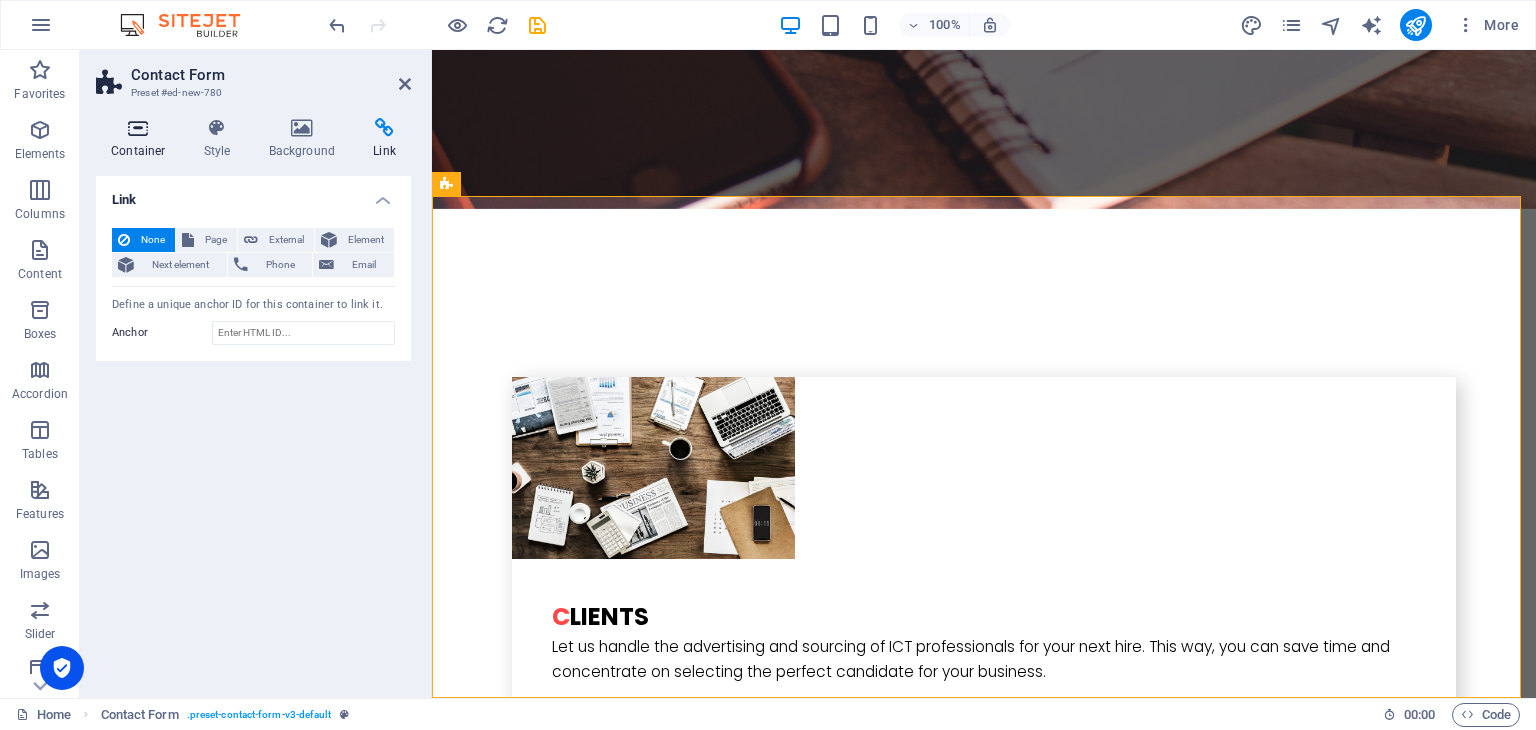 click on "Container" at bounding box center (142, 139) 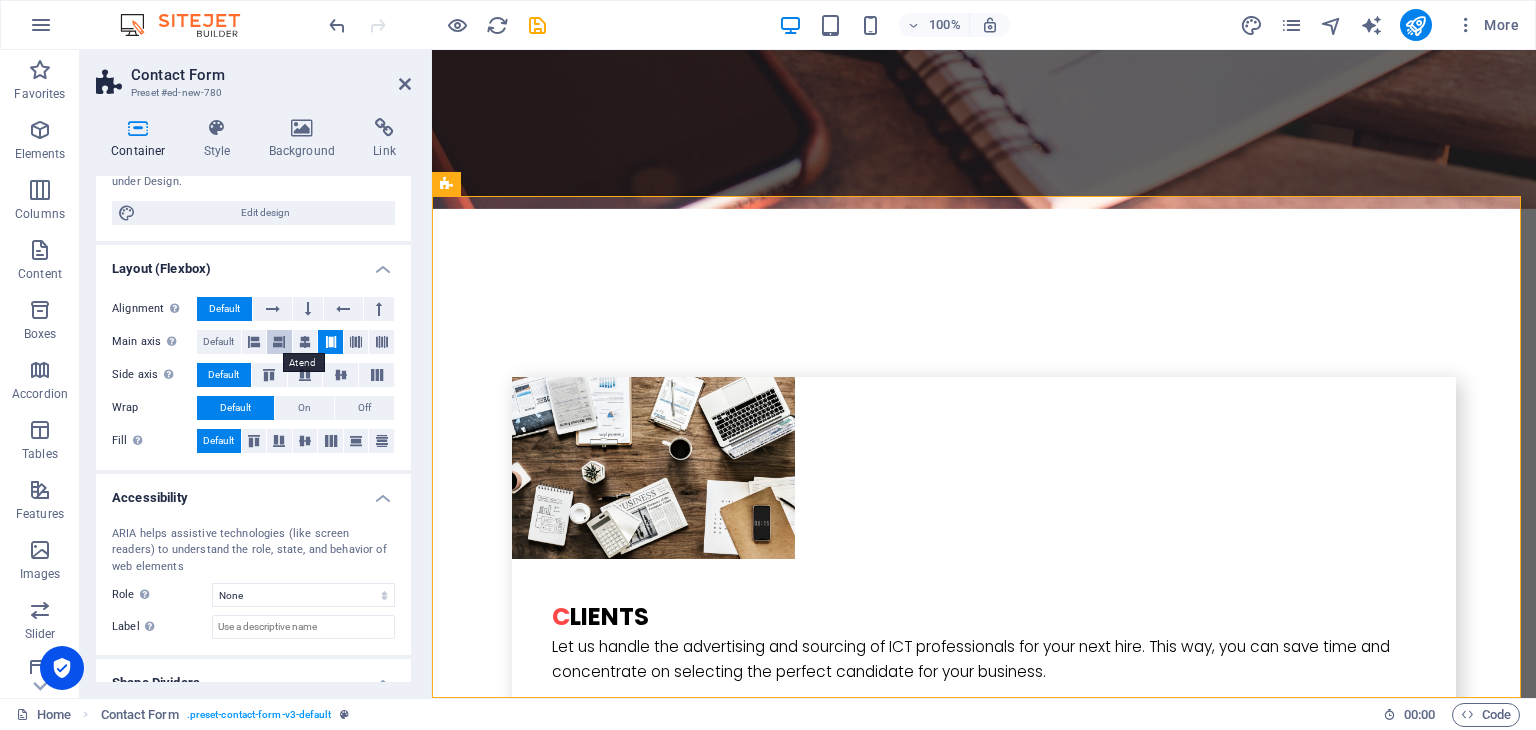 scroll, scrollTop: 268, scrollLeft: 0, axis: vertical 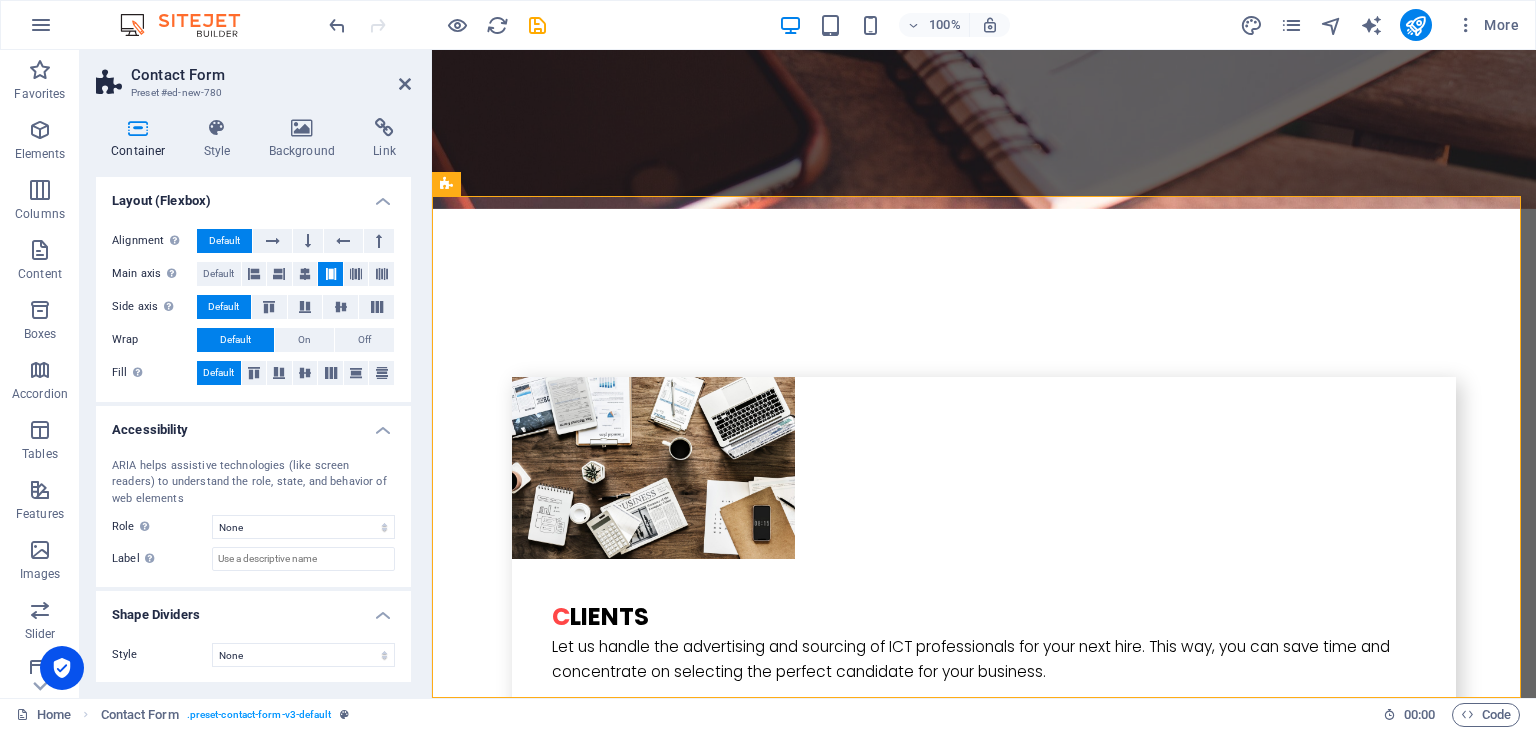 click on "Accessibility" at bounding box center [253, 424] 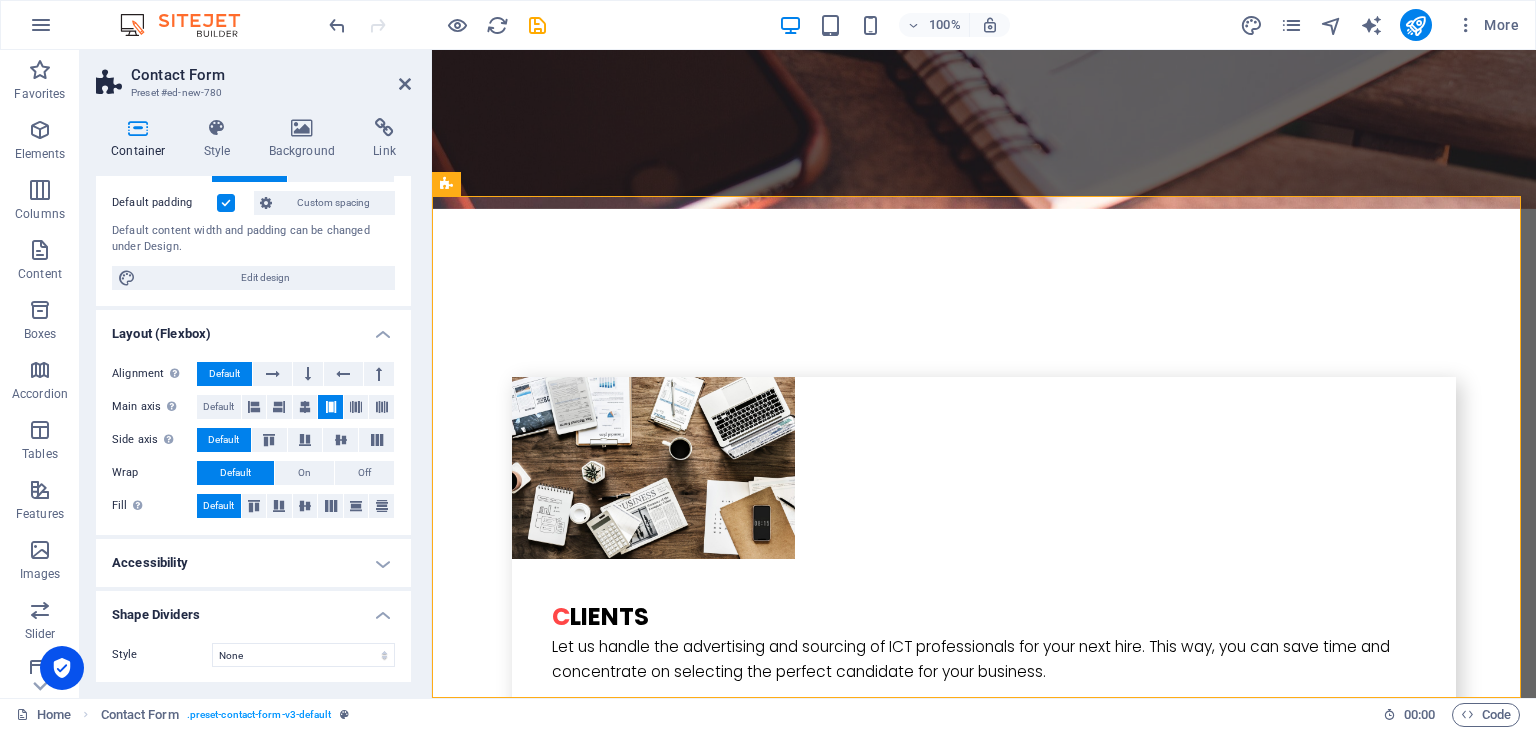 click on "Shape Dividers" at bounding box center [253, 609] 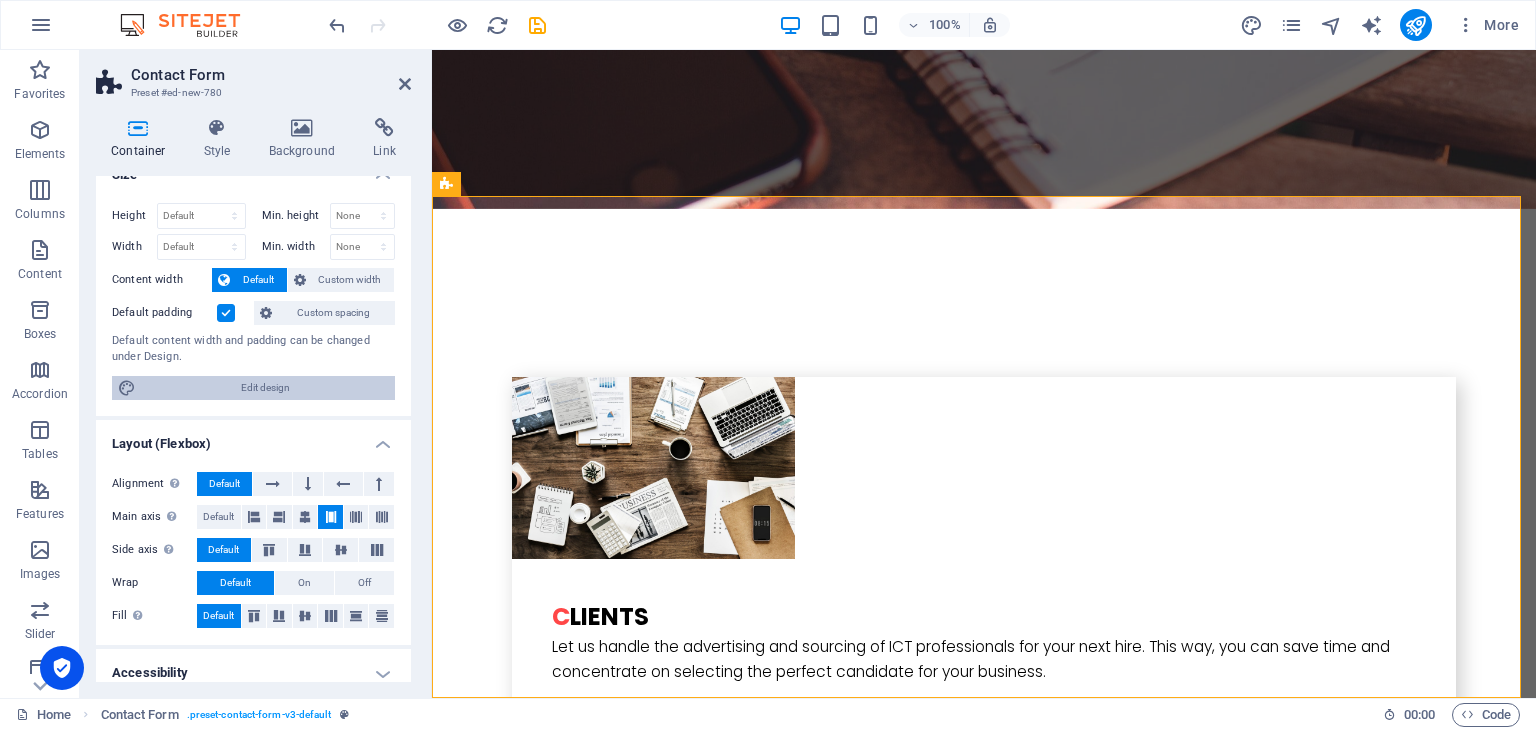scroll, scrollTop: 0, scrollLeft: 0, axis: both 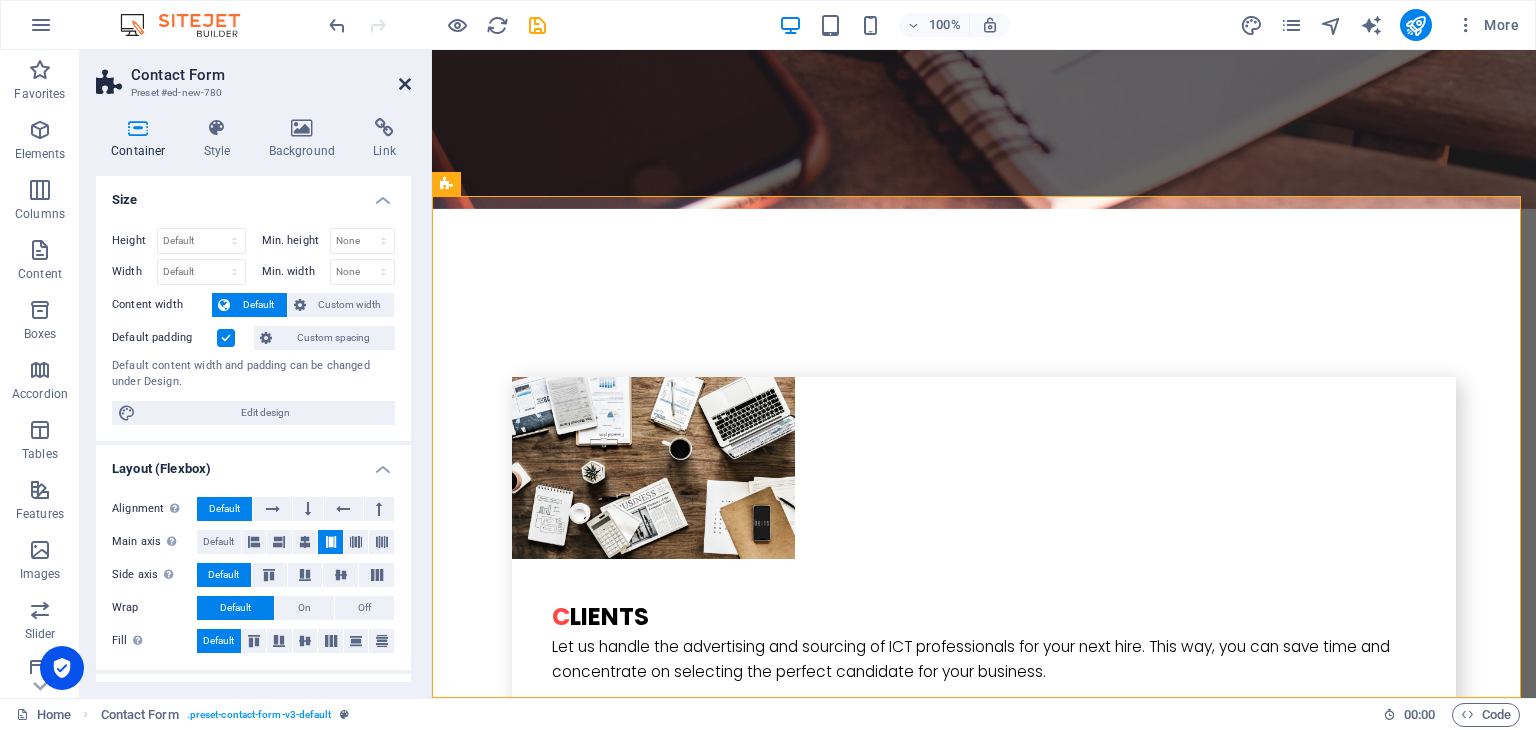 click at bounding box center (405, 84) 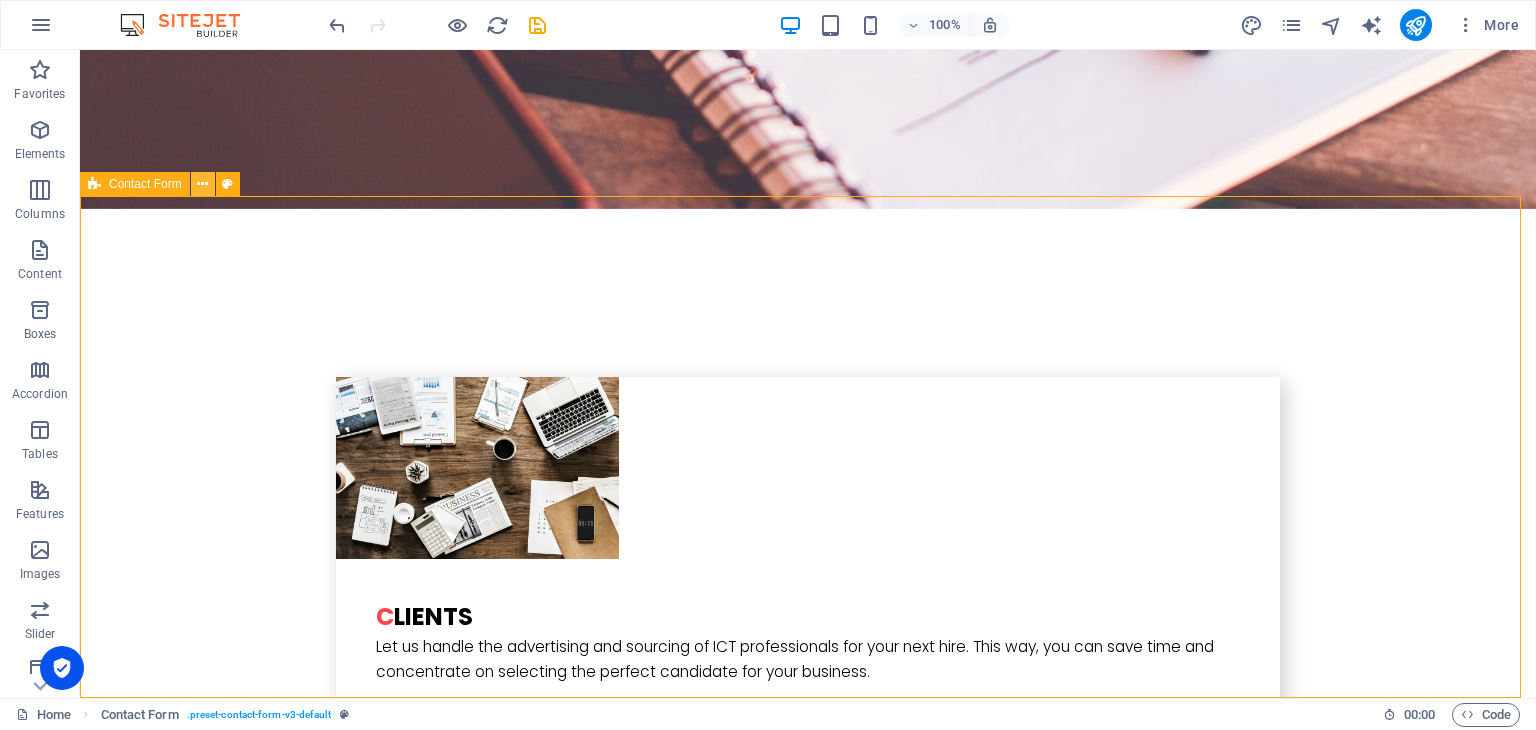click at bounding box center (202, 184) 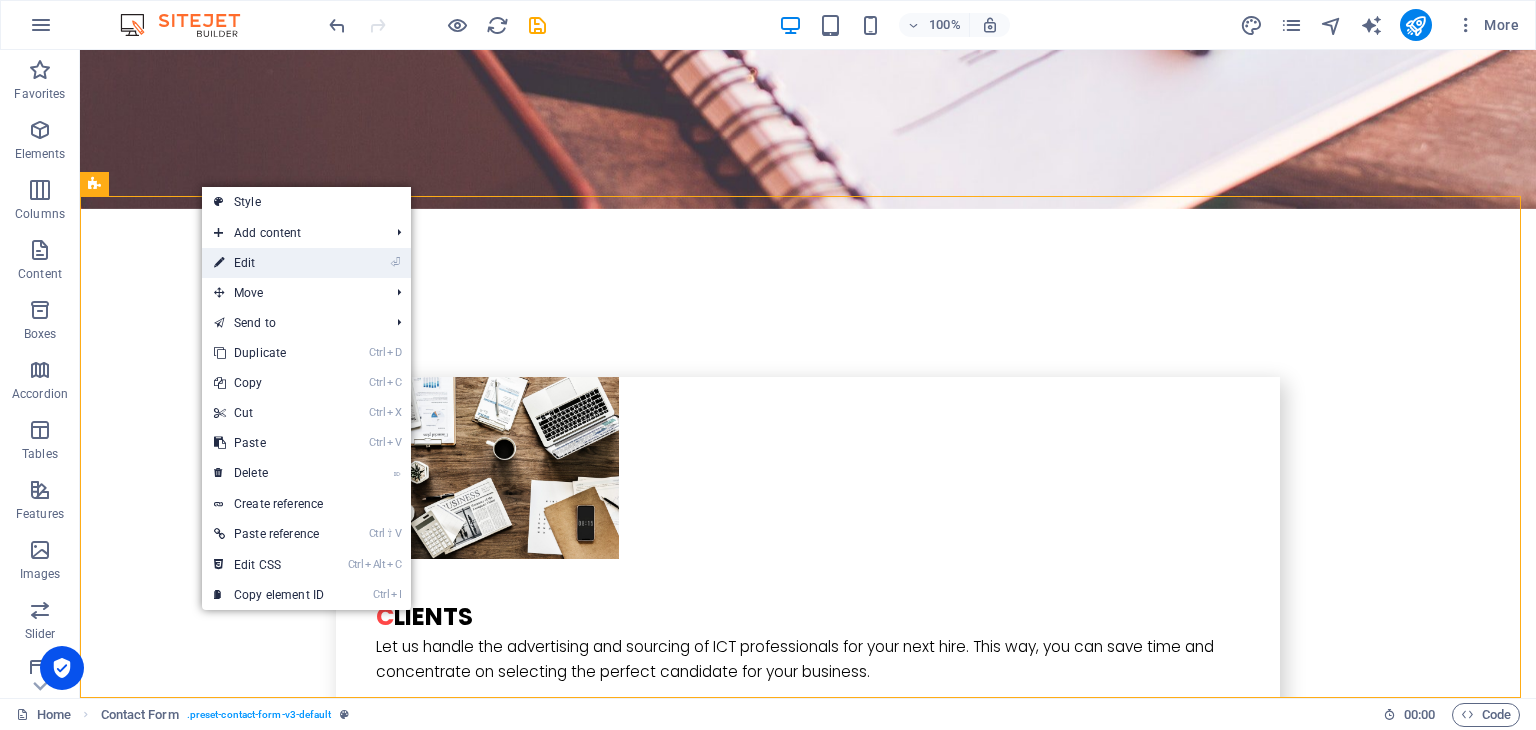 click on "⏎  Edit" at bounding box center [269, 263] 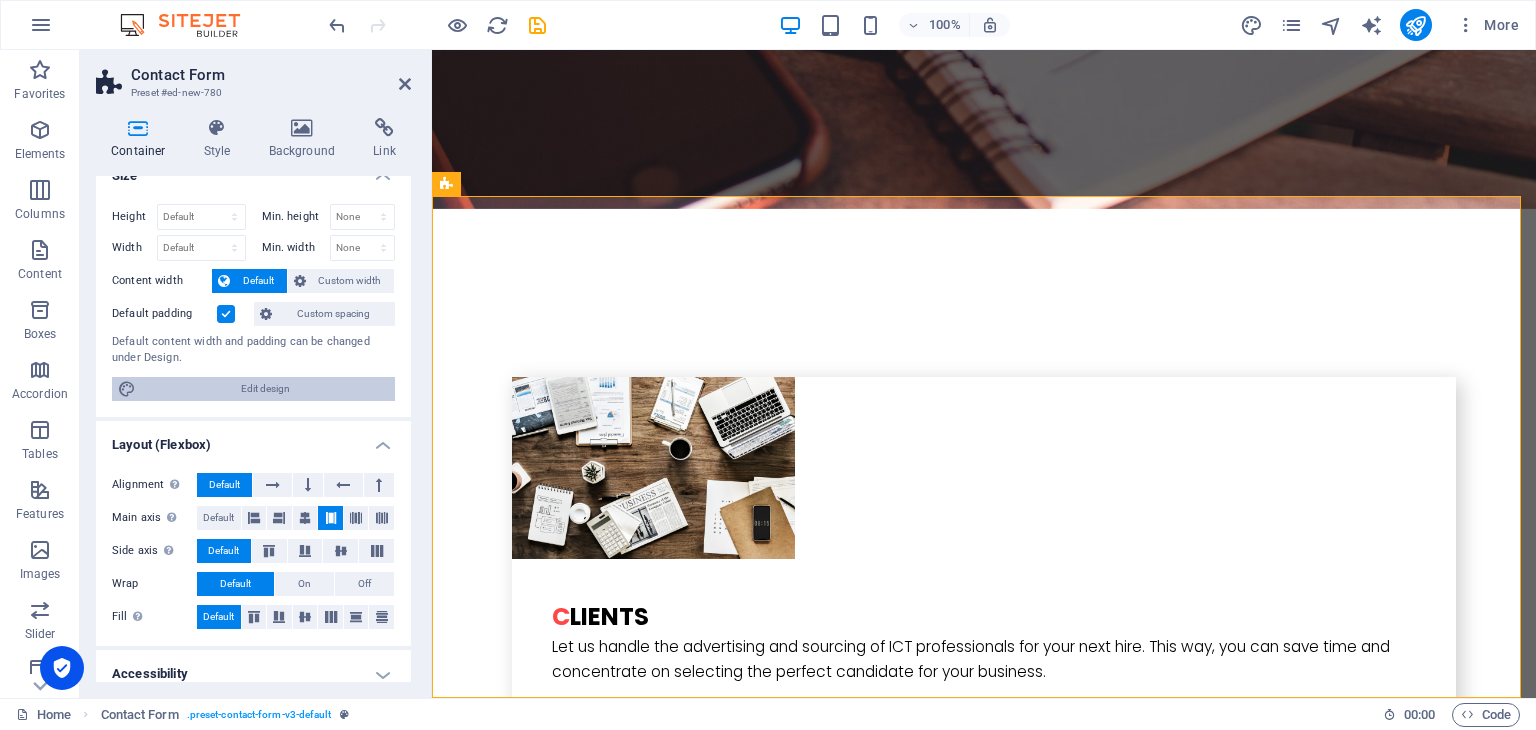 scroll, scrollTop: 0, scrollLeft: 0, axis: both 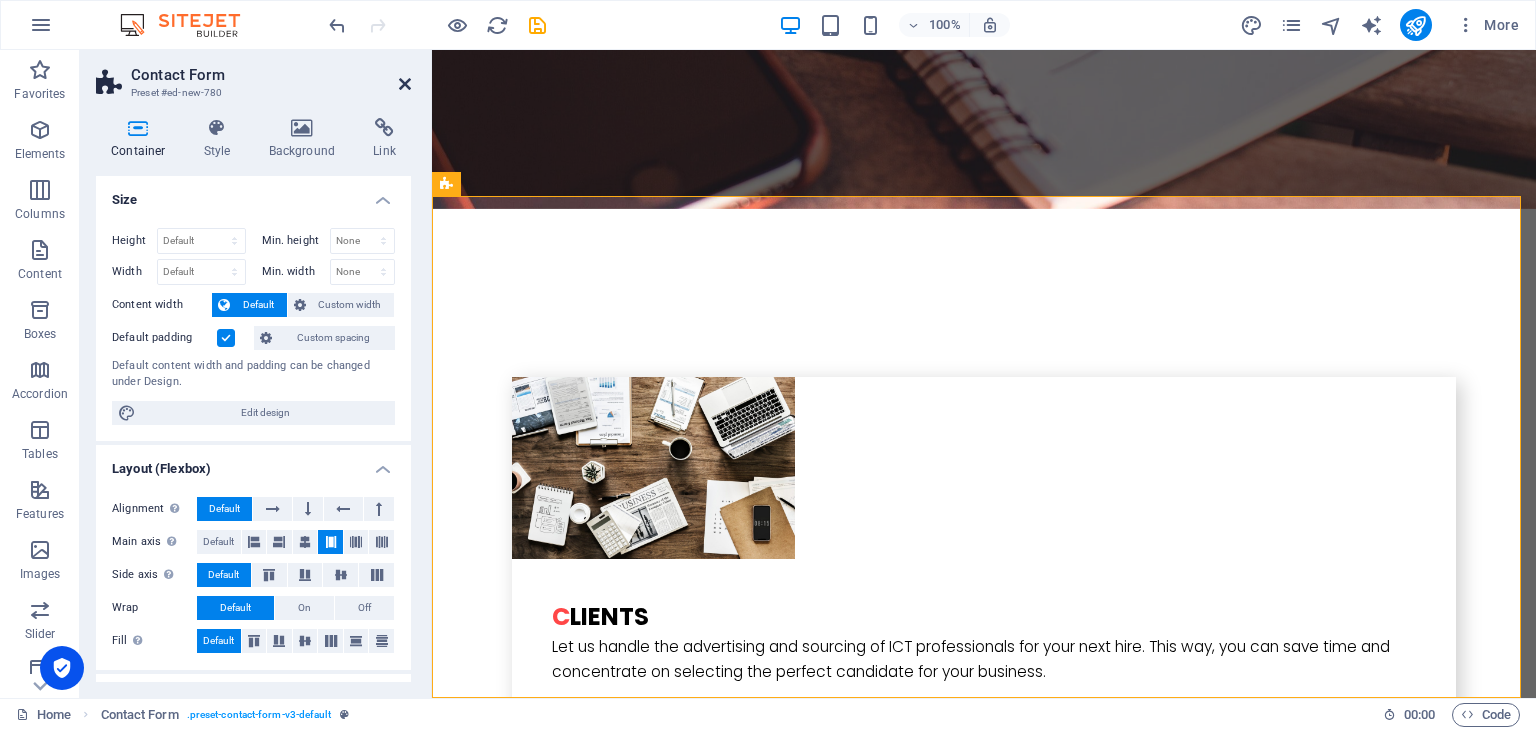 click at bounding box center [405, 84] 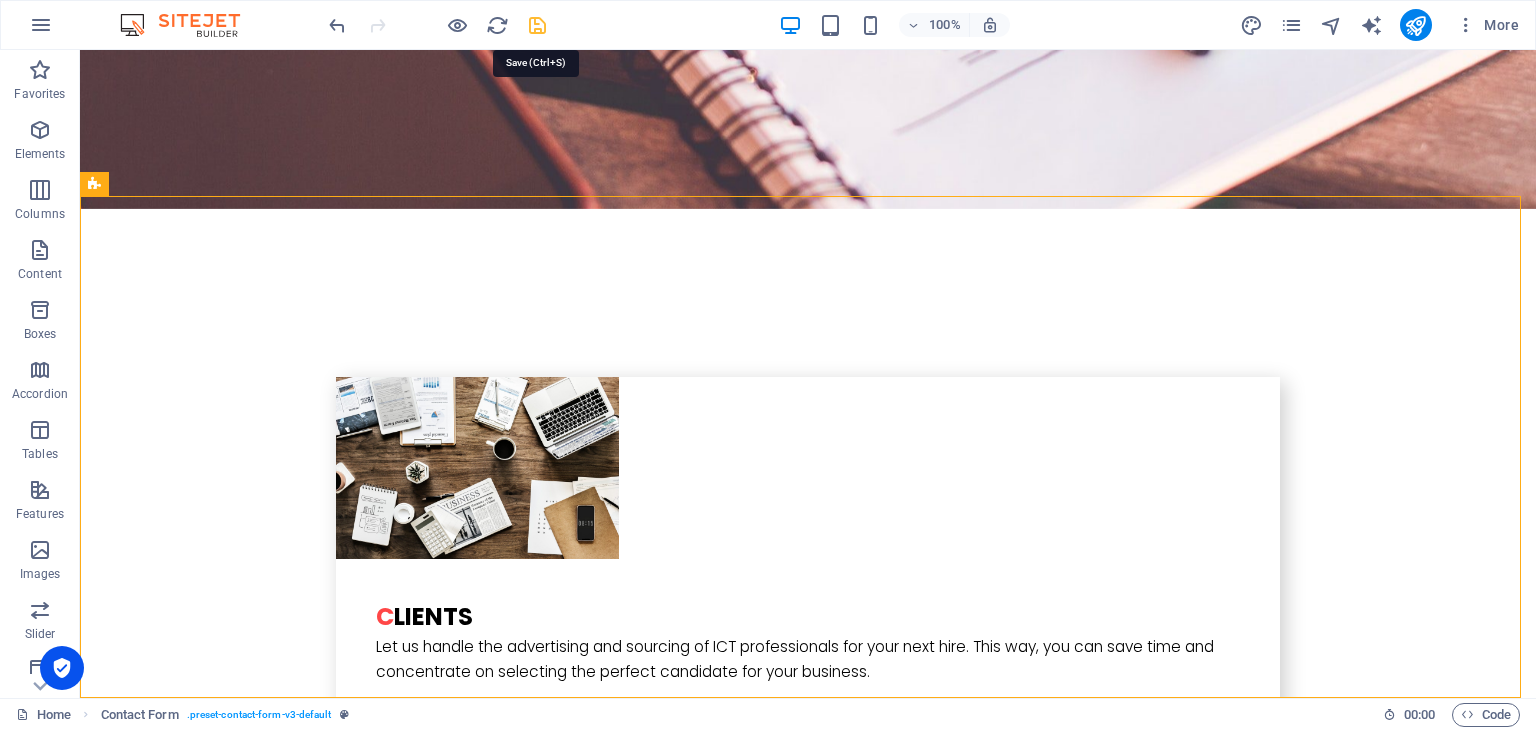 click at bounding box center [537, 25] 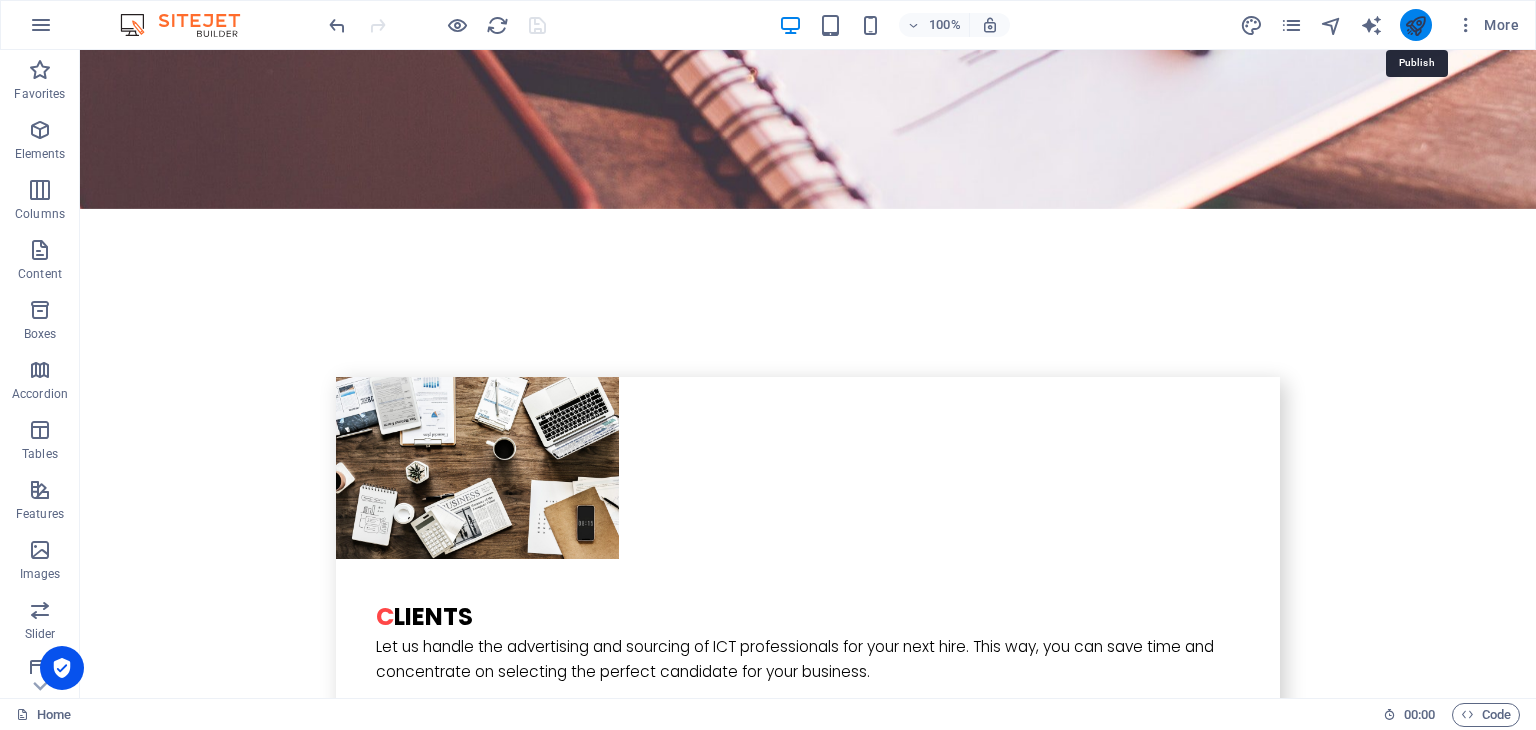 click at bounding box center (1415, 25) 